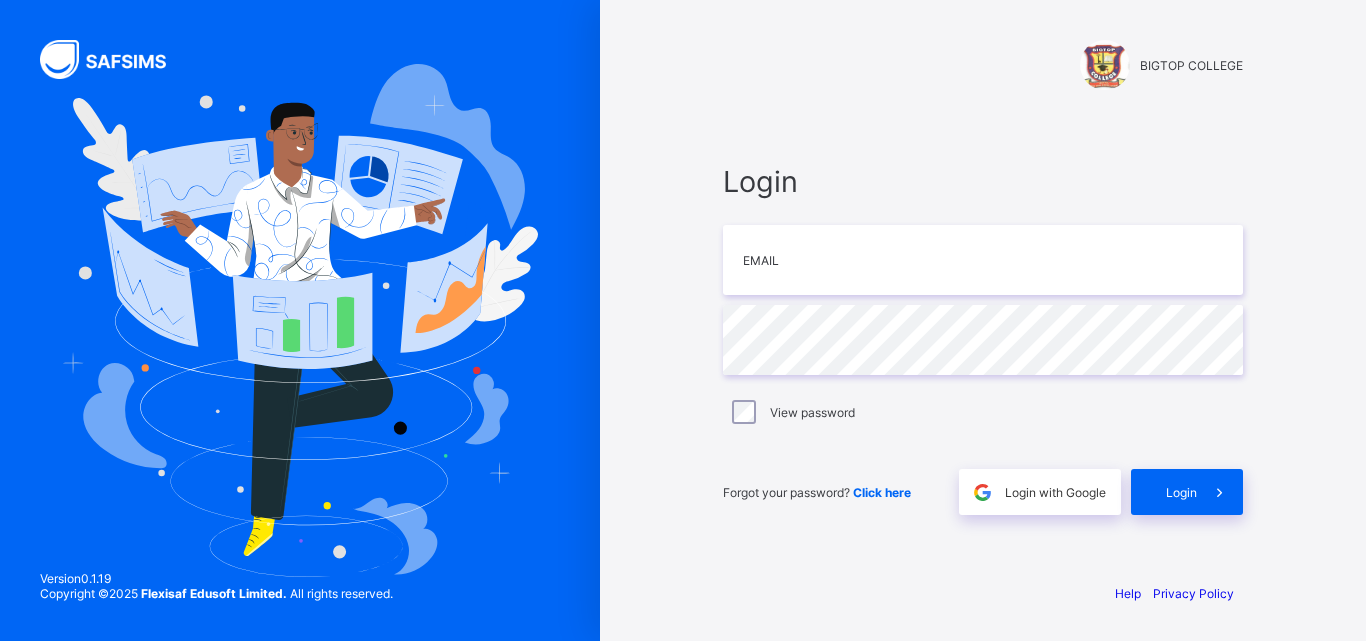 scroll, scrollTop: 0, scrollLeft: 0, axis: both 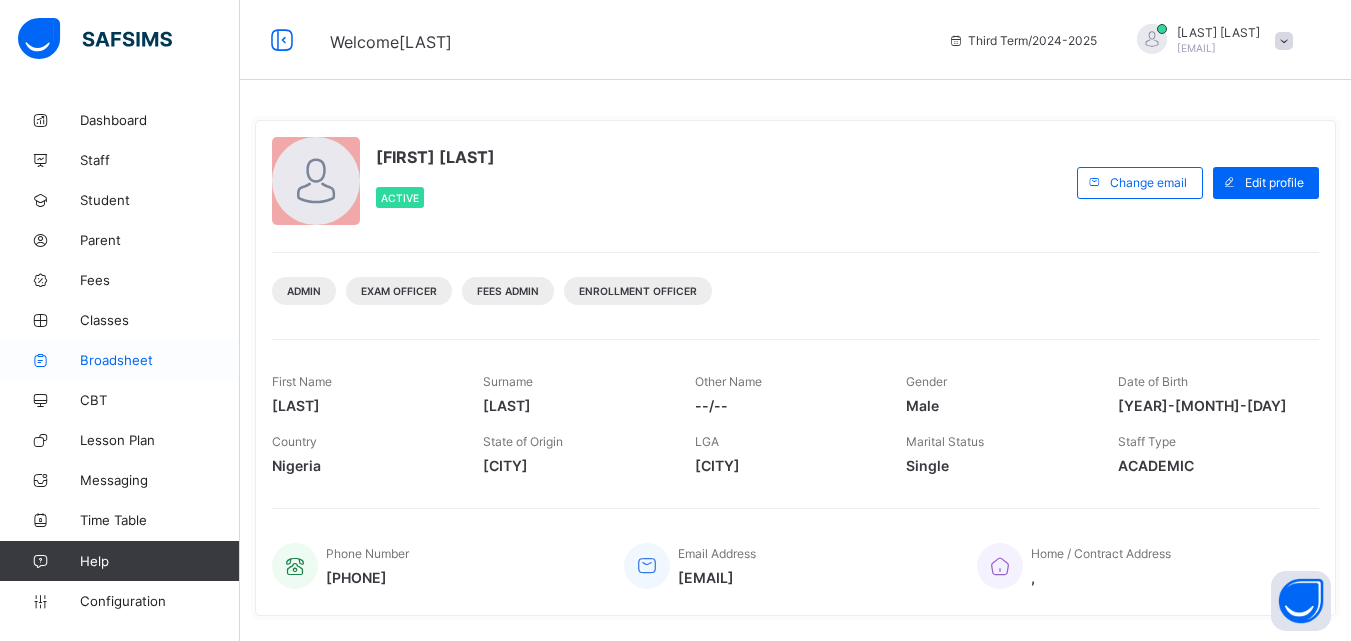 click on "Broadsheet" at bounding box center (160, 360) 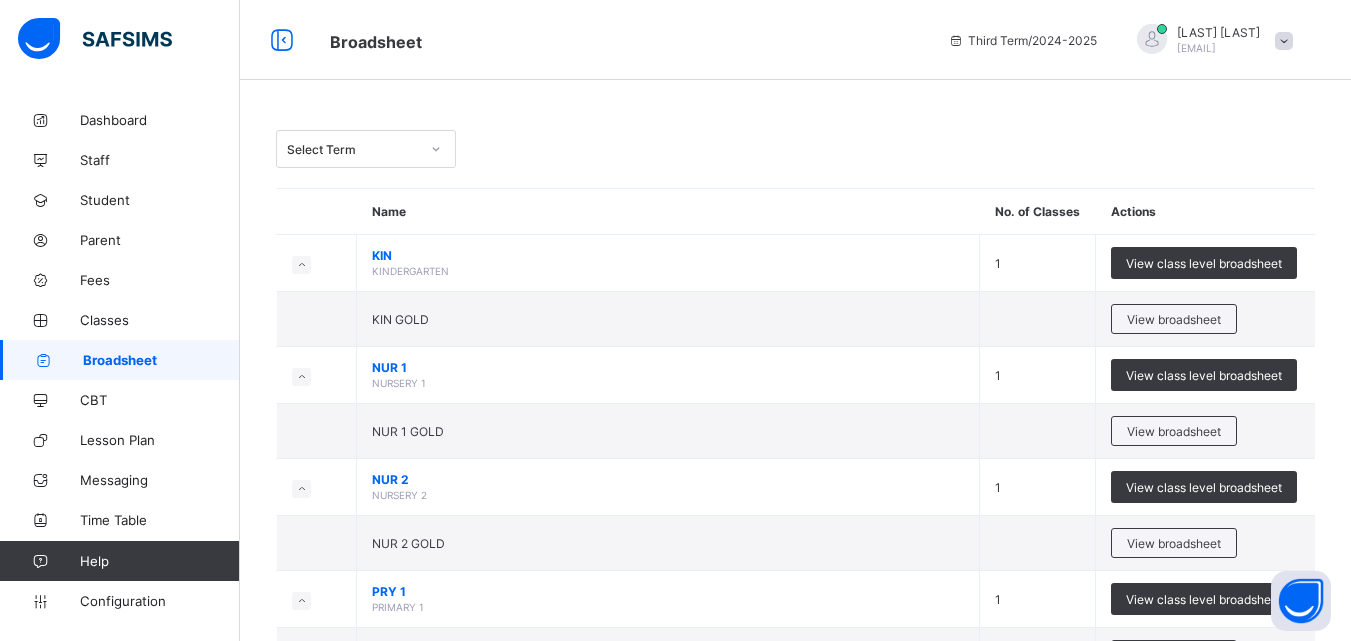 click on "Name" at bounding box center (668, 212) 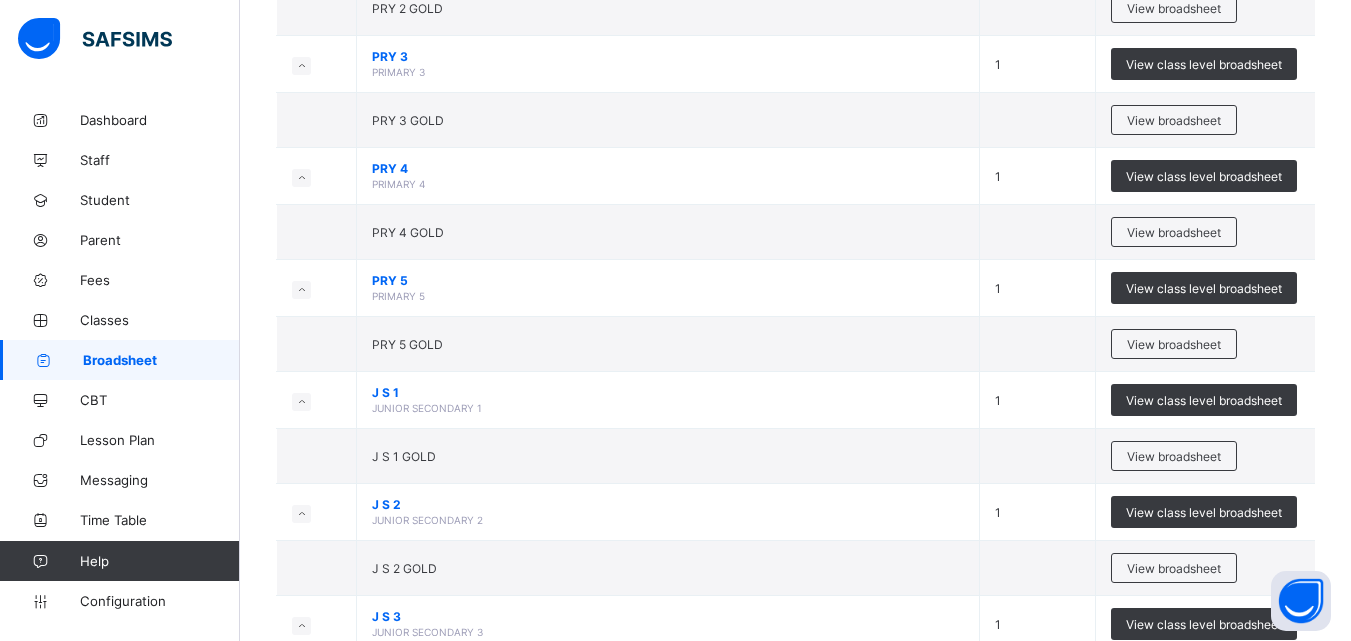 scroll, scrollTop: 760, scrollLeft: 0, axis: vertical 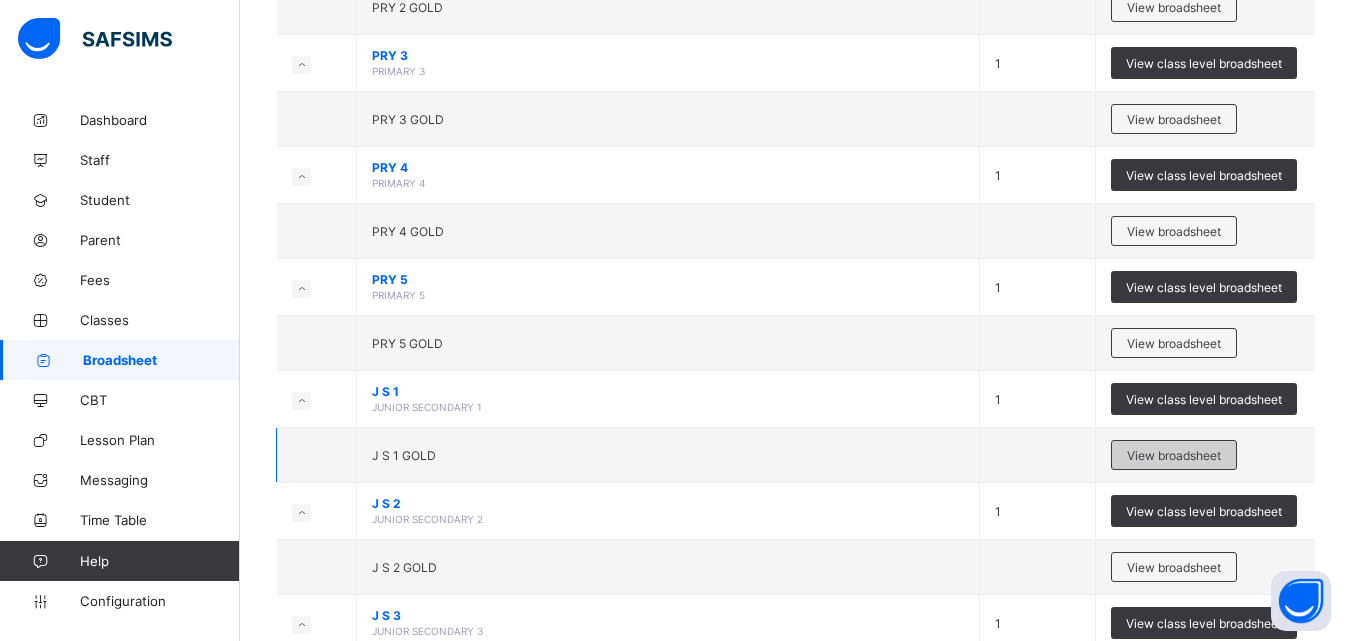 click on "View broadsheet" at bounding box center [1174, 455] 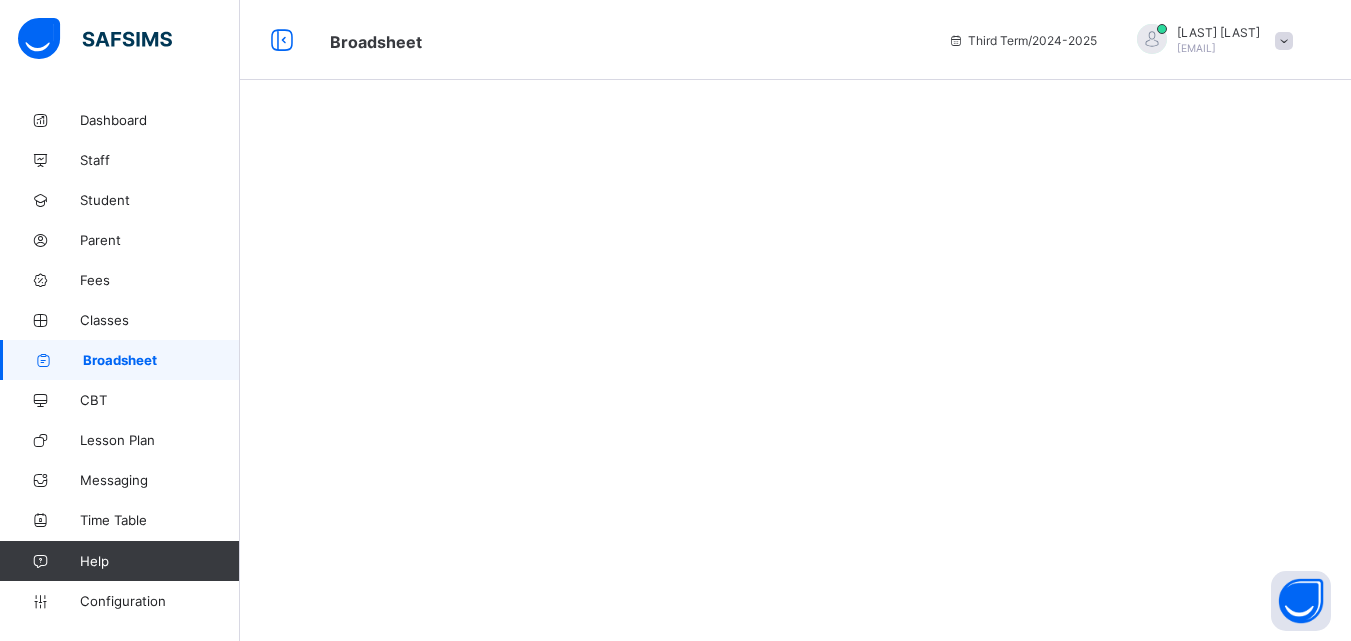 scroll, scrollTop: 0, scrollLeft: 0, axis: both 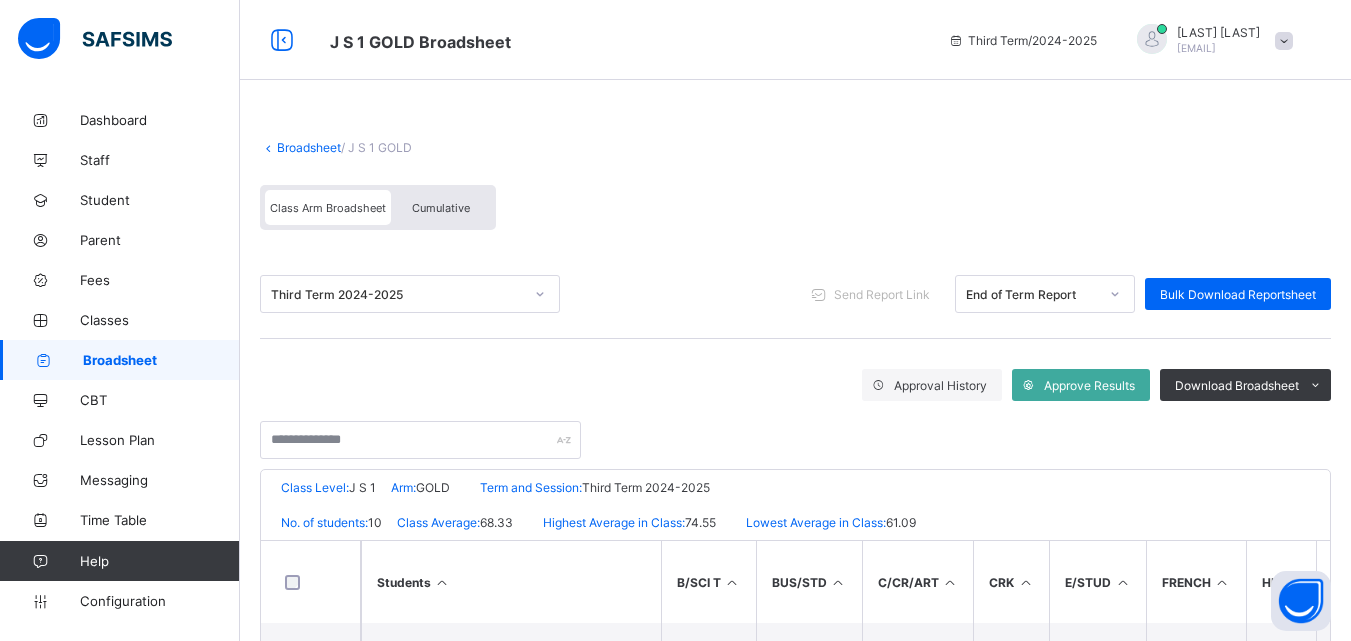 click on "Class Arm Broadsheet Cumulative" at bounding box center (795, 212) 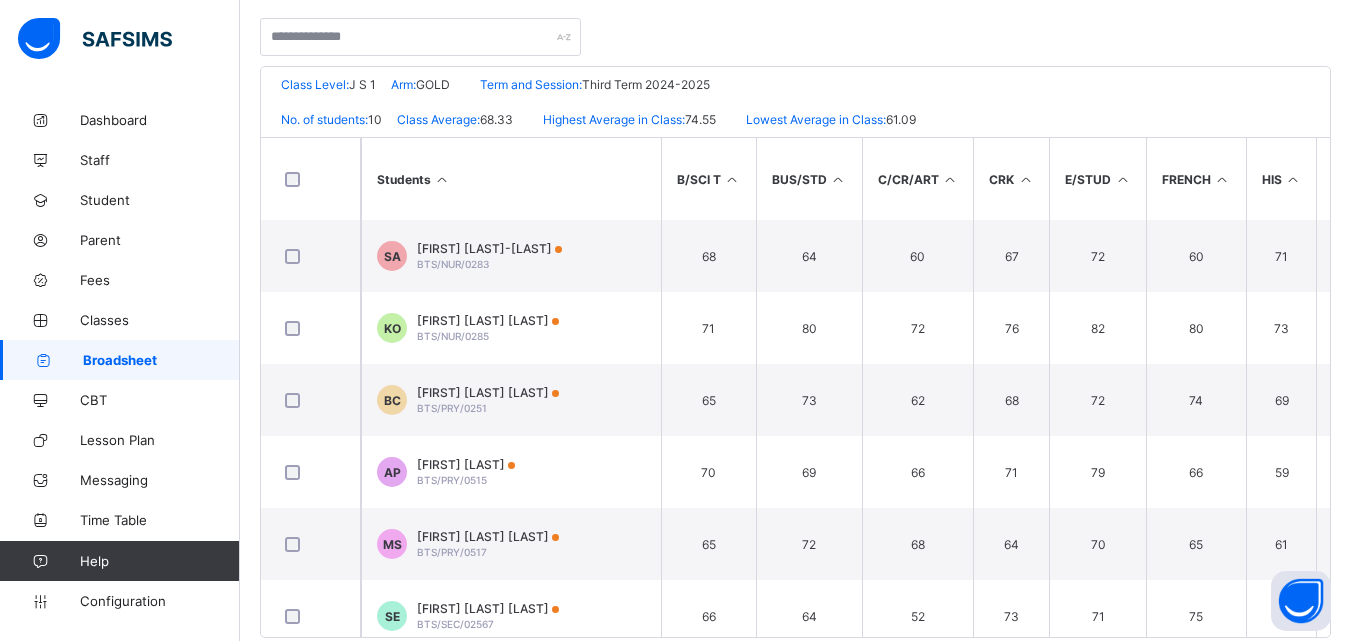 scroll, scrollTop: 440, scrollLeft: 0, axis: vertical 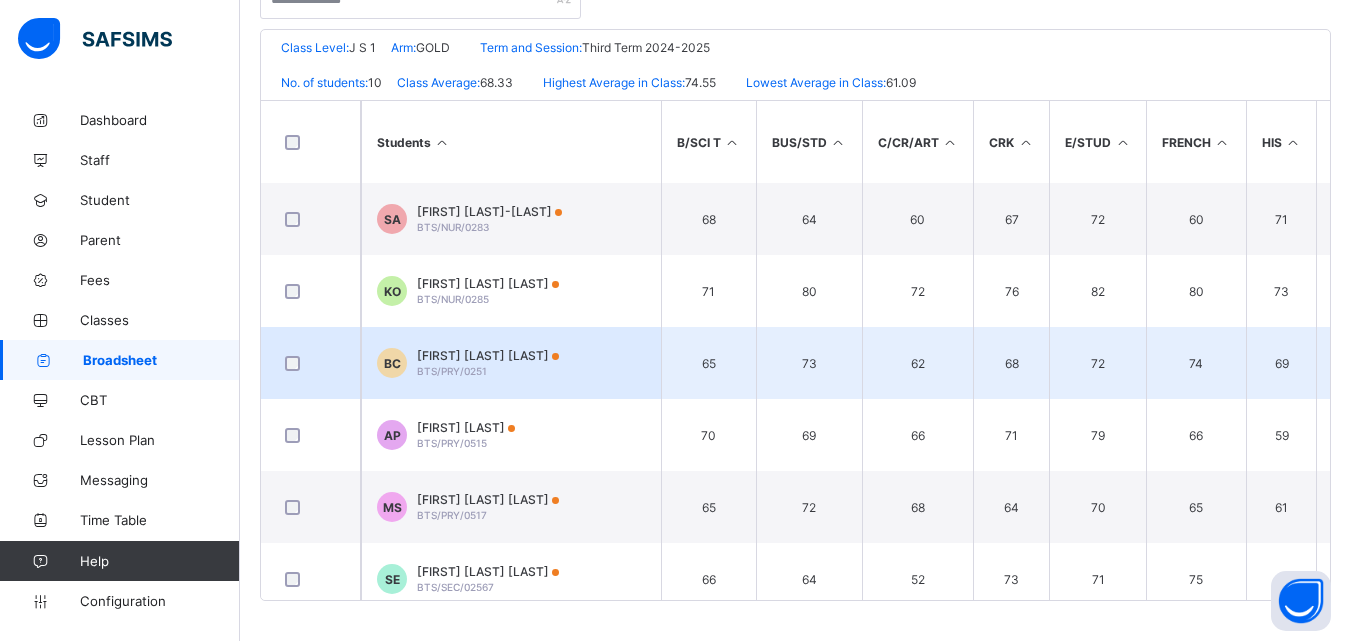 click on "BC BRAHMS INIOLUWA COMFORT   BTS/PRY/0251" at bounding box center [511, 363] 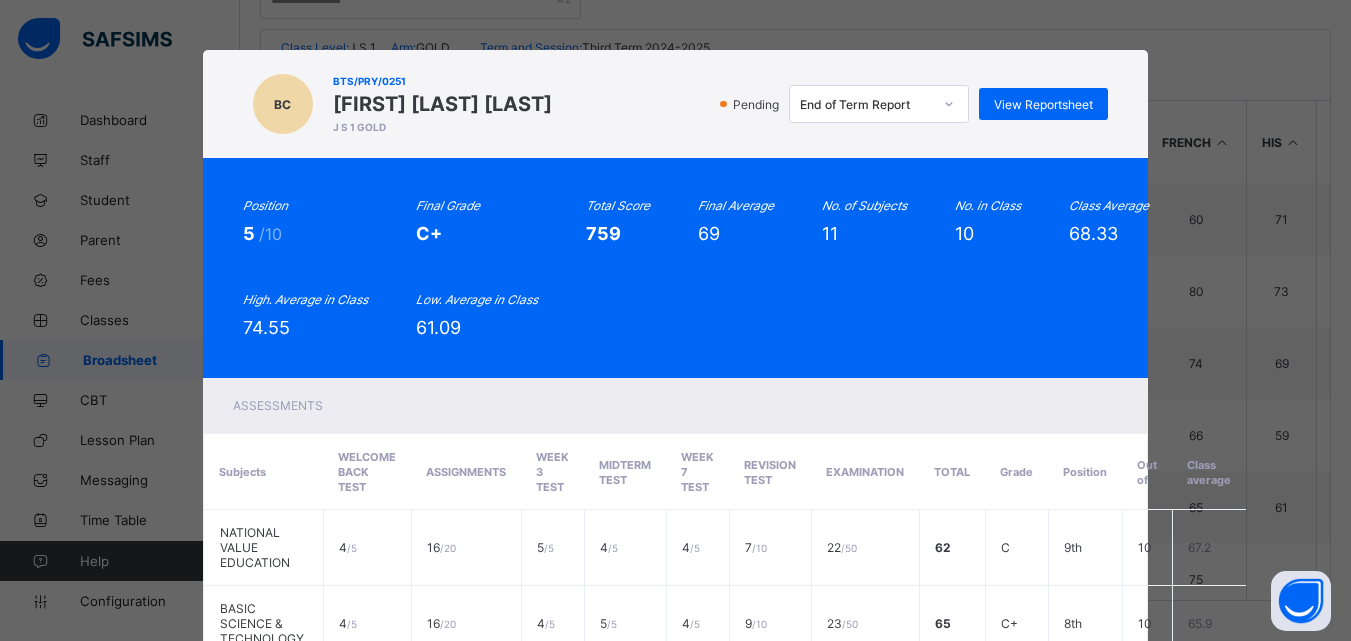 click on "BC   BTS/PRY/0251     BRAHMS INIOLUWA COMFORT     J S 1 GOLD   Pending End of Term Report View Reportsheet" at bounding box center [676, 104] 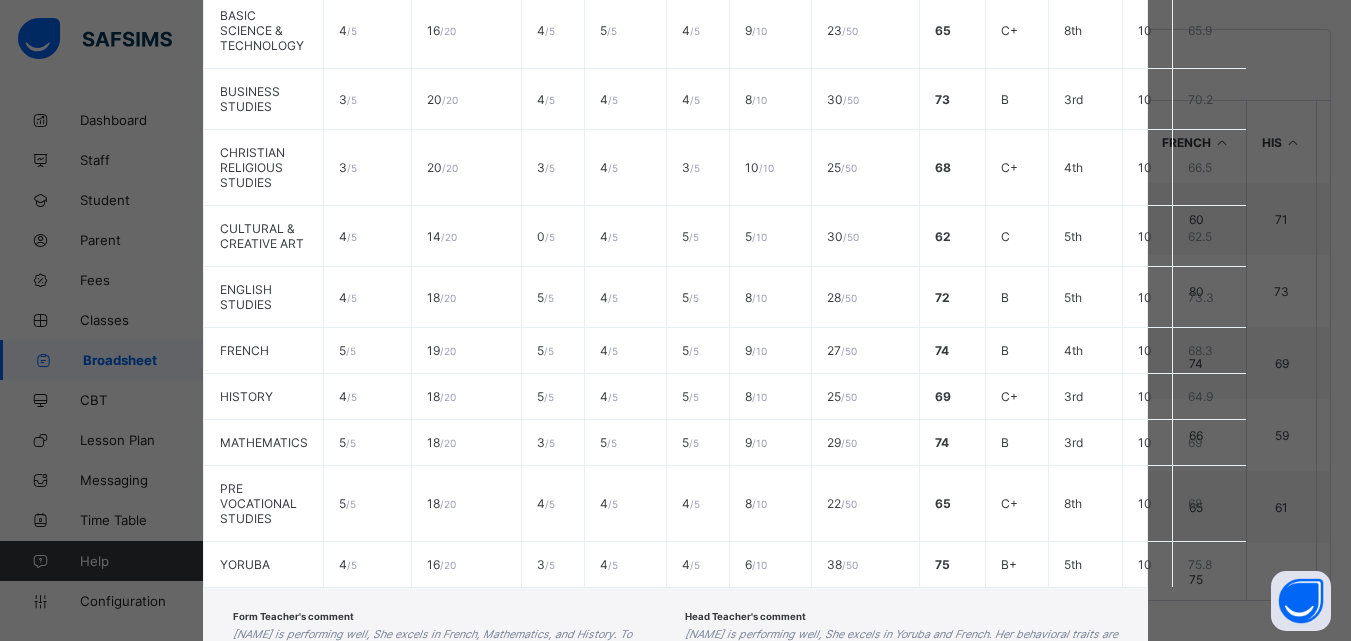 scroll, scrollTop: 748, scrollLeft: 0, axis: vertical 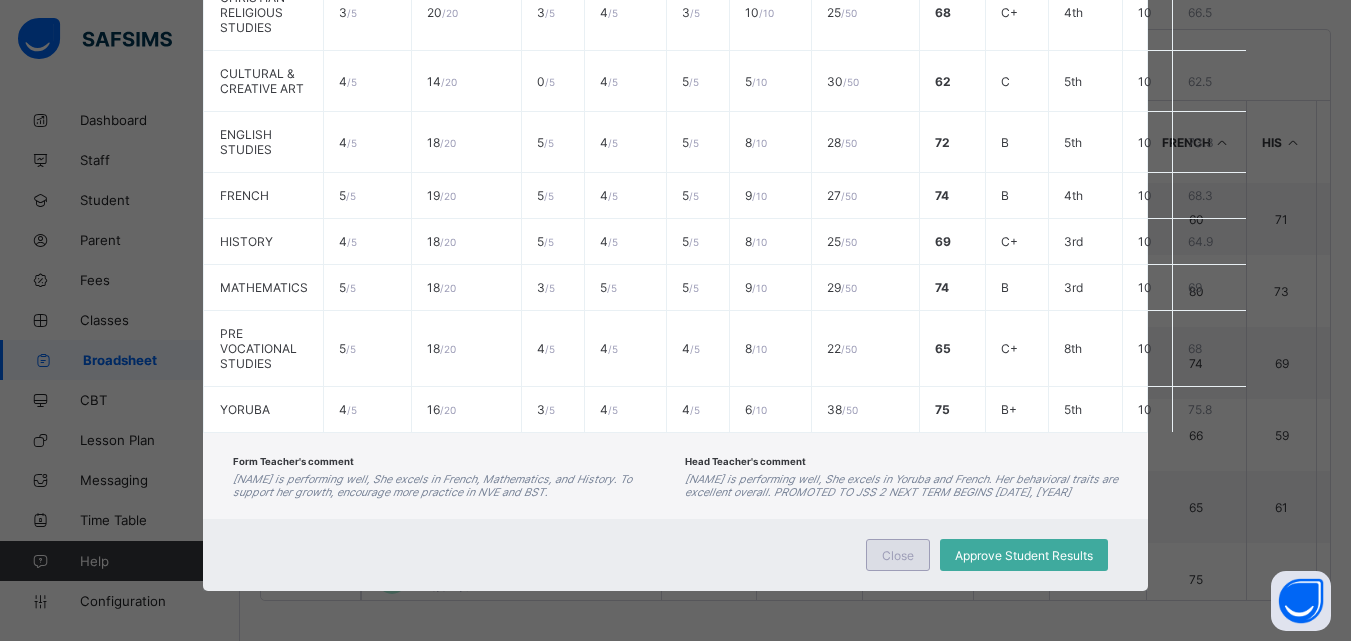 click on "Close" at bounding box center [898, 555] 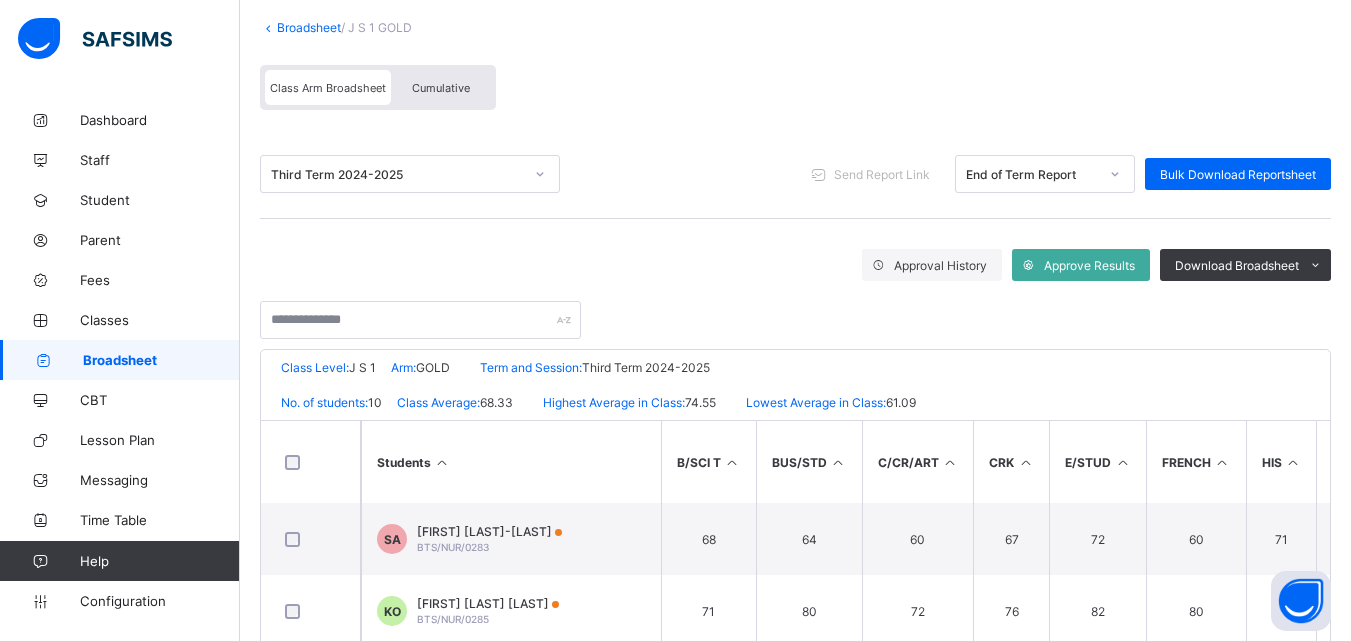 scroll, scrollTop: 440, scrollLeft: 0, axis: vertical 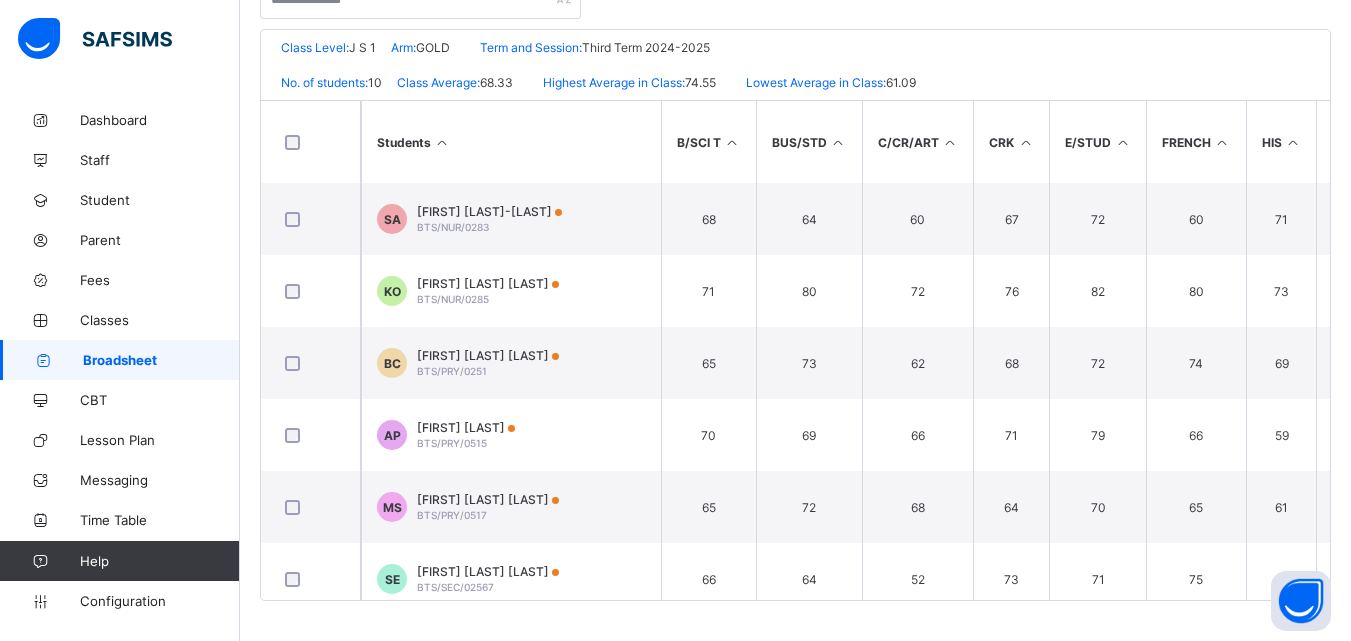 click at bounding box center [442, 142] 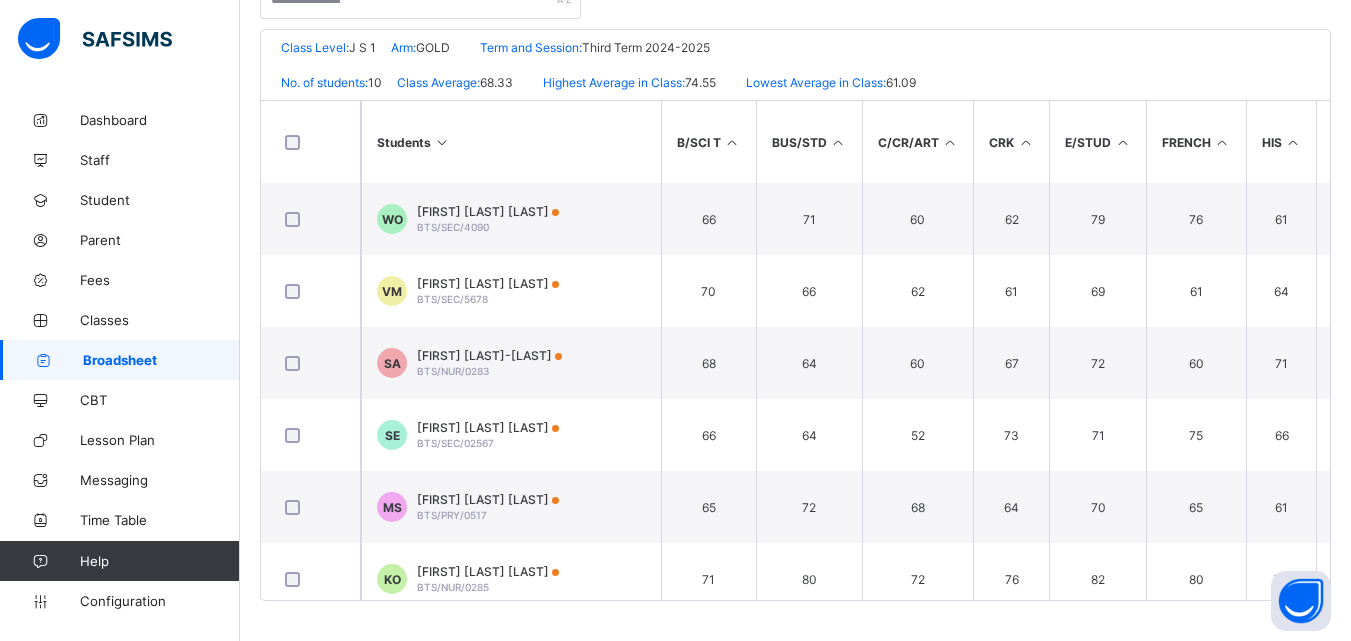 click at bounding box center (442, 142) 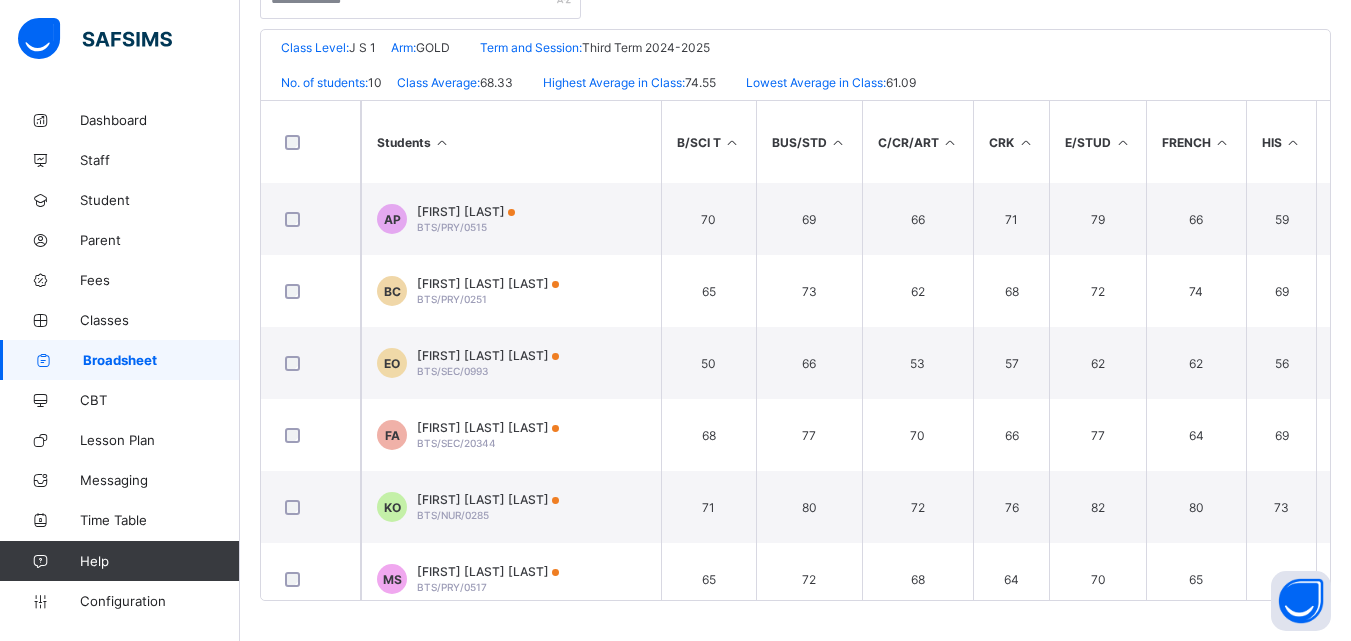 click at bounding box center (442, 142) 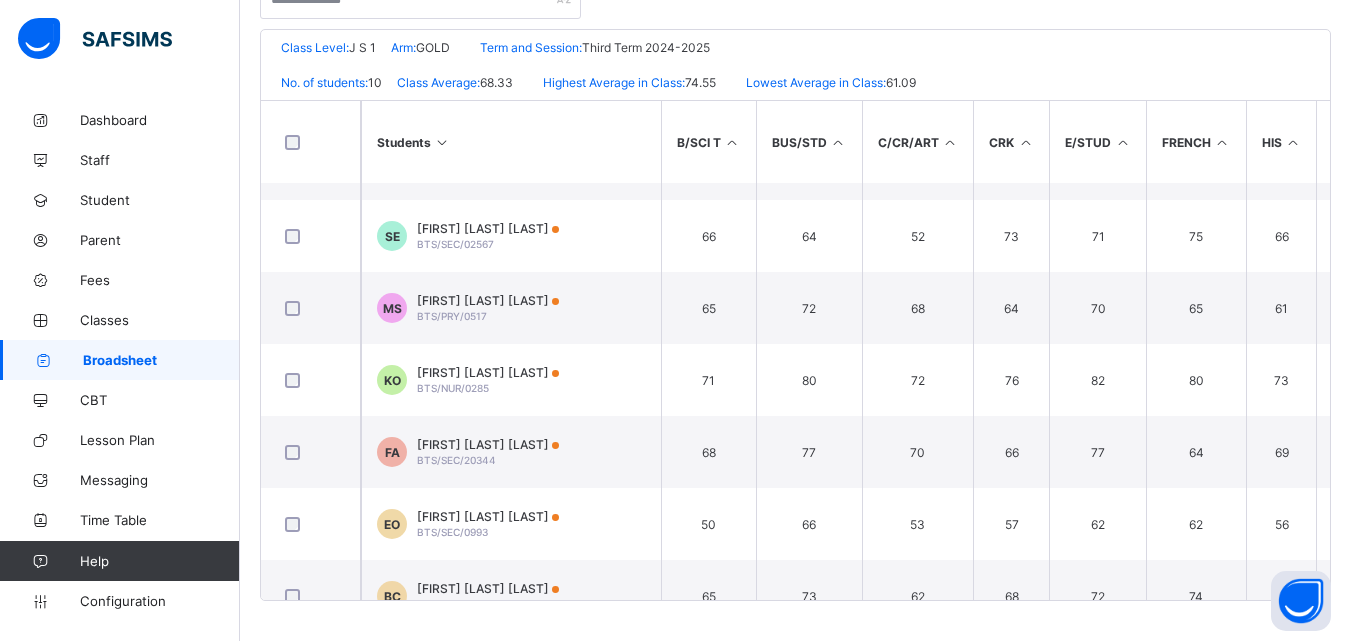 scroll, scrollTop: 200, scrollLeft: 0, axis: vertical 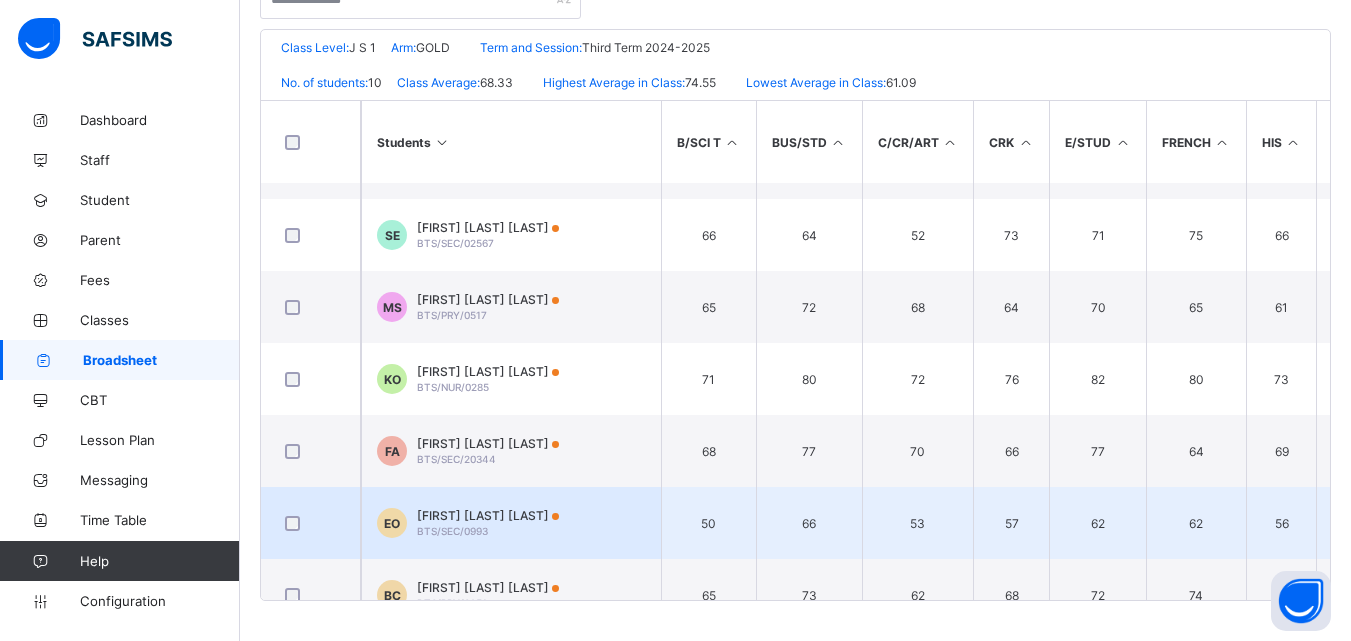click on "[FIRST] [MIDDLE] [LAST]" at bounding box center [488, 515] 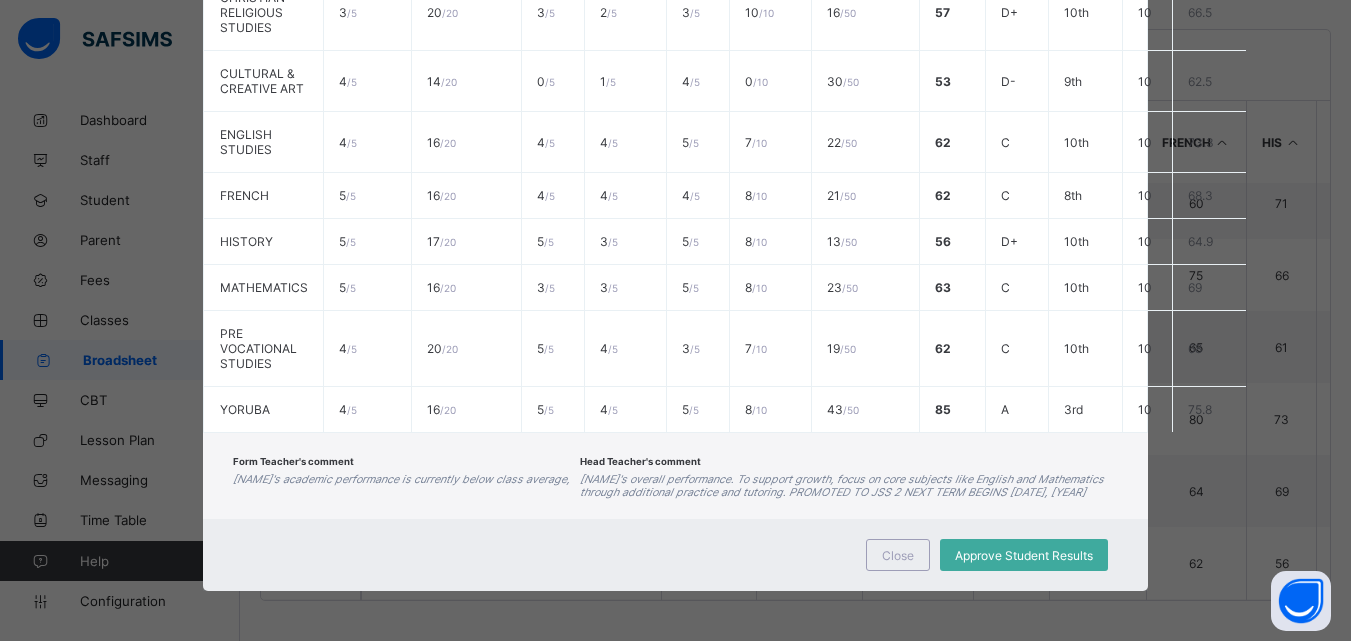 scroll, scrollTop: 0, scrollLeft: 0, axis: both 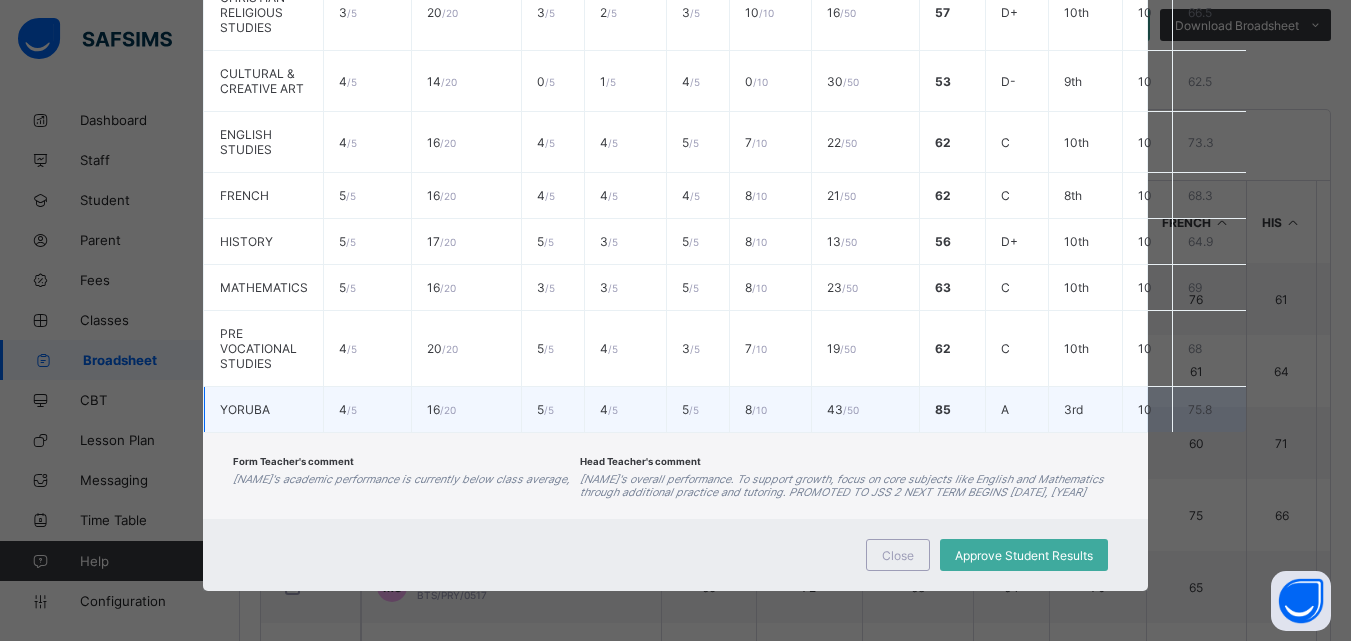 click on "5 / 5" at bounding box center (697, 410) 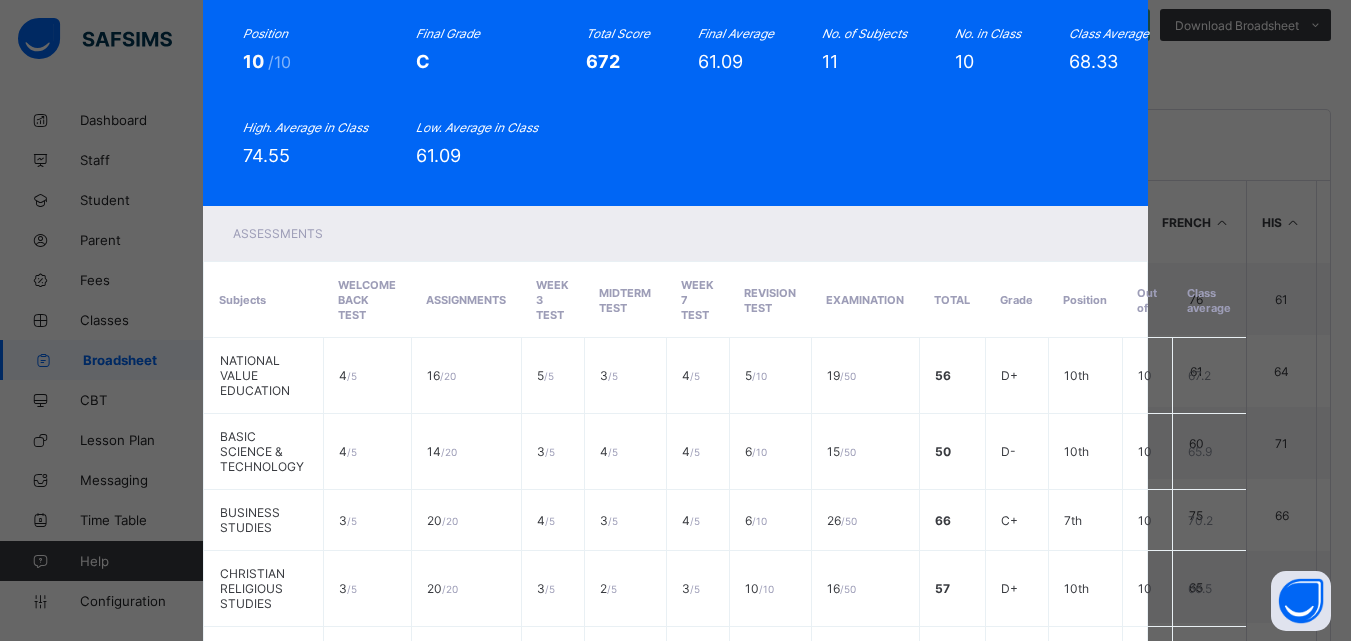 scroll, scrollTop: 28, scrollLeft: 0, axis: vertical 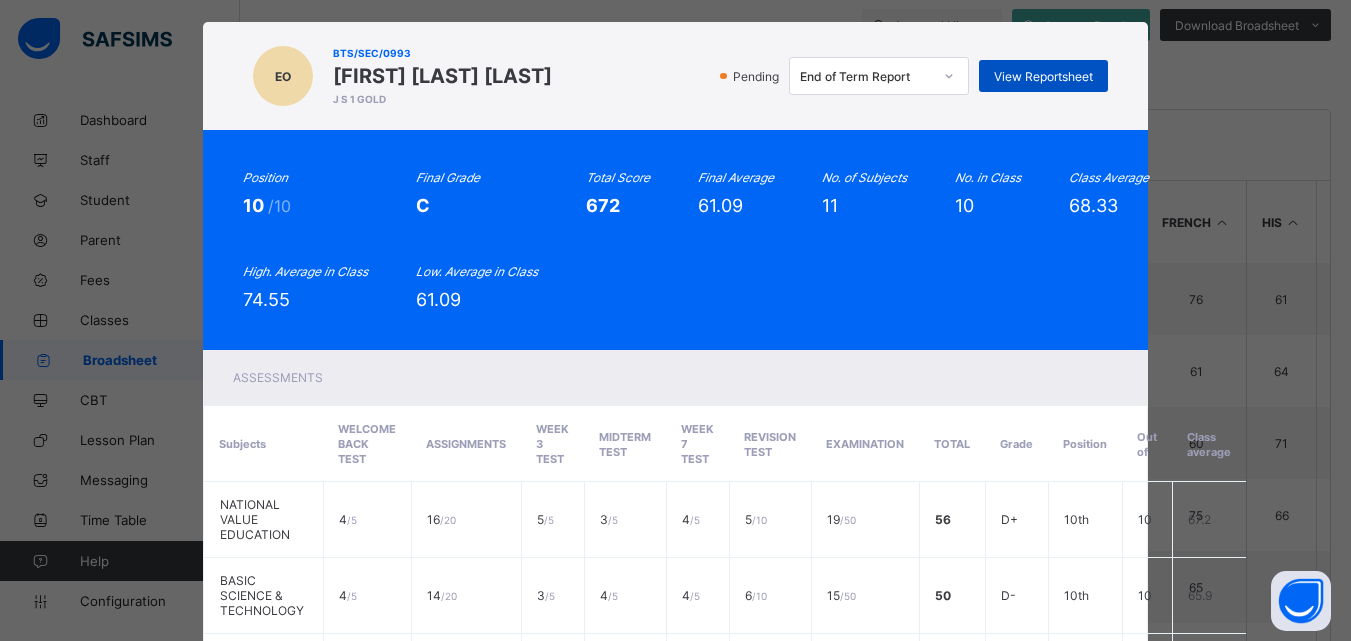 click on "View Reportsheet" at bounding box center (1043, 76) 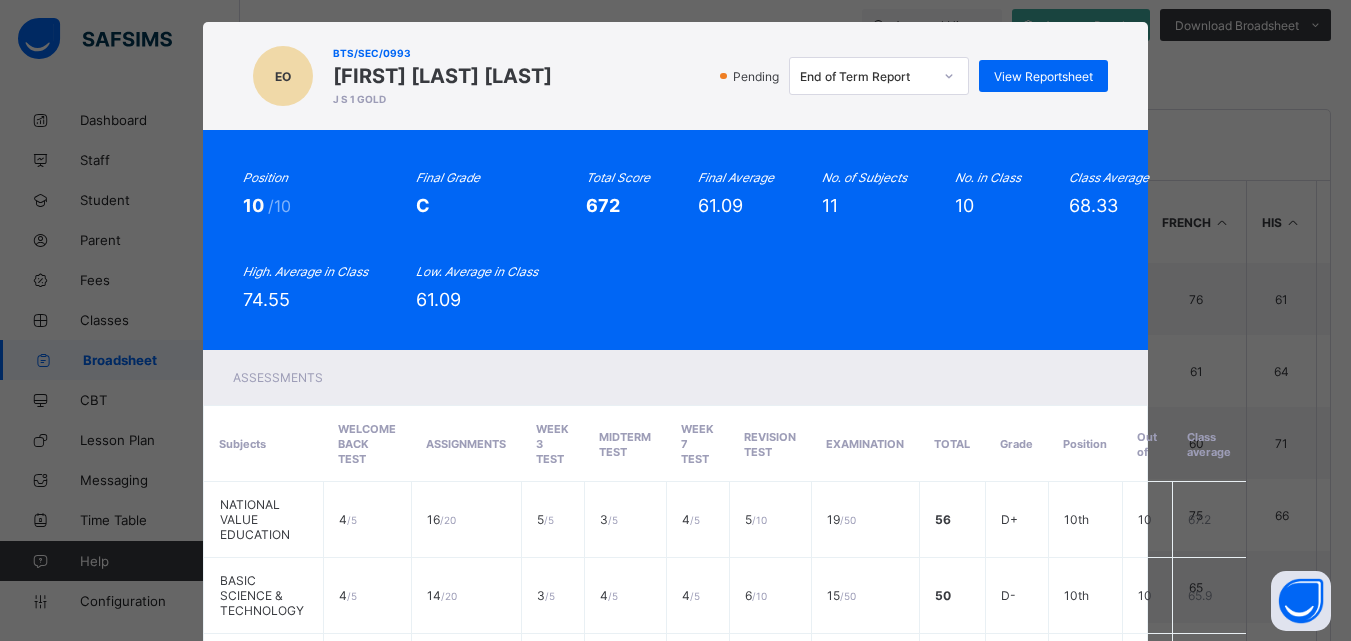 click on "Position         10       /10         Final Grade         C         Total Score         672         Final Average         61.09         No. of Subjects         11         No. in Class         10         Class Average         68.33         High. Average in Class         74.55         Low. Average in Class         61.09" at bounding box center [676, 240] 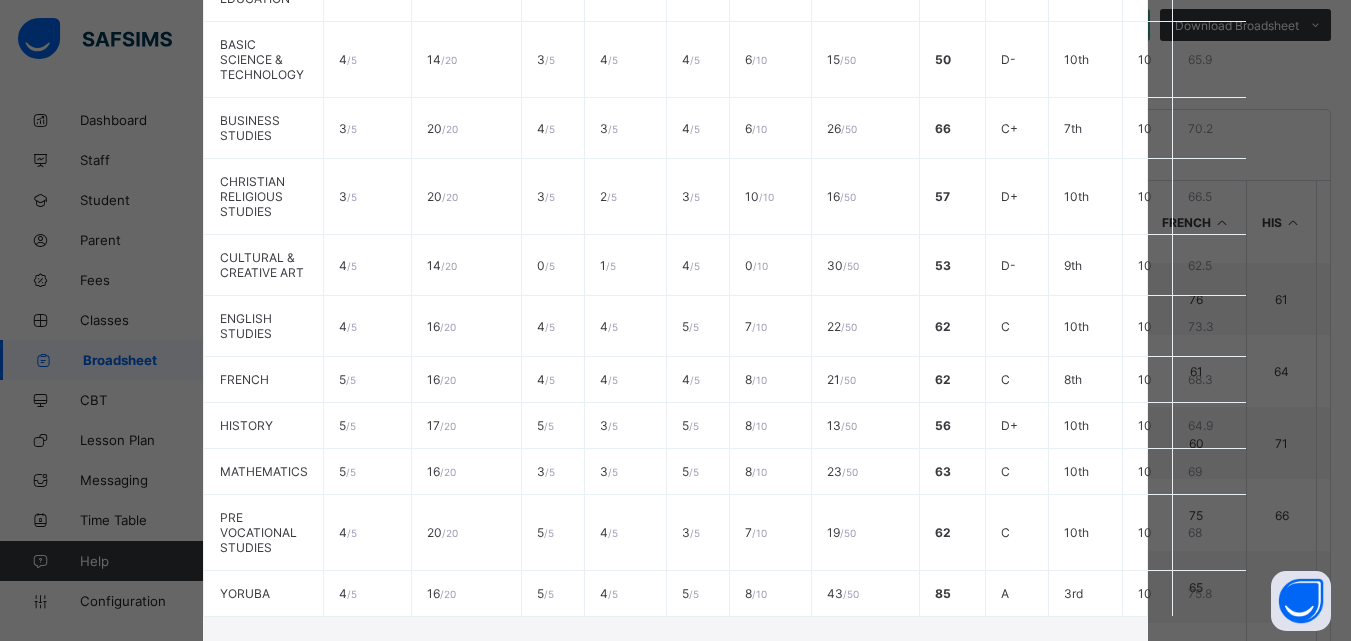 scroll, scrollTop: 748, scrollLeft: 0, axis: vertical 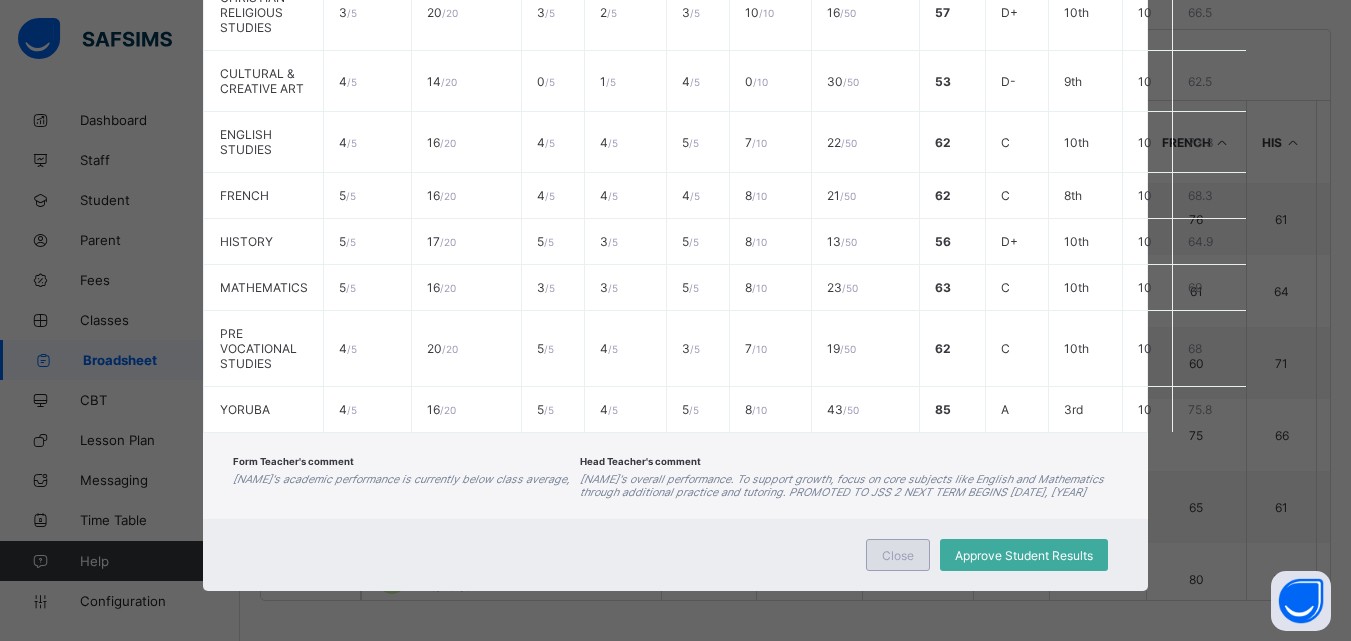 click on "Close" at bounding box center [898, 555] 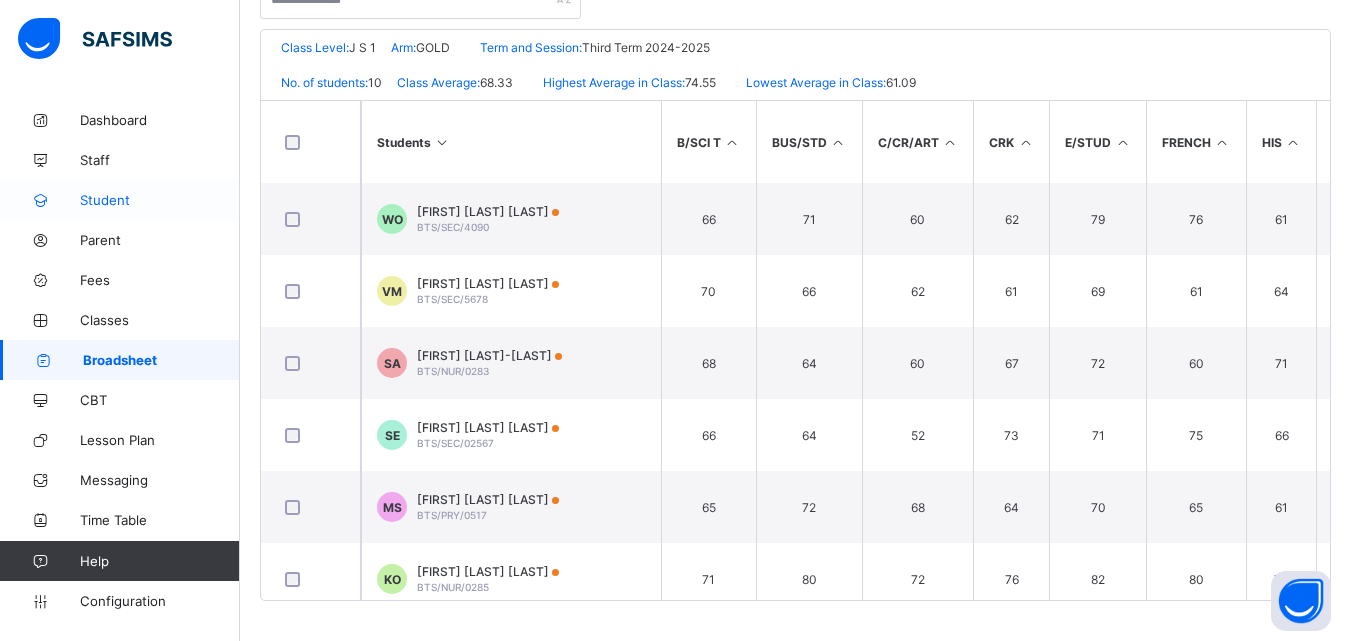 click on "Student" at bounding box center [160, 200] 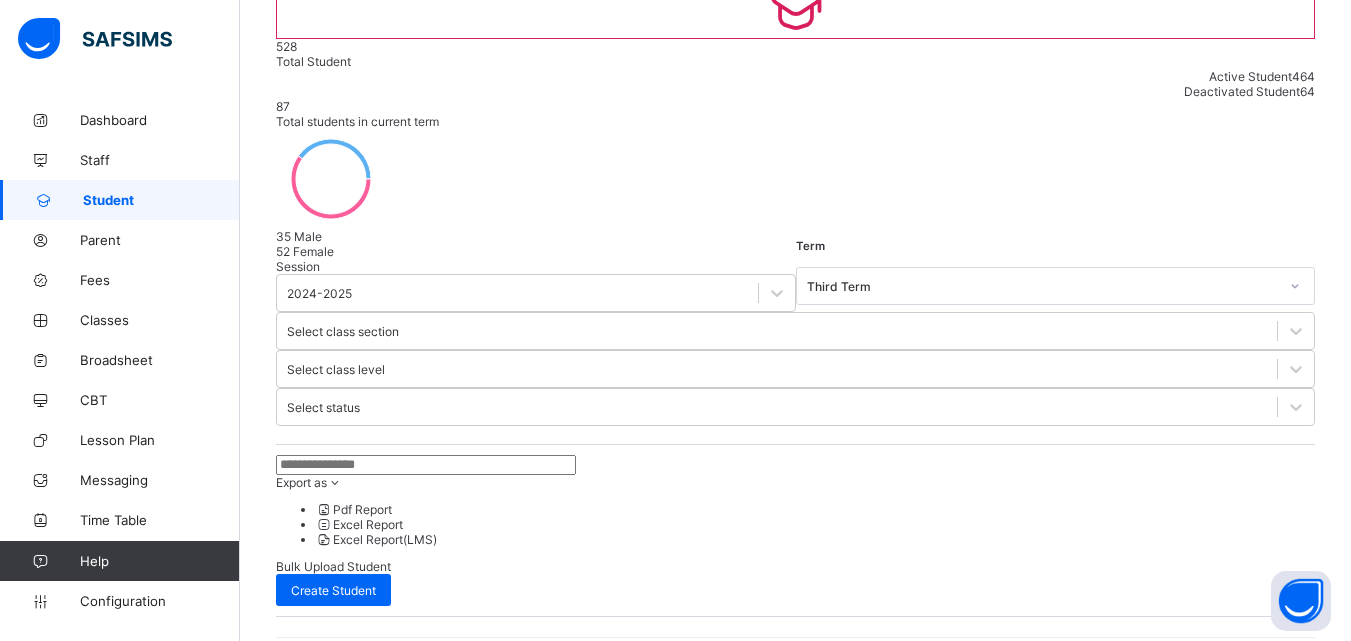 scroll, scrollTop: 200, scrollLeft: 0, axis: vertical 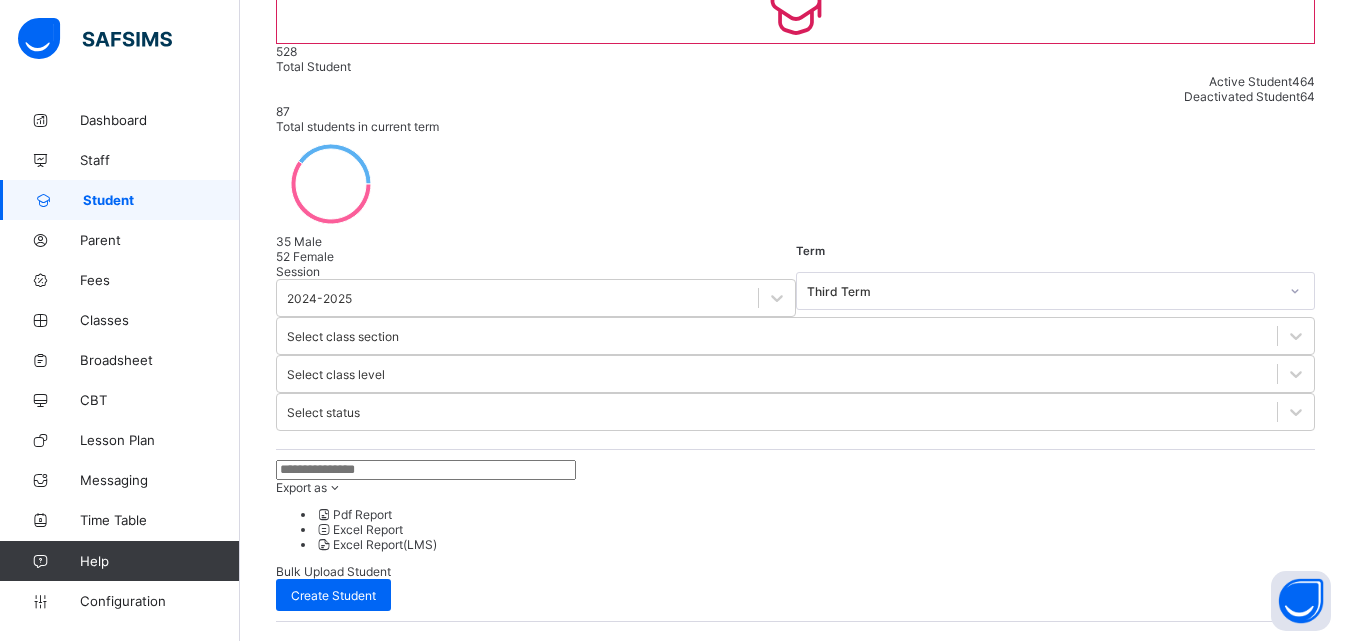 click at bounding box center [426, 470] 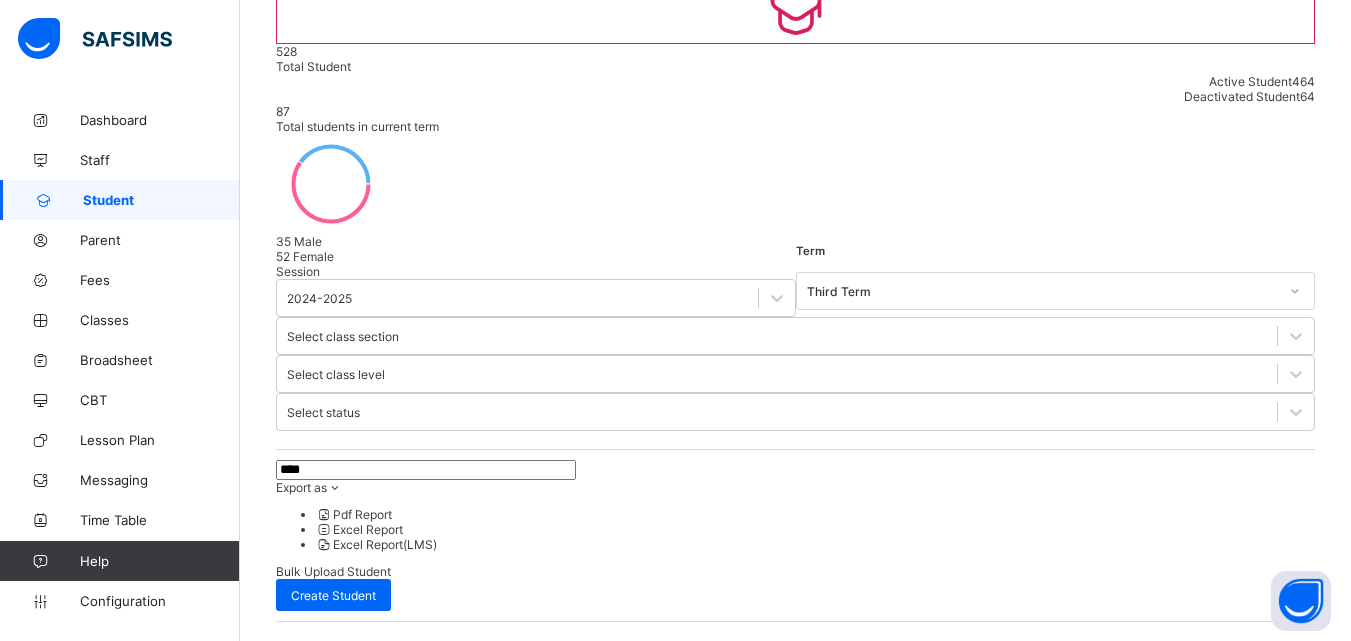type on "*****" 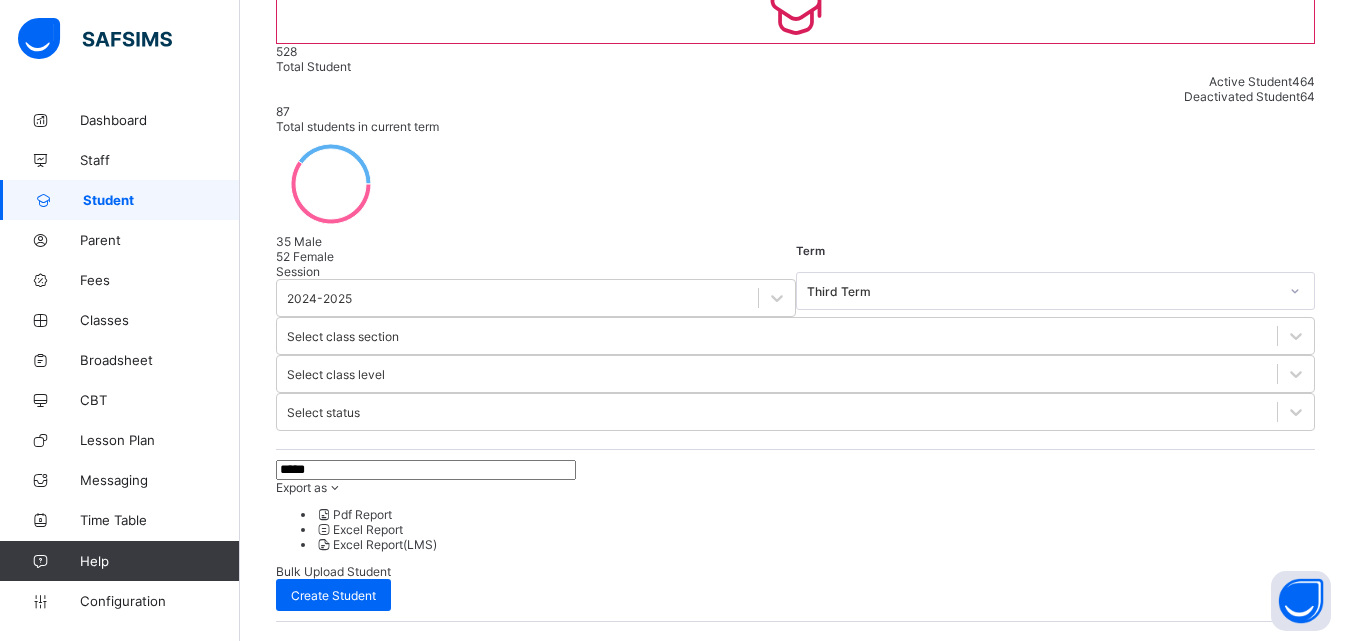 scroll, scrollTop: 162, scrollLeft: 0, axis: vertical 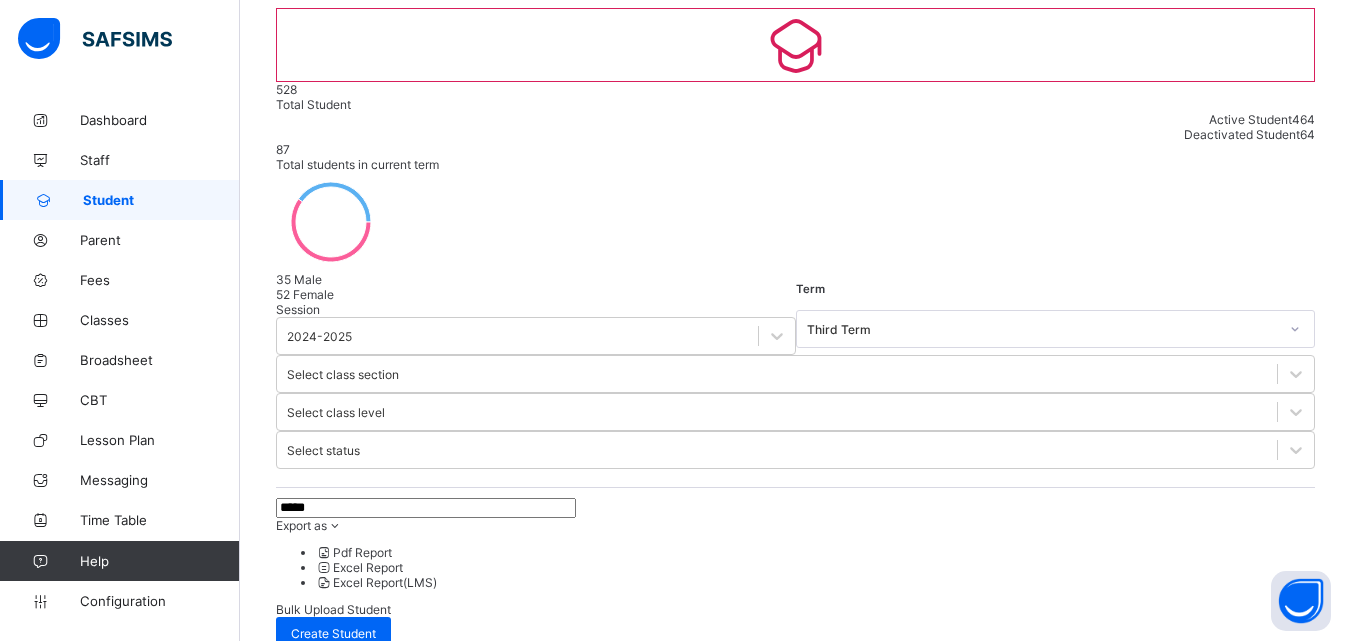 click on "[FIRST] [MIDDLE] [LAST]" at bounding box center (364, 839) 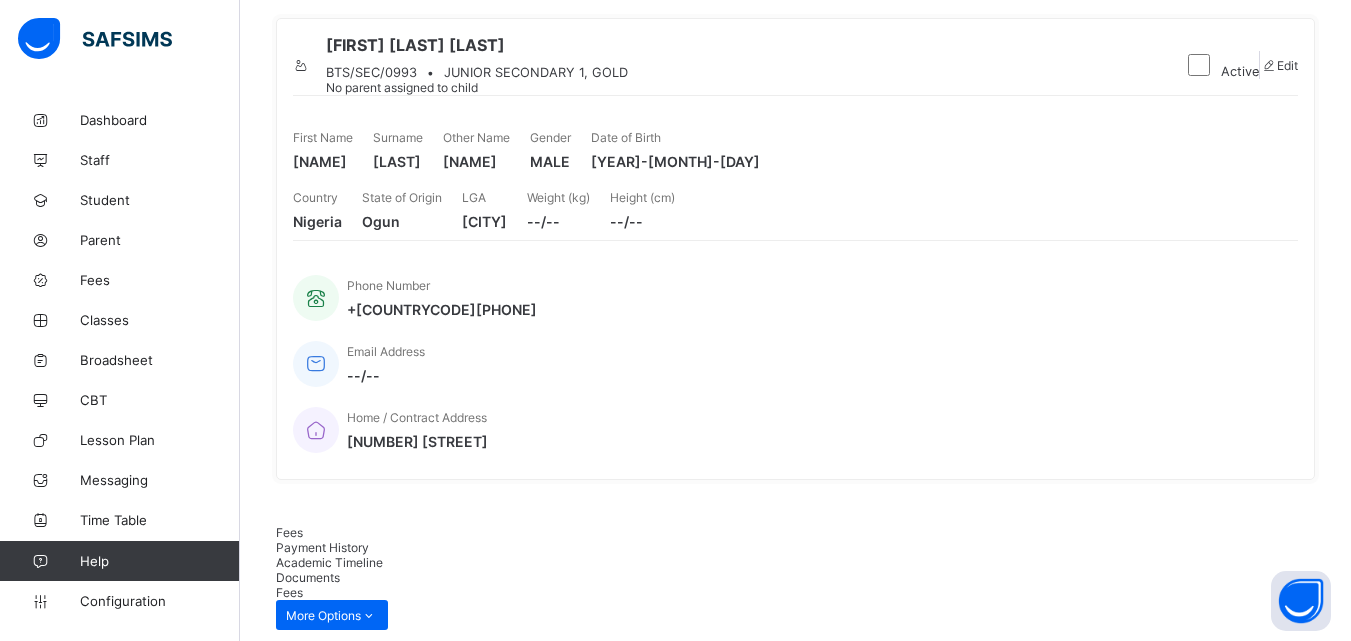 click on "Edit" at bounding box center [1279, 65] 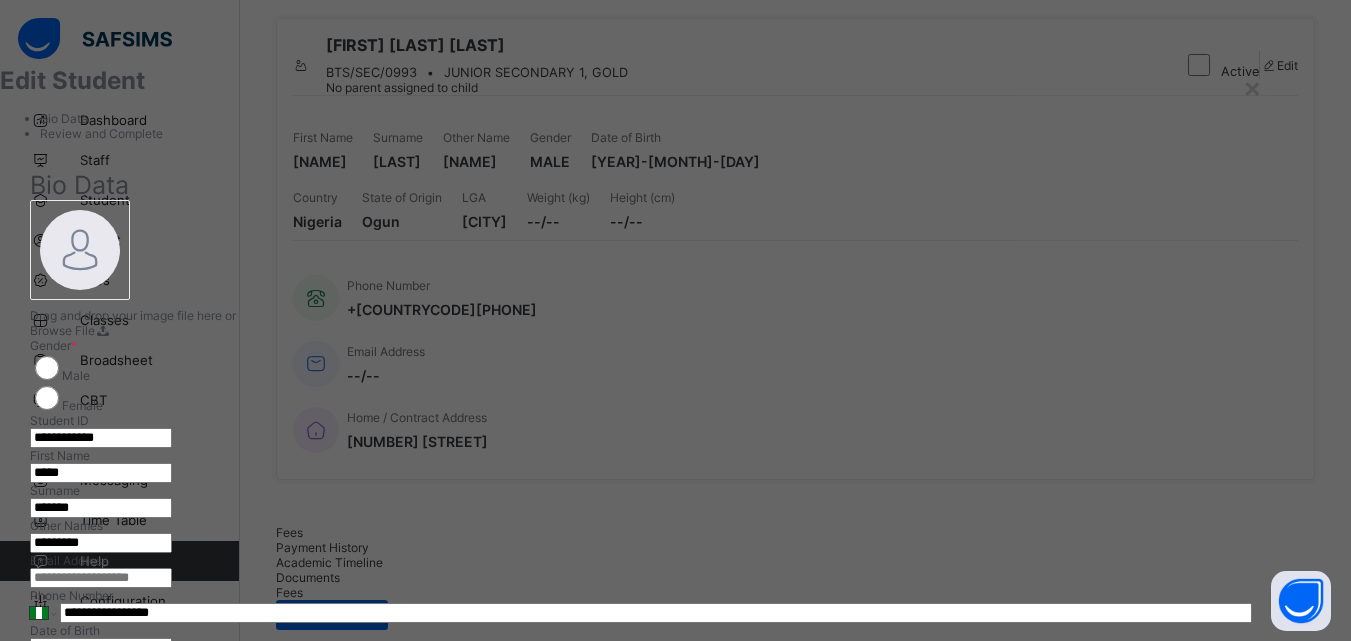click at bounding box center (641, 448) 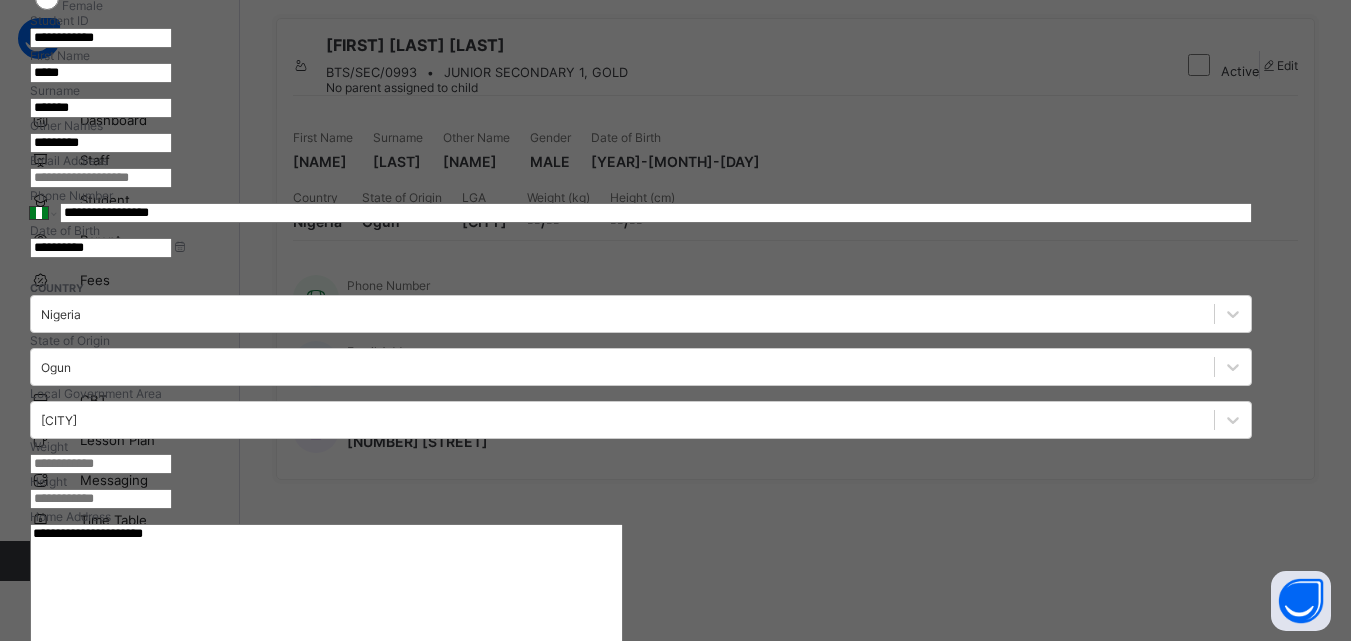 scroll, scrollTop: 440, scrollLeft: 0, axis: vertical 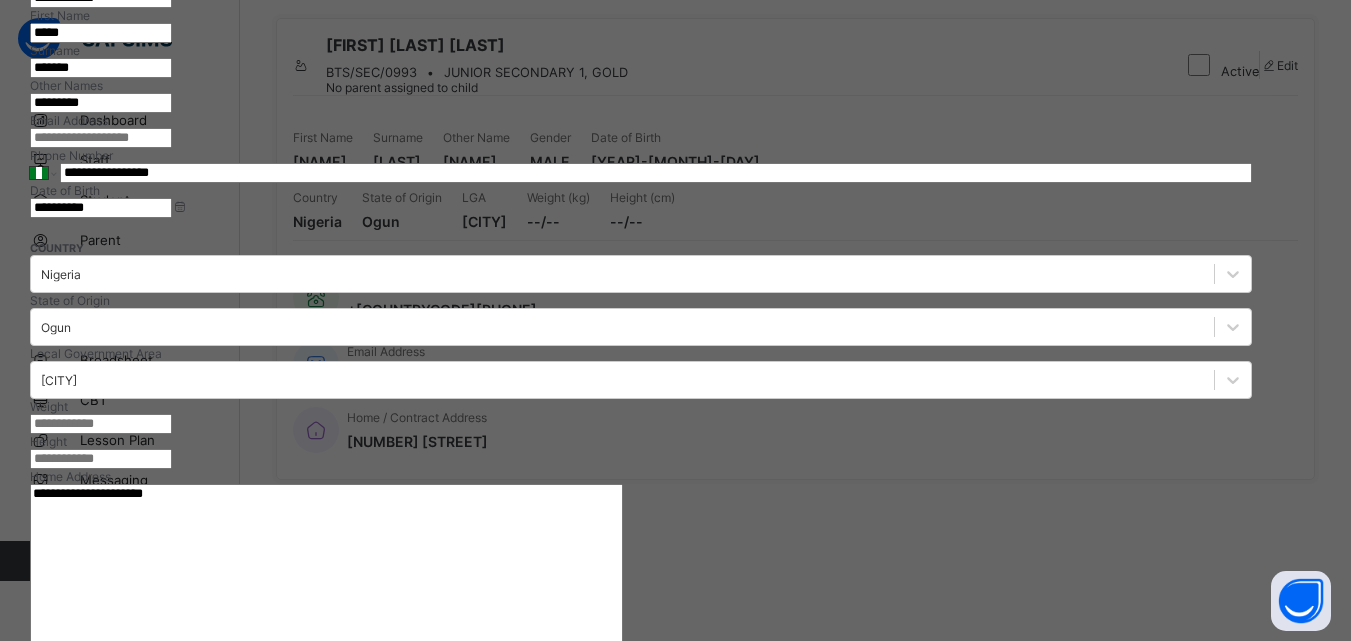 click on "**********" at bounding box center [101, 208] 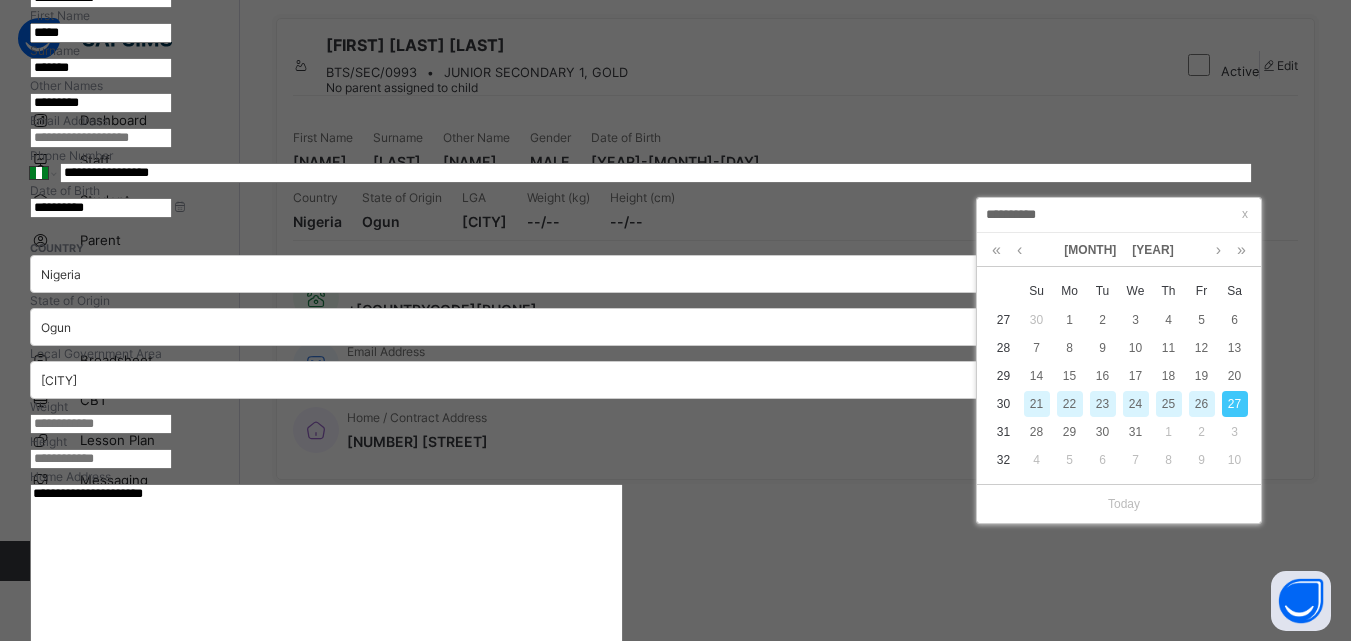 type on "*********" 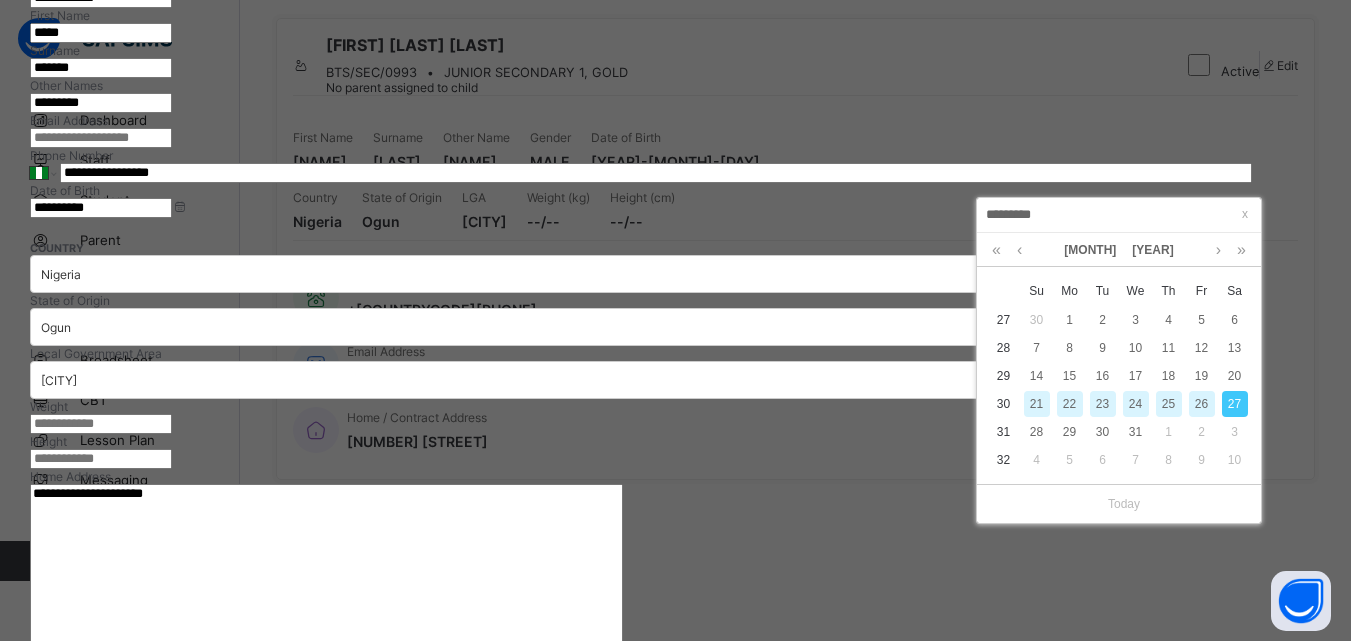 type on "**********" 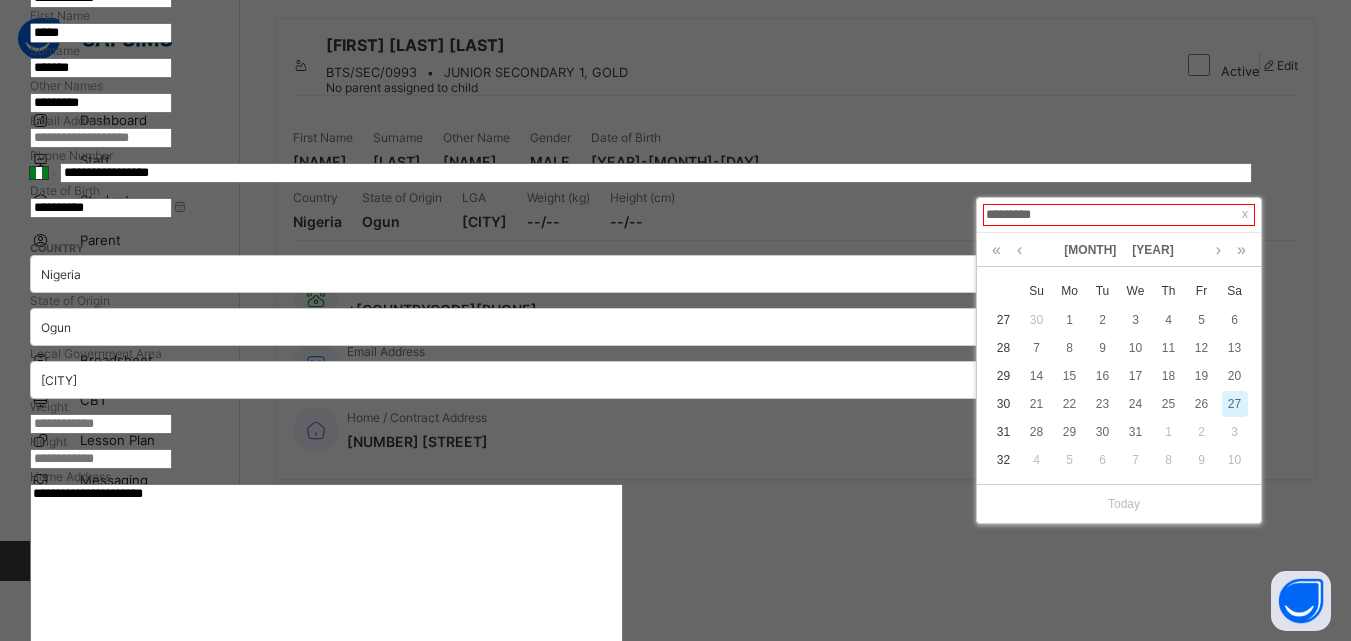 type on "**********" 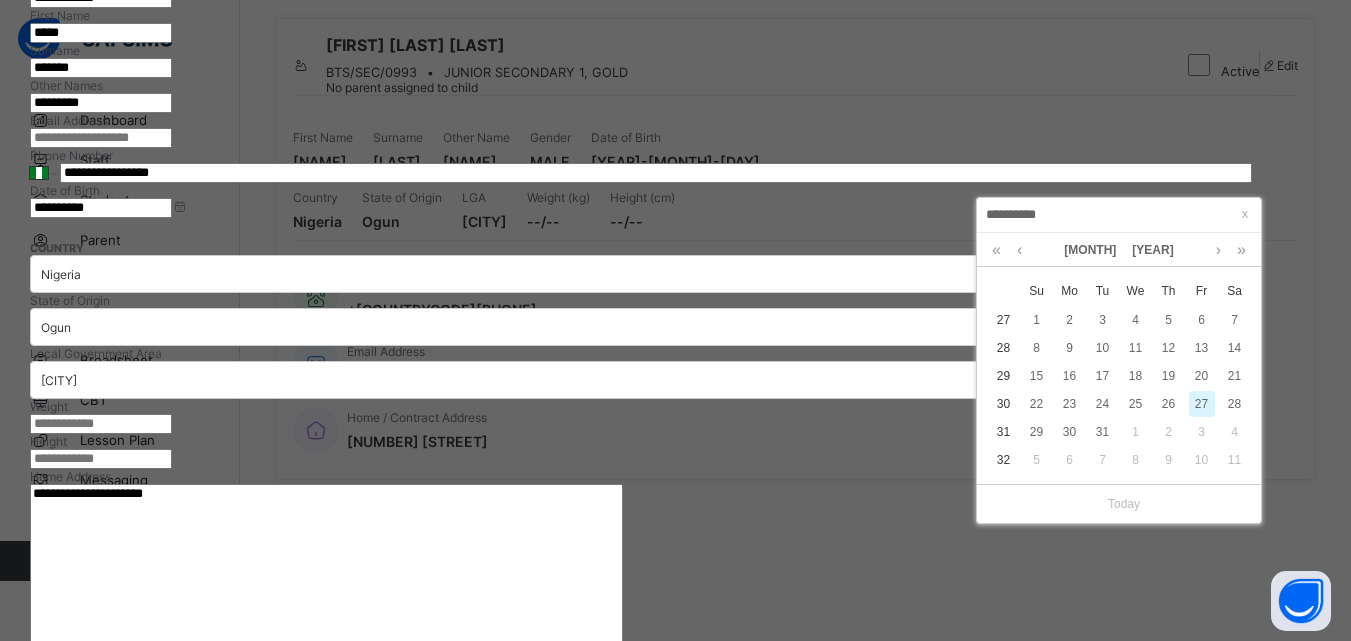 type on "**********" 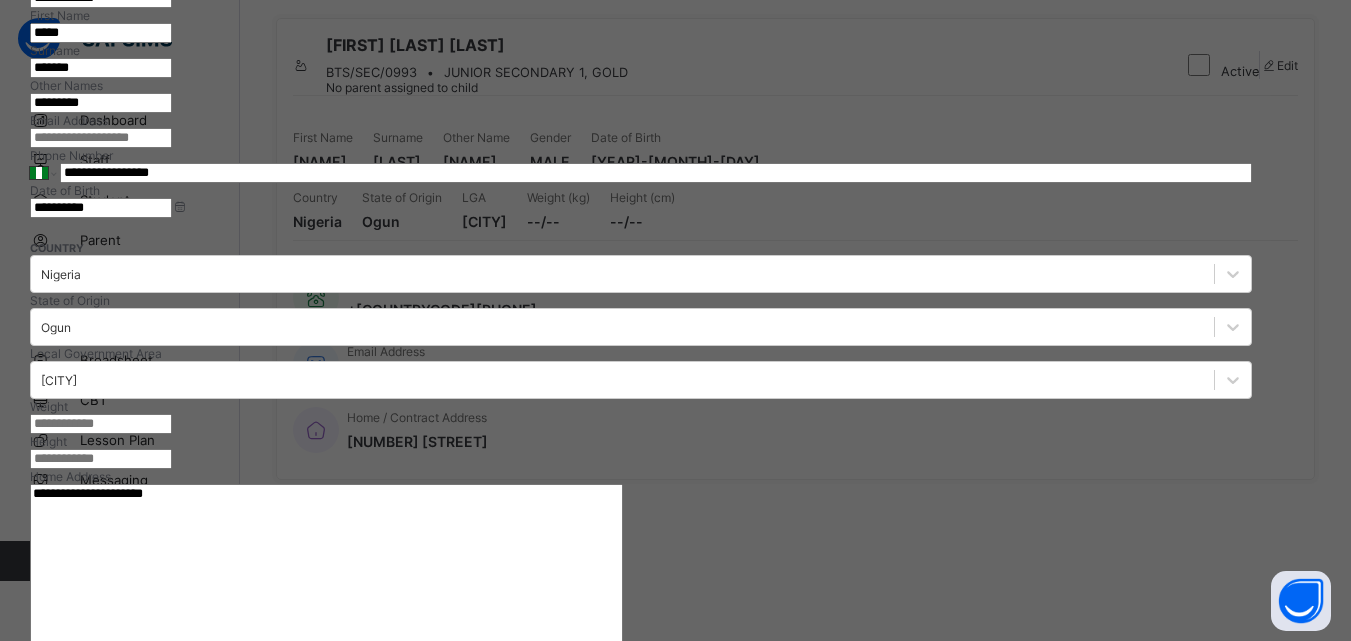 click on "Drag and drop your image file here or Browse File" at bounding box center (641, -171) 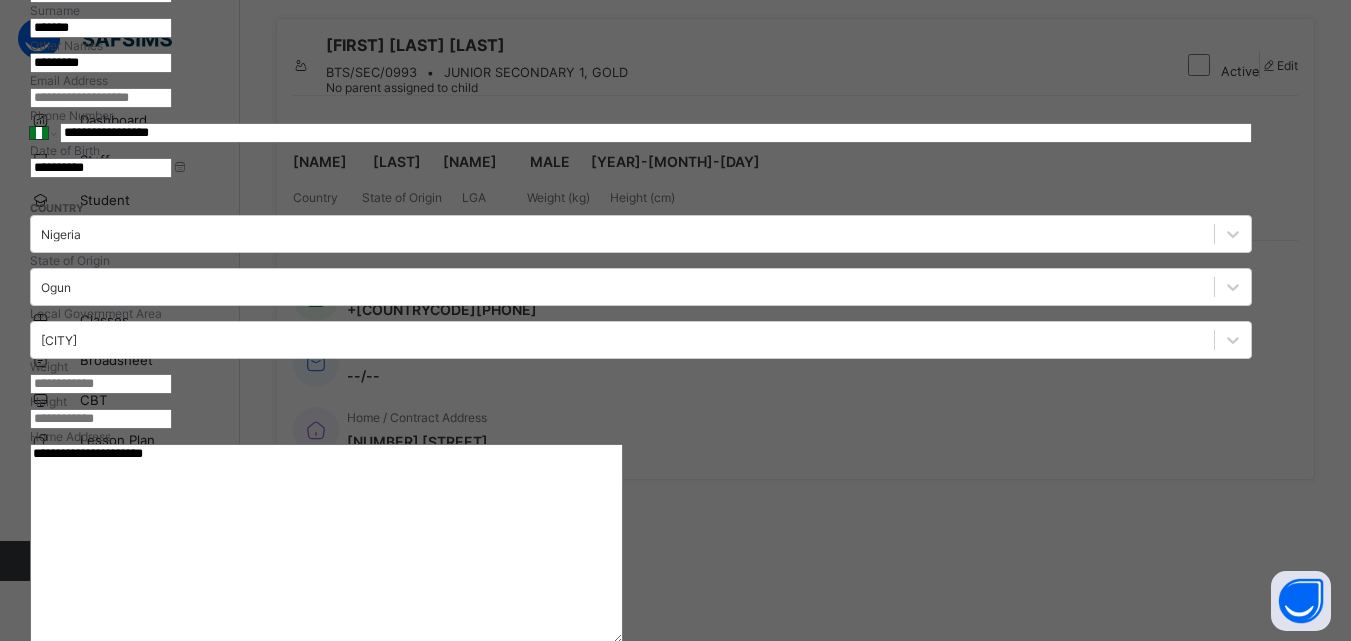 scroll, scrollTop: 612, scrollLeft: 0, axis: vertical 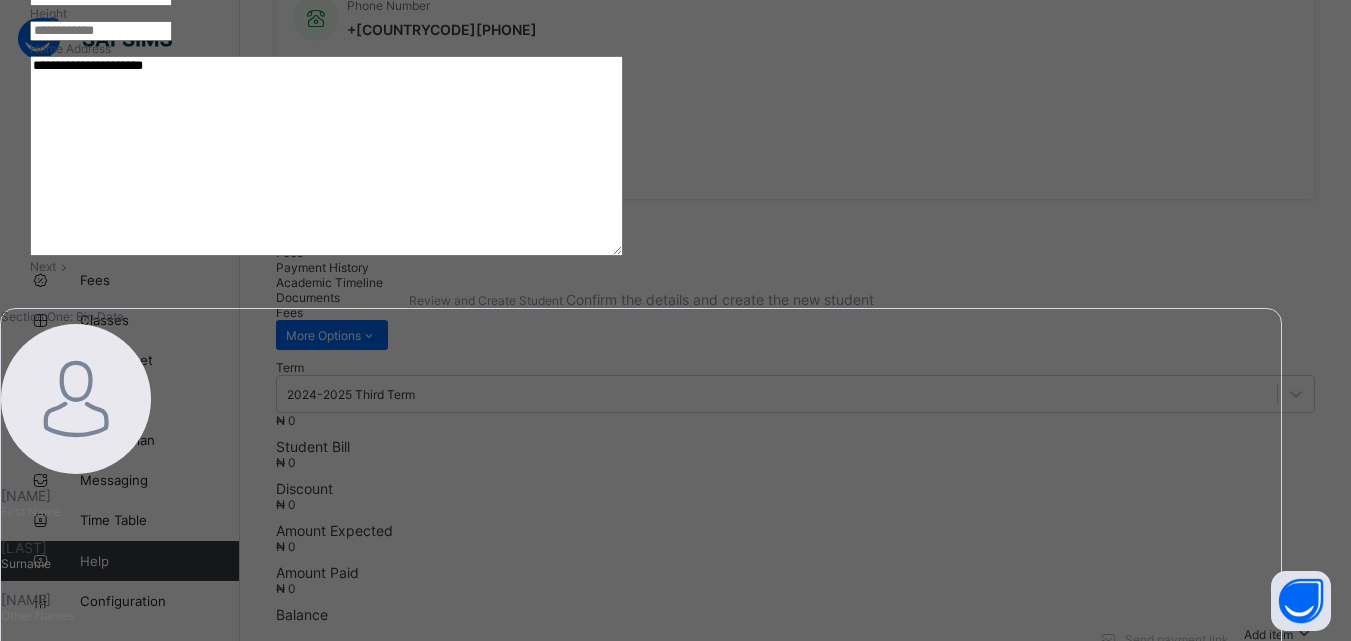 click on "Next" at bounding box center (43, 266) 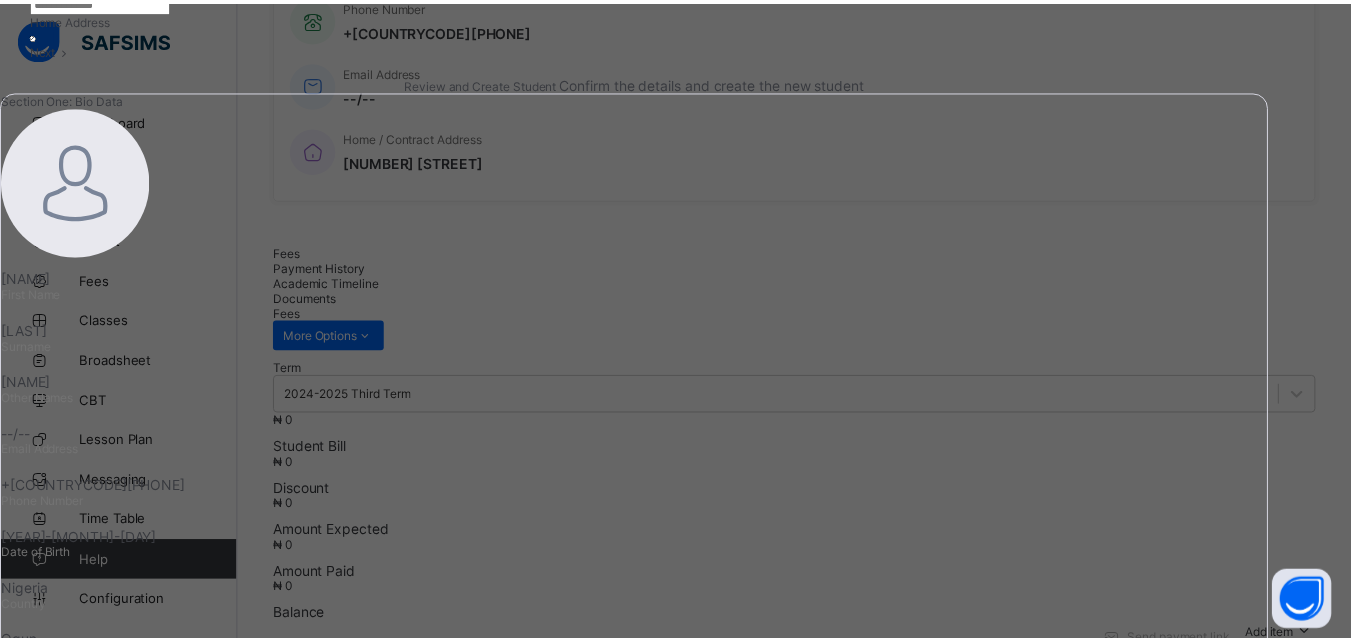 scroll, scrollTop: 392, scrollLeft: 0, axis: vertical 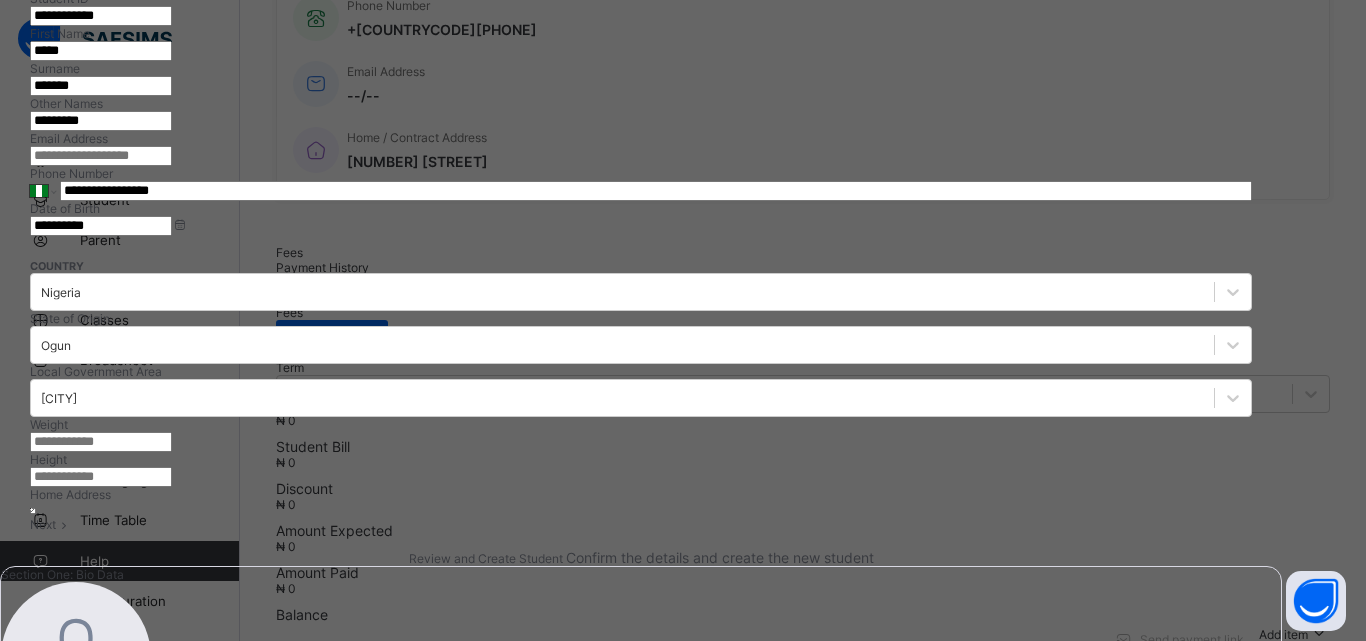 click on "Finish" at bounding box center (641, 1465) 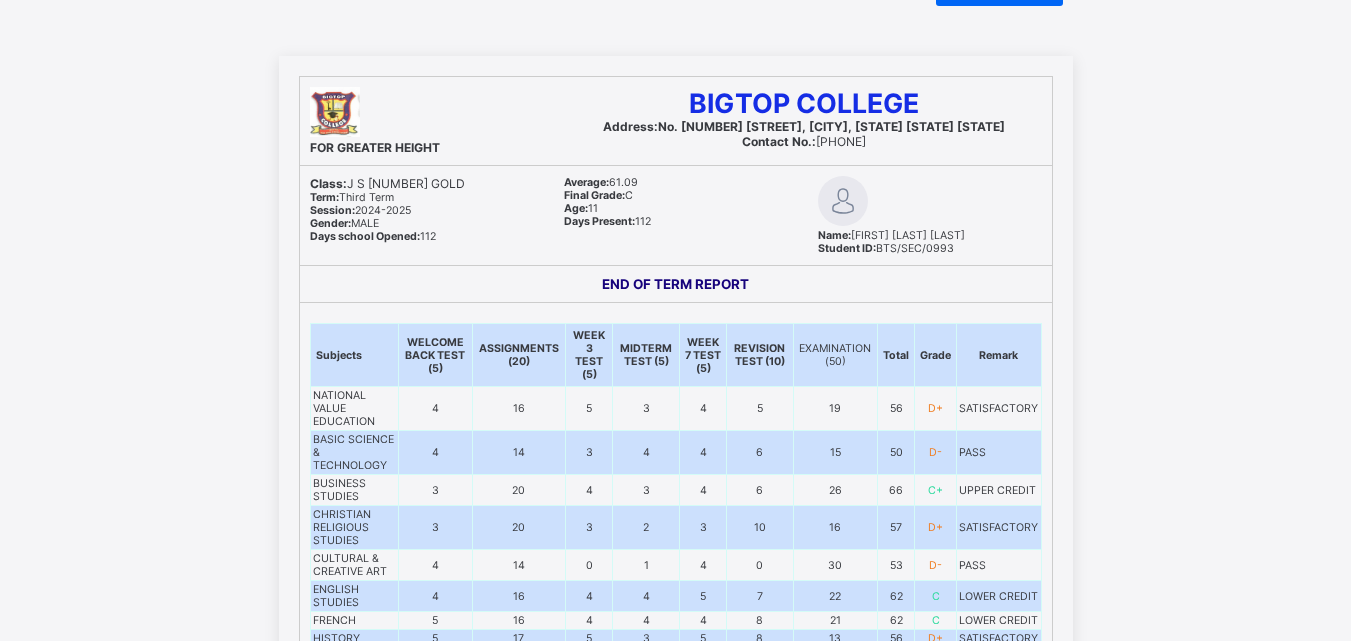 scroll, scrollTop: 0, scrollLeft: 0, axis: both 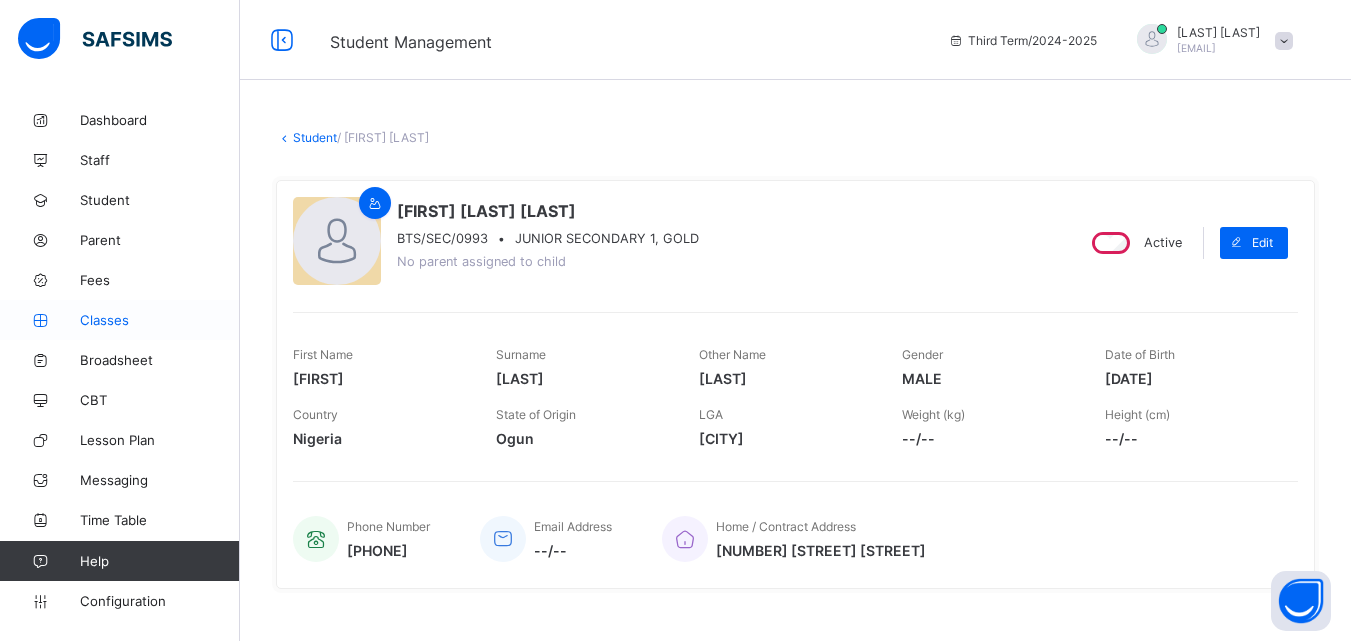 click on "Classes" at bounding box center [160, 320] 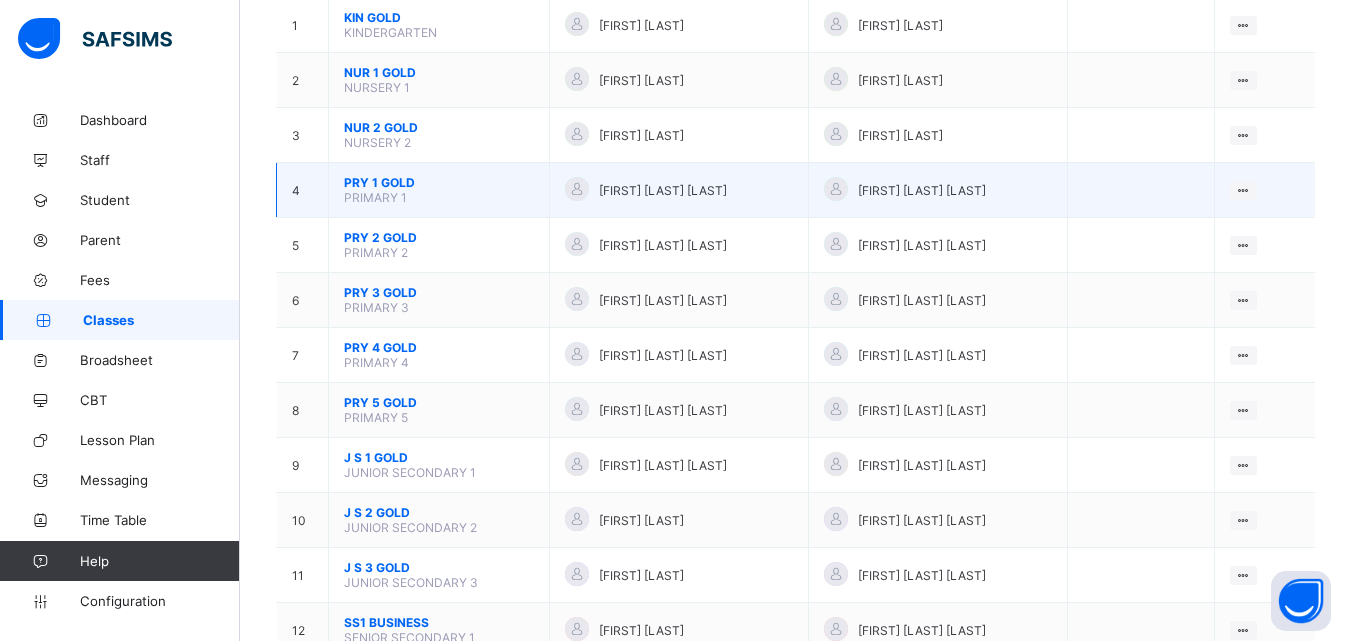 scroll, scrollTop: 320, scrollLeft: 0, axis: vertical 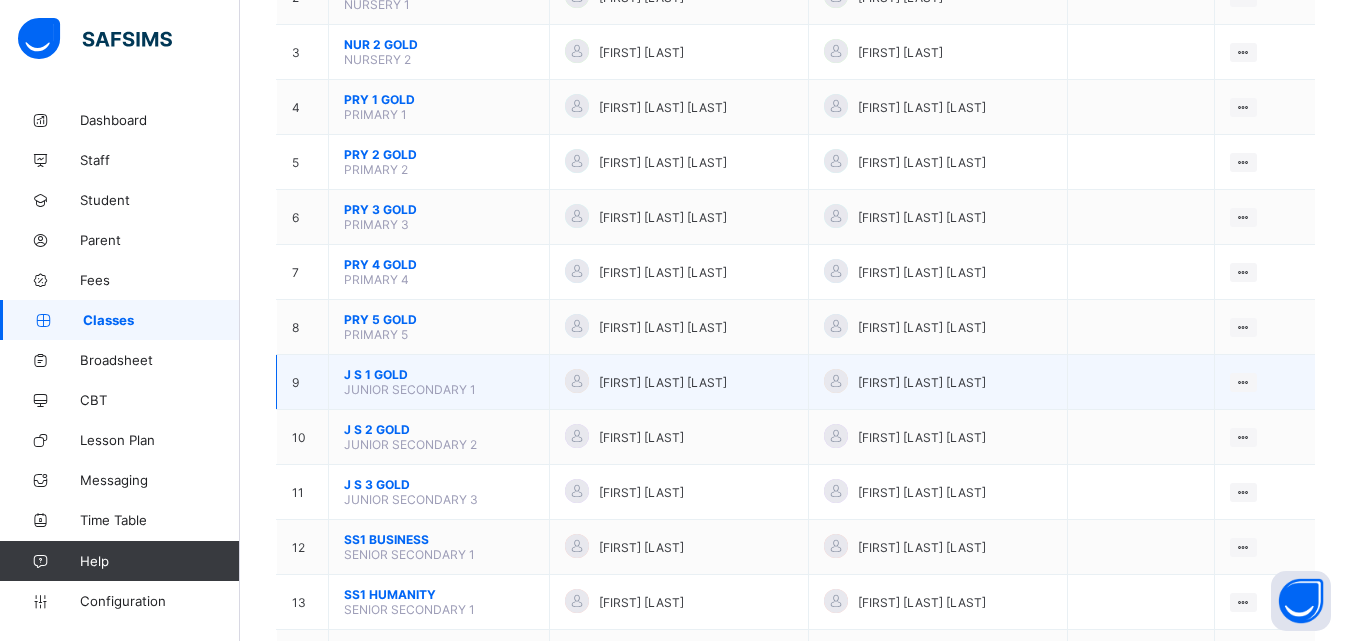 click on "J S 1   GOLD" at bounding box center [439, 374] 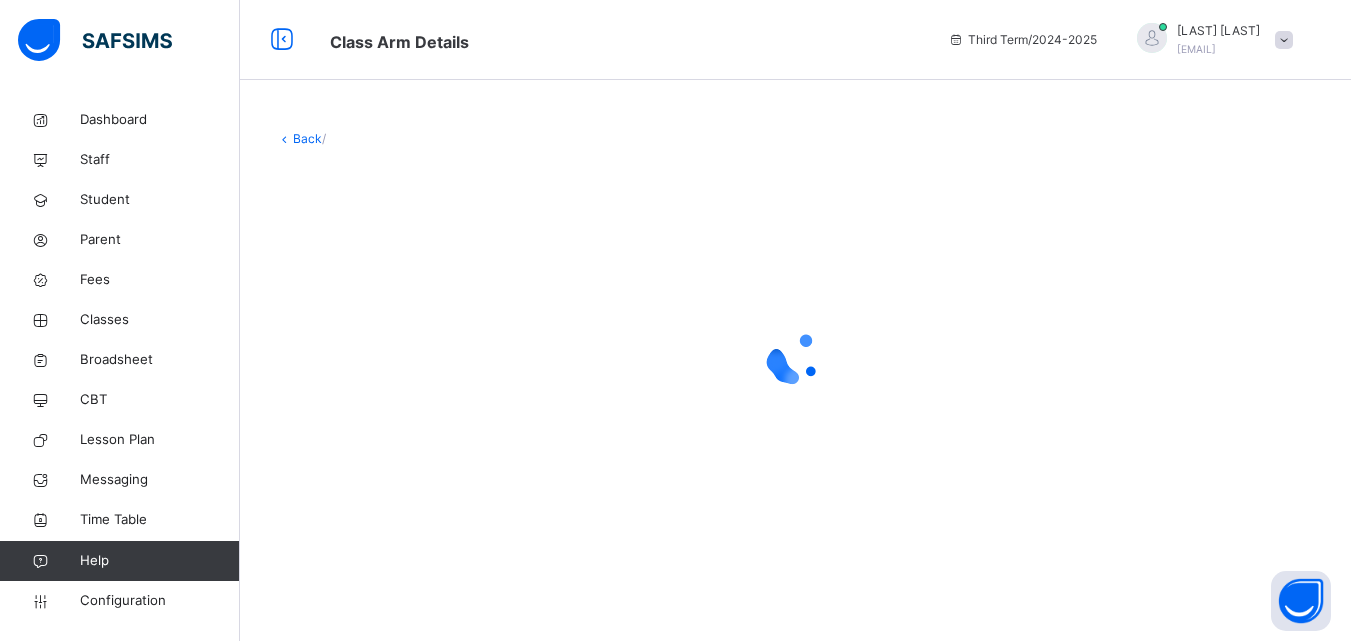 scroll, scrollTop: 0, scrollLeft: 0, axis: both 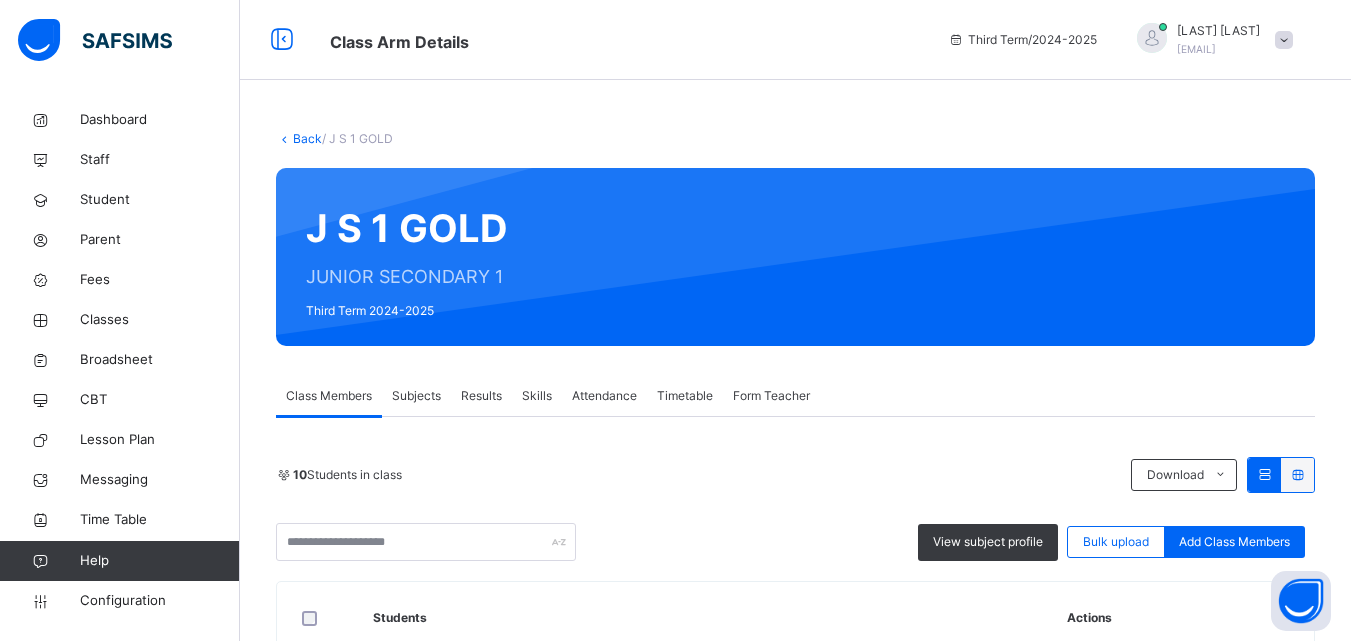 click on "Results" at bounding box center [481, 396] 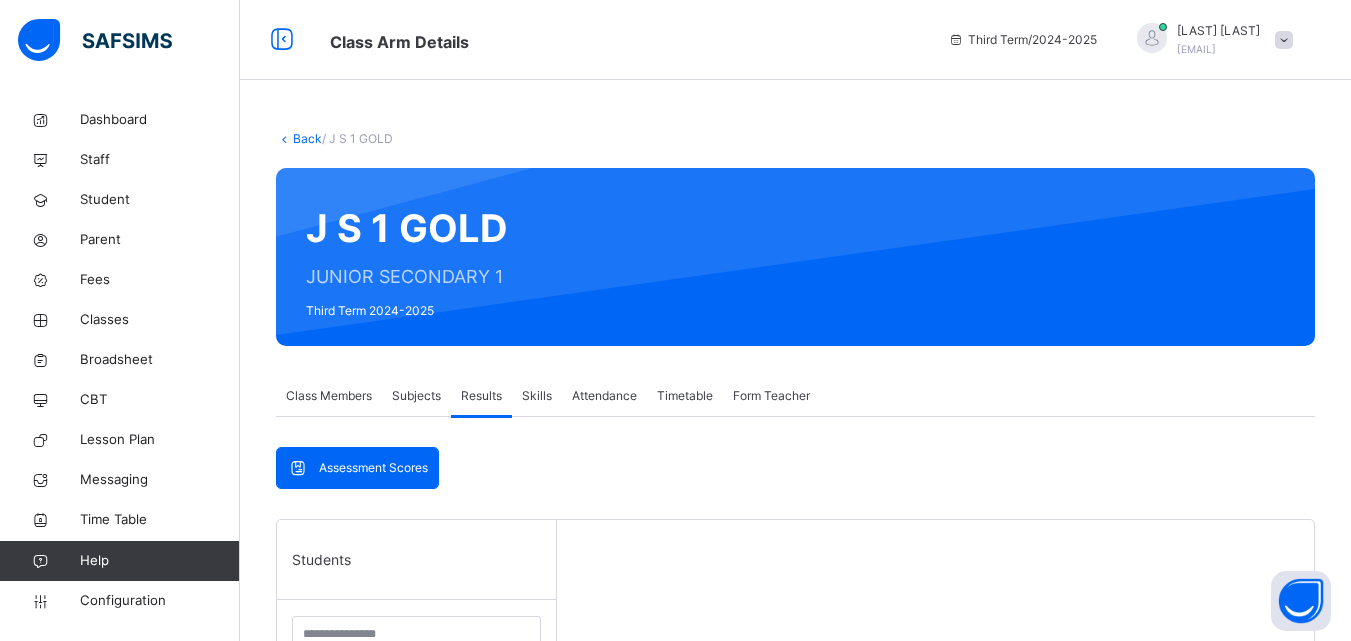 click on "Assessment Scores Assessment Scores Students Ariyo Wahab Pelewura BTS/PRY/0515 BRAHMS INIOLUWA COMFORT BTS/PRY/0251 ENOCH OLUWAJARE OLADELE BTS/SEC/0993 FEYIKEMI DEBORAH ADEGBOLA BTS/SEC/20344 KAMSIYOCHUKWU PURITY ONYEAMA BTS/NUR/0285 Mofiyinfoluwa Moyinoluwa Salau BTS/PRY/0517 SAMUEL JOSHUA EMAMOKE BTS/SEC/02567 SIMEON ZINO ABRAMS-EKE BTS/NUR/0283 VICTOR PLANJI MICAH BTS/SEC/5678 WISDOM SAMUEL OKORIE BTS/SEC/4090 Select a Student Select a student from the list to the left to view records" at bounding box center (795, 809) 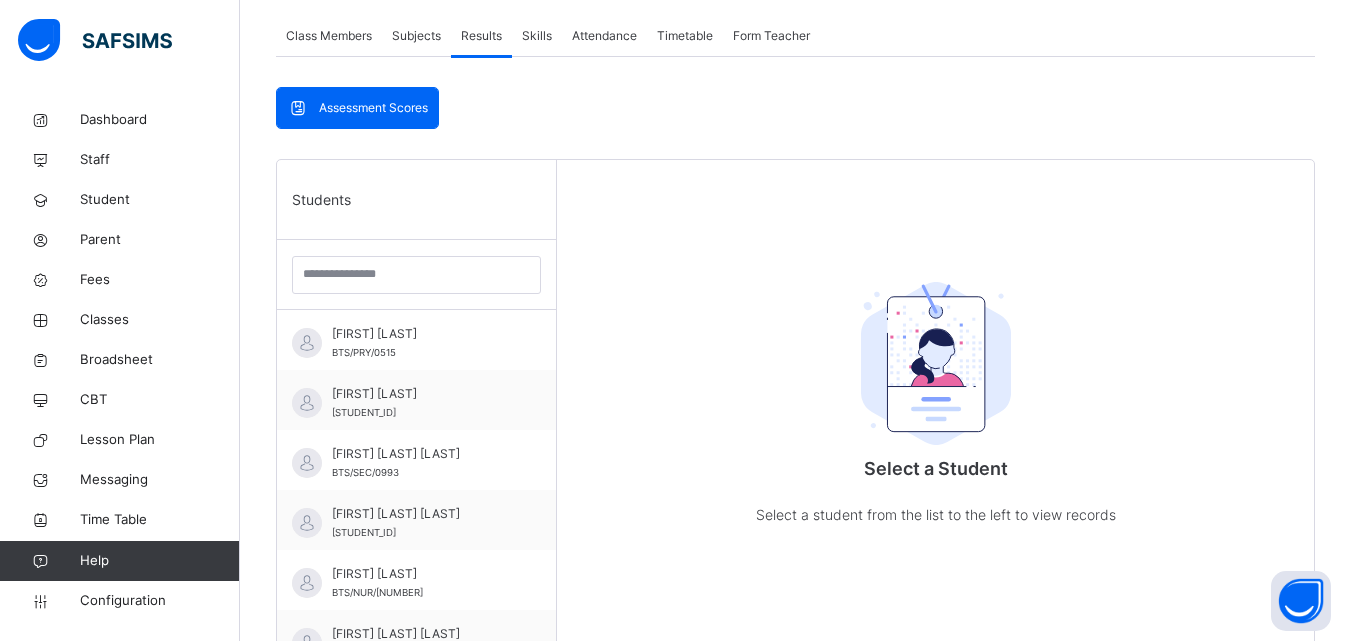 scroll, scrollTop: 560, scrollLeft: 0, axis: vertical 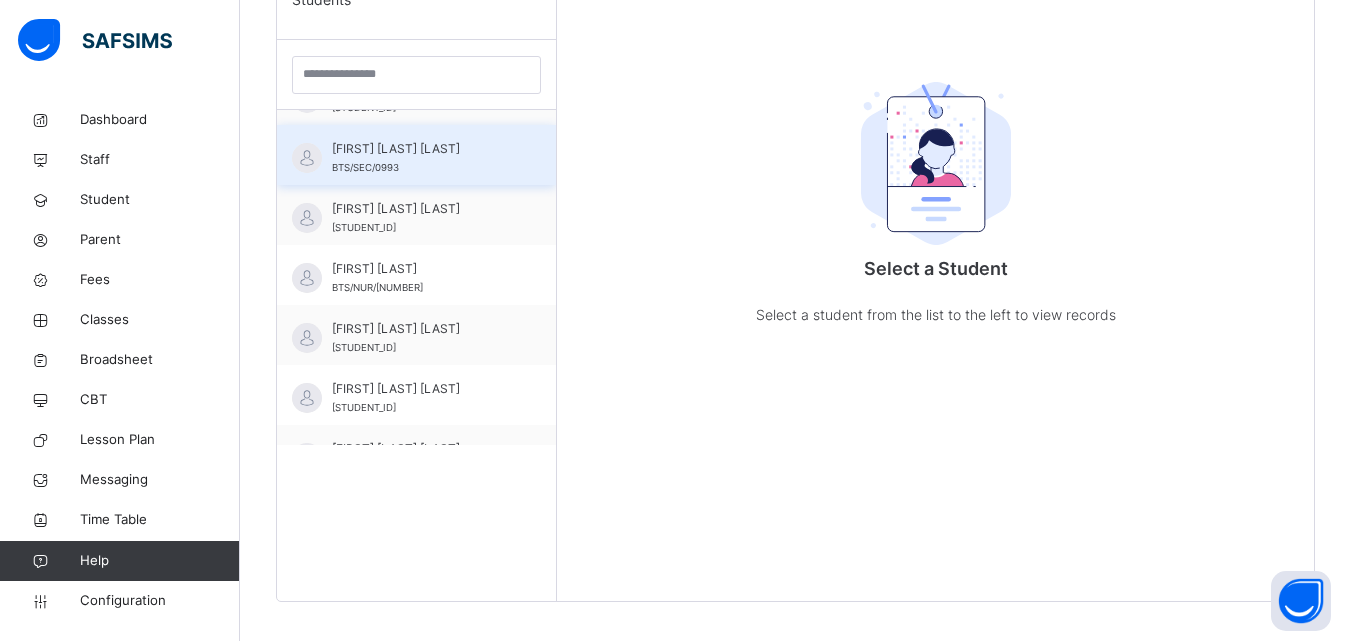 click on "[FIRST] [LAST] [LAST]" at bounding box center [421, 149] 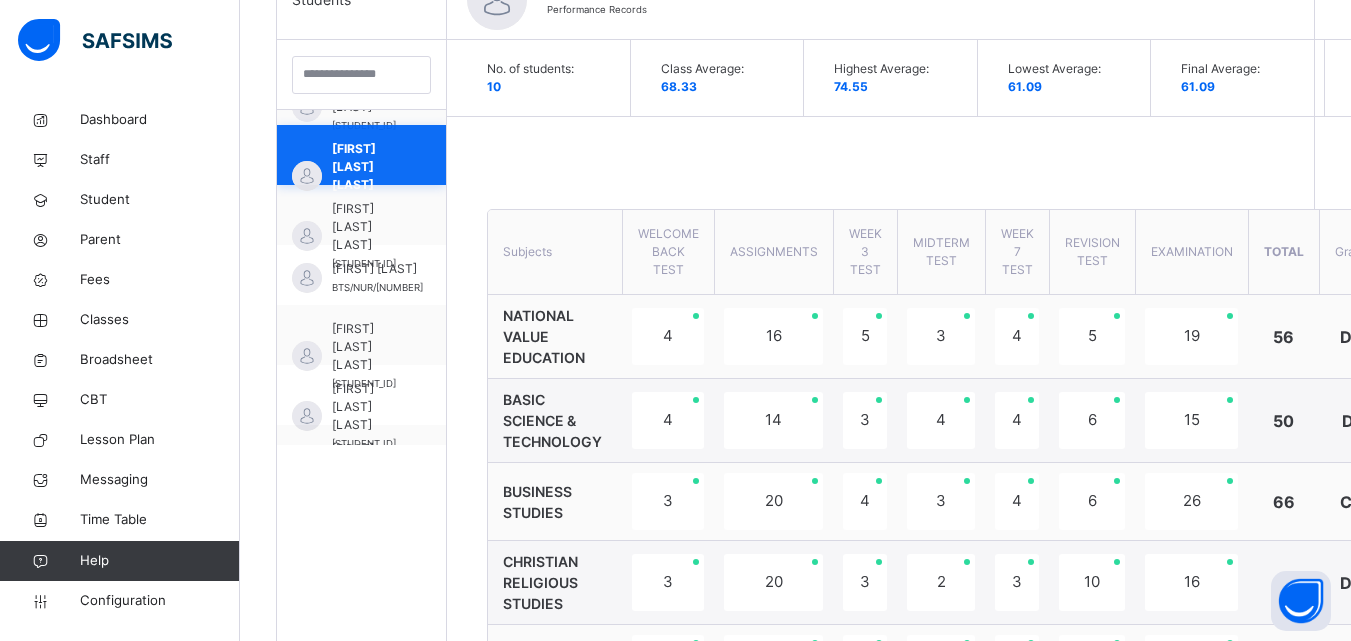 scroll, scrollTop: 114, scrollLeft: 0, axis: vertical 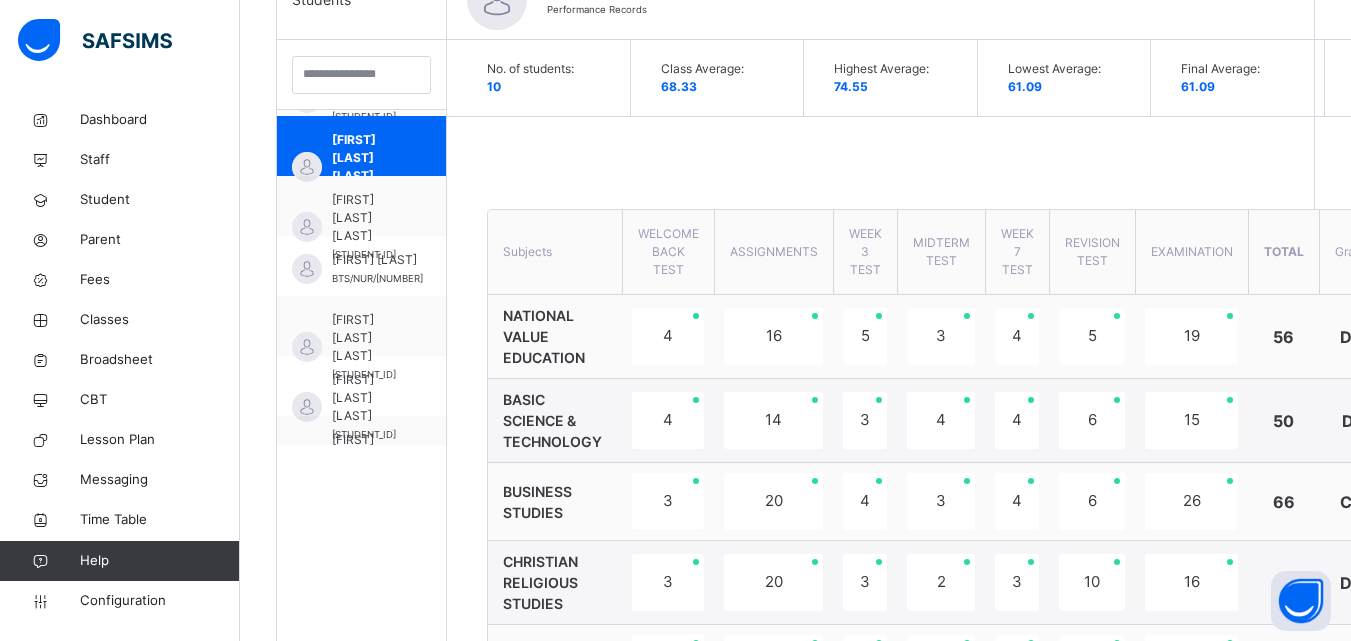 click on "**********" at bounding box center [982, 830] 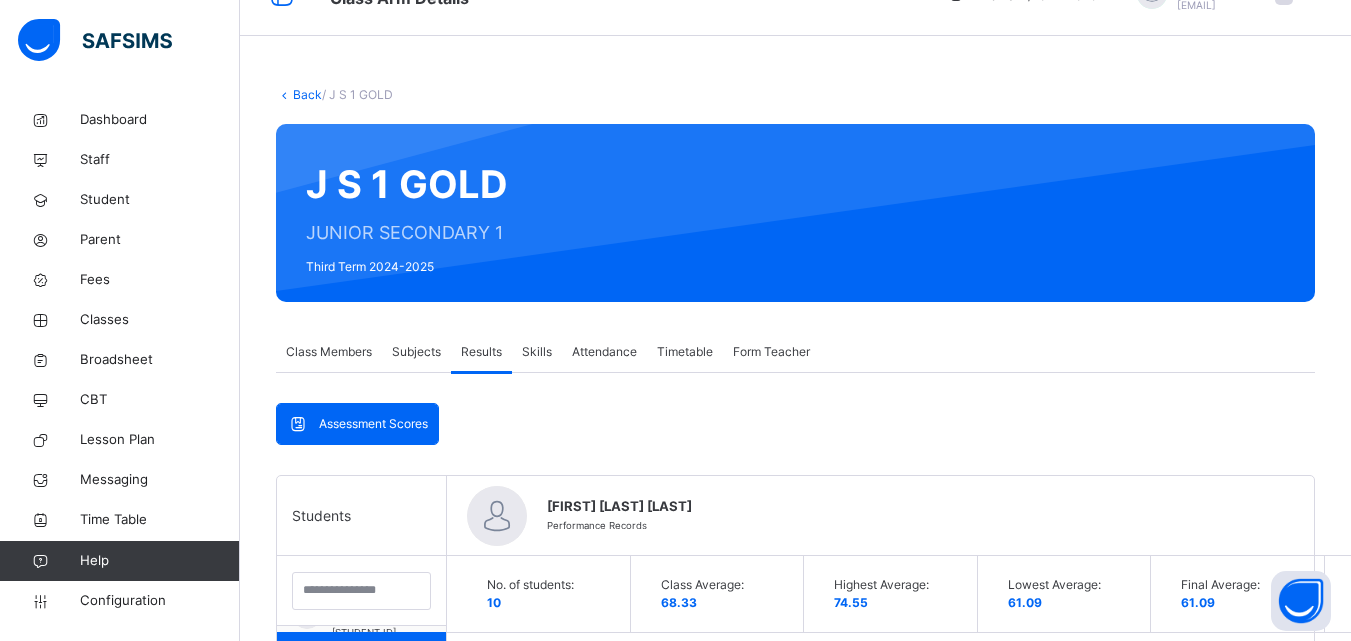 scroll, scrollTop: 40, scrollLeft: 0, axis: vertical 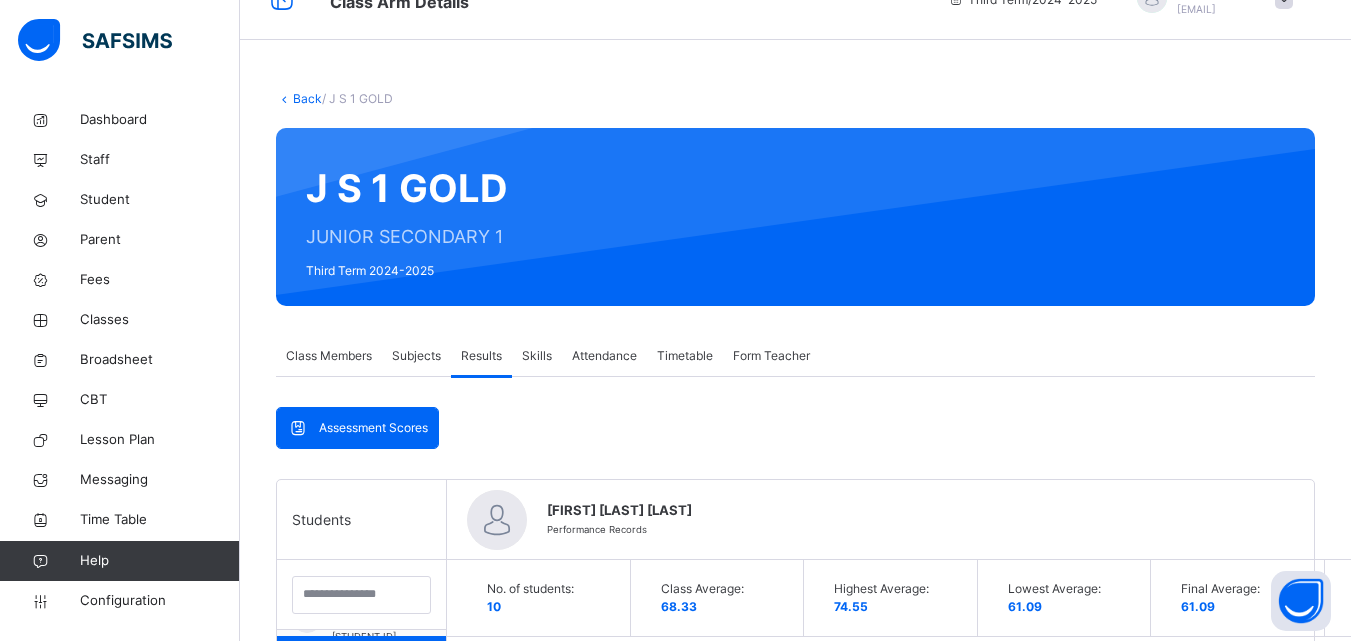 click on "Subjects" at bounding box center (416, 356) 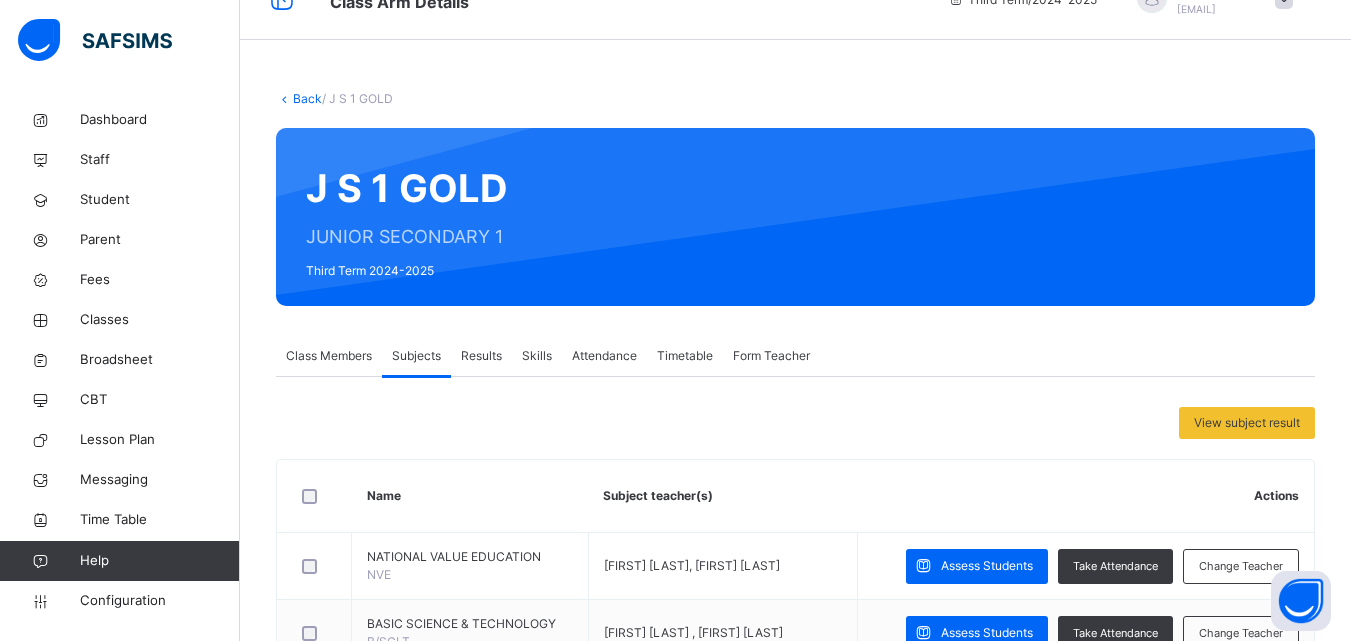 click on "View subject result" at bounding box center [795, 423] 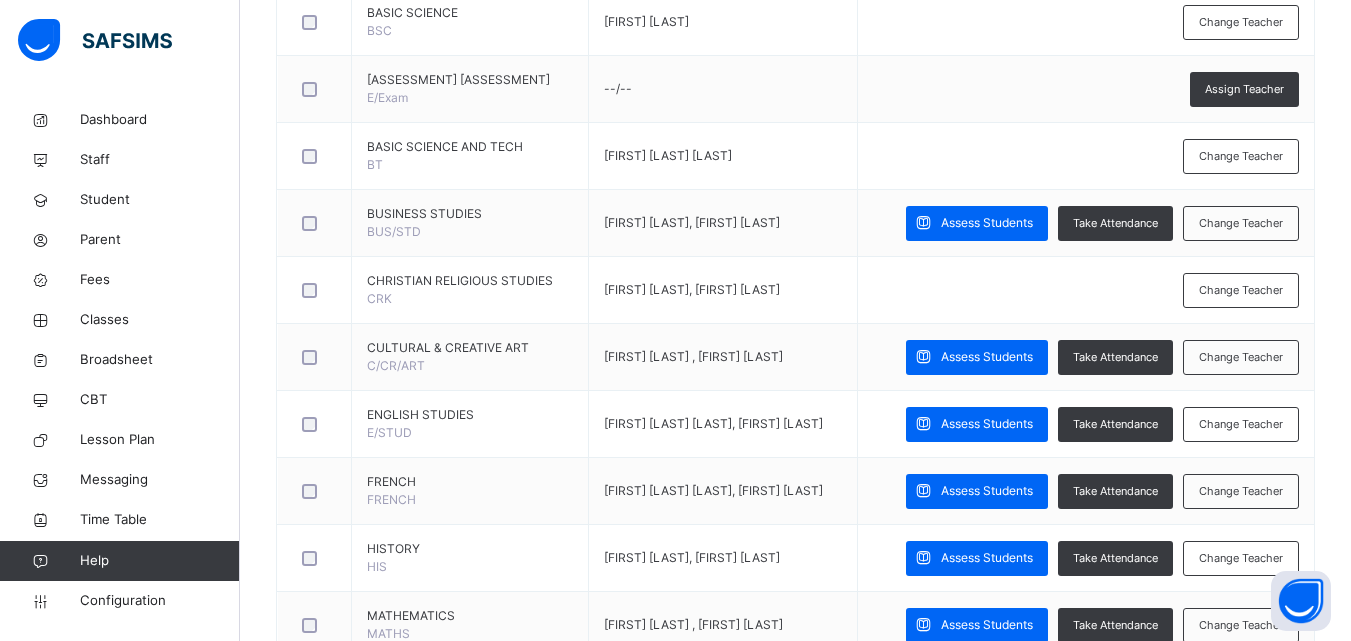 scroll, scrollTop: 760, scrollLeft: 0, axis: vertical 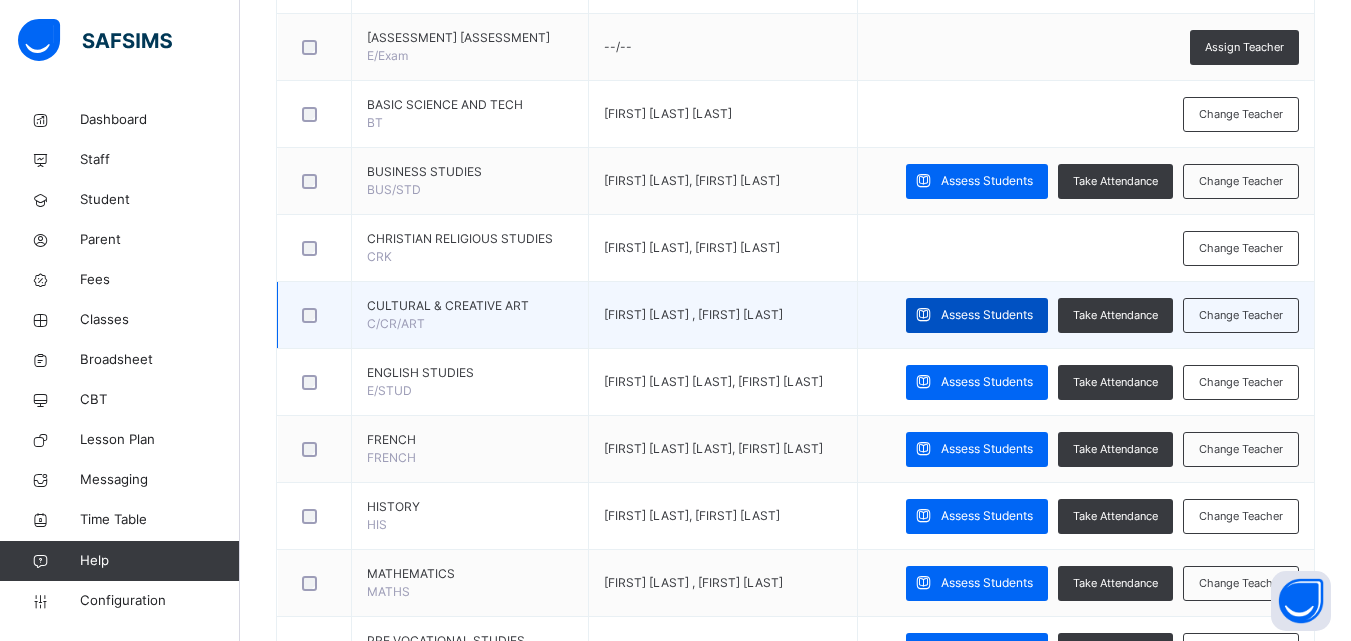click on "Assess Students" at bounding box center (987, 315) 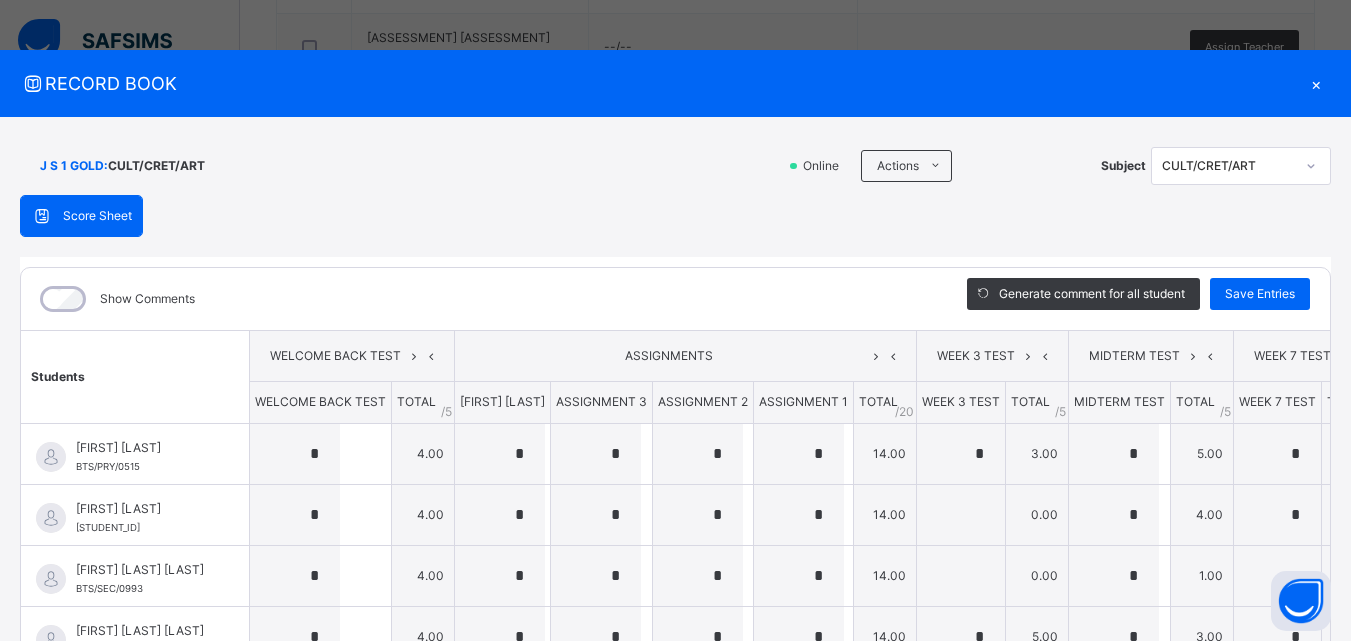 type on "*" 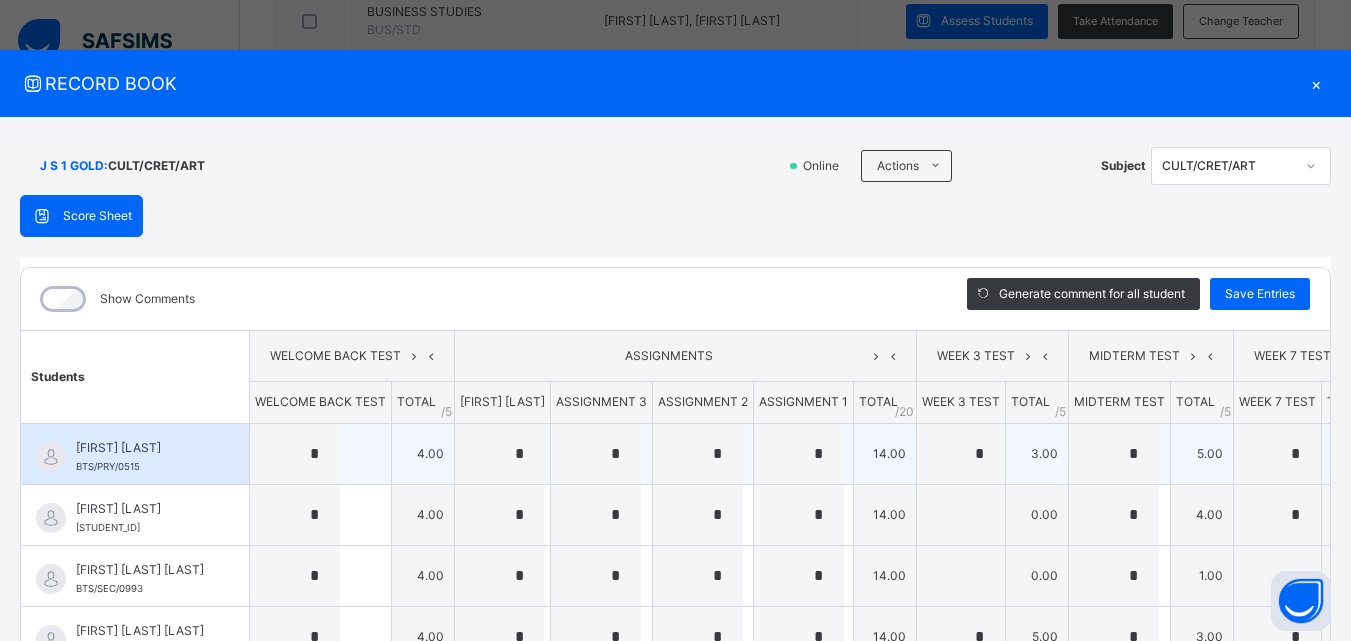 scroll, scrollTop: 1200, scrollLeft: 0, axis: vertical 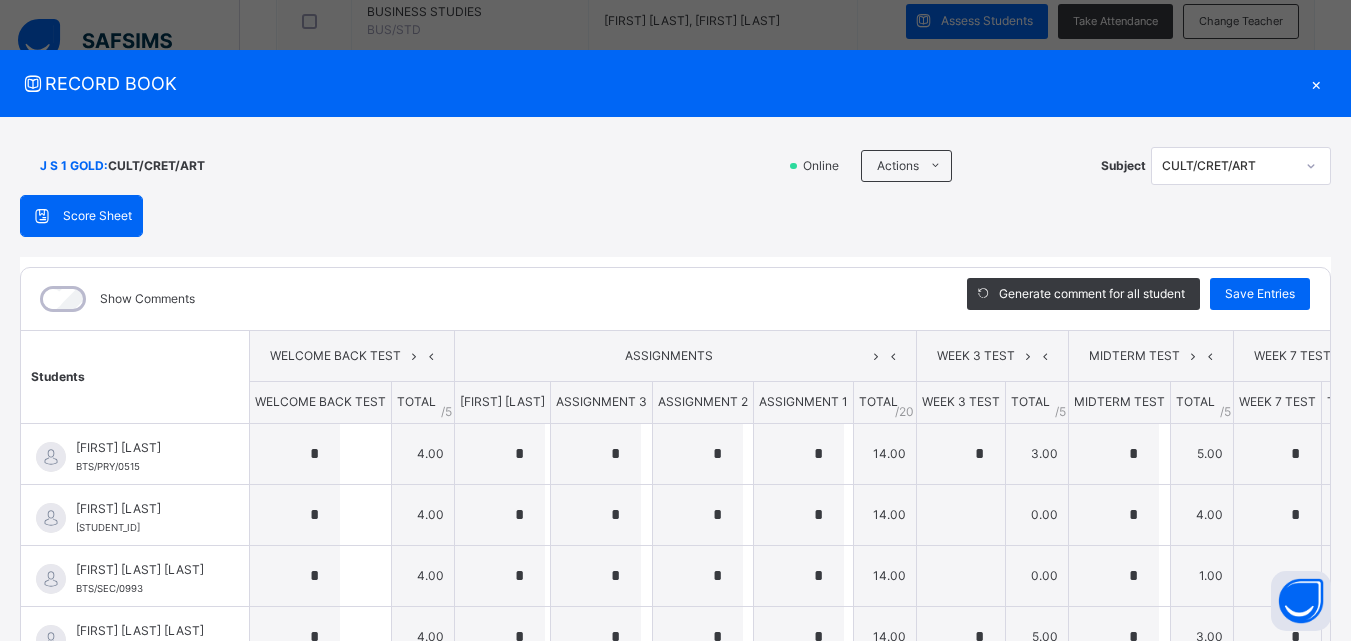 click on "Show Comments" at bounding box center (479, 299) 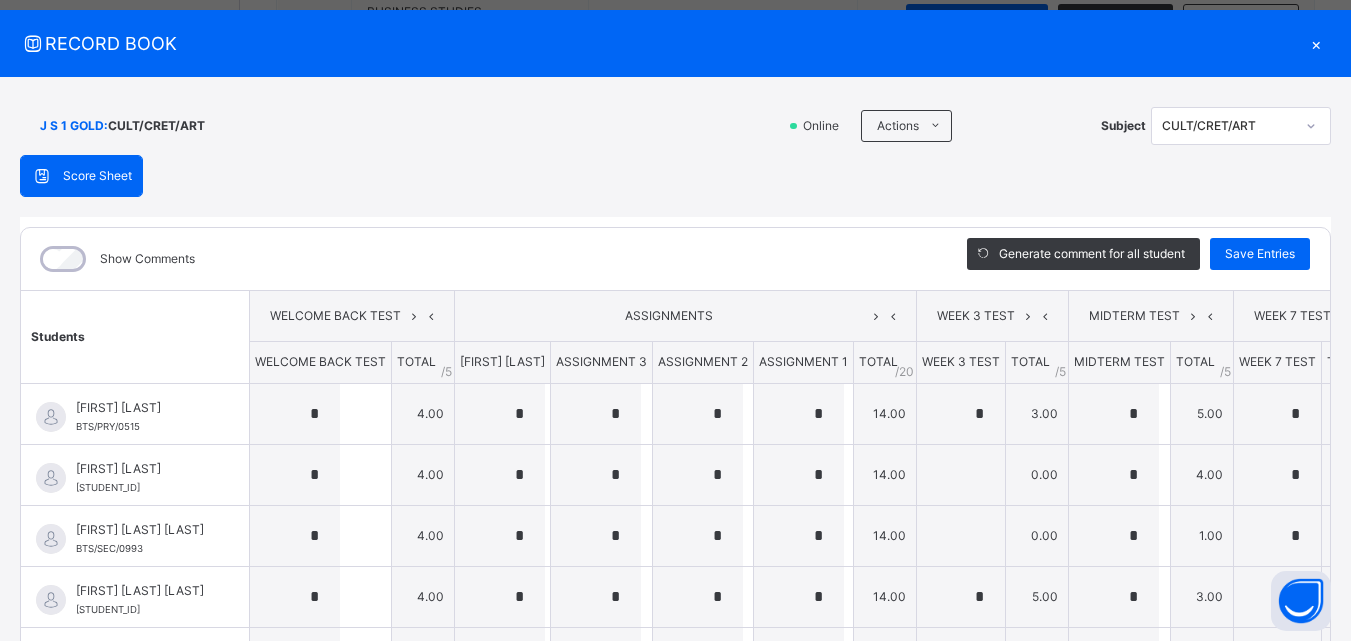 scroll, scrollTop: 285, scrollLeft: 0, axis: vertical 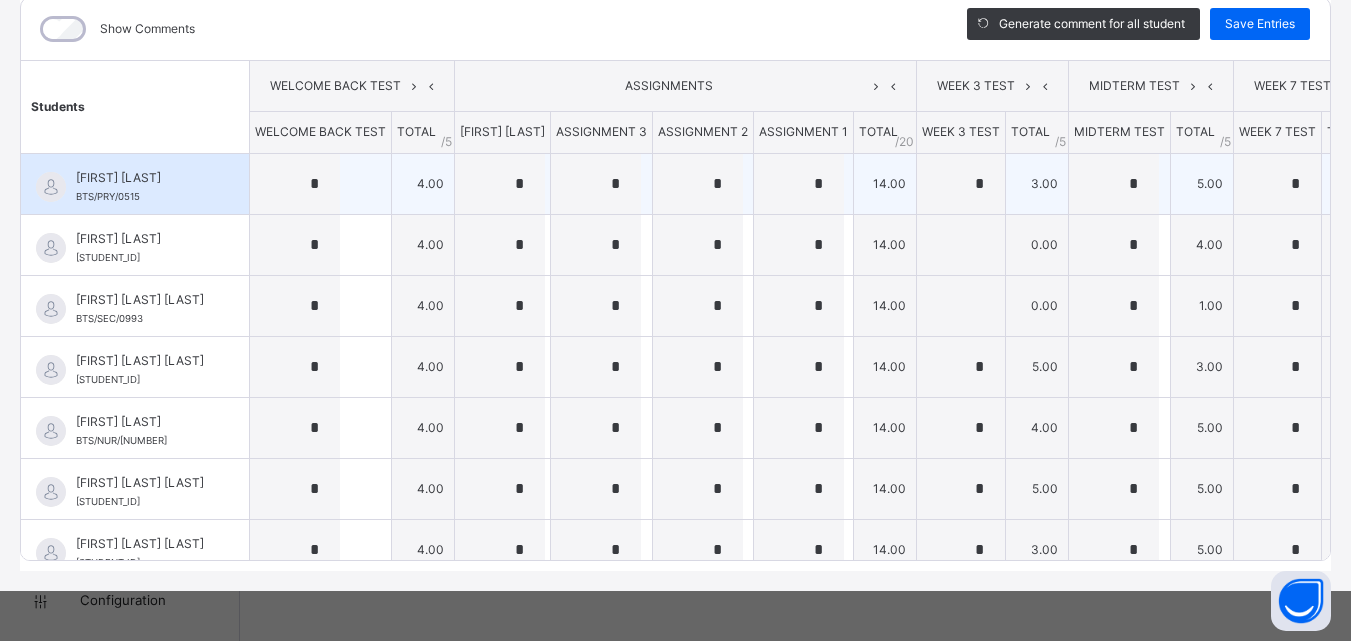 click on "5.00" at bounding box center (1202, 183) 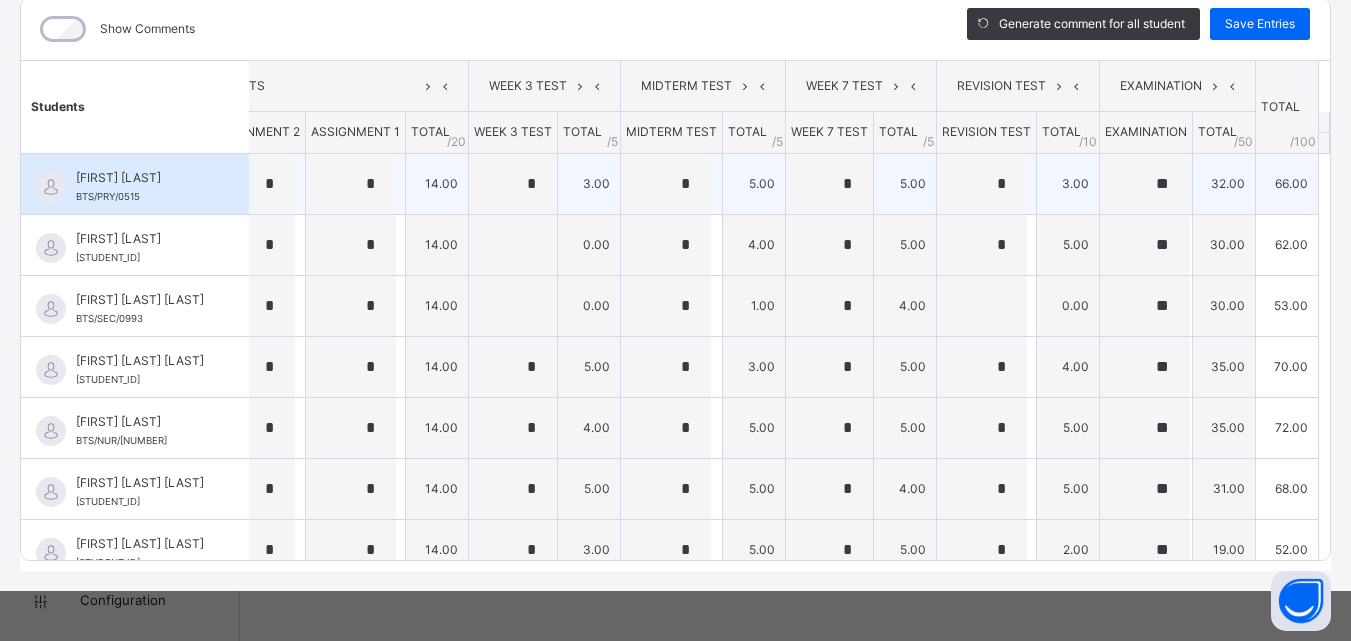 scroll, scrollTop: 0, scrollLeft: 528, axis: horizontal 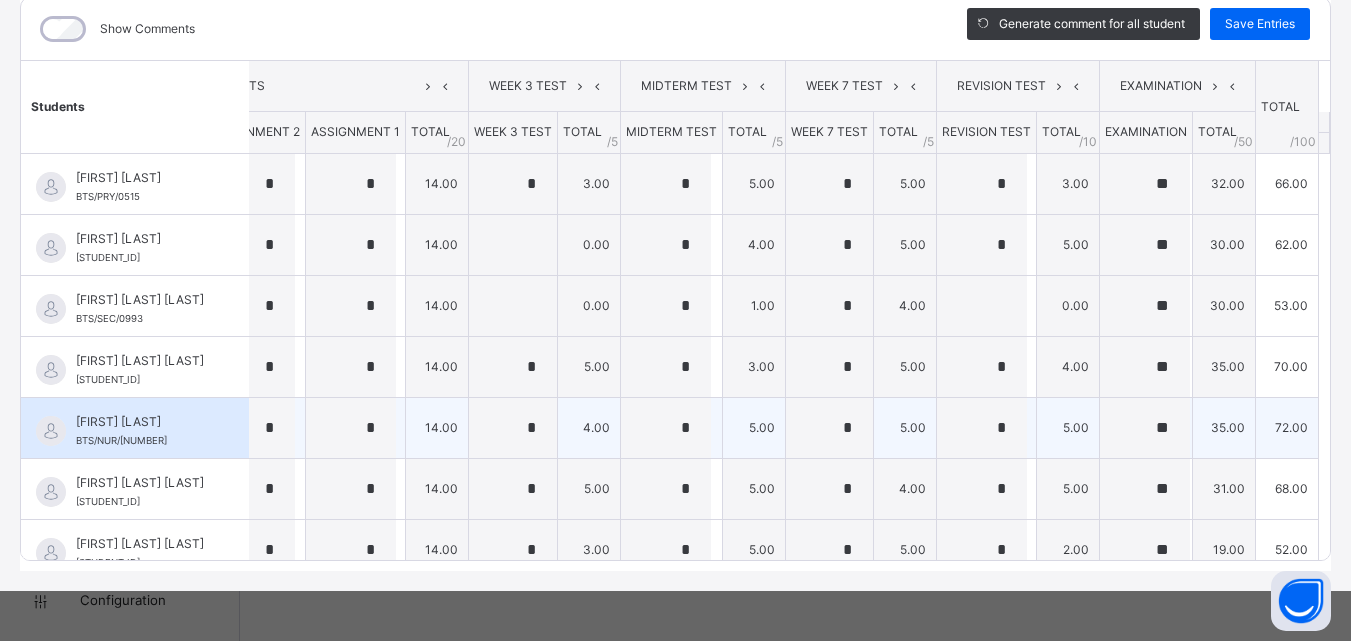 click on "72.00" at bounding box center (1287, 427) 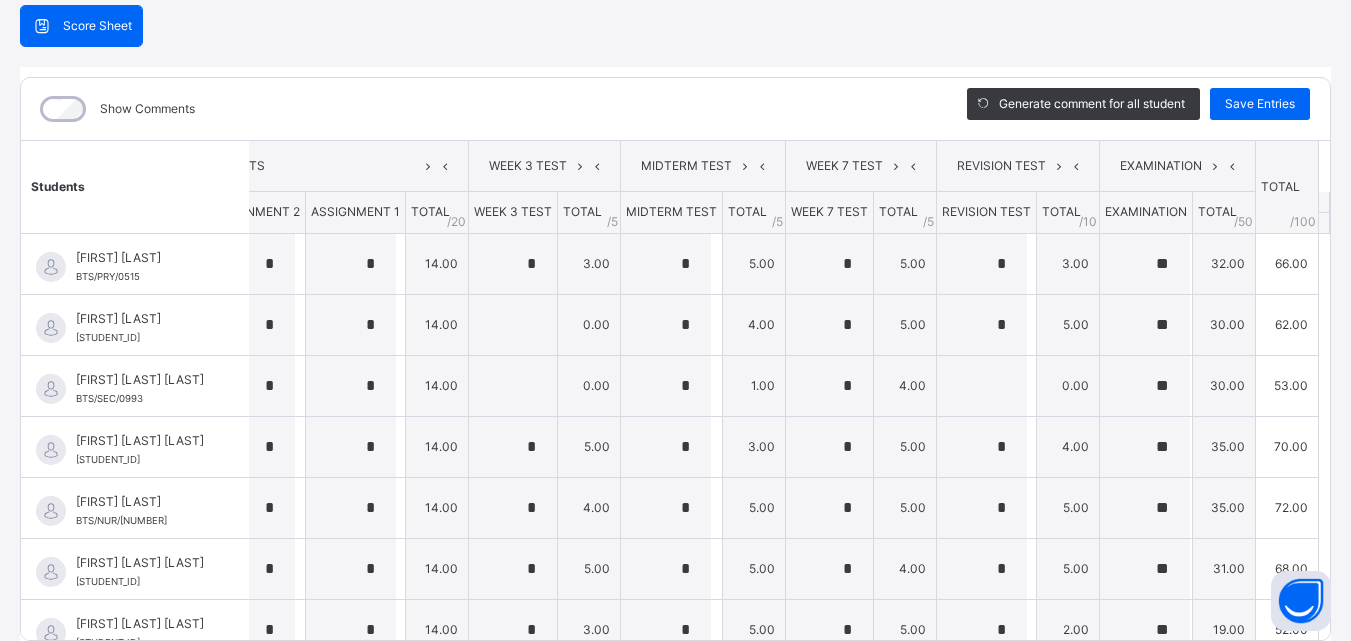 scroll, scrollTop: 0, scrollLeft: 25, axis: horizontal 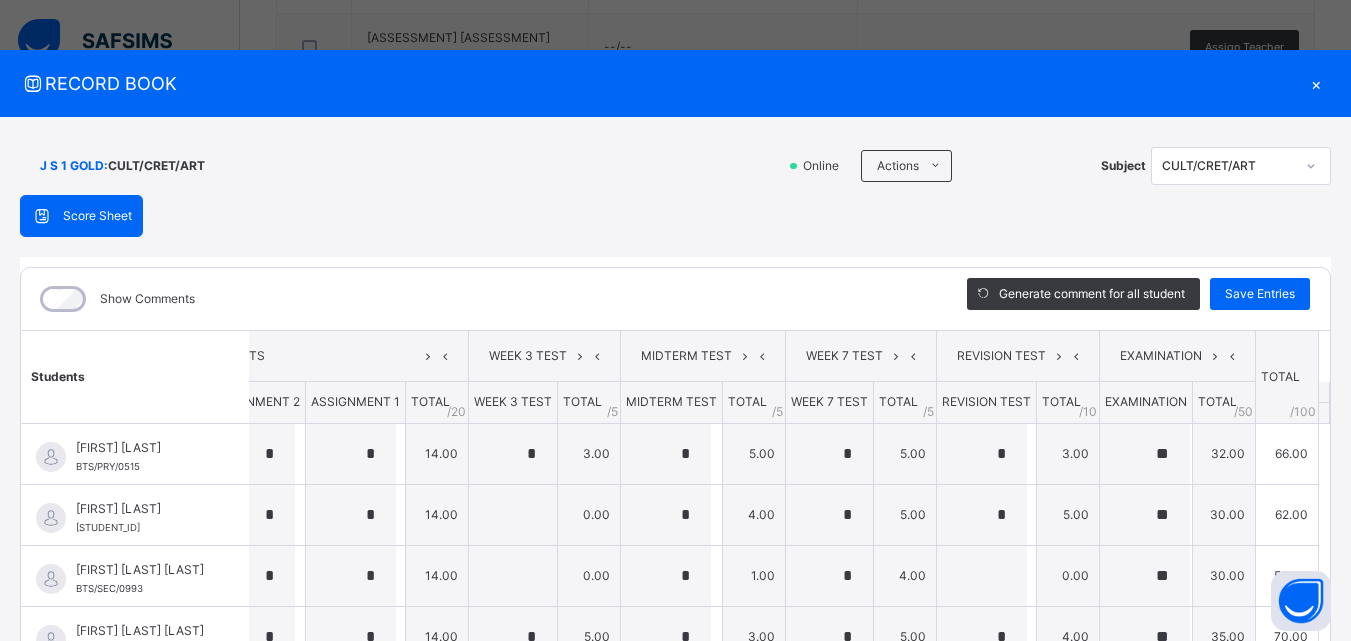 click on "×" at bounding box center (1316, 83) 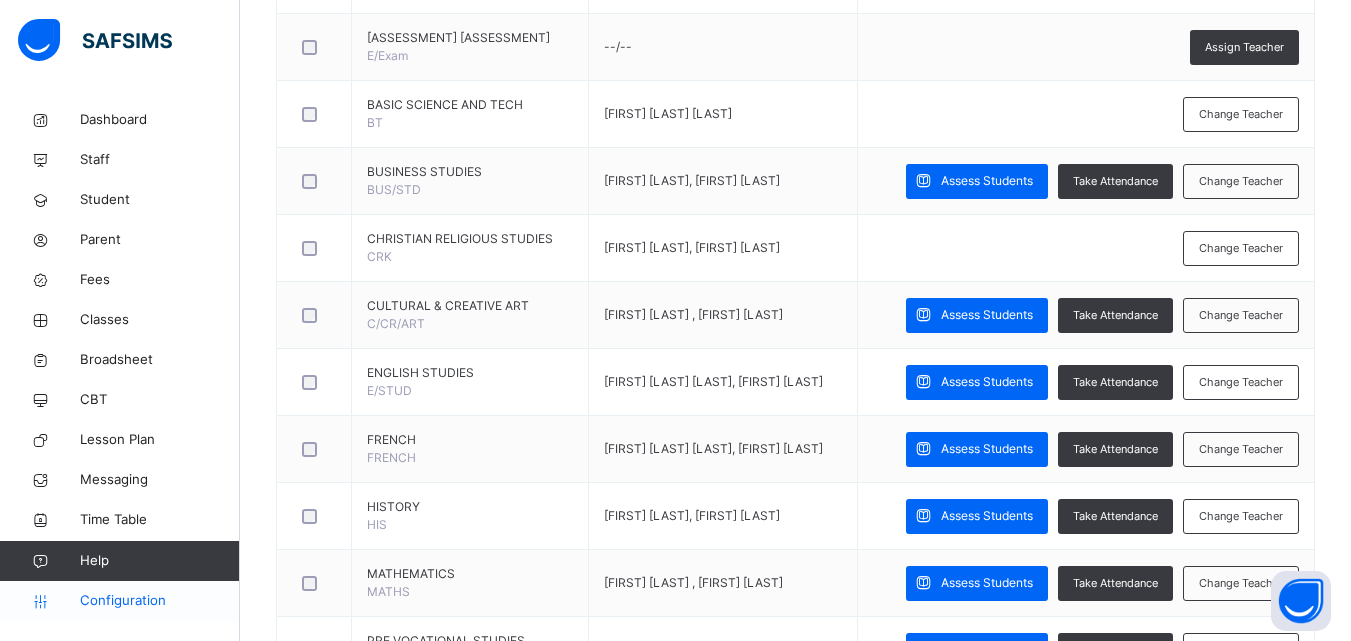 click on "Configuration" at bounding box center (159, 601) 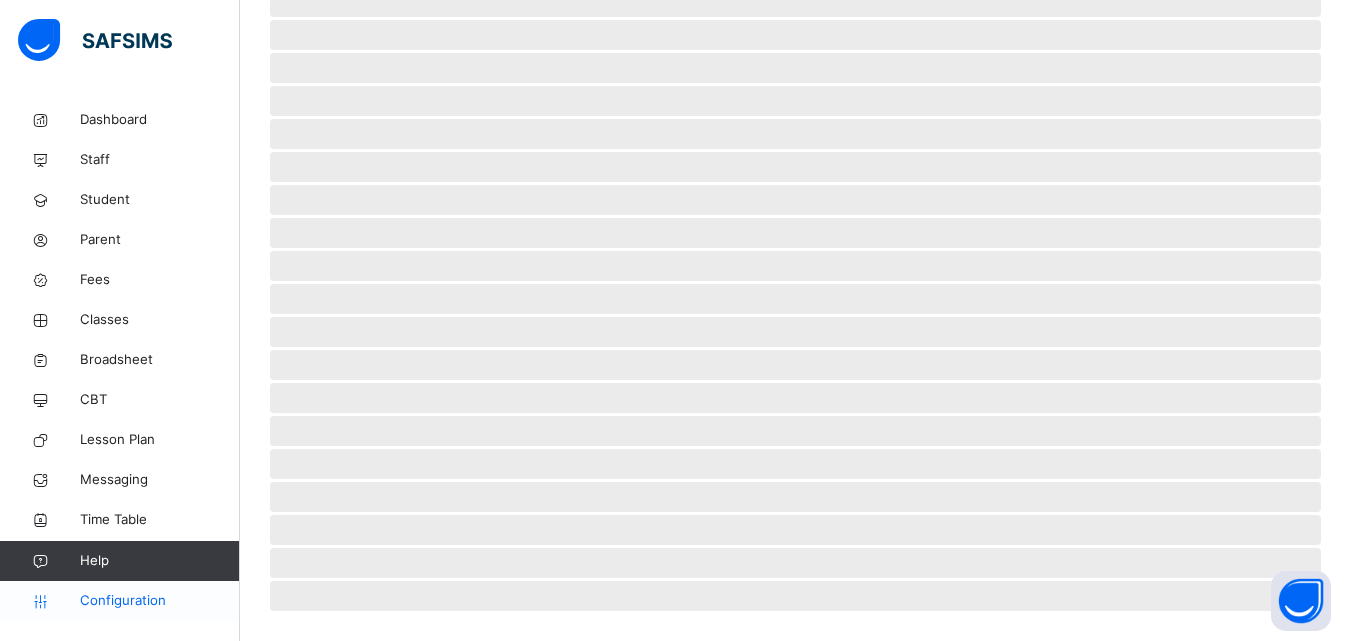 scroll, scrollTop: 192, scrollLeft: 0, axis: vertical 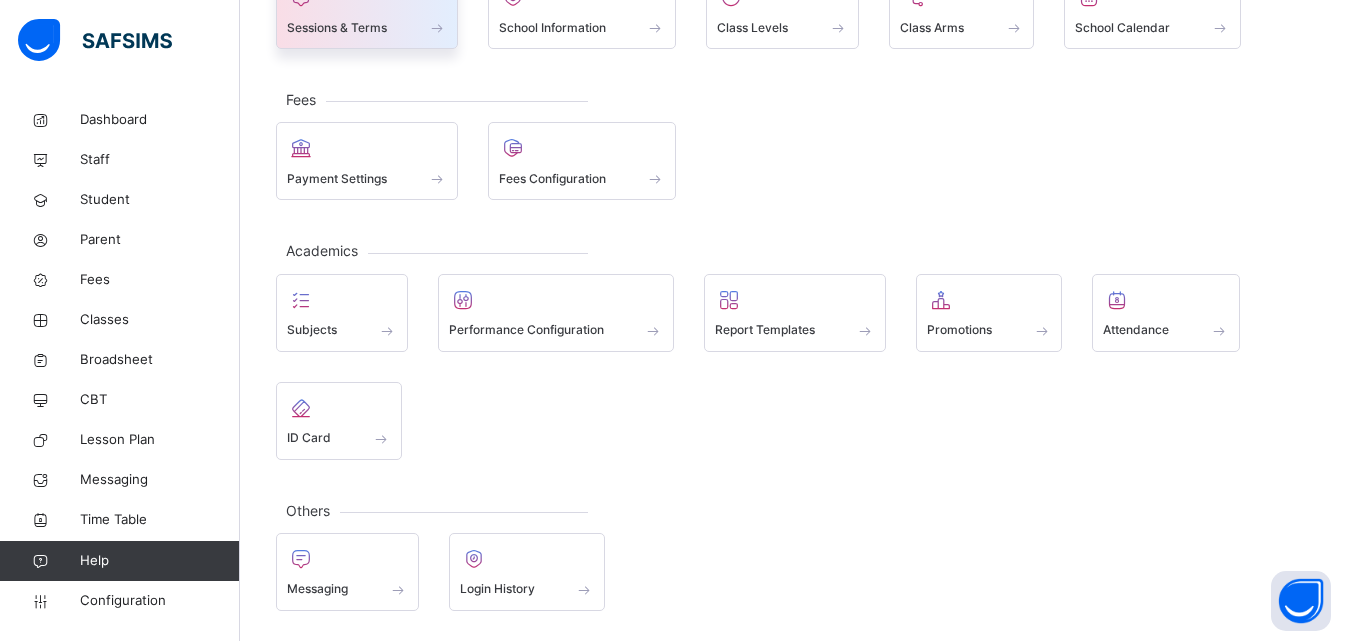 click on "Sessions & Terms" at bounding box center (367, 27) 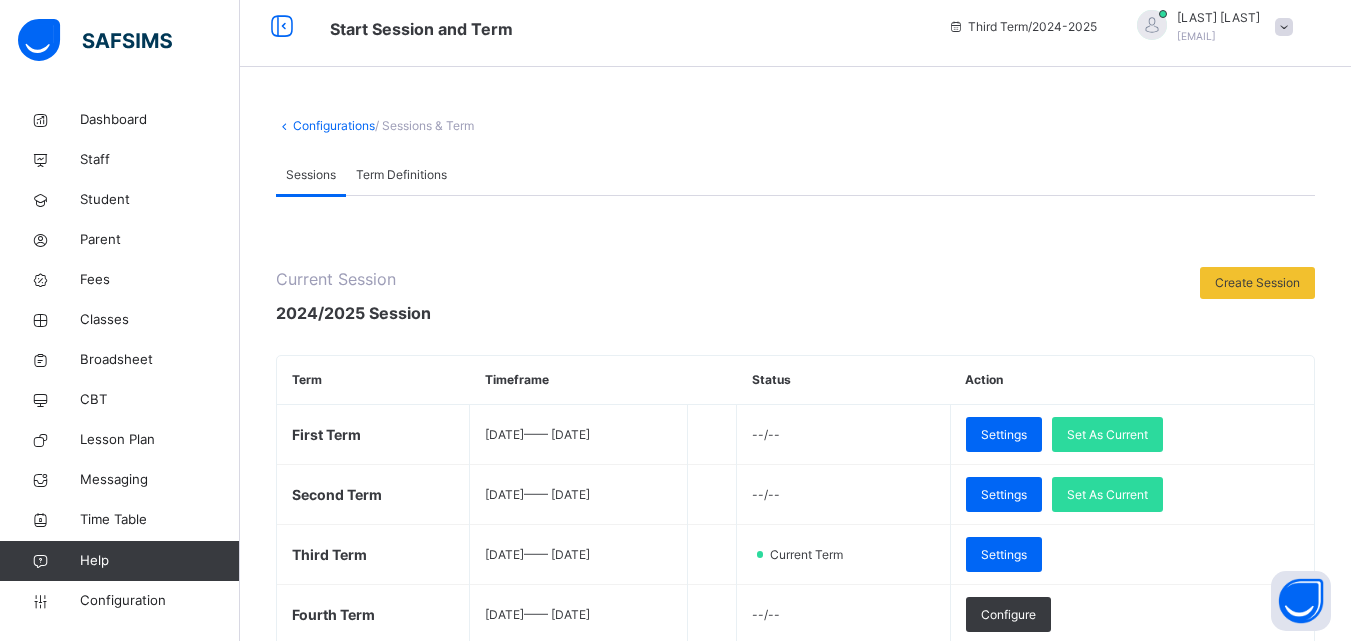 scroll, scrollTop: 760, scrollLeft: 0, axis: vertical 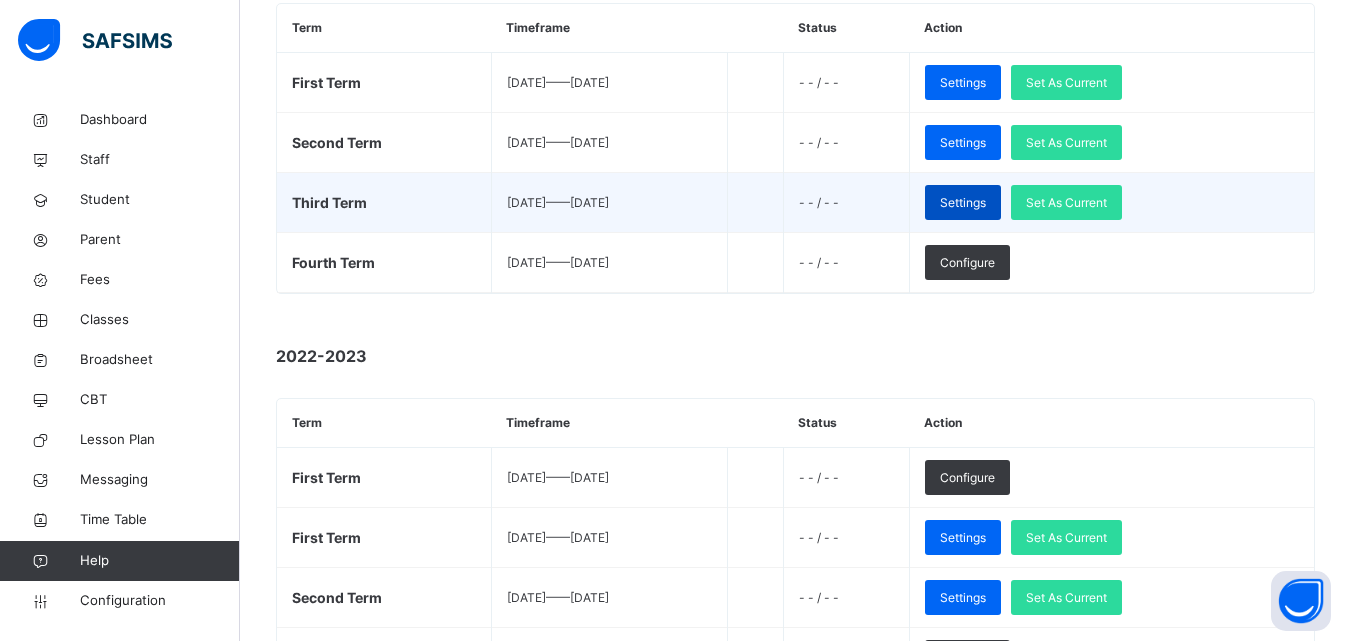 click on "Settings" at bounding box center [963, 203] 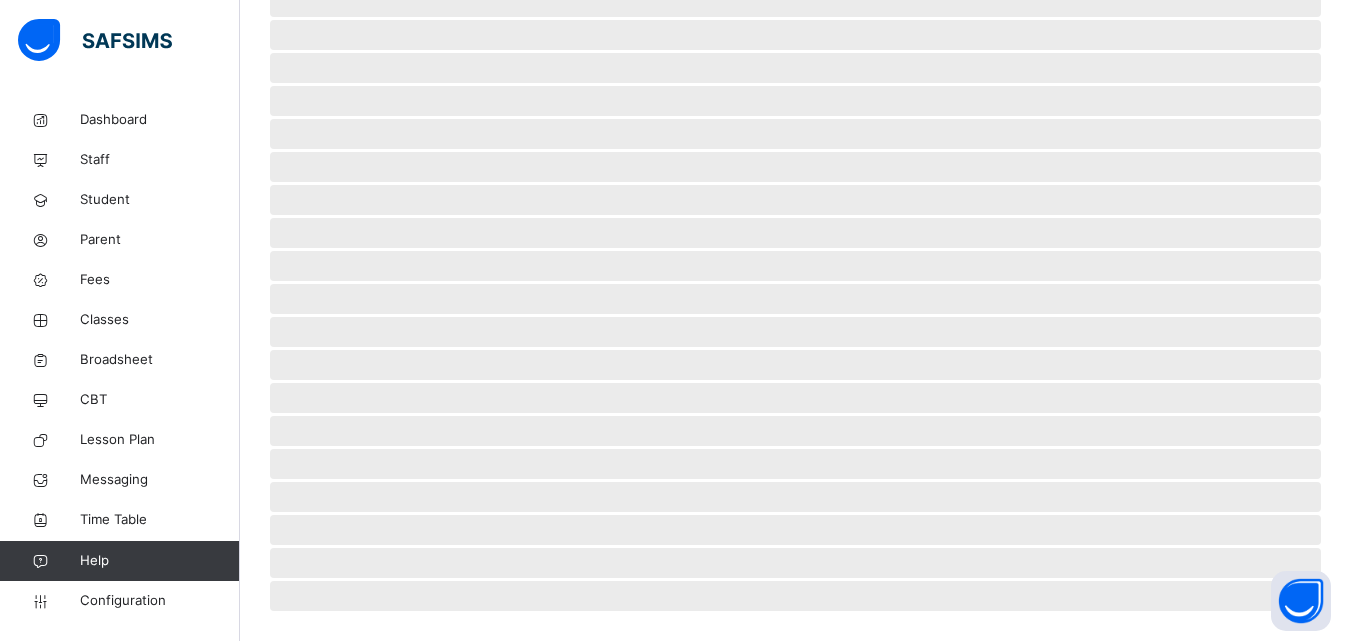 scroll, scrollTop: 477, scrollLeft: 0, axis: vertical 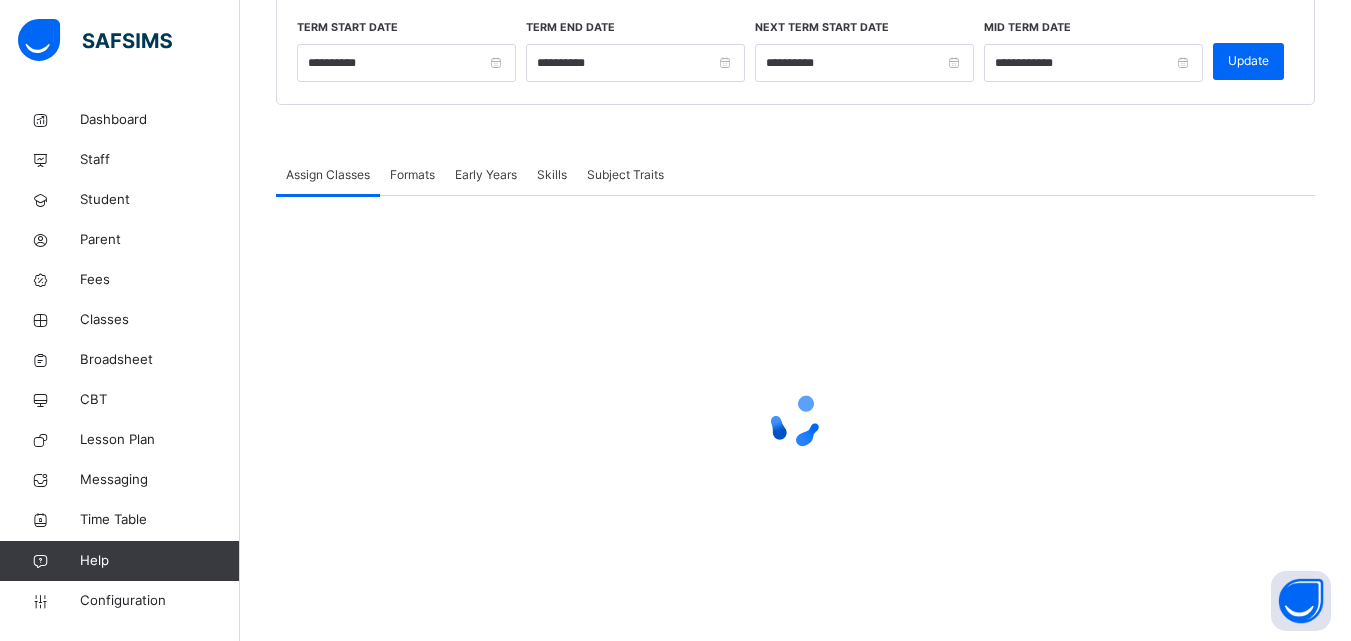 type on "**********" 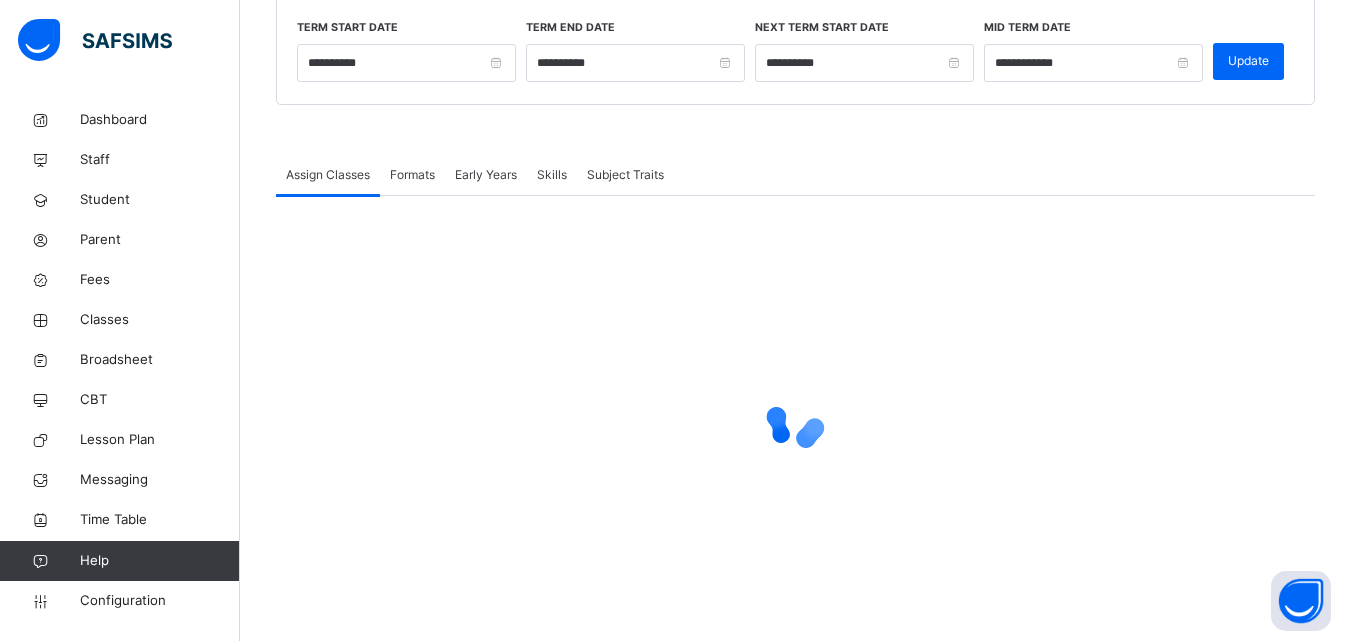 type on "**********" 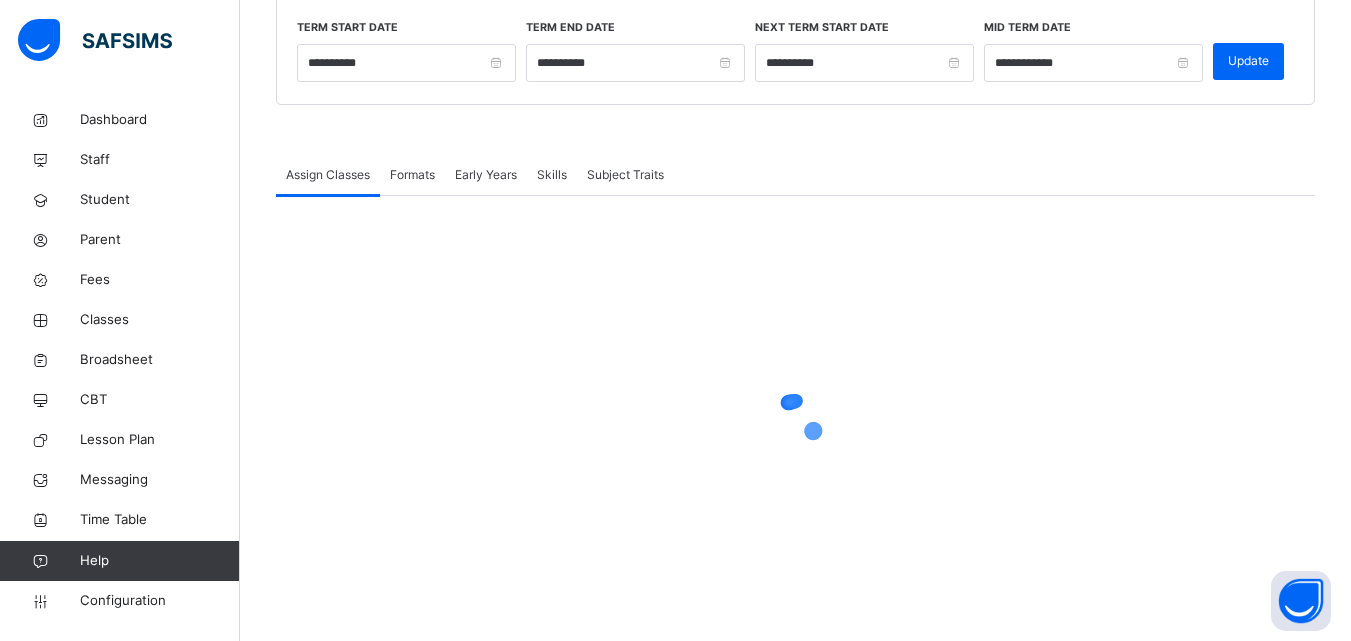 type on "**********" 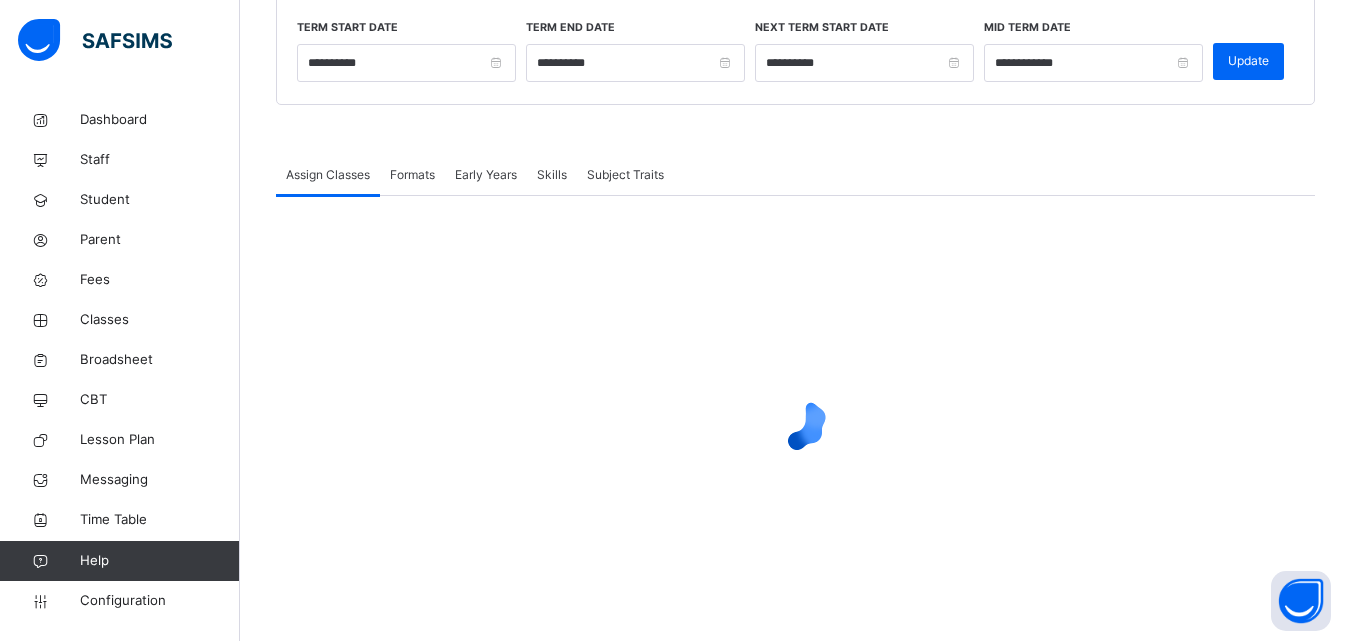 type on "**********" 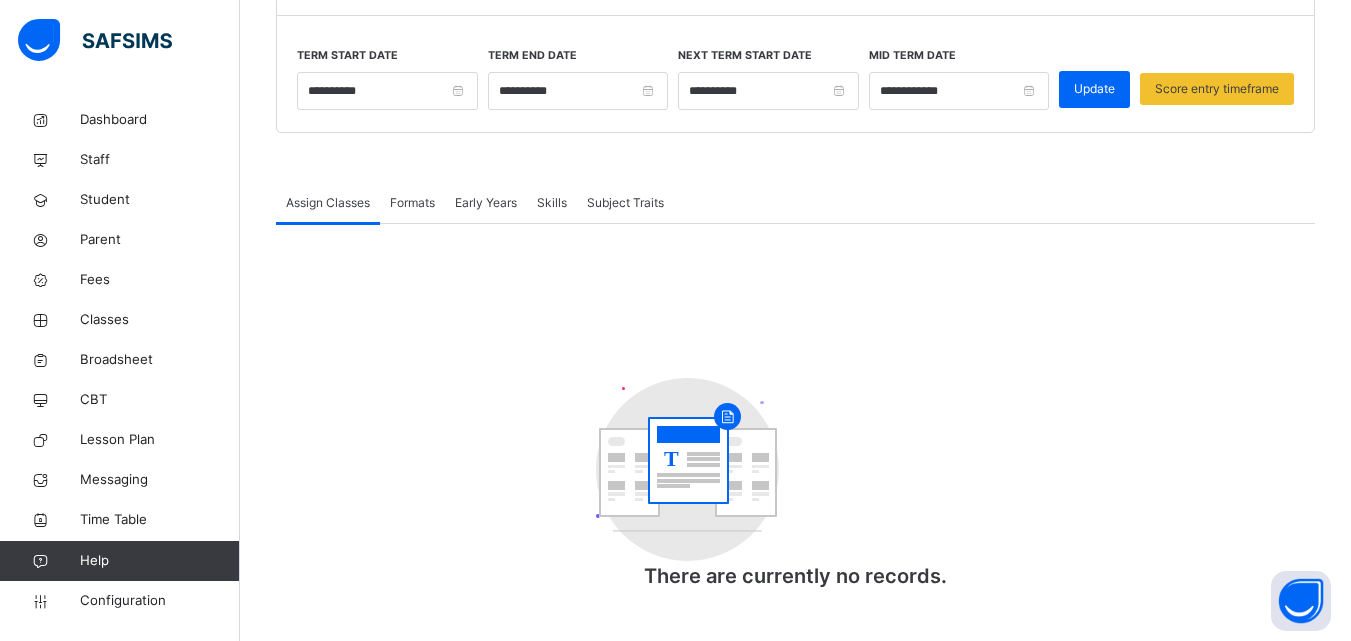 scroll, scrollTop: 245, scrollLeft: 0, axis: vertical 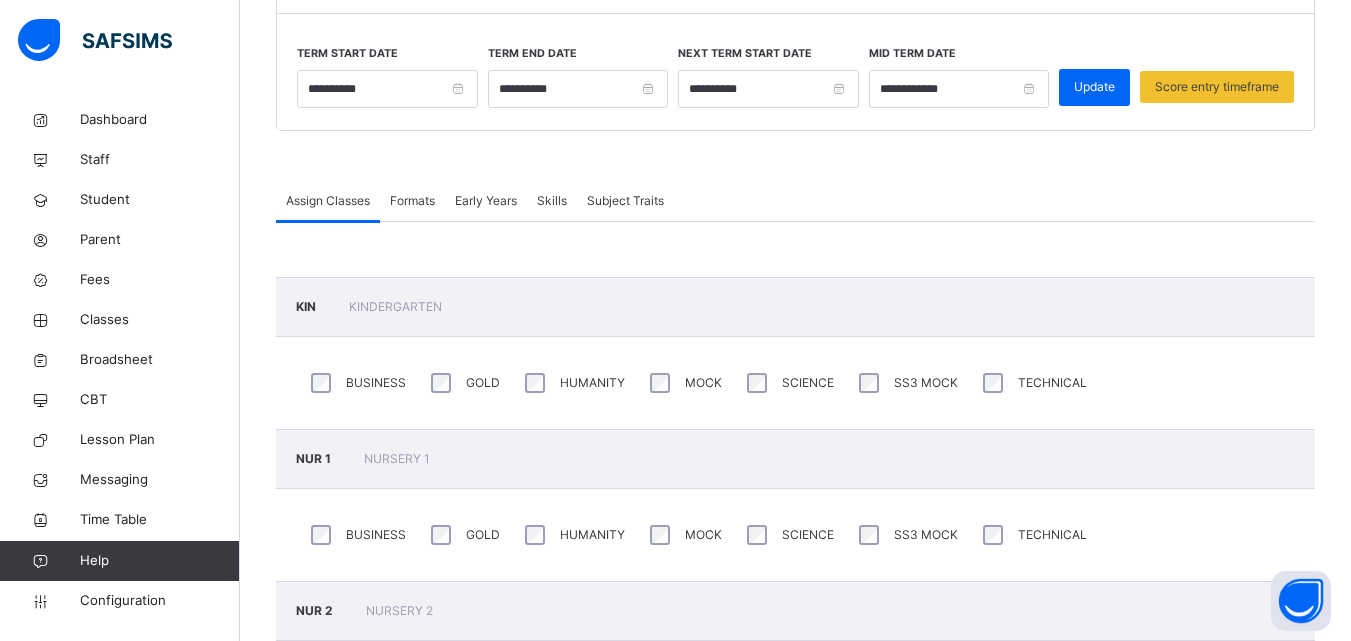click on "NUR 2     NURSERY 2" at bounding box center [795, 611] 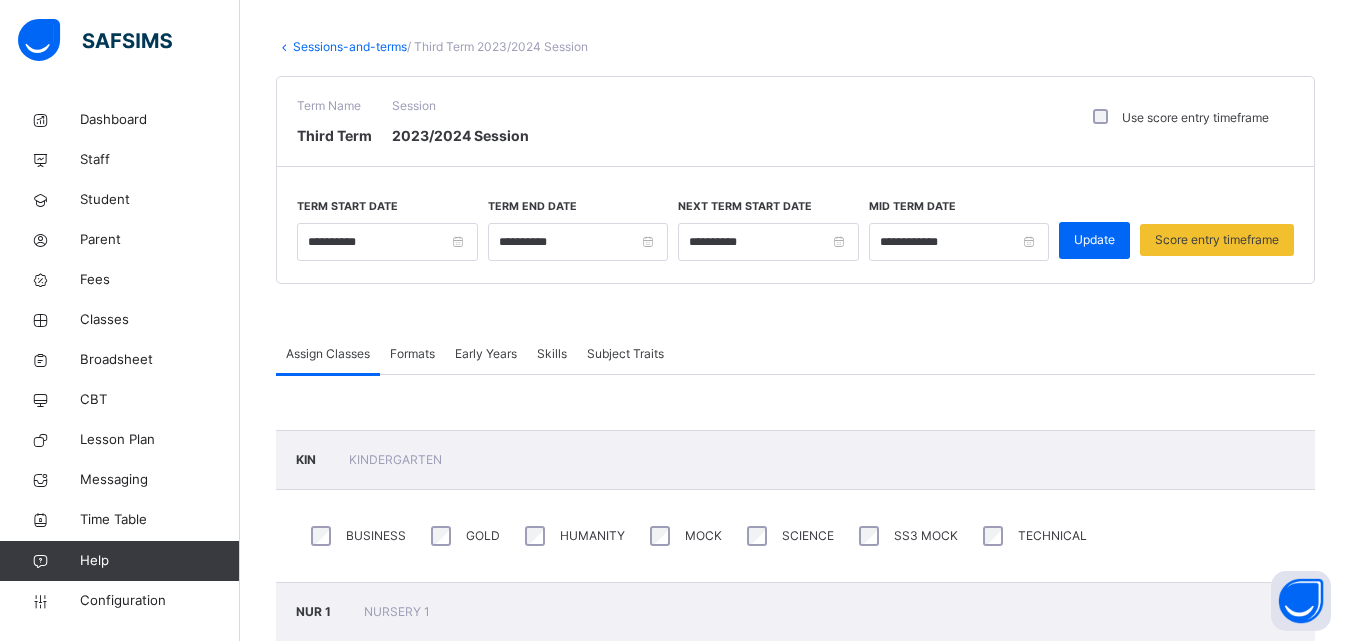 scroll, scrollTop: 120, scrollLeft: 0, axis: vertical 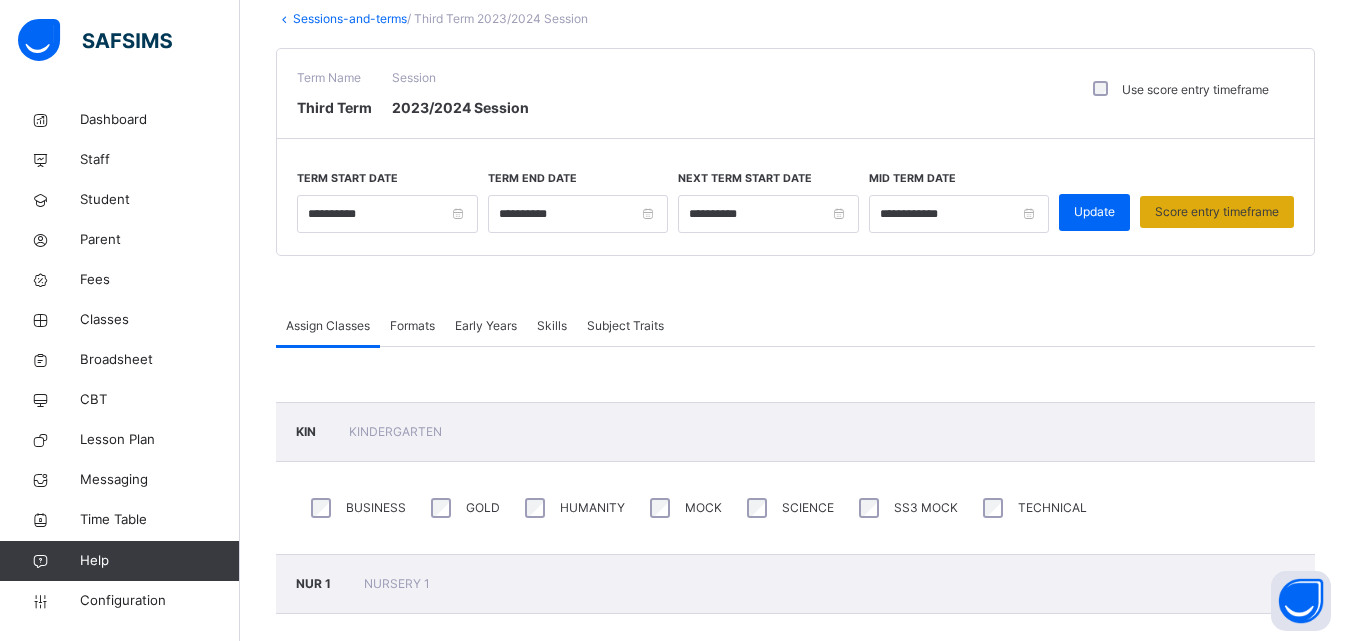 click on "Score entry timeframe" at bounding box center (1217, 212) 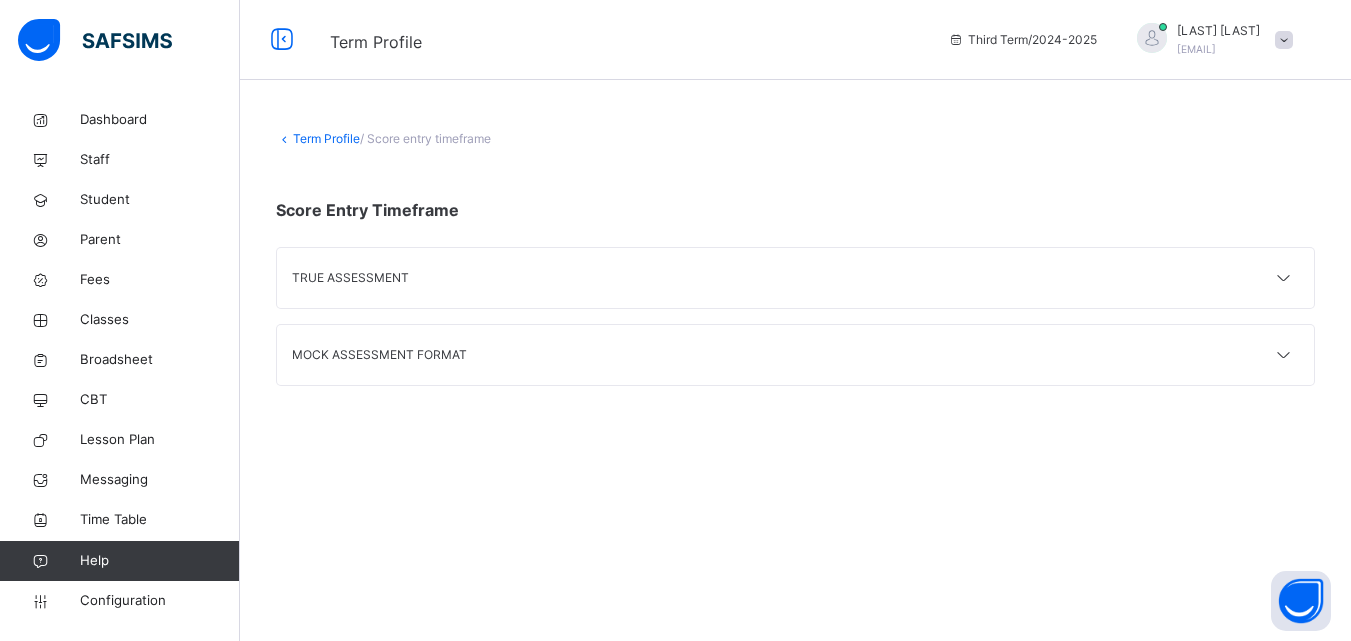 scroll, scrollTop: 0, scrollLeft: 0, axis: both 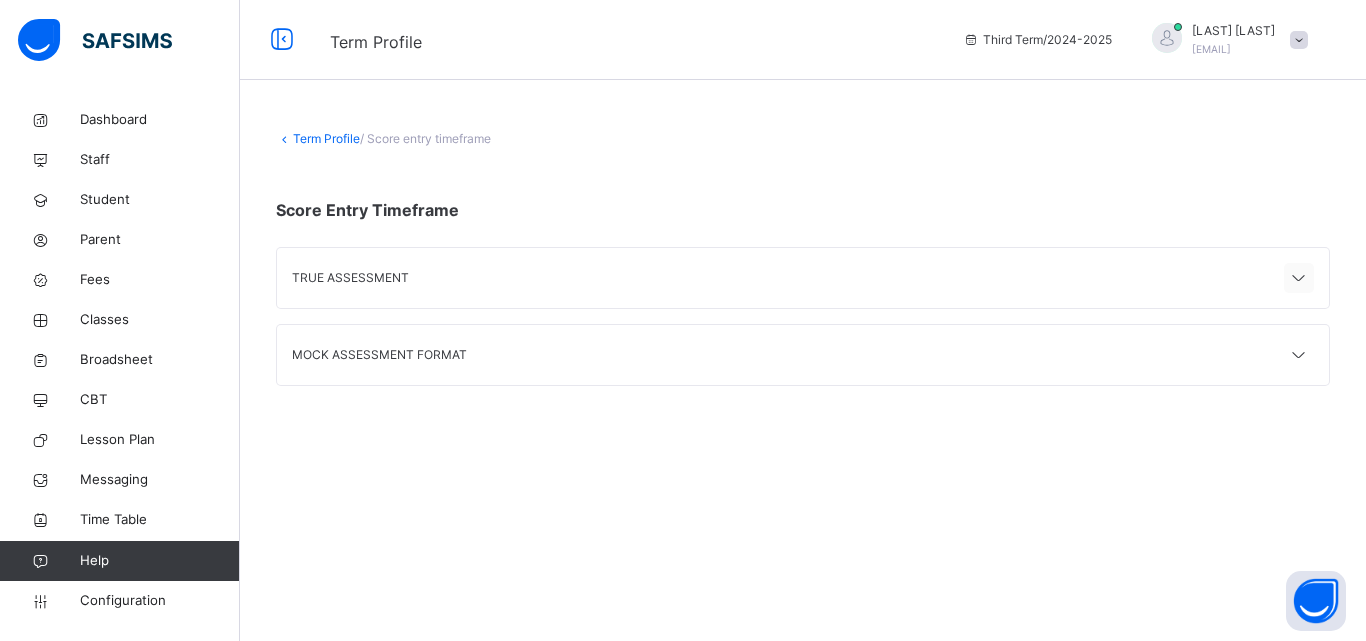 click at bounding box center [1299, 279] 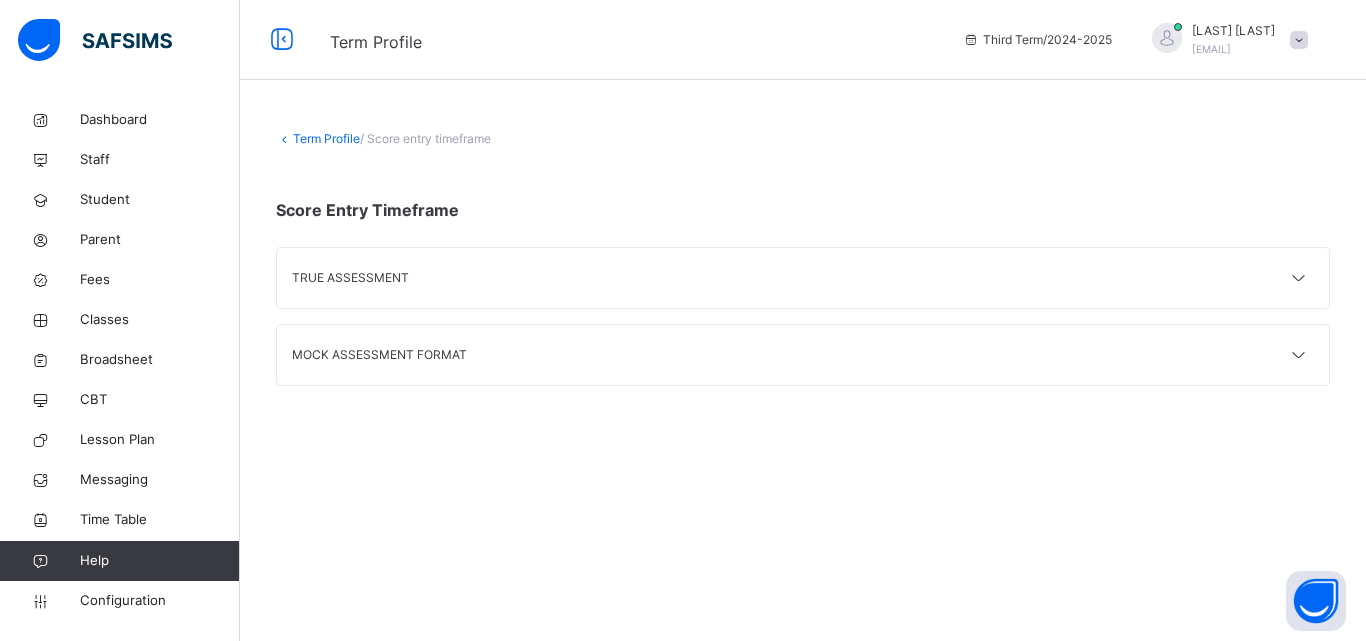 click at bounding box center [1299, 279] 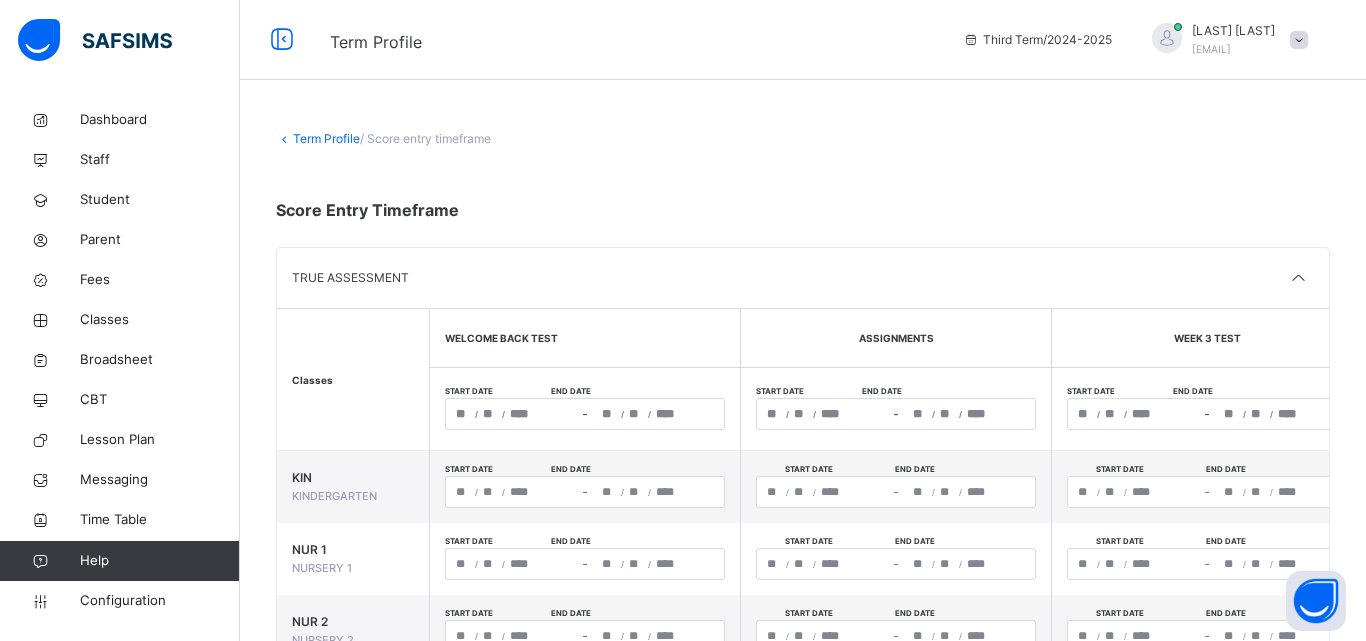click on "**********" at bounding box center [803, 508] 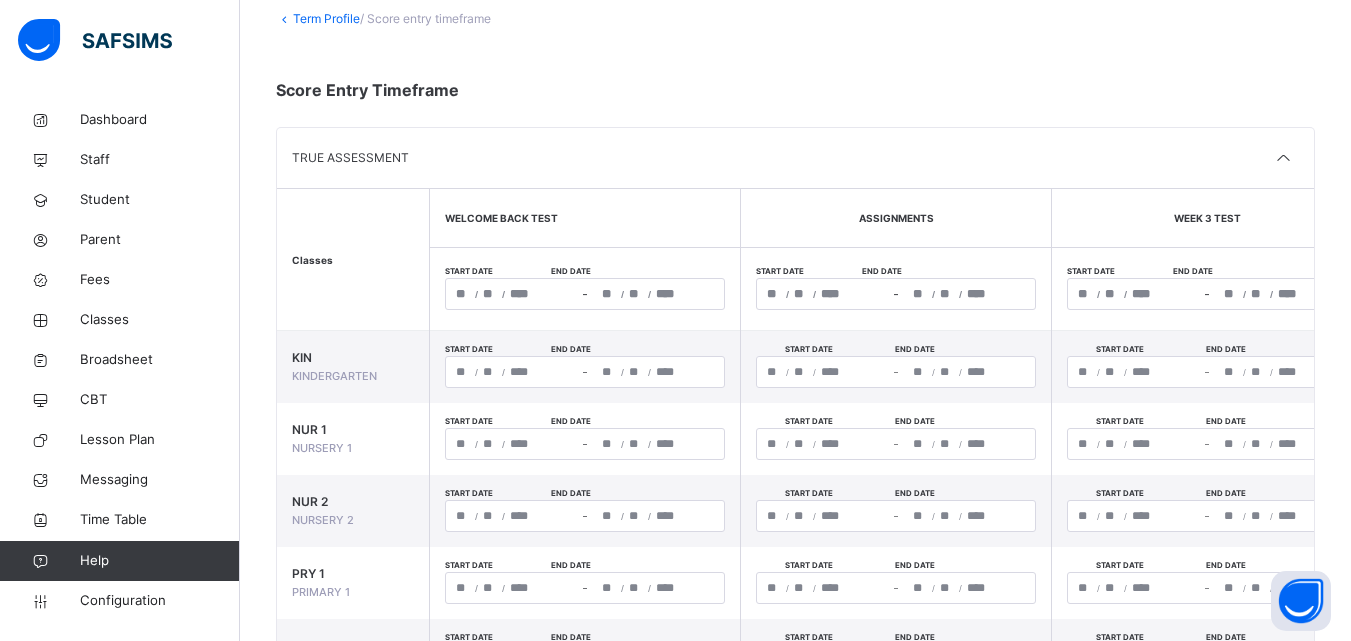 scroll, scrollTop: 160, scrollLeft: 0, axis: vertical 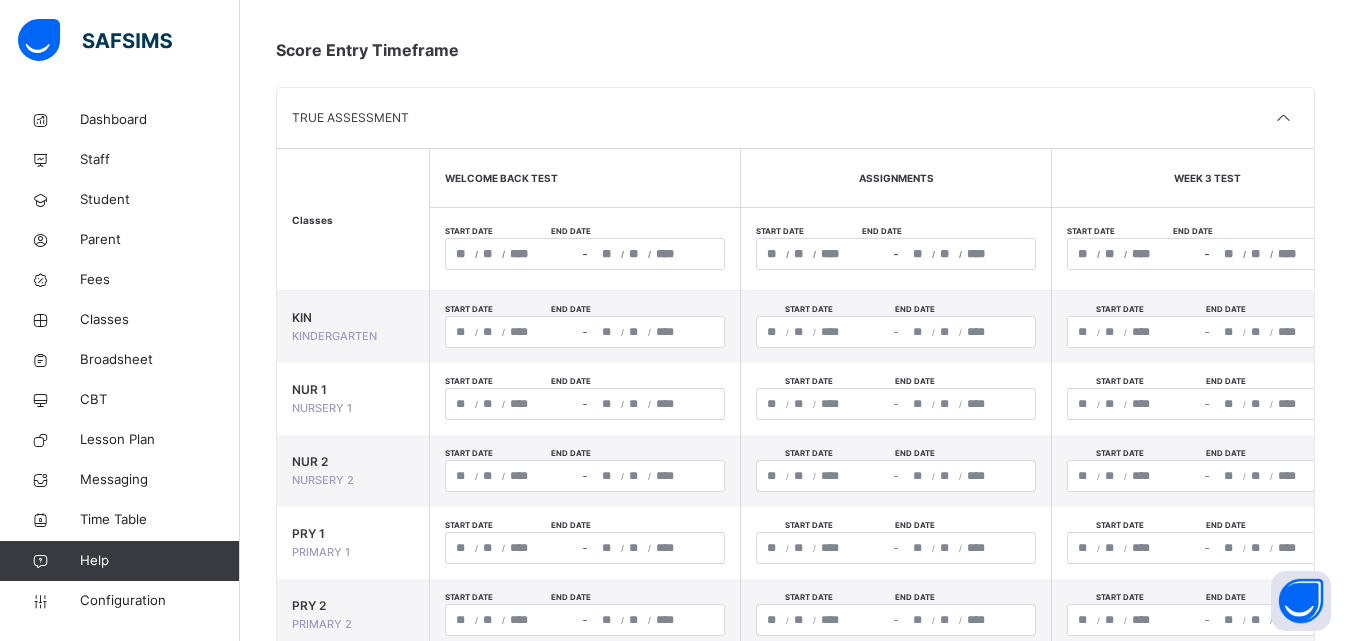 click on "/ / – / /" at bounding box center (585, 254) 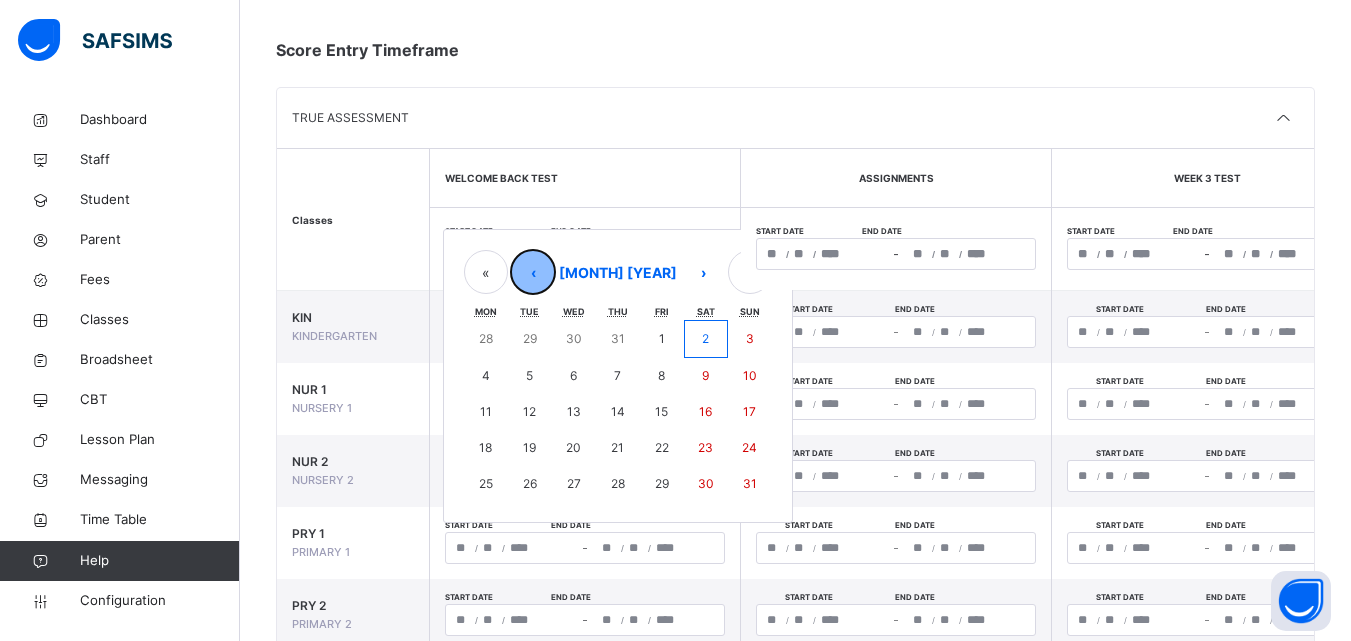 click on "‹" at bounding box center [533, 272] 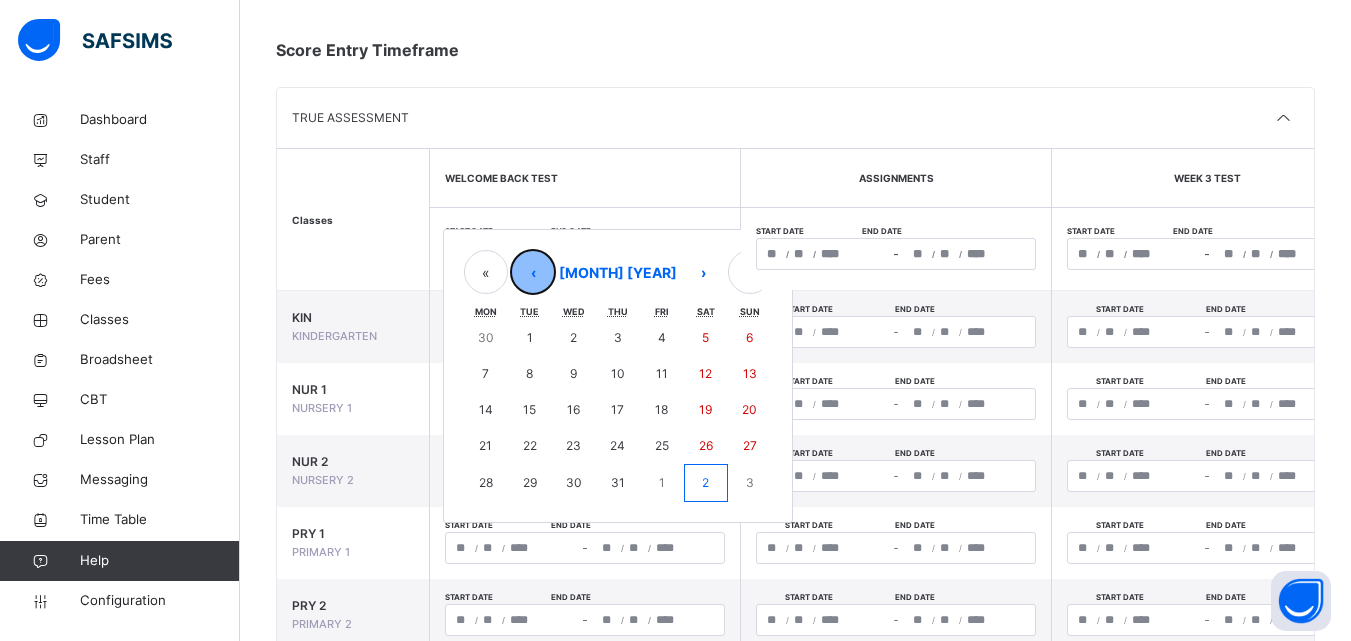 click on "‹" at bounding box center (533, 272) 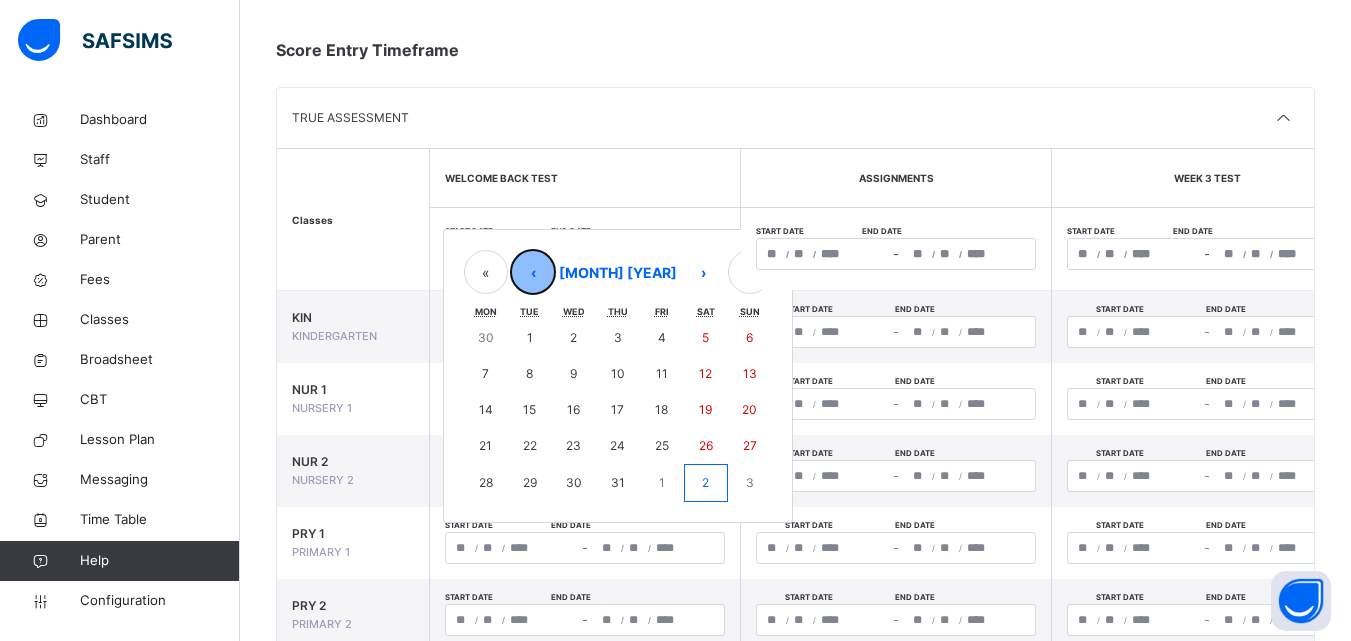 click on "‹" at bounding box center (533, 272) 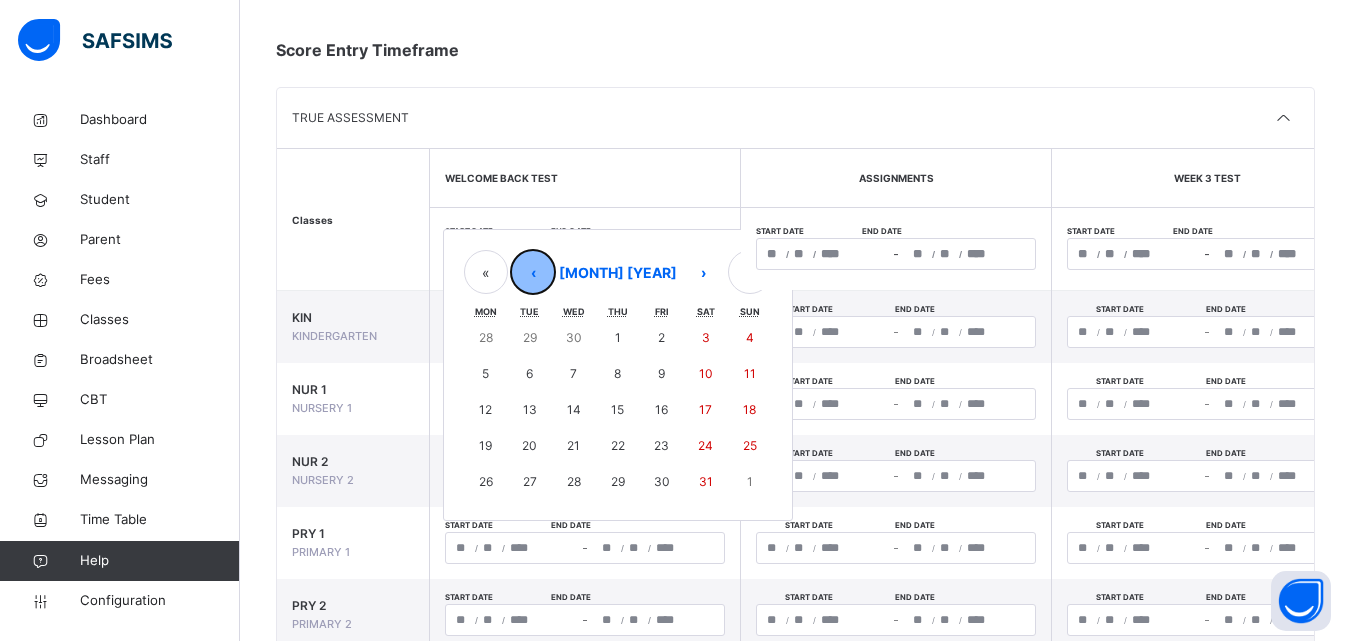 click on "‹" at bounding box center (533, 272) 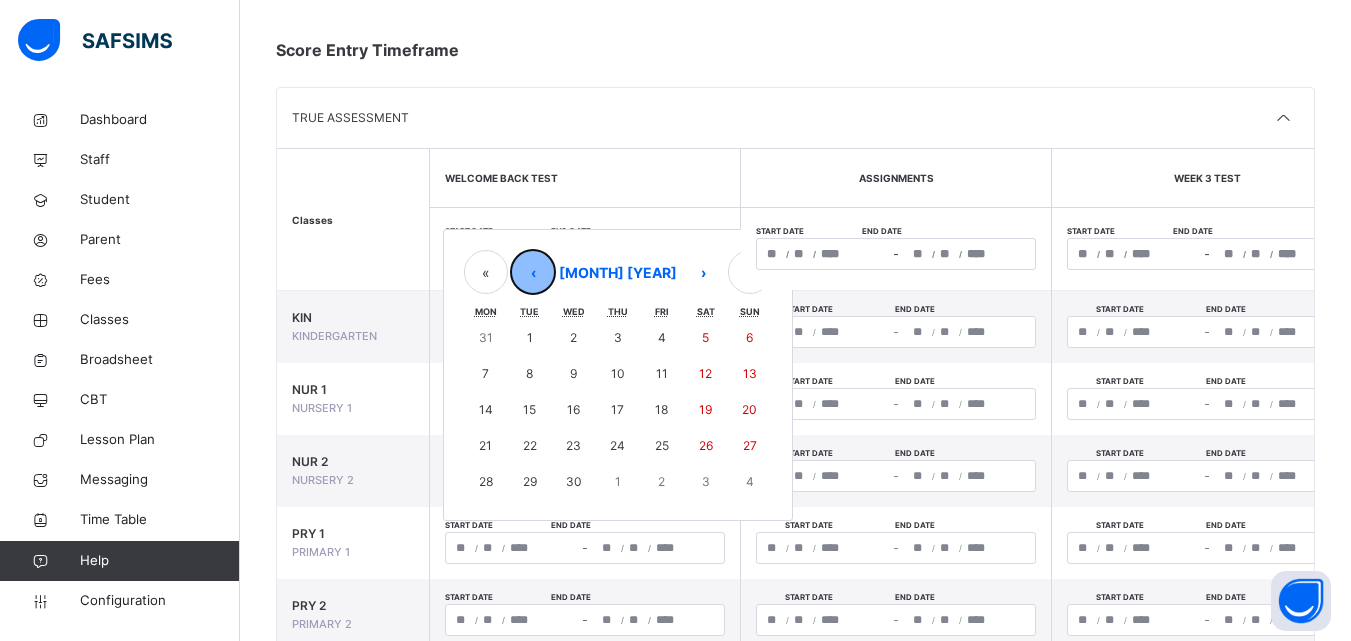 click on "‹" at bounding box center (533, 272) 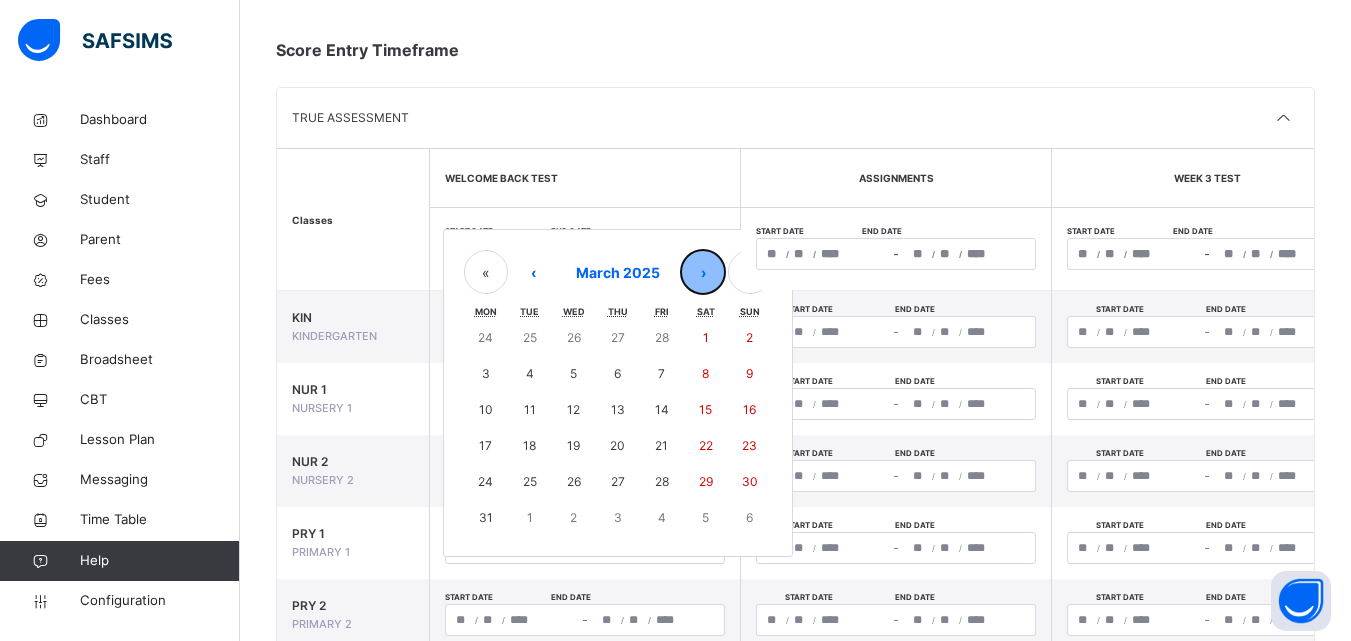 click on "›" at bounding box center [703, 272] 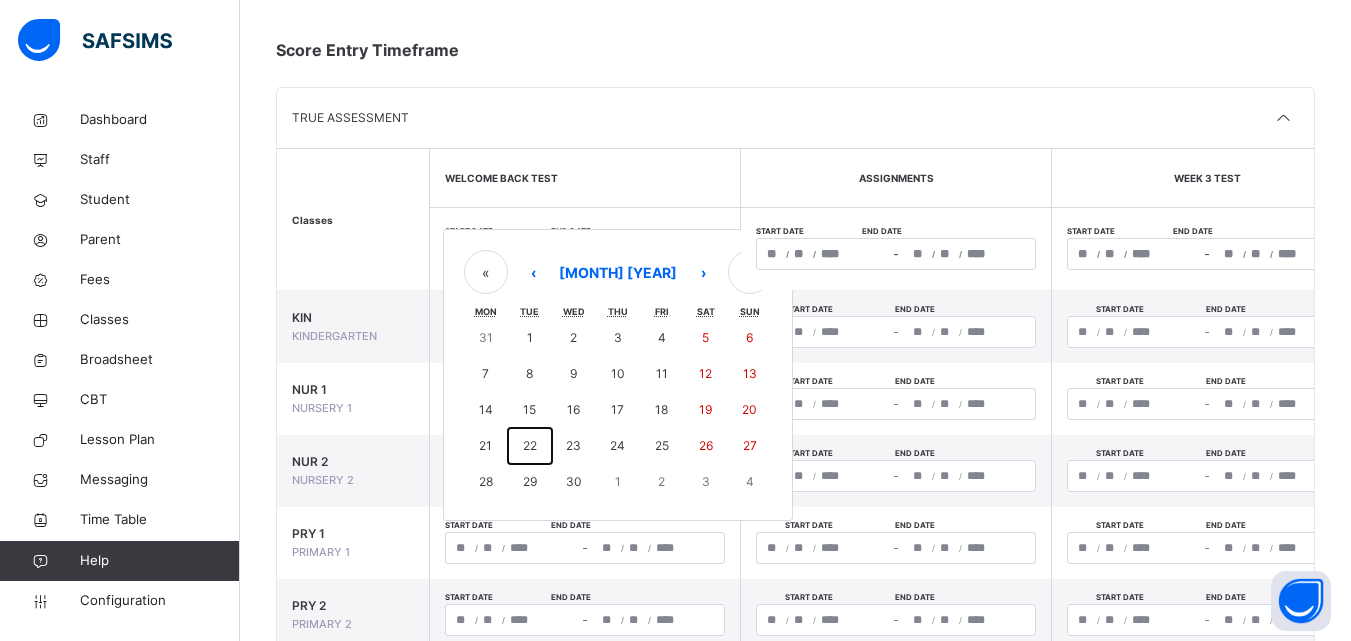 click on "22" at bounding box center (530, 445) 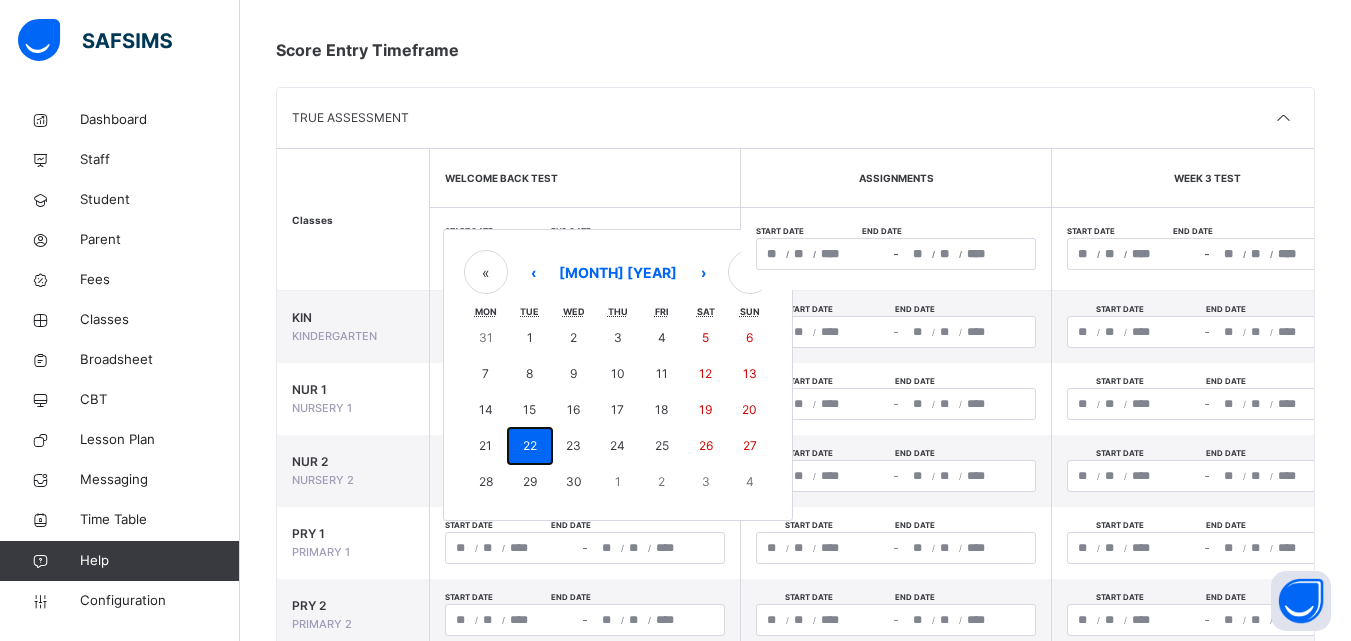 type 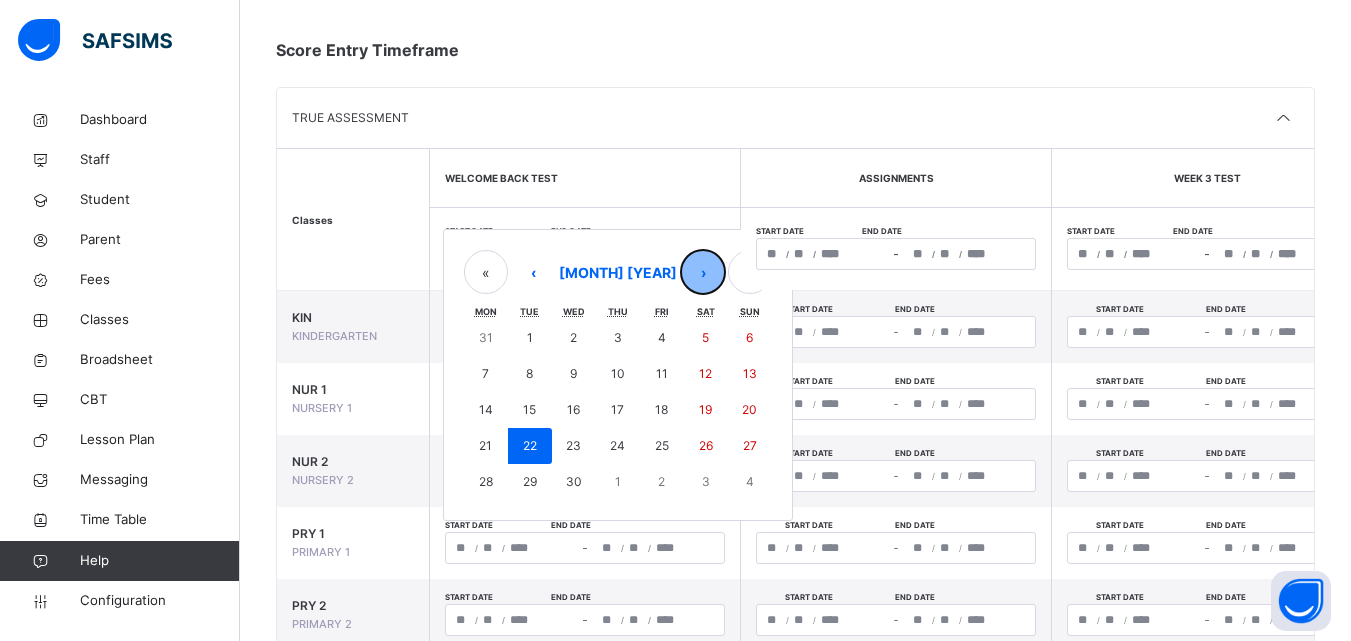 click on "›" at bounding box center [703, 272] 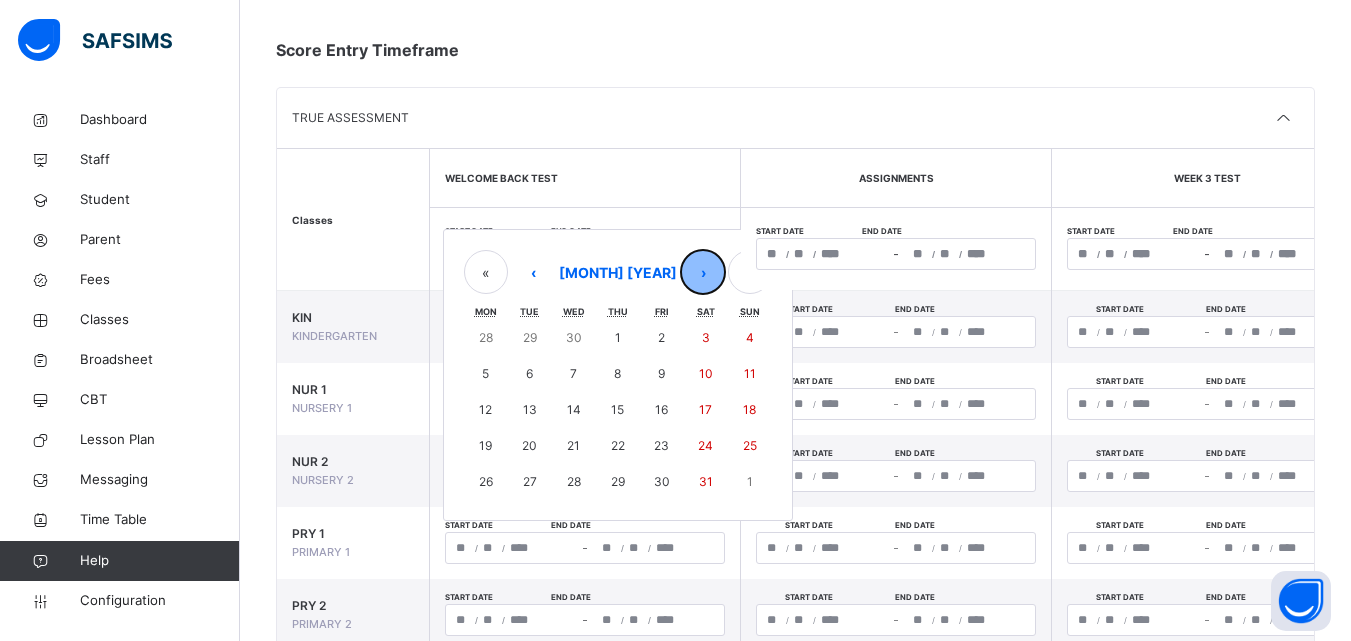 click on "›" at bounding box center [703, 272] 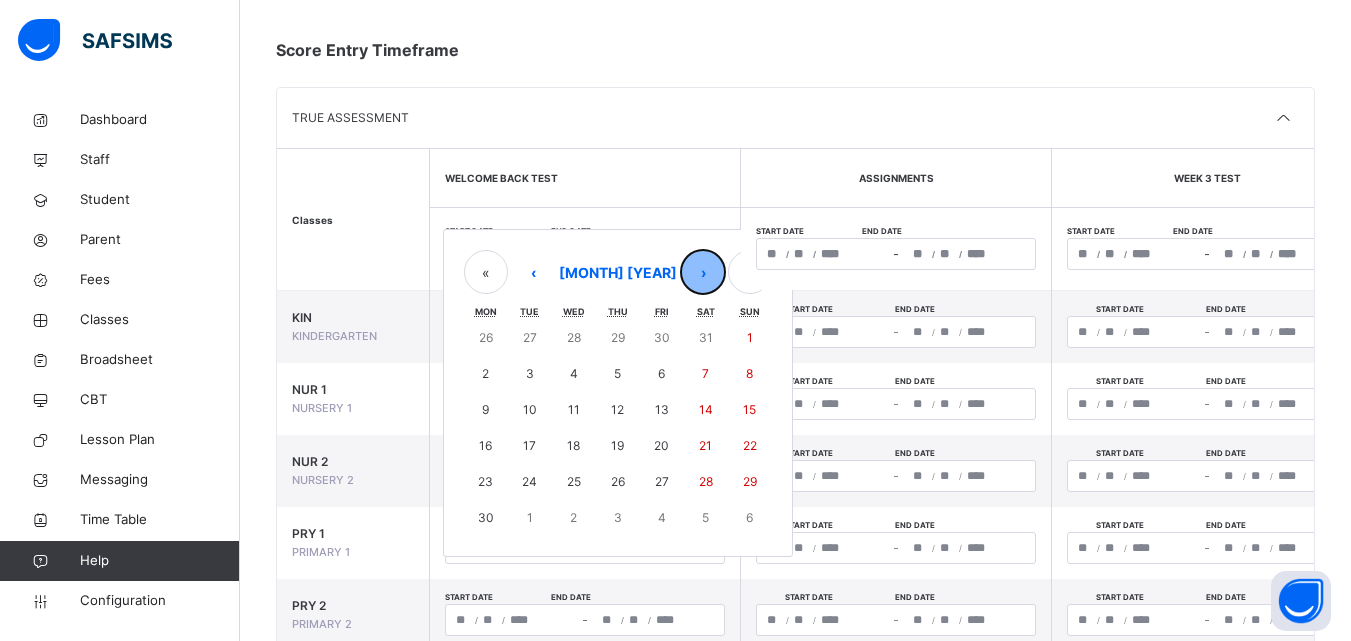 click on "›" at bounding box center (703, 272) 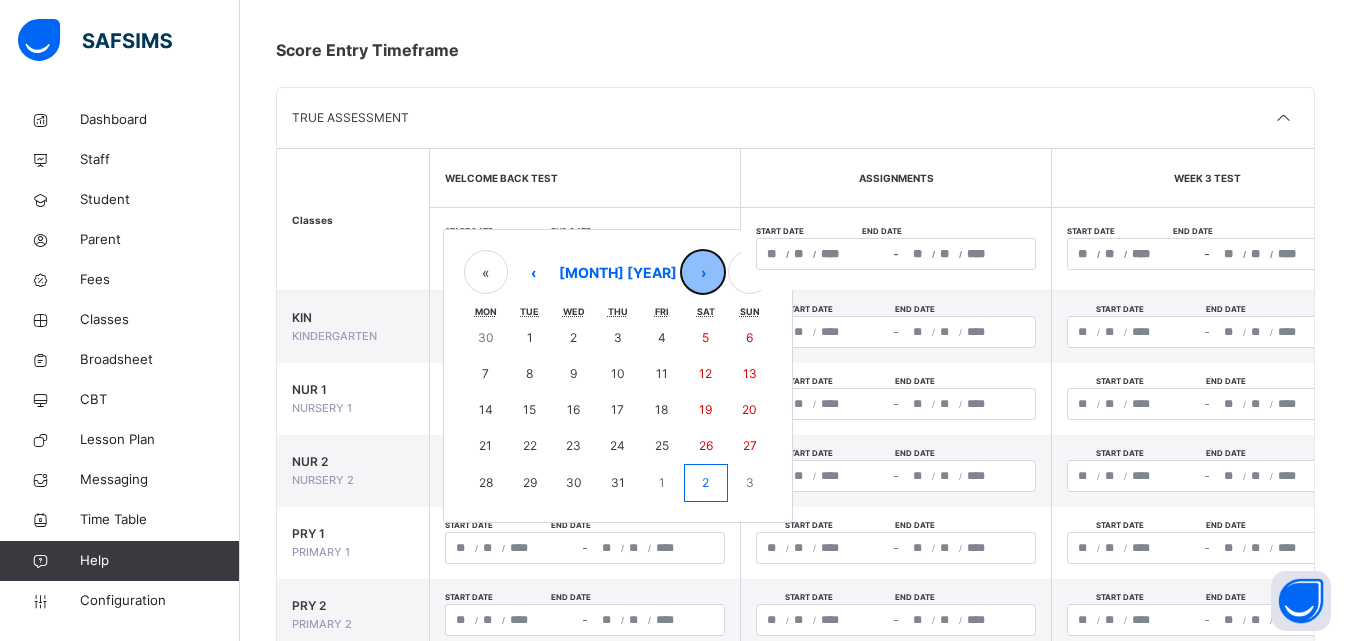 click on "›" at bounding box center [703, 272] 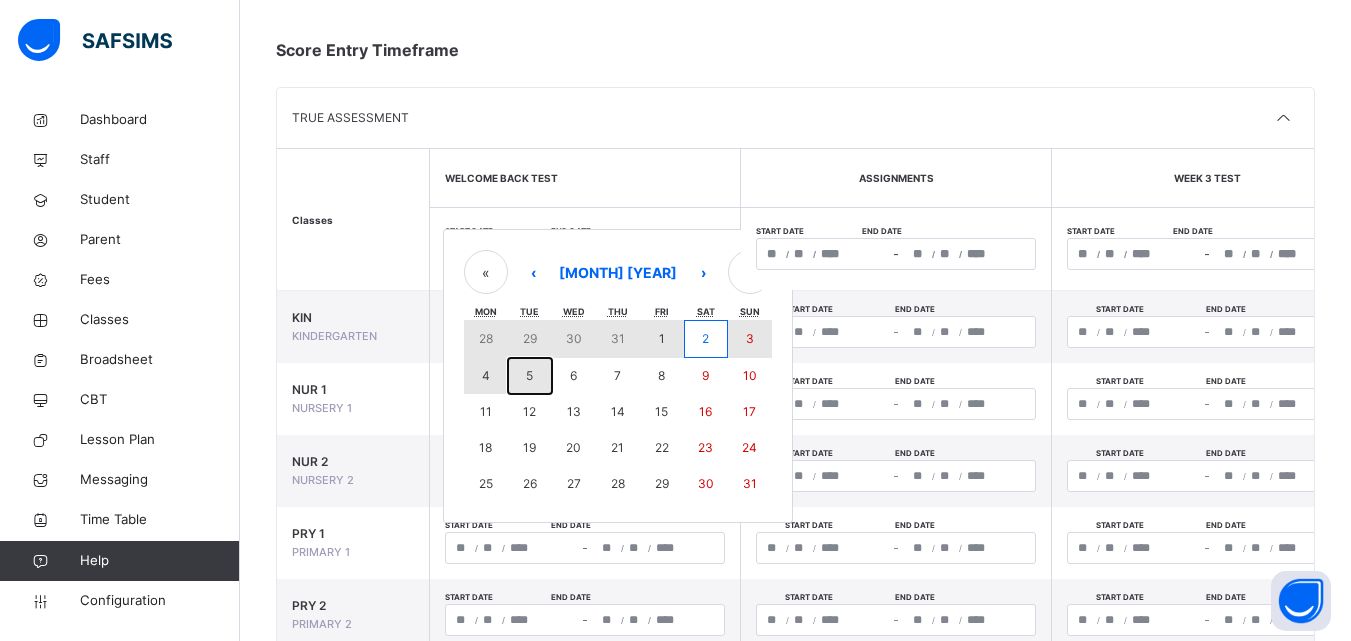 click on "5" at bounding box center (530, 376) 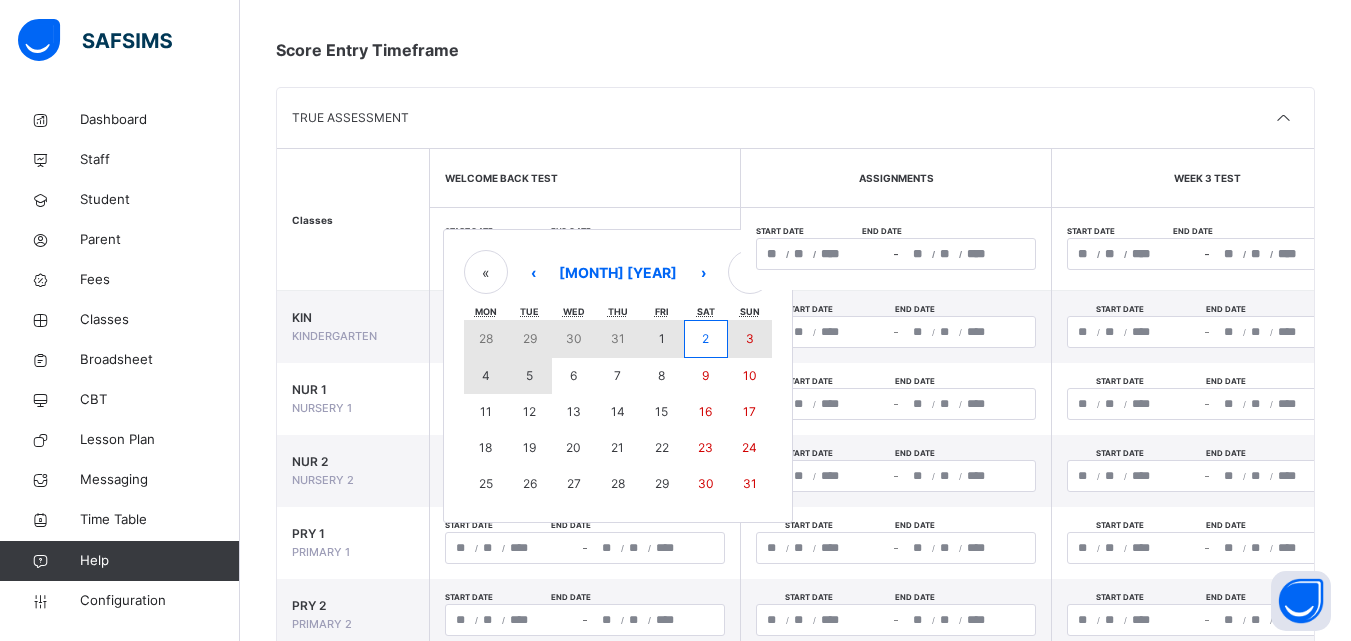 click on "**********" at bounding box center (585, 399) 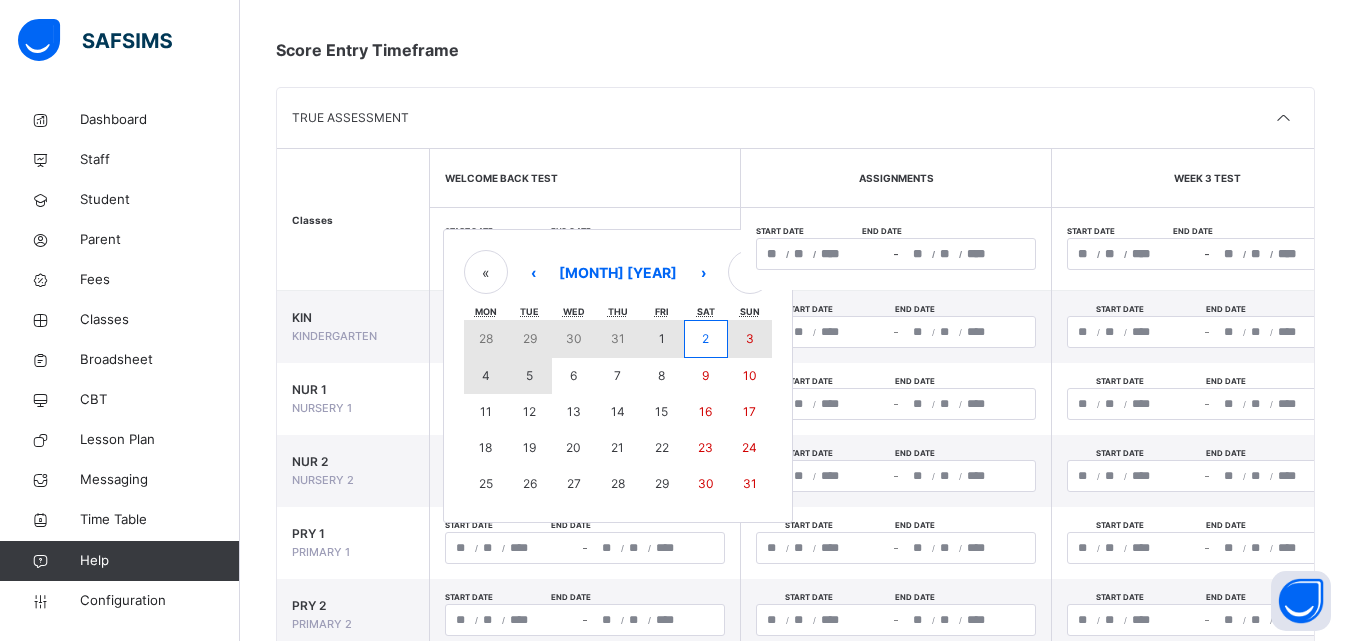 type on "**" 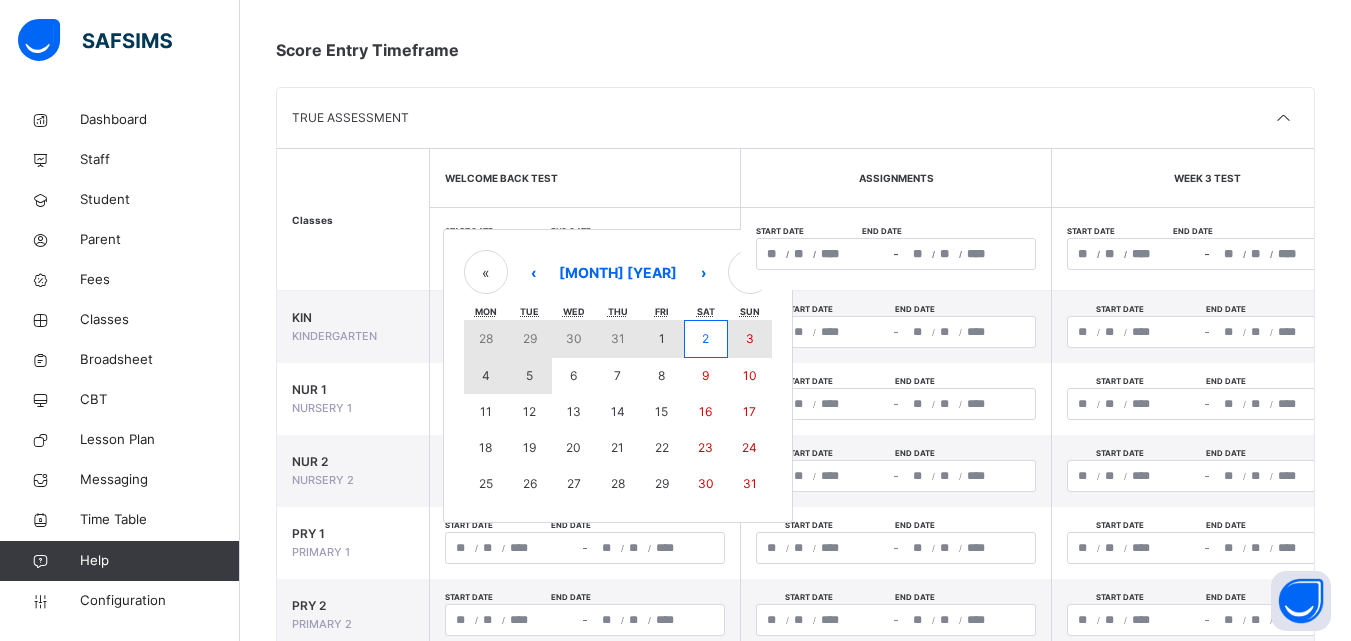type on "****" 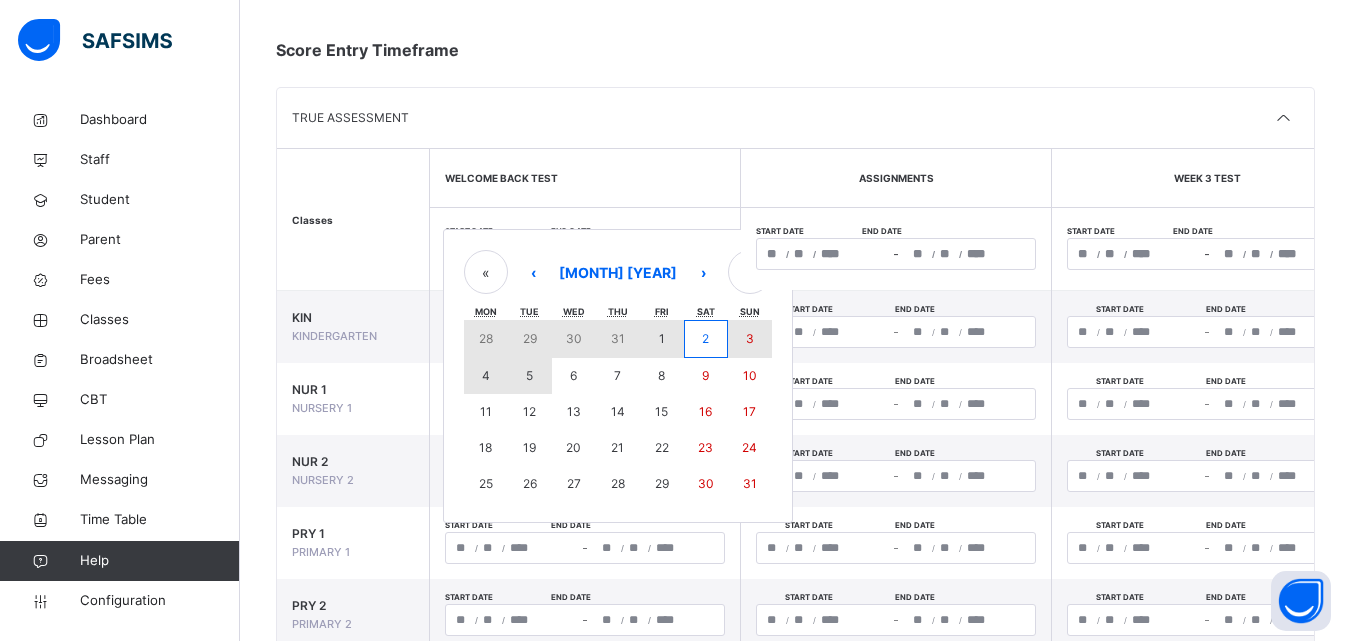 type on "*" 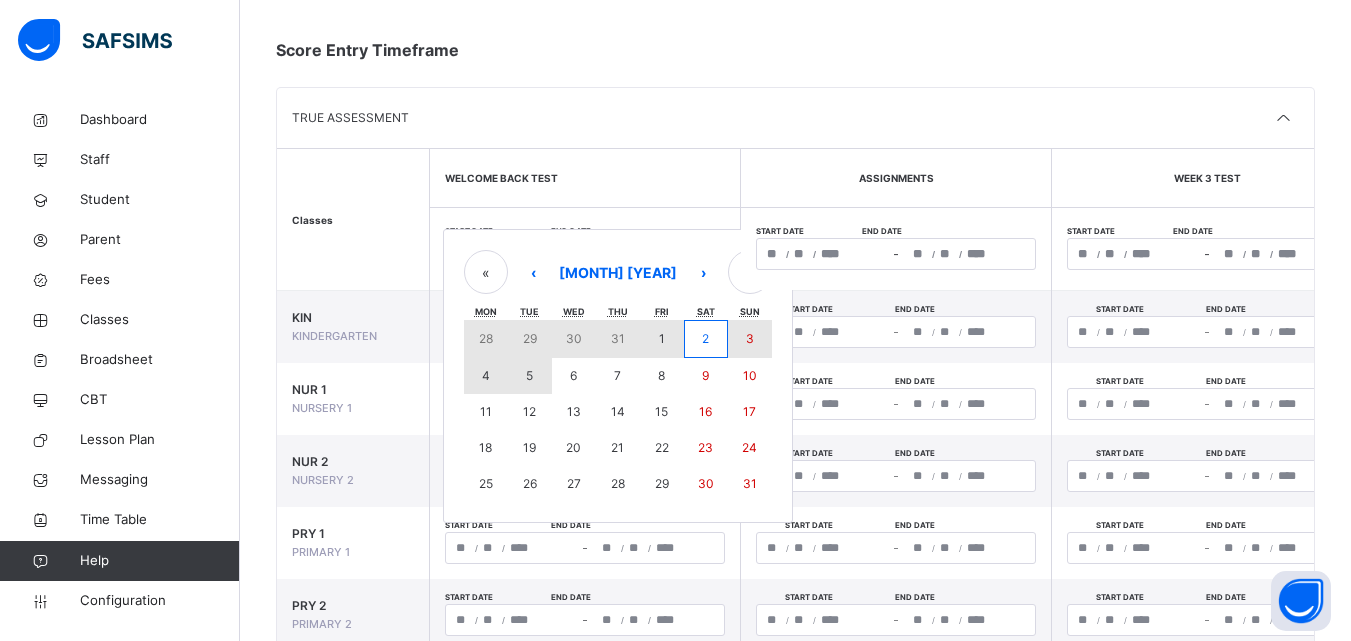 type on "*" 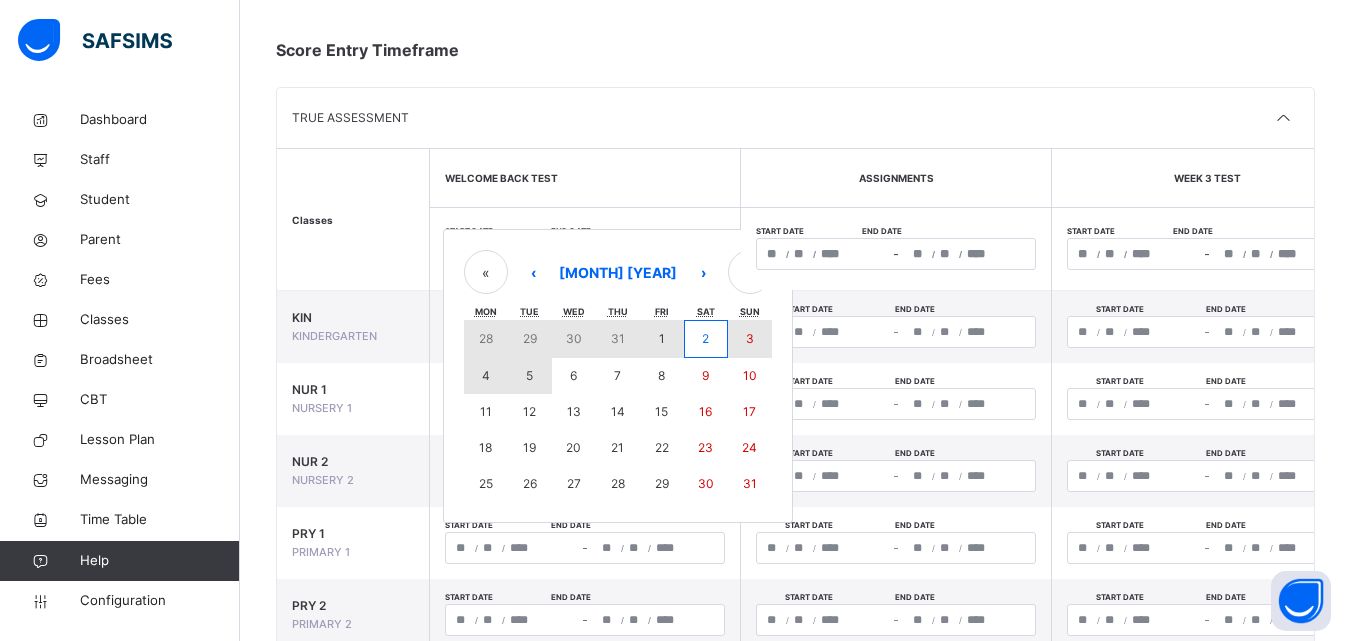 type on "****" 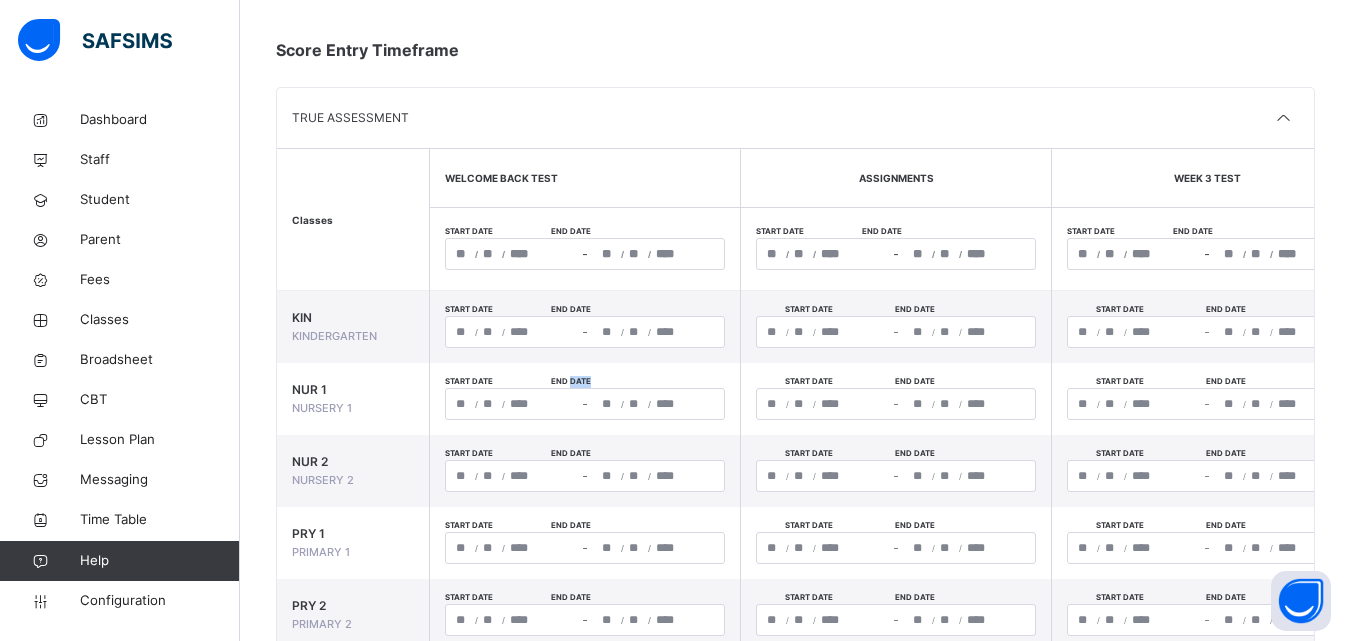 click on "/ / – / /" at bounding box center [896, 254] 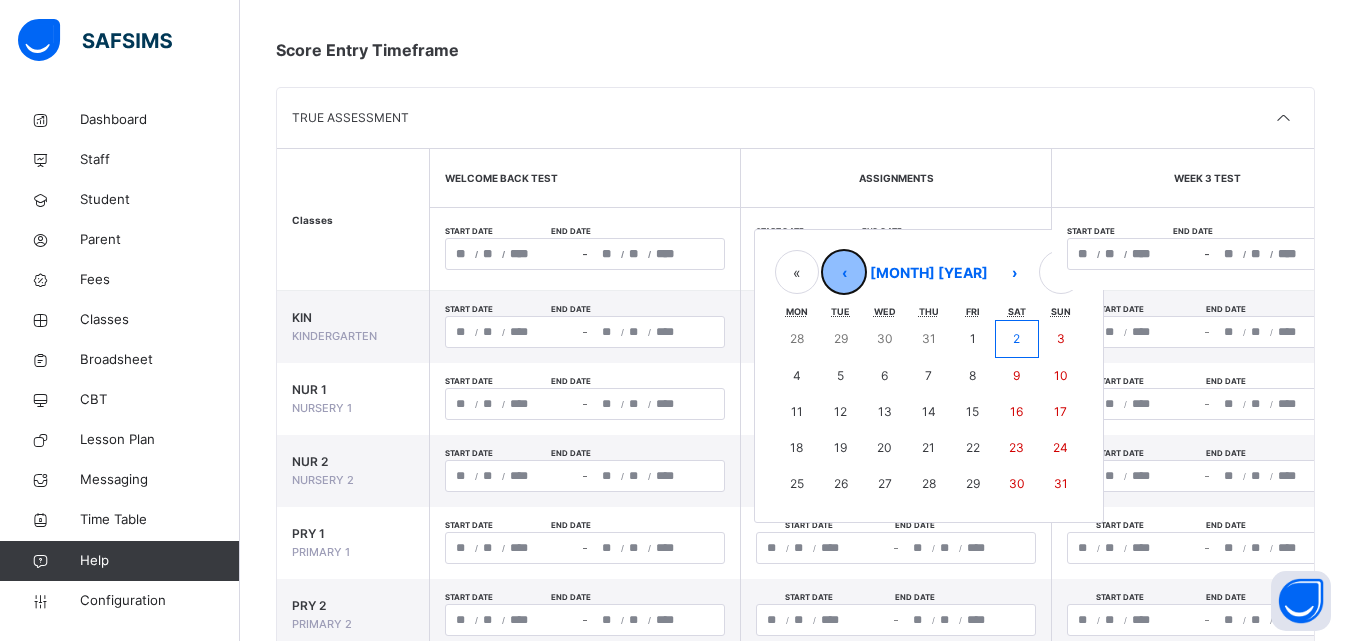 click on "‹" at bounding box center [844, 272] 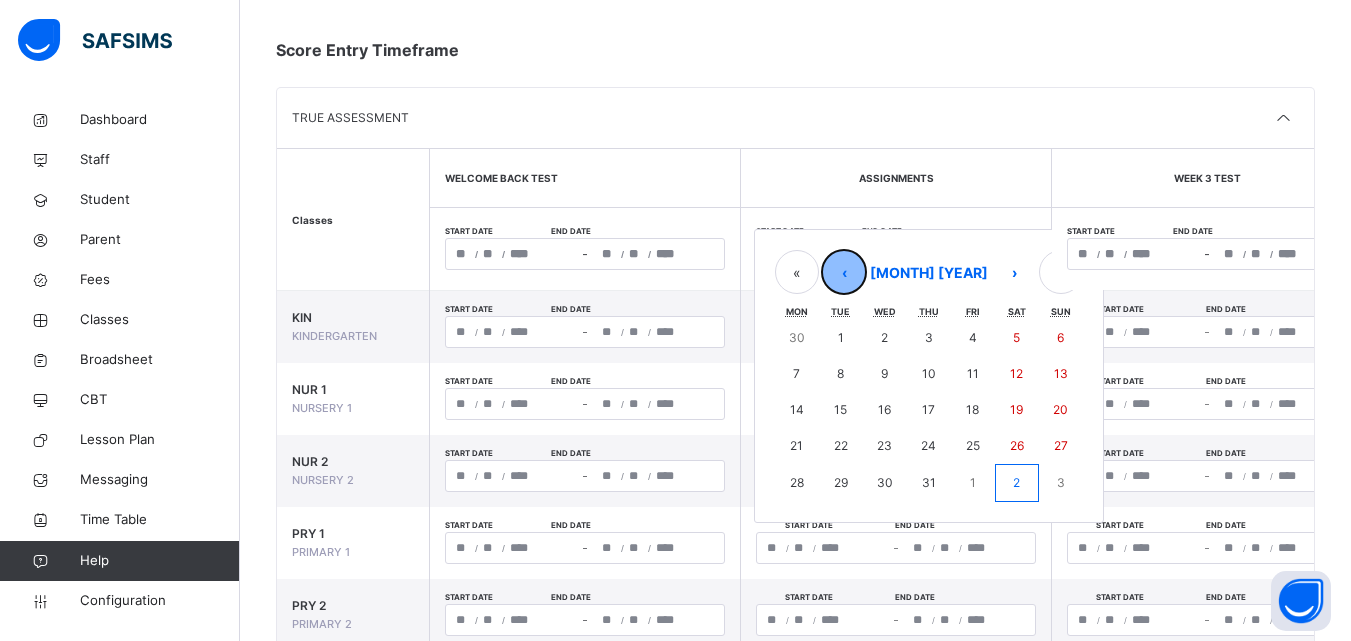 click on "‹" at bounding box center (844, 272) 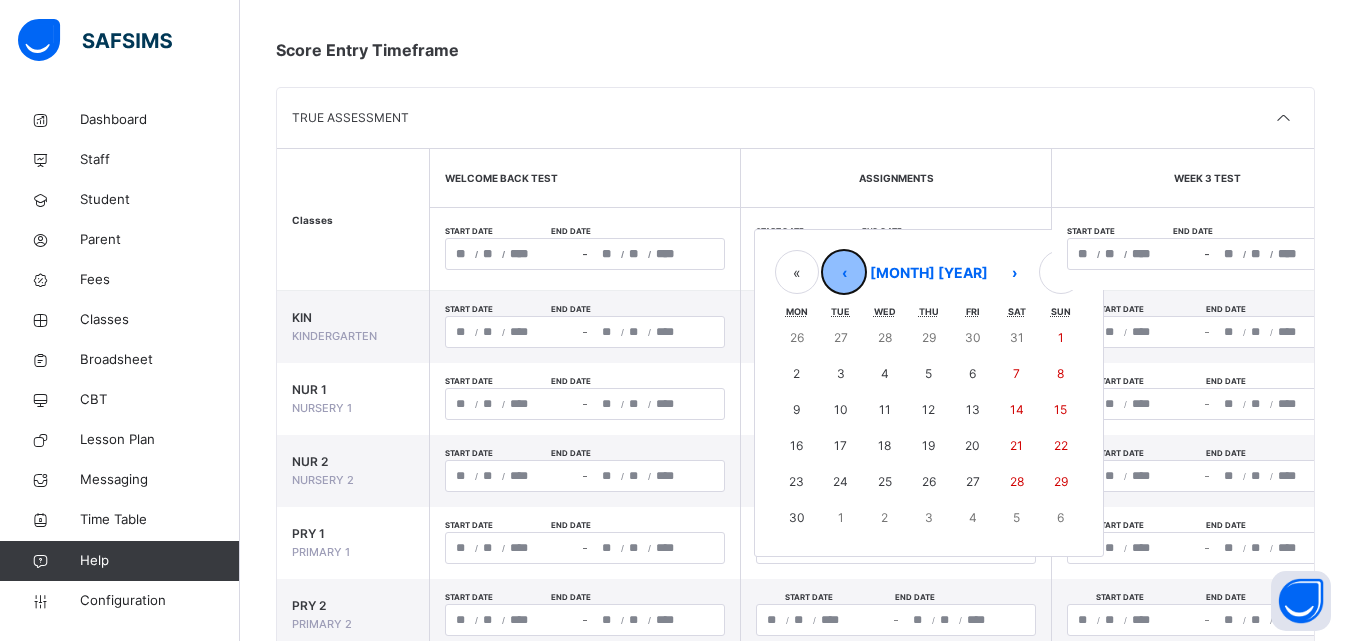 click on "‹" at bounding box center (844, 272) 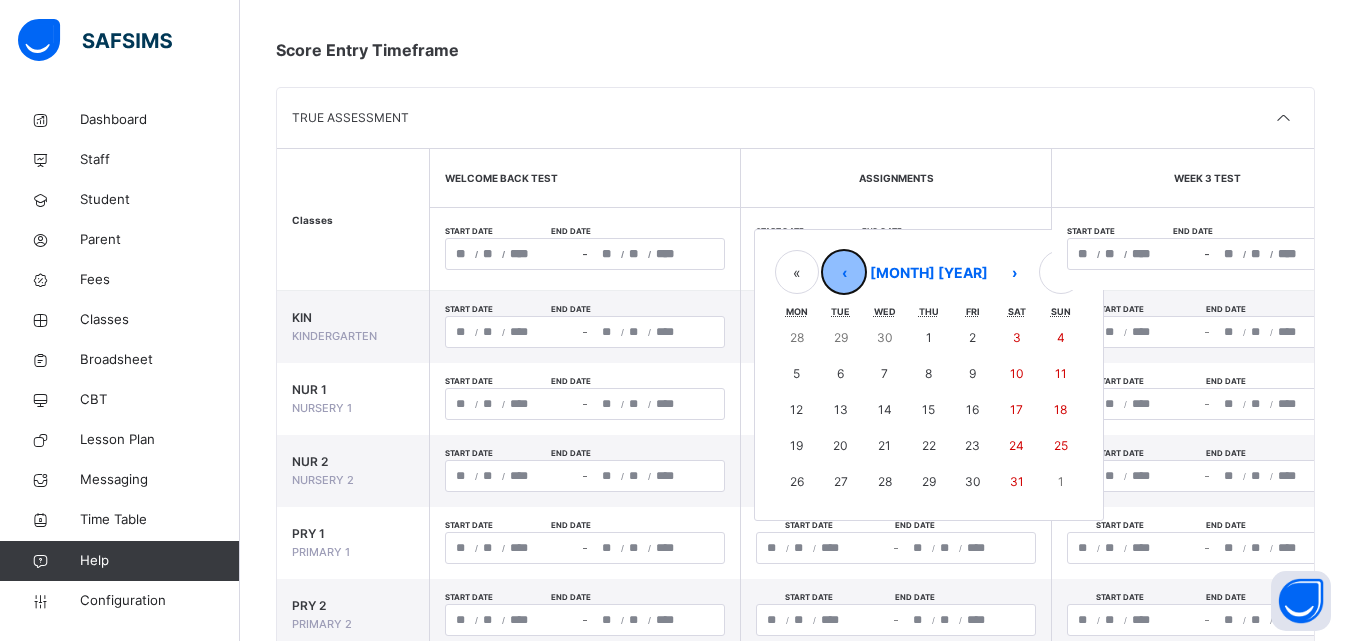 click on "‹" at bounding box center (844, 272) 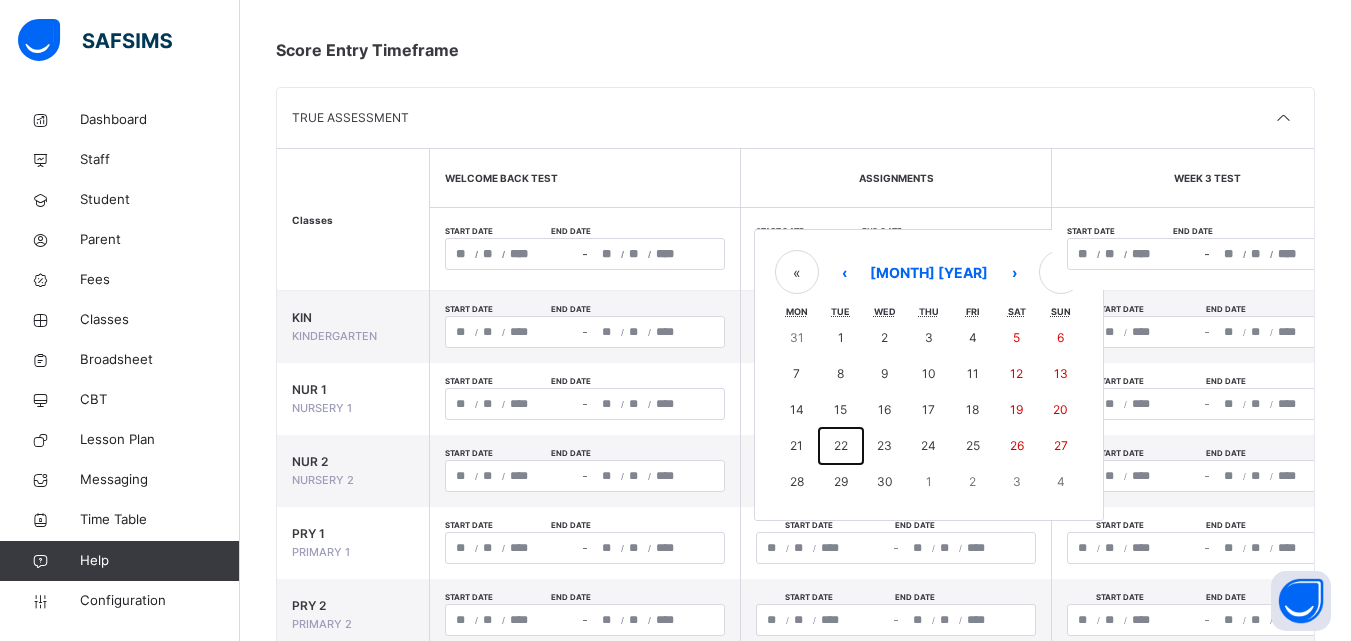 click on "22" at bounding box center (841, 445) 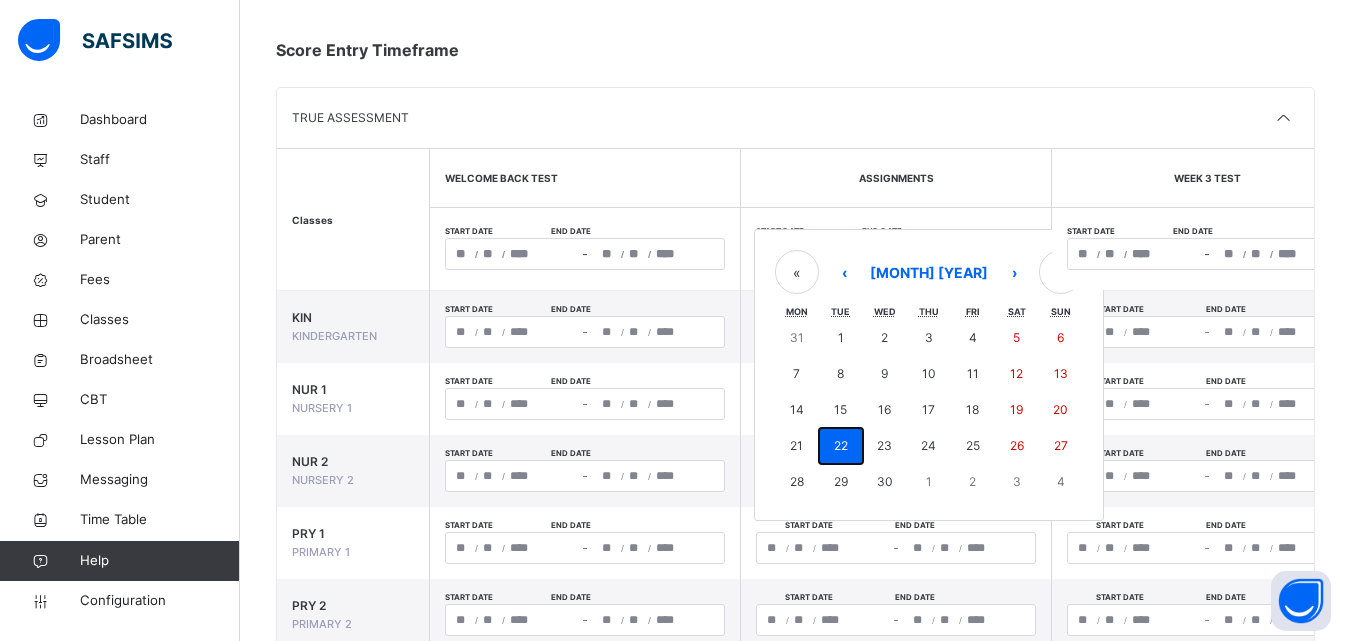 type 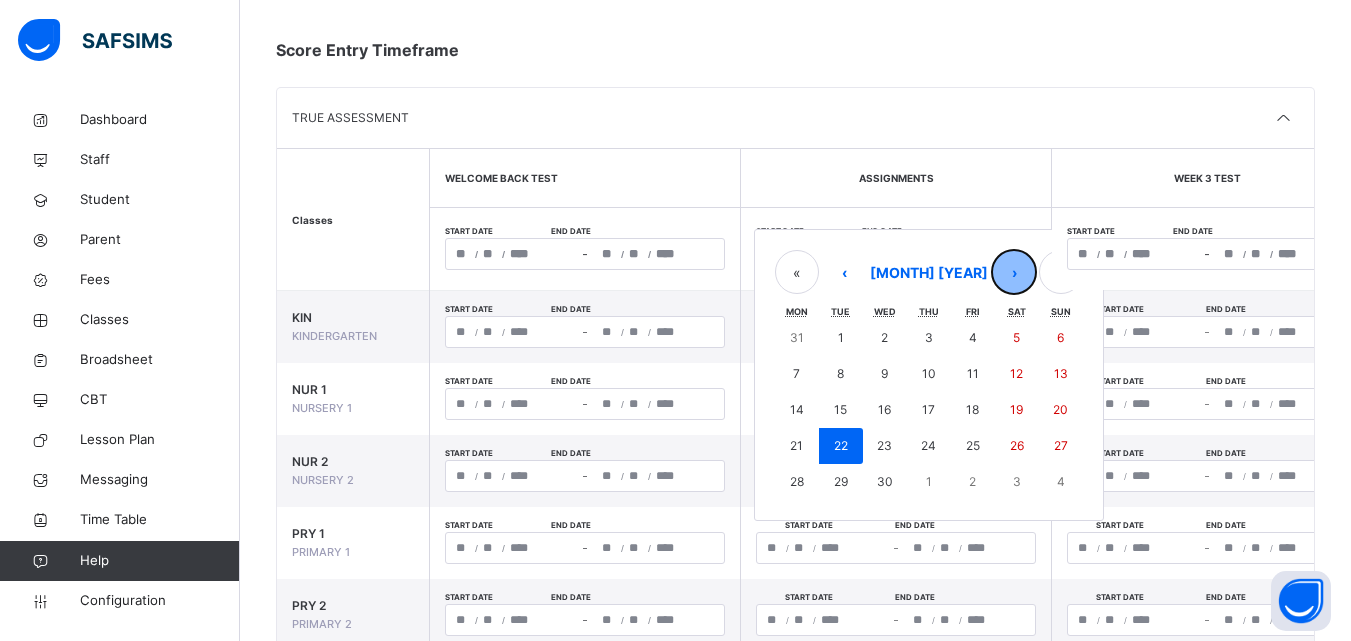 click on "›" at bounding box center [1014, 272] 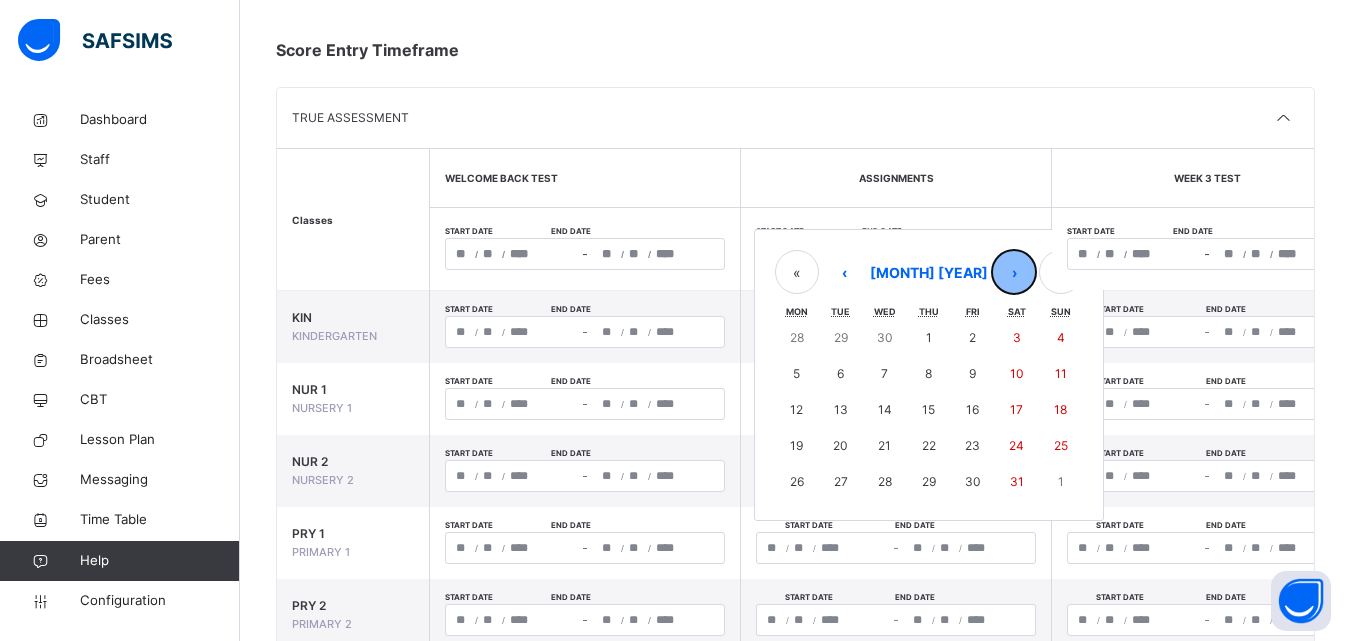 click on "›" at bounding box center [1014, 272] 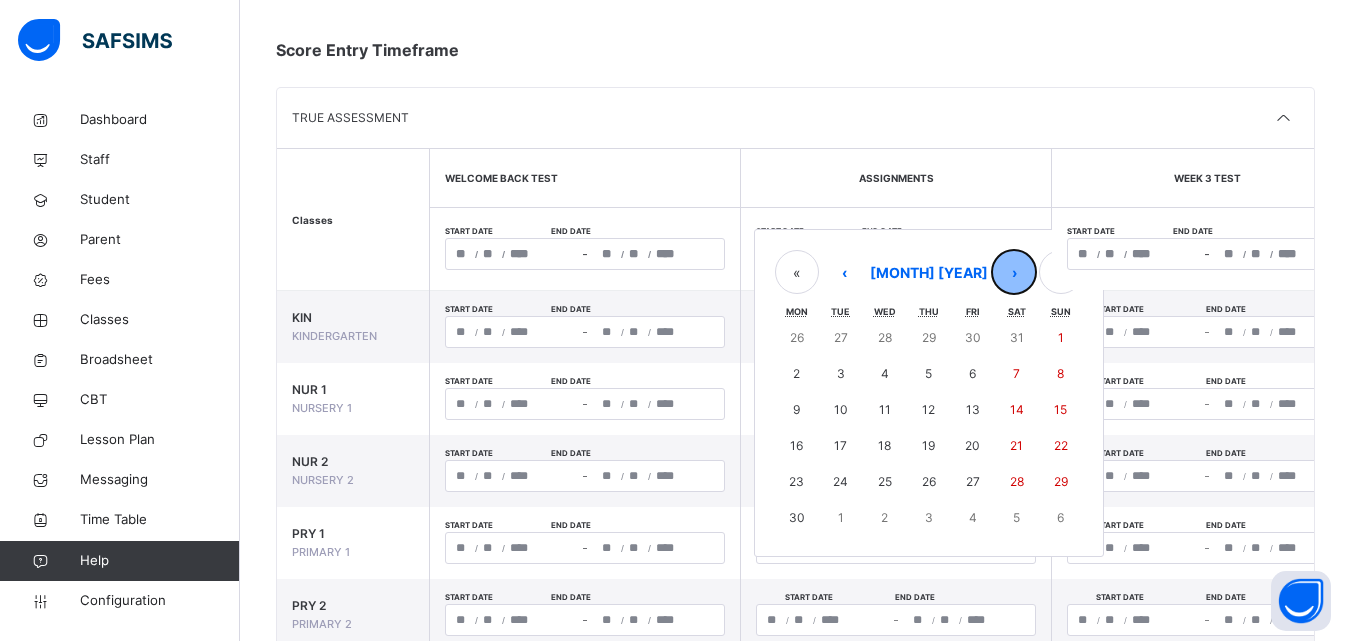 click on "›" at bounding box center [1014, 272] 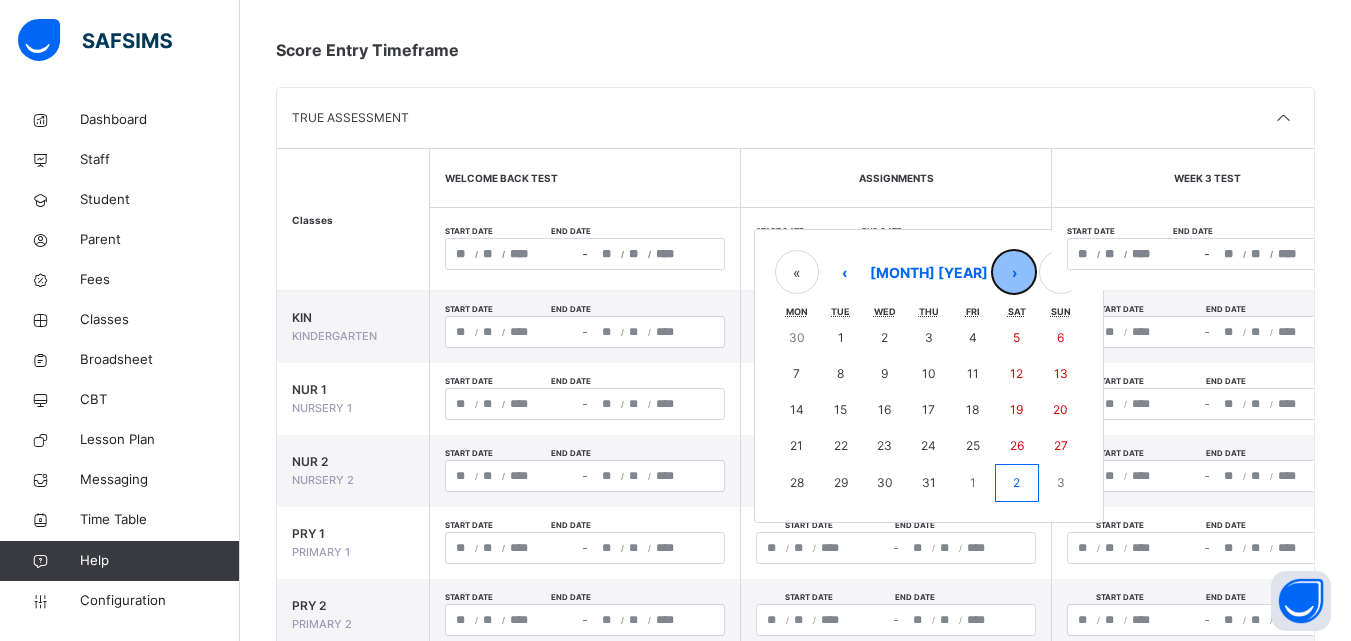 click on "›" at bounding box center [1014, 272] 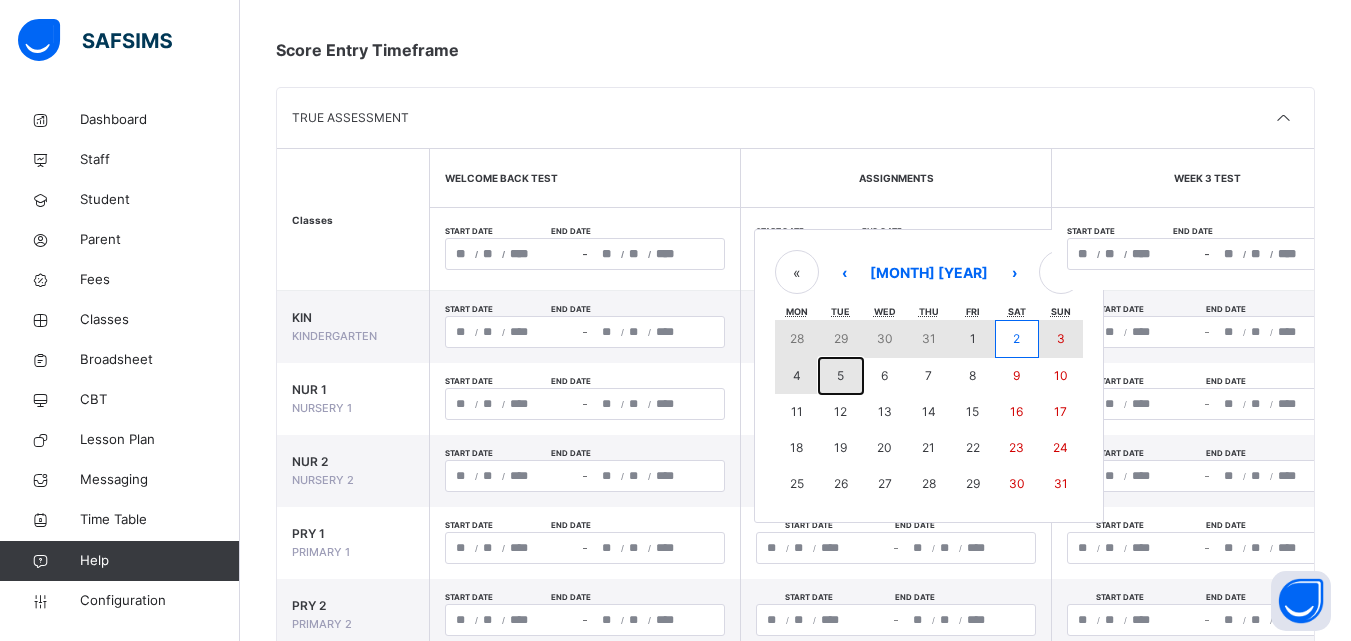 click on "5" at bounding box center (840, 375) 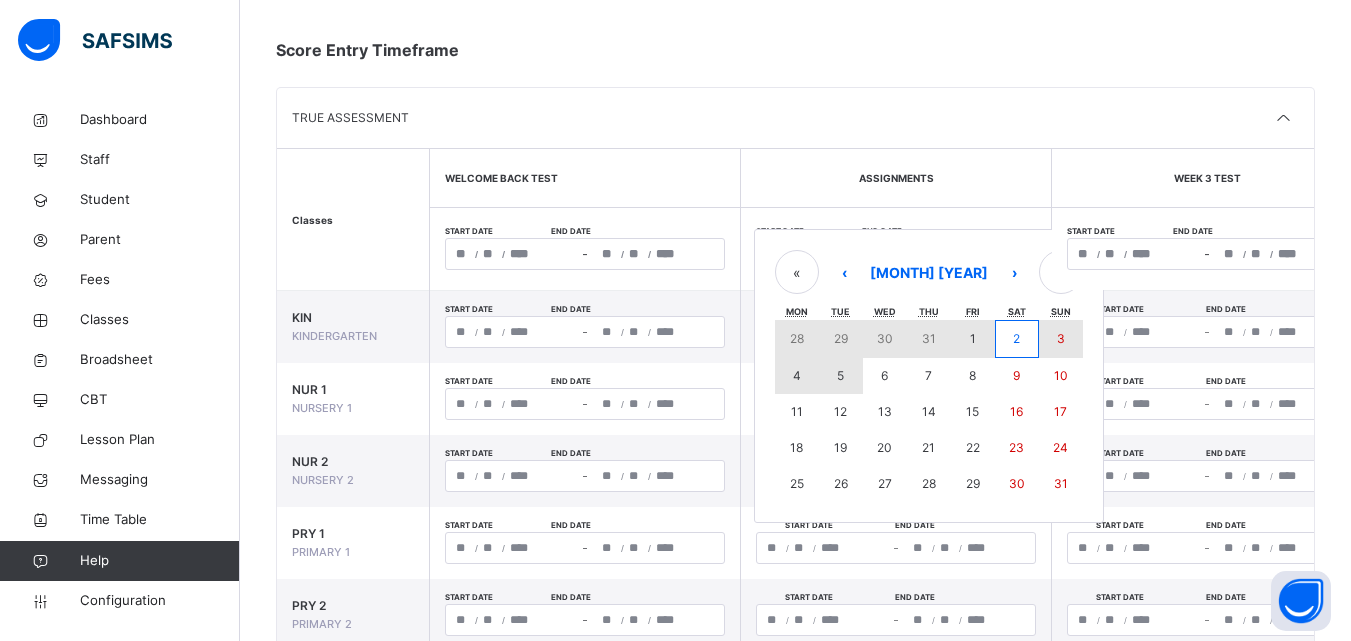 type on "**********" 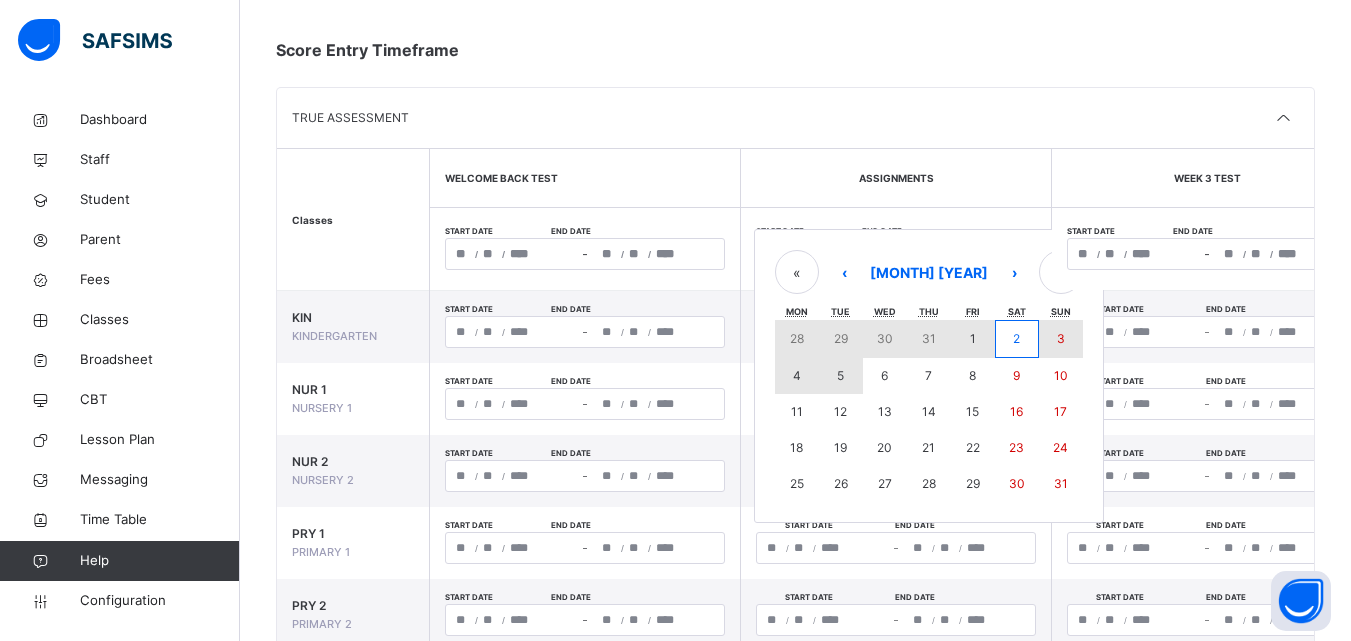 type on "*" 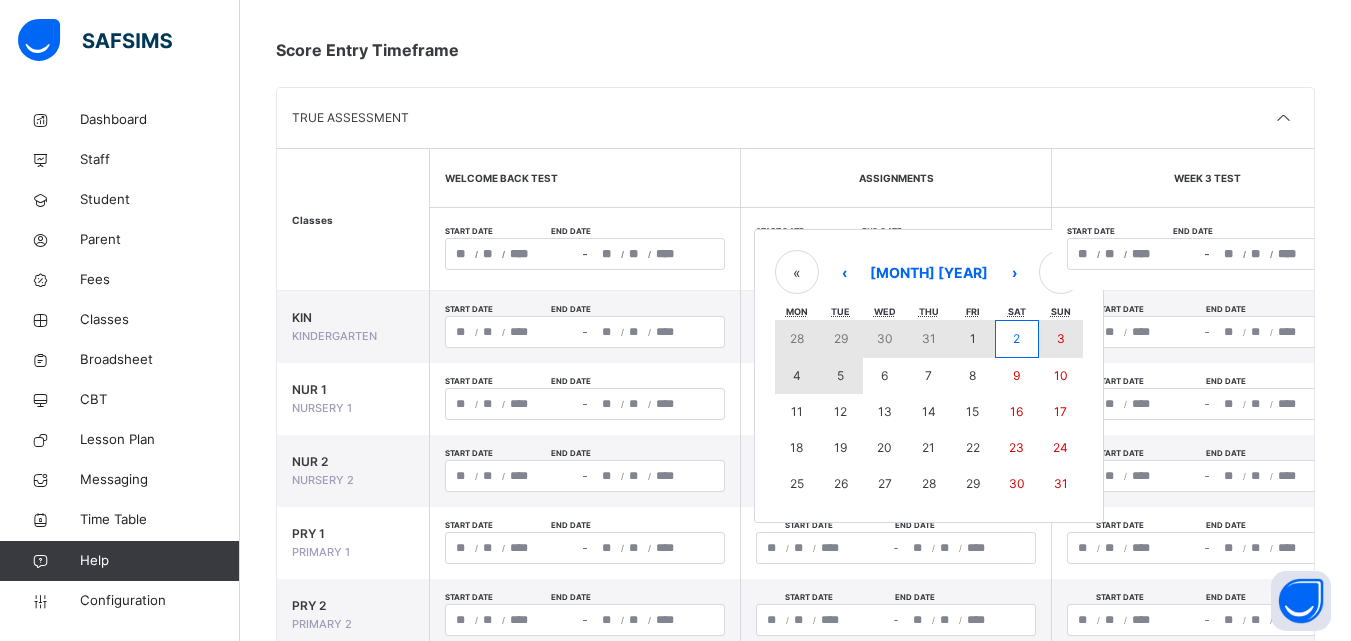 type on "*" 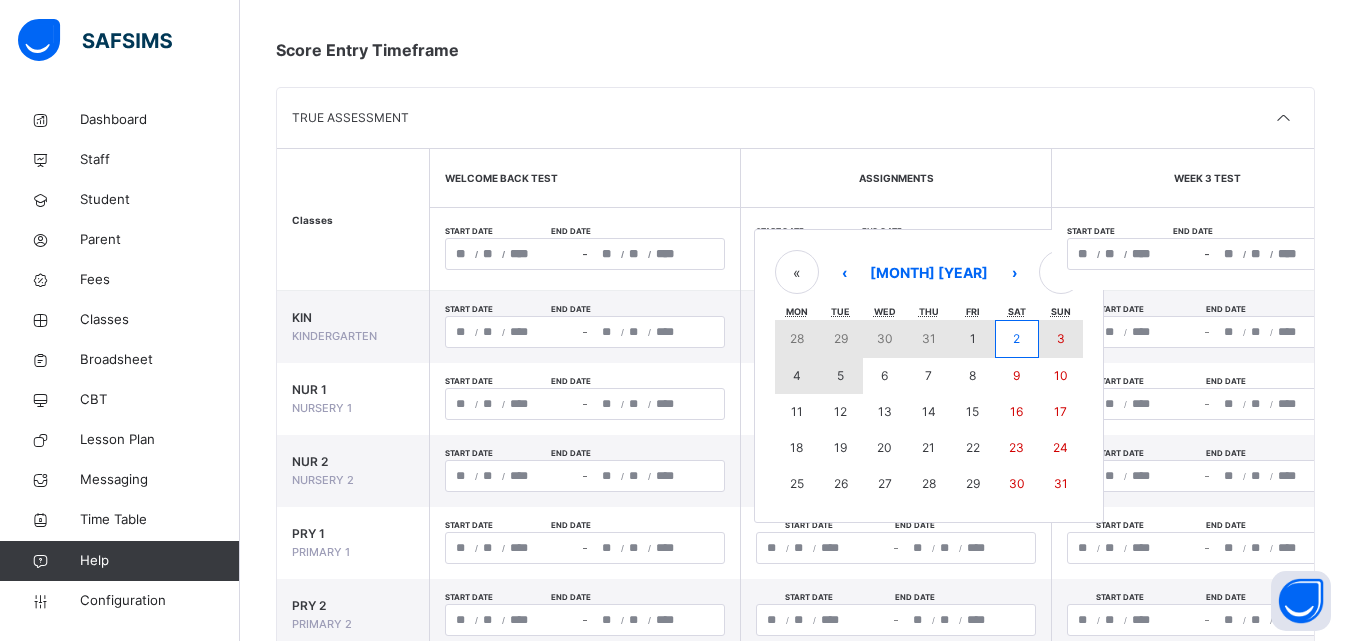 type on "*" 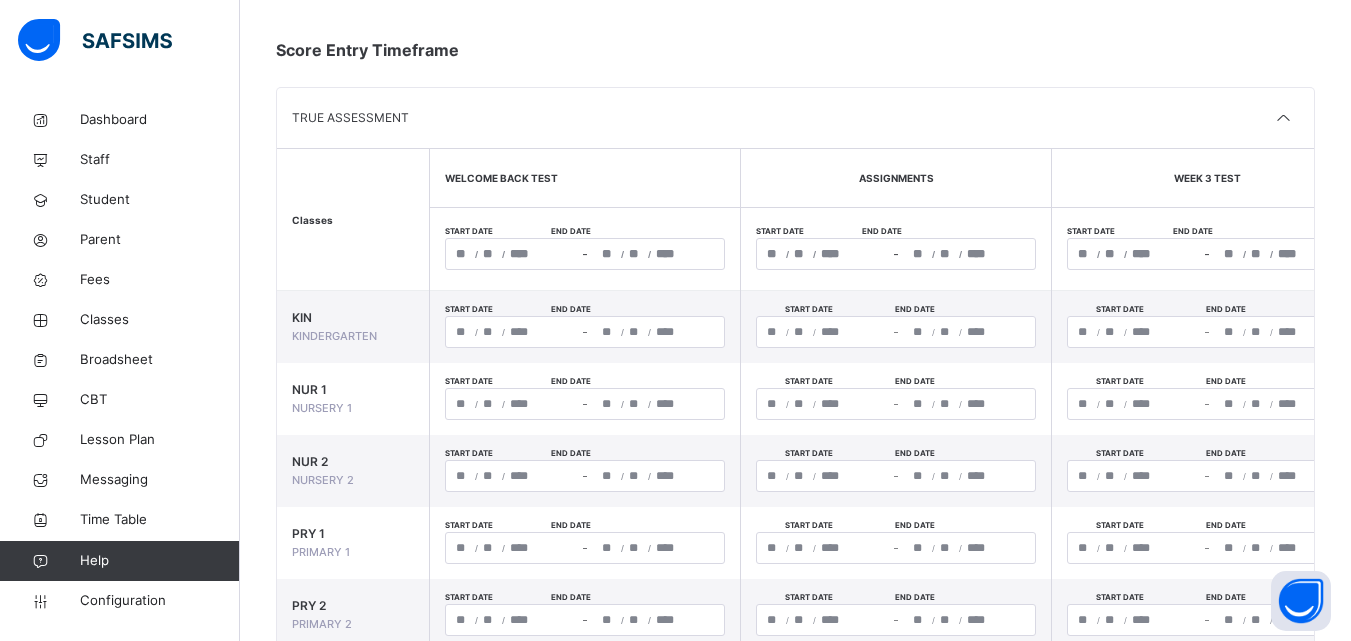 click on "**********" at bounding box center (896, 399) 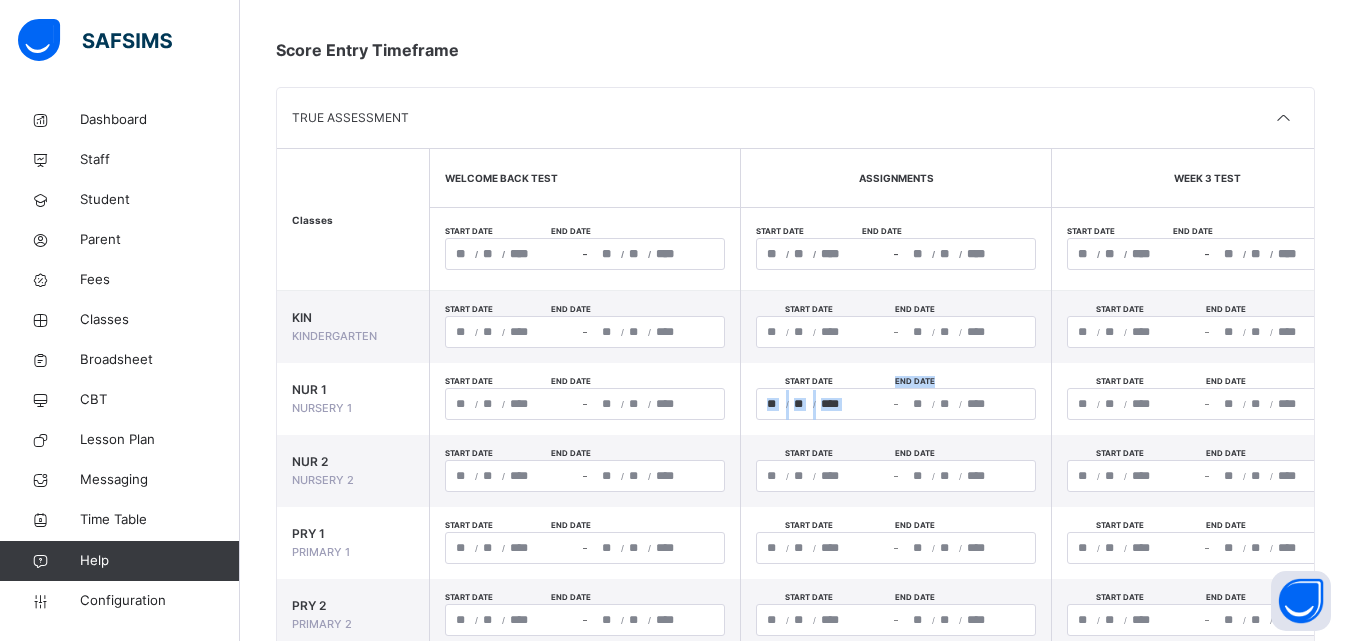 click on "**********" at bounding box center [896, 249] 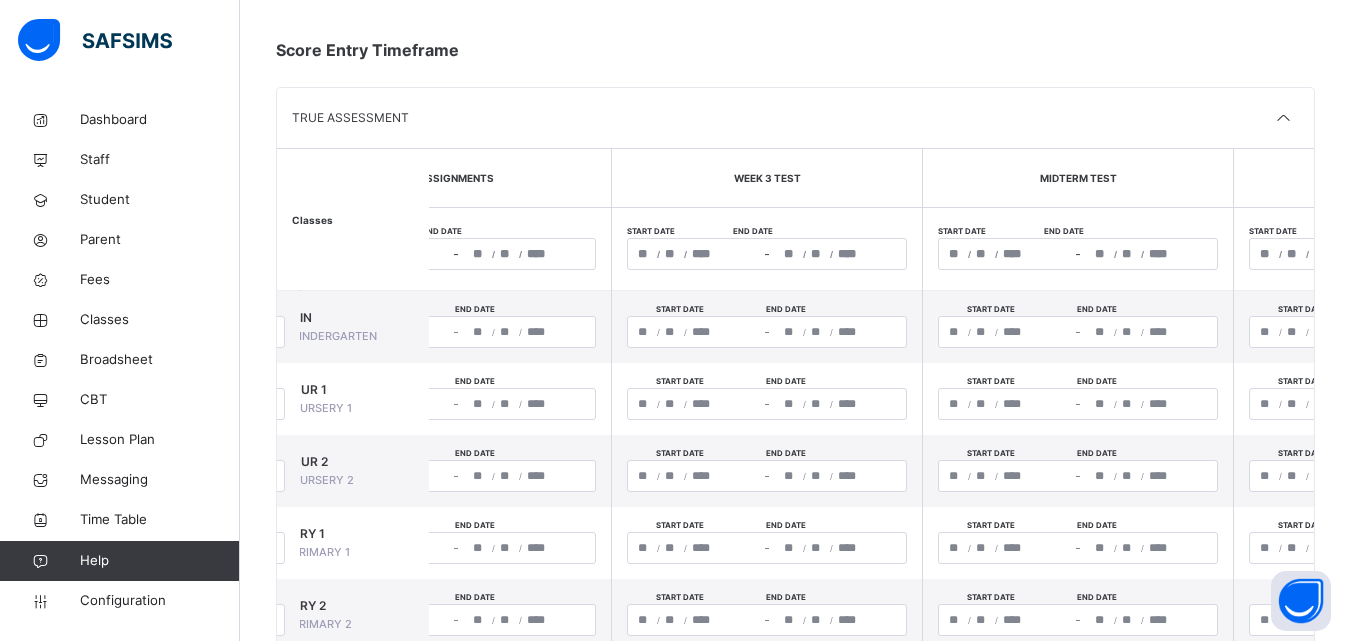 scroll, scrollTop: 0, scrollLeft: 480, axis: horizontal 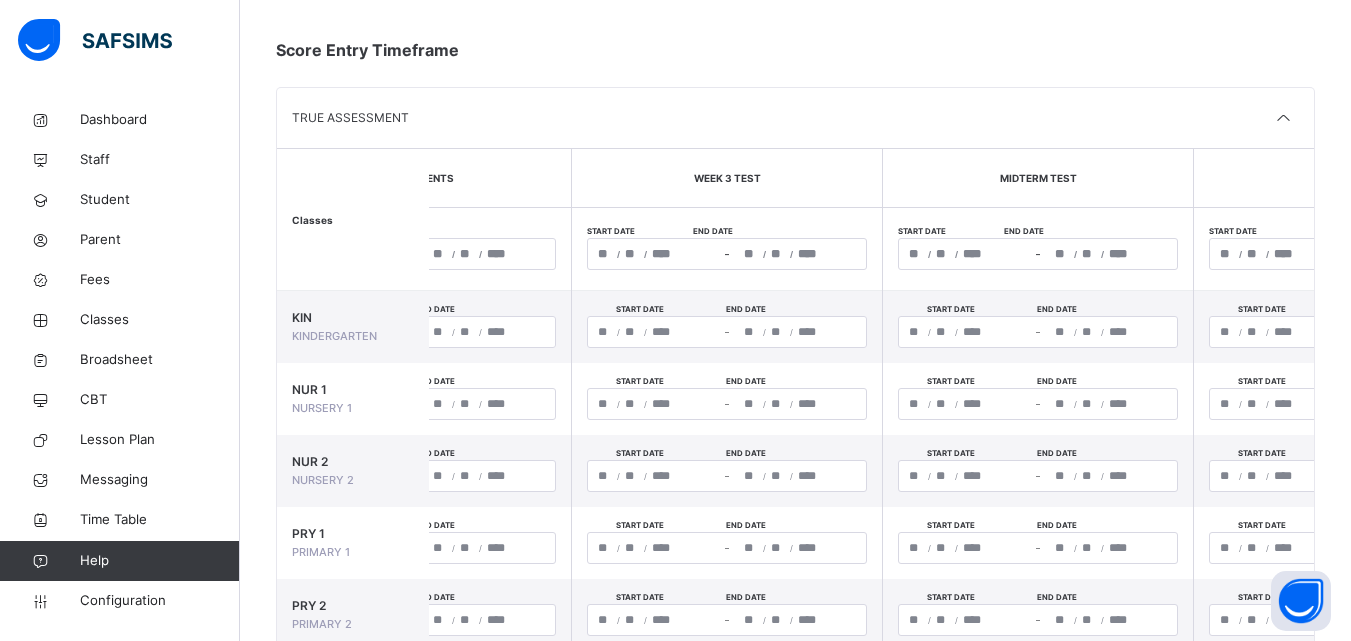 click on "/ / – / /" at bounding box center [727, 254] 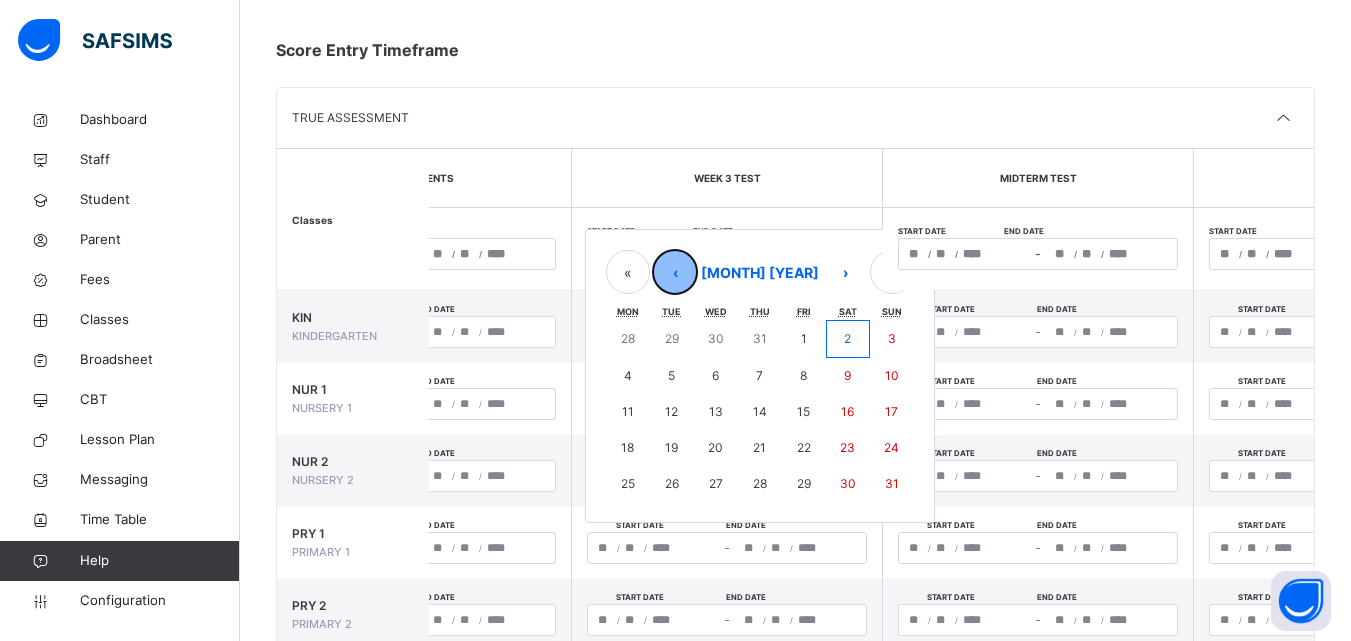 click on "‹" at bounding box center (675, 272) 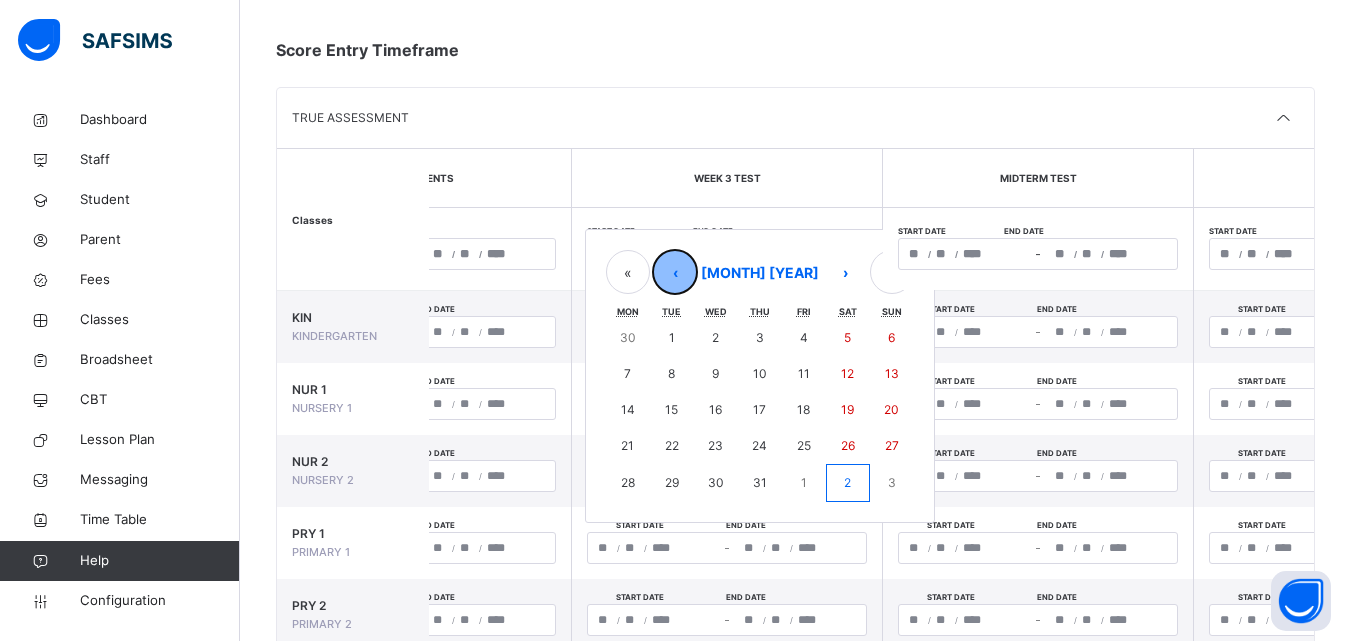 click on "‹" at bounding box center [675, 272] 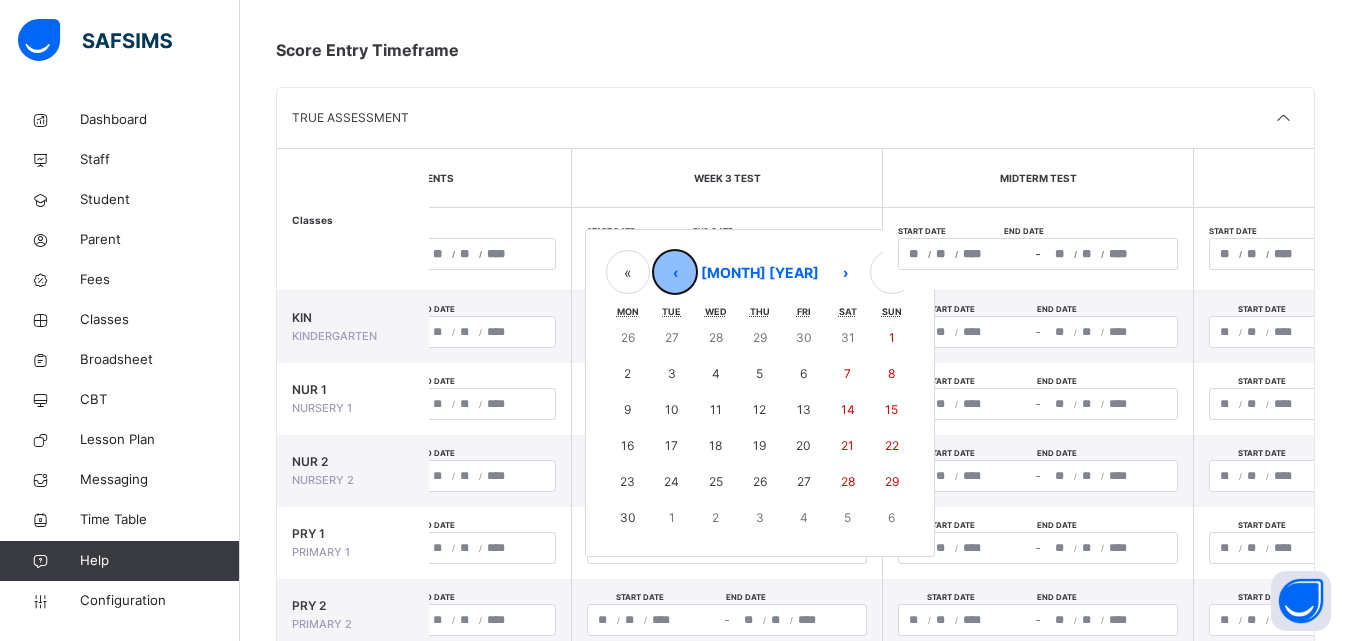 click on "‹" at bounding box center [675, 272] 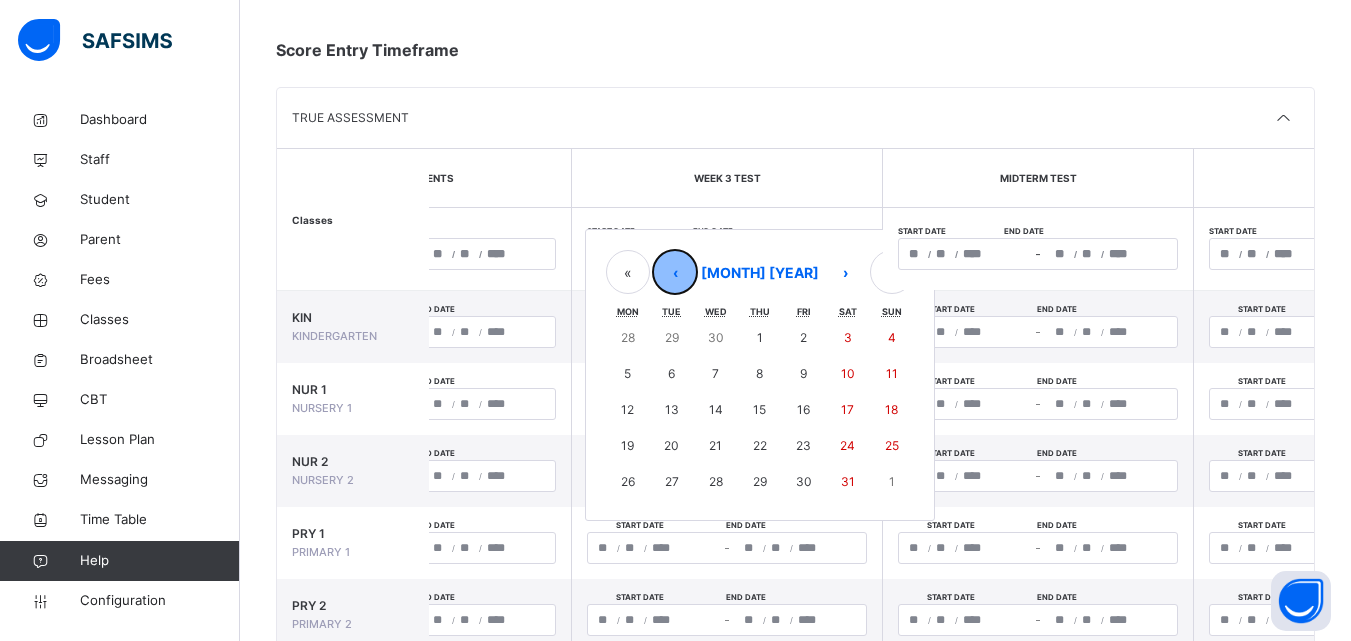 click on "‹" at bounding box center [675, 272] 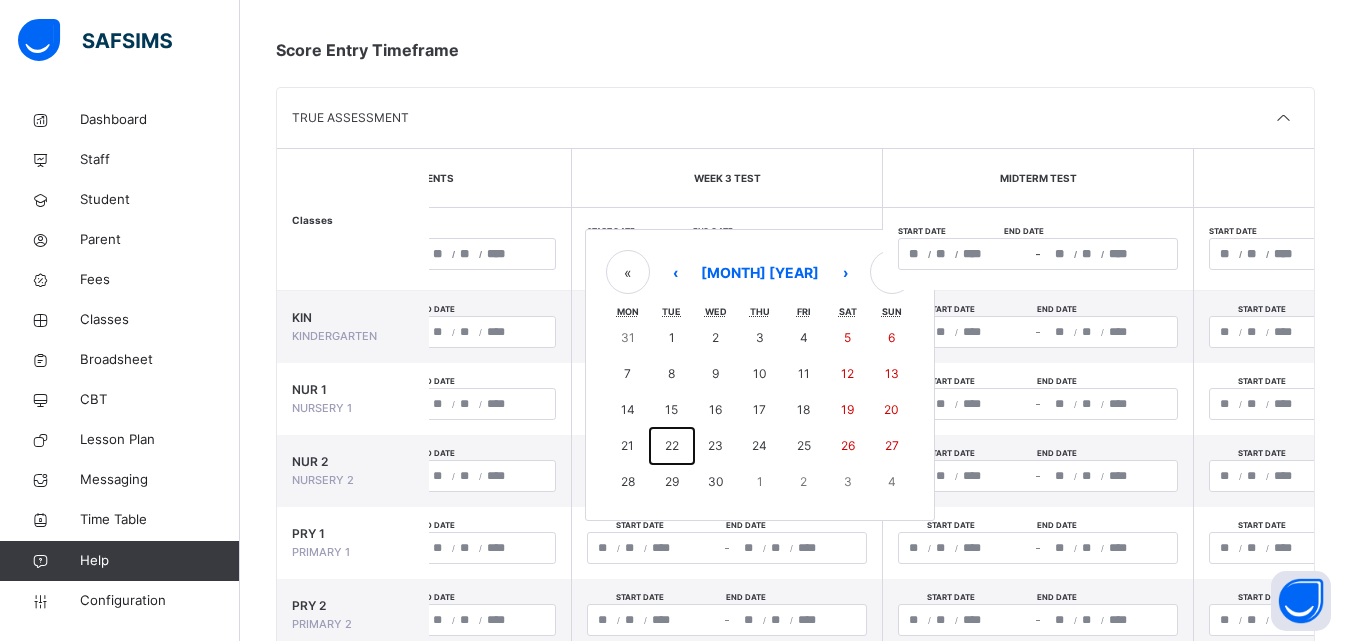 click on "22" at bounding box center (672, 445) 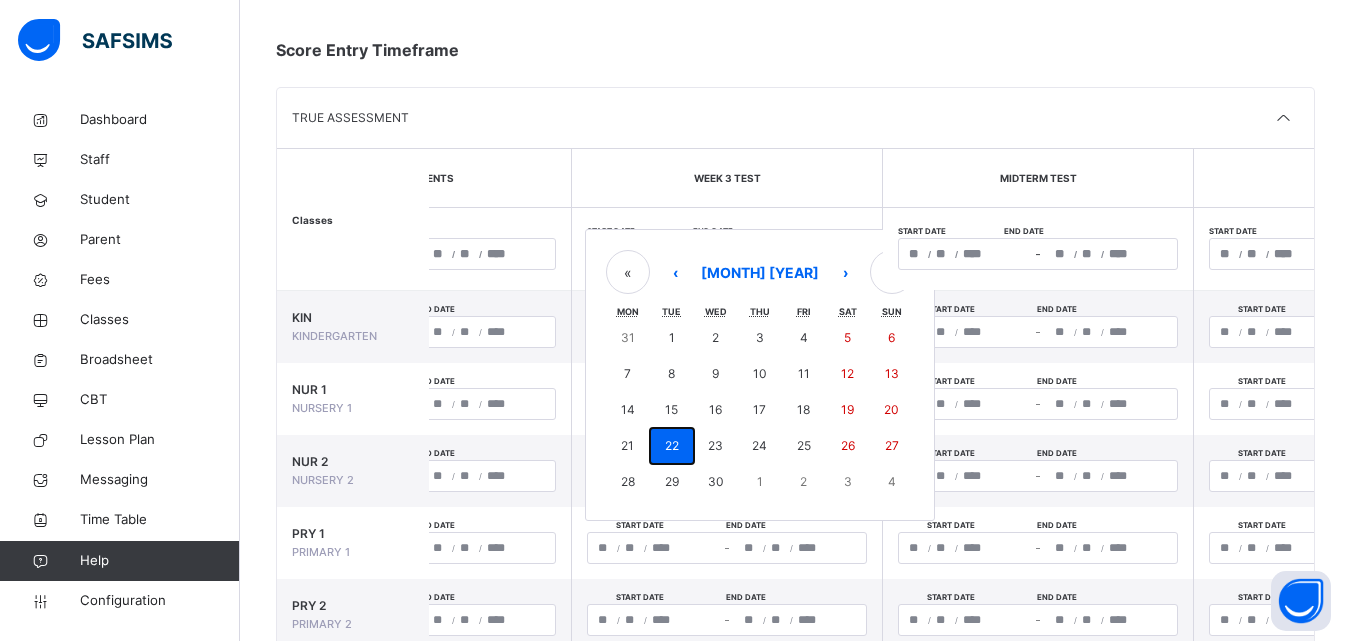 type 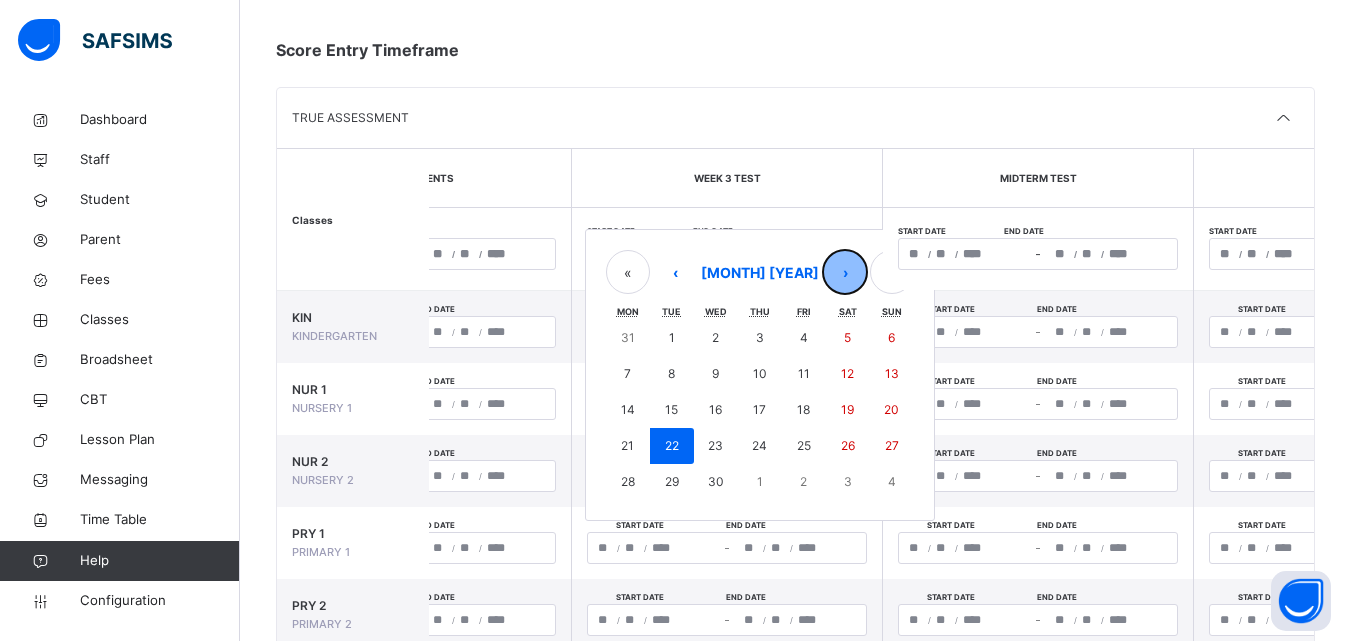 click on "›" at bounding box center [845, 272] 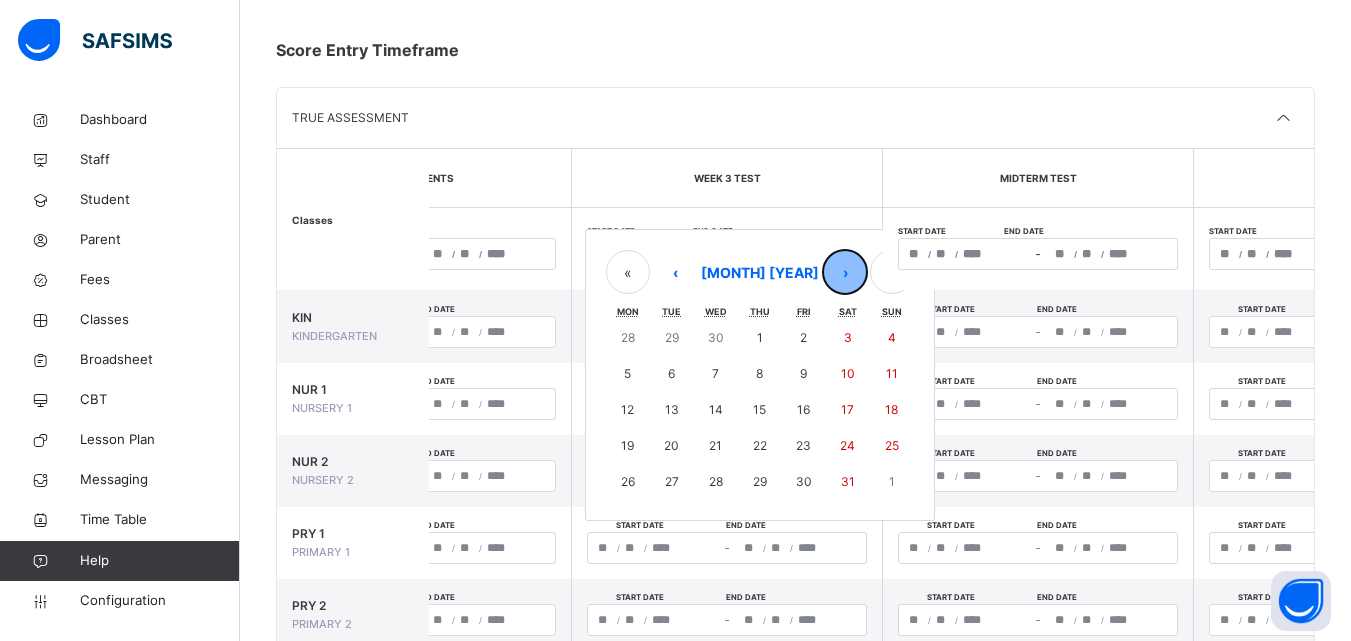 click on "›" at bounding box center [845, 272] 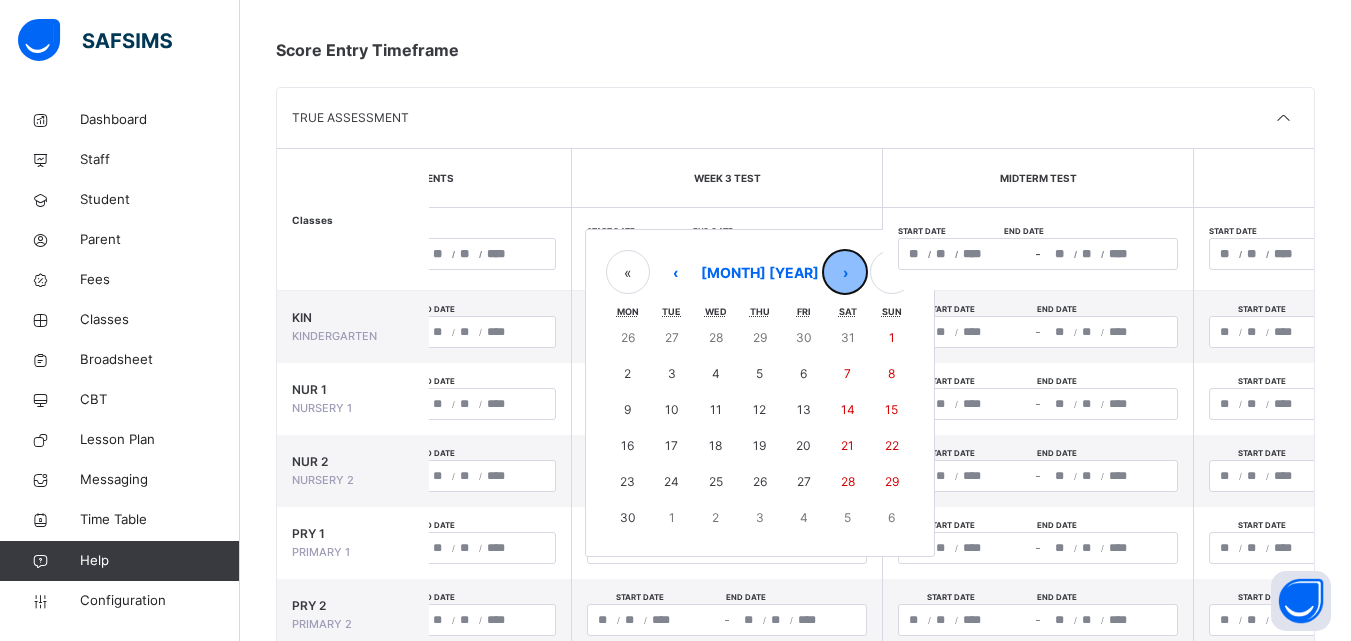 click on "›" at bounding box center [845, 272] 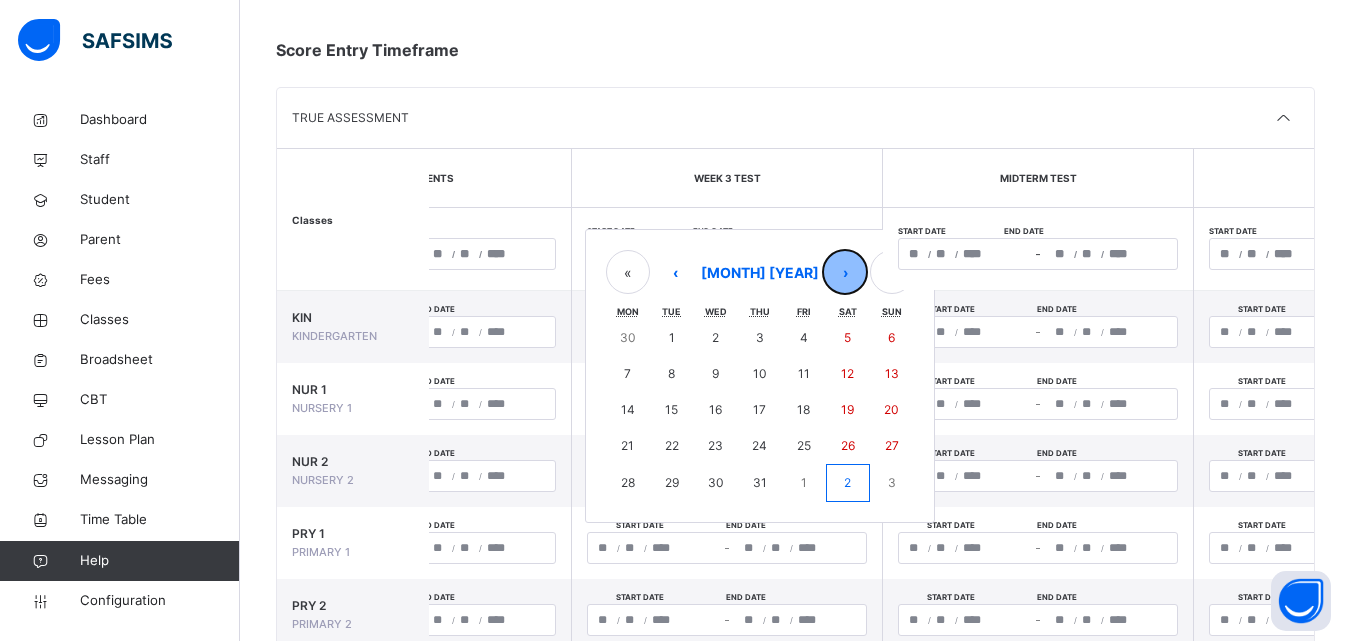 click on "›" at bounding box center [845, 272] 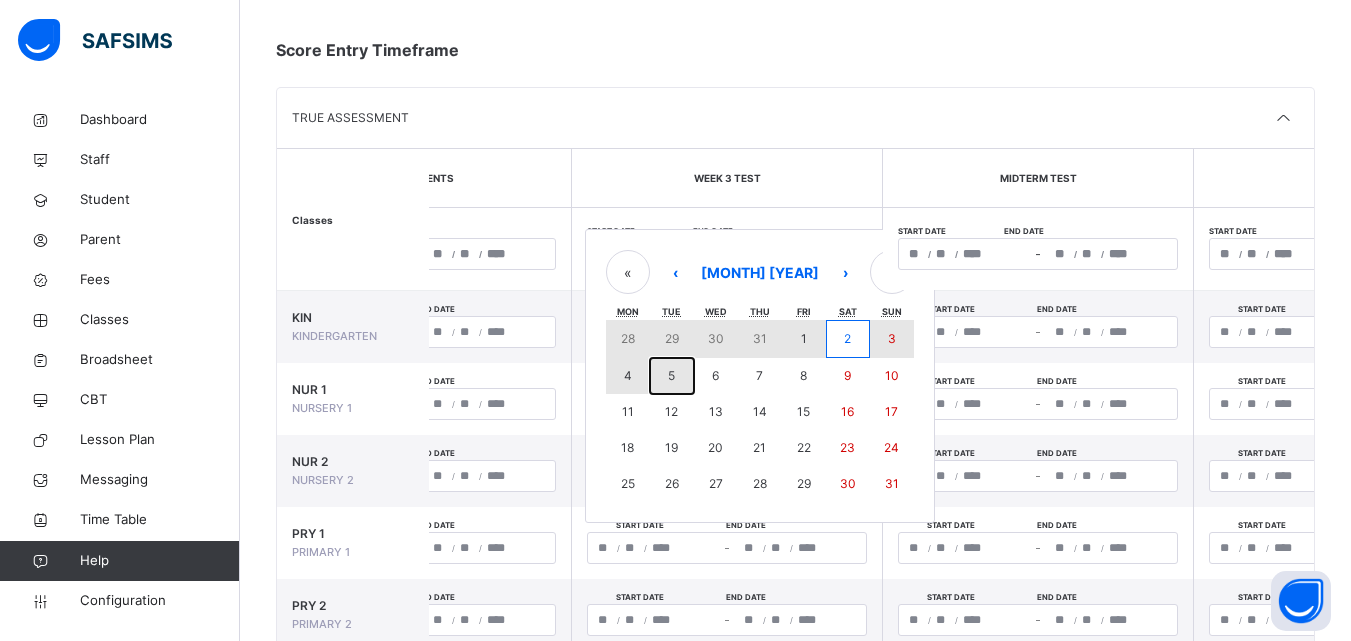 click on "5" at bounding box center [671, 375] 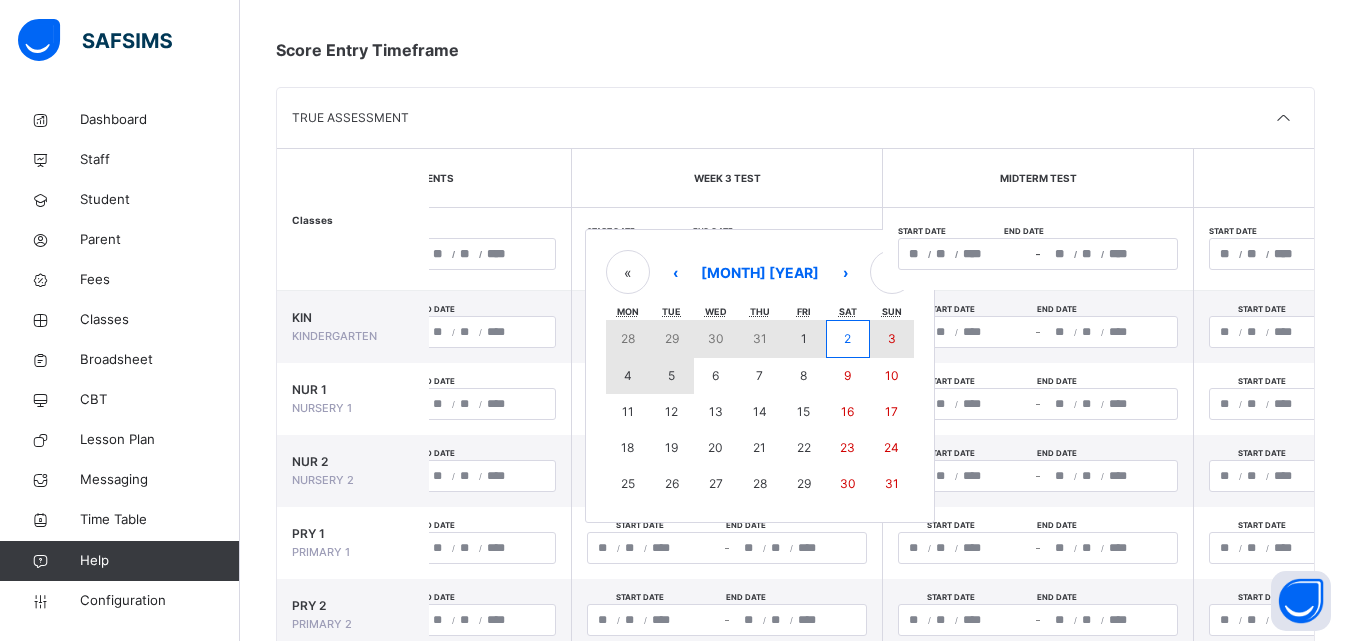 click on "Start date" at bounding box center [640, 382] 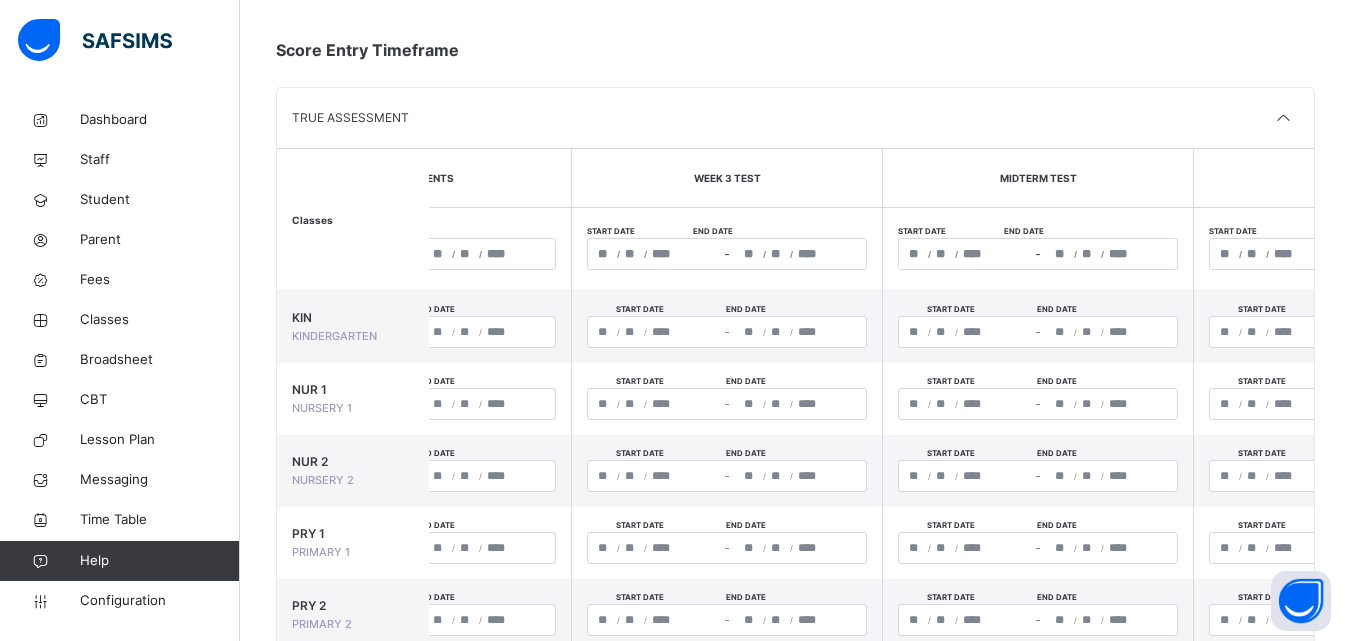 click on "/ / – / /" at bounding box center [1038, 254] 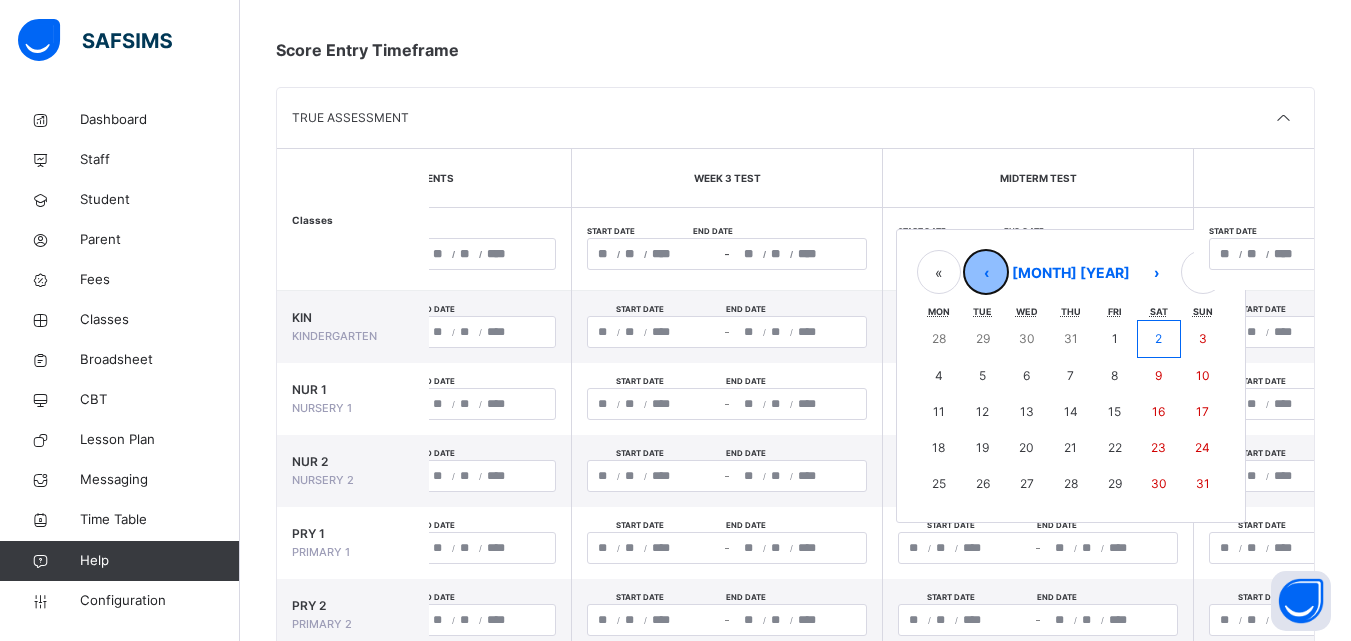 click on "‹" at bounding box center (986, 272) 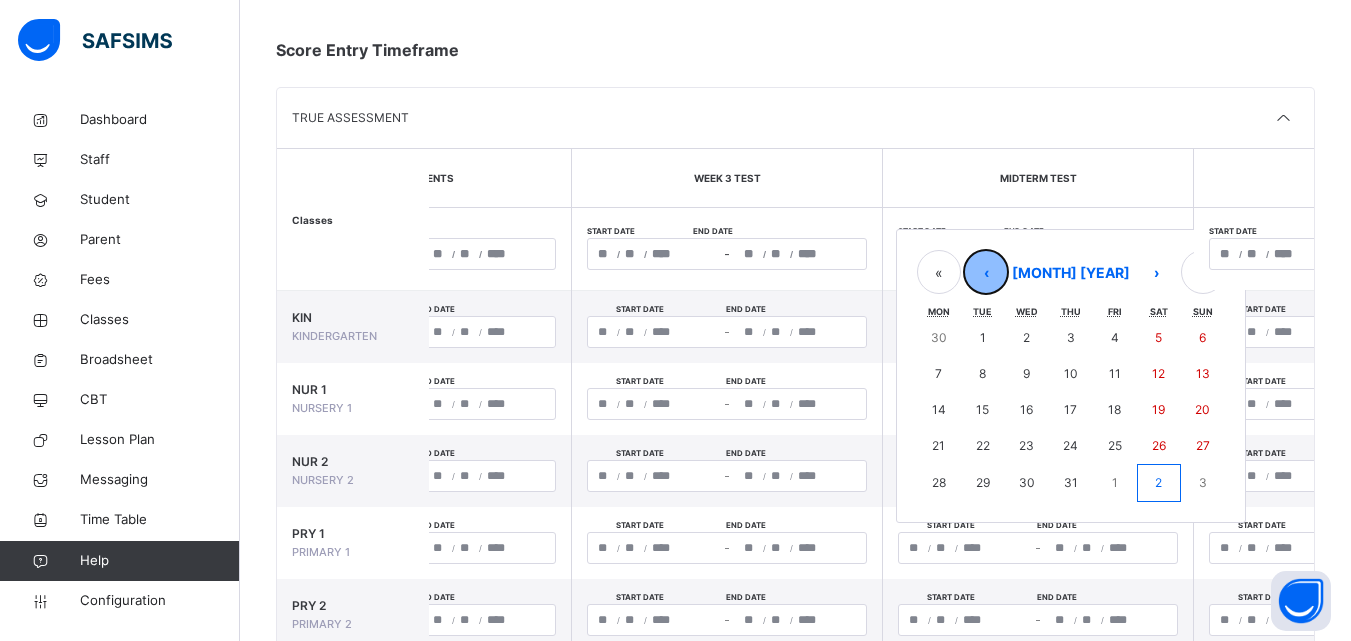 click on "‹" at bounding box center (986, 272) 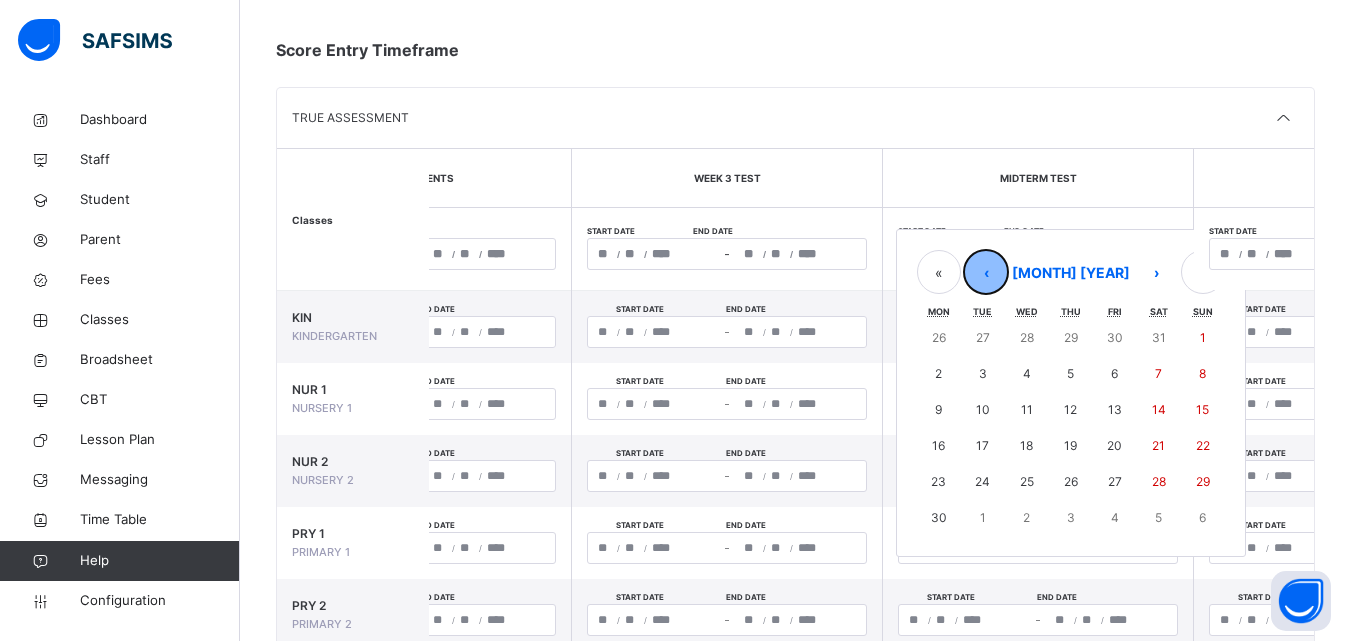 click on "‹" at bounding box center (986, 272) 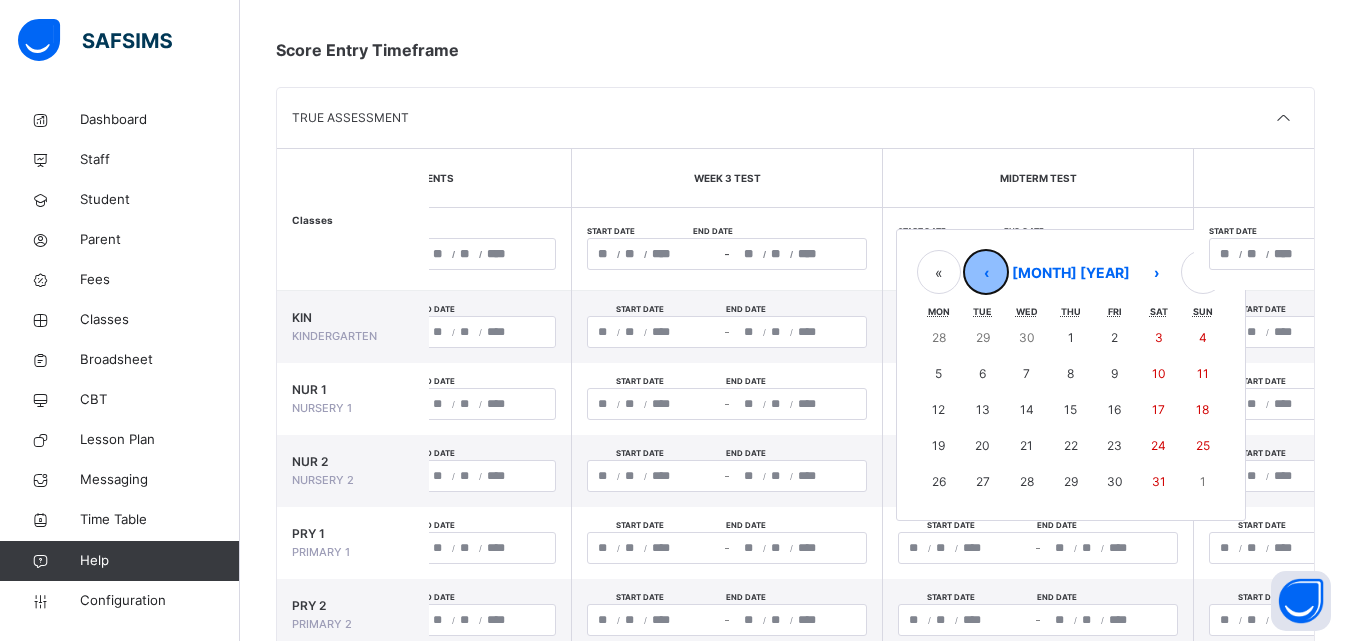 click on "‹" at bounding box center (986, 272) 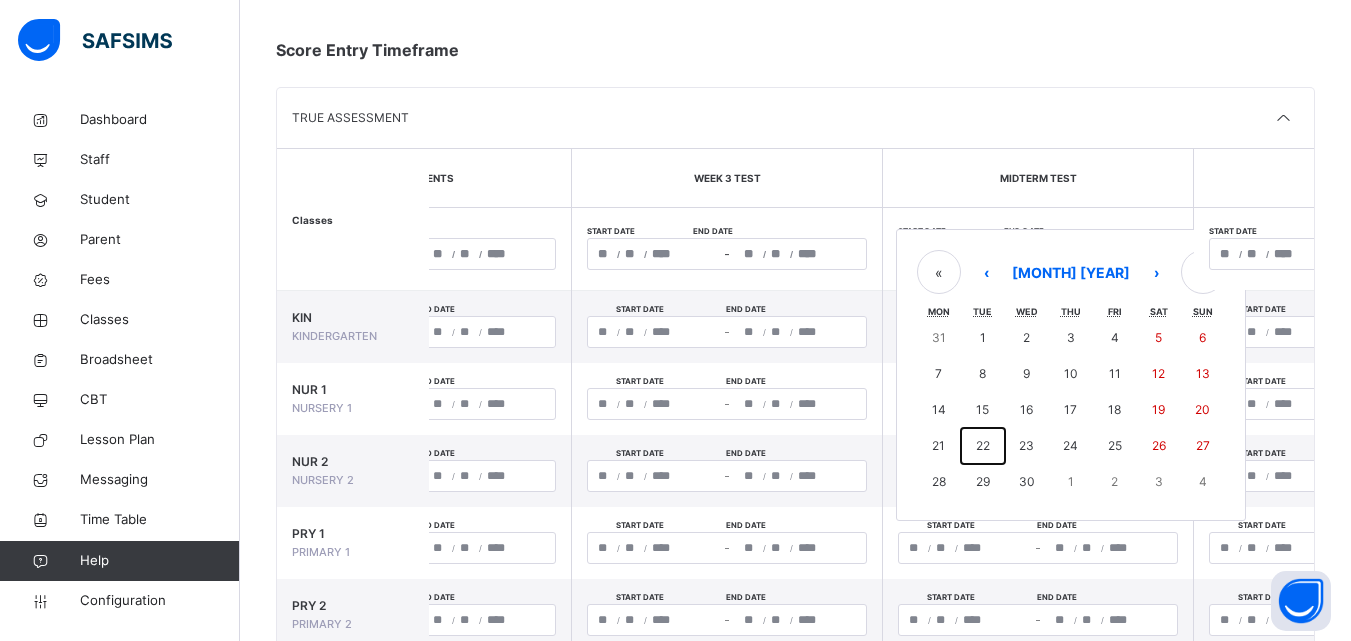 click on "22" at bounding box center [983, 445] 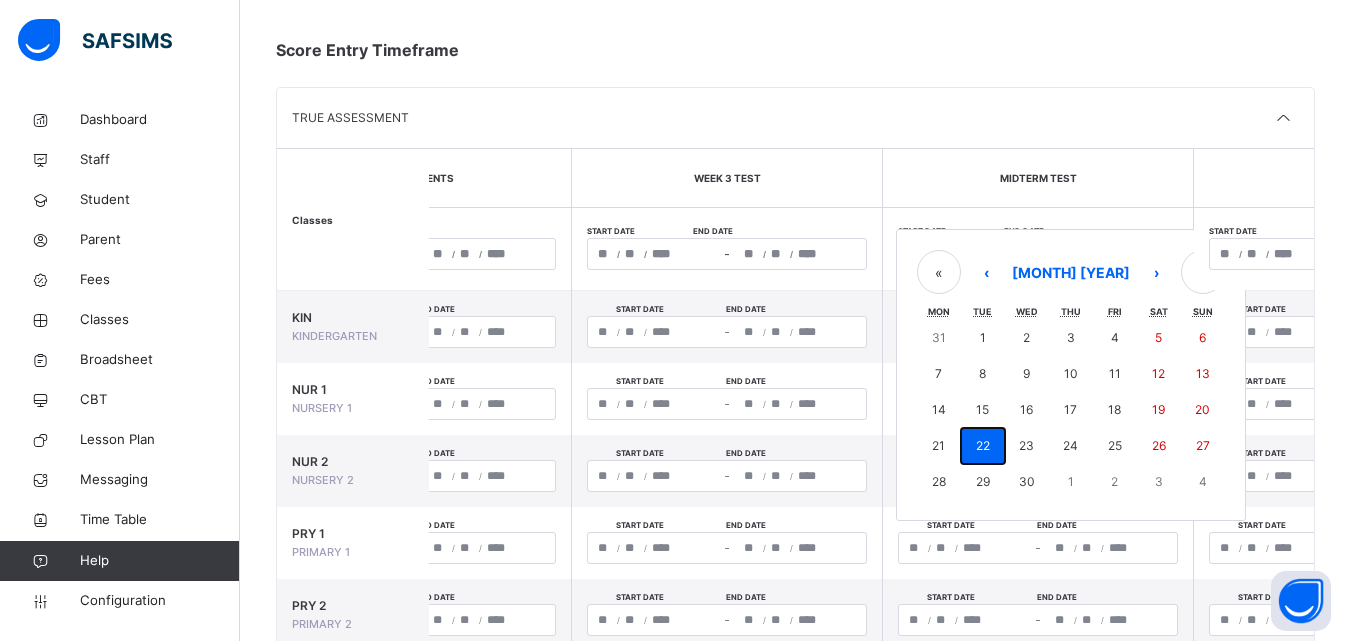 type 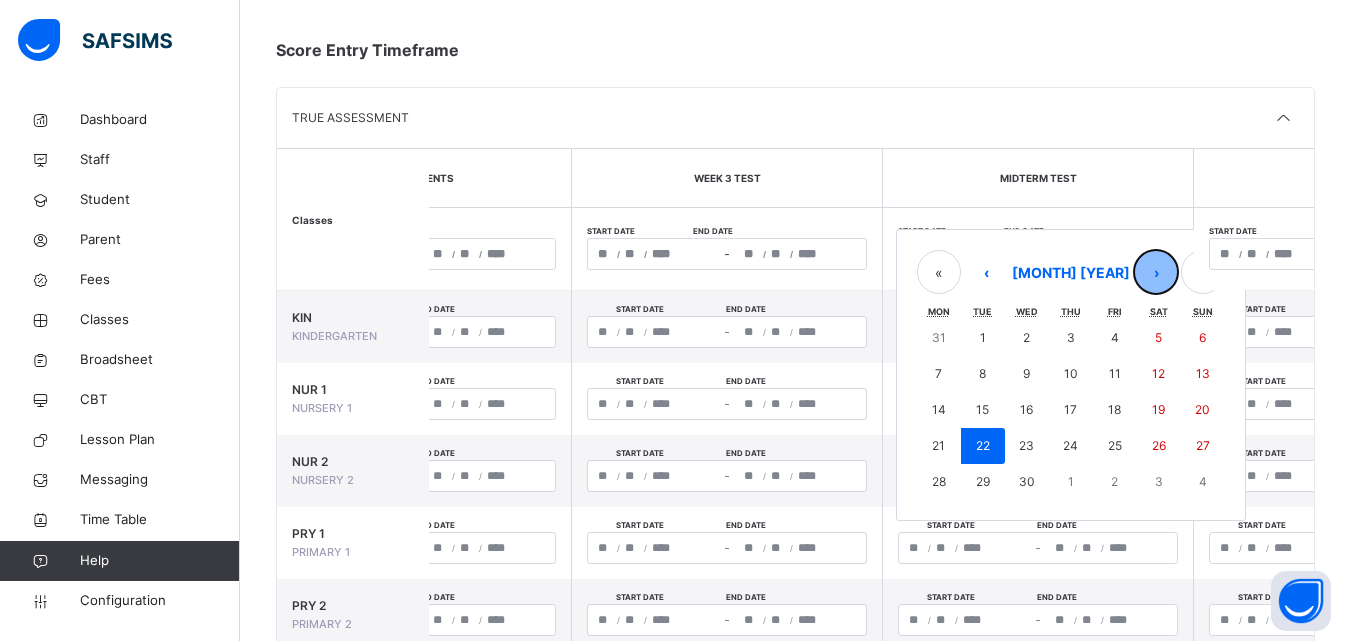 click on "›" at bounding box center [1156, 272] 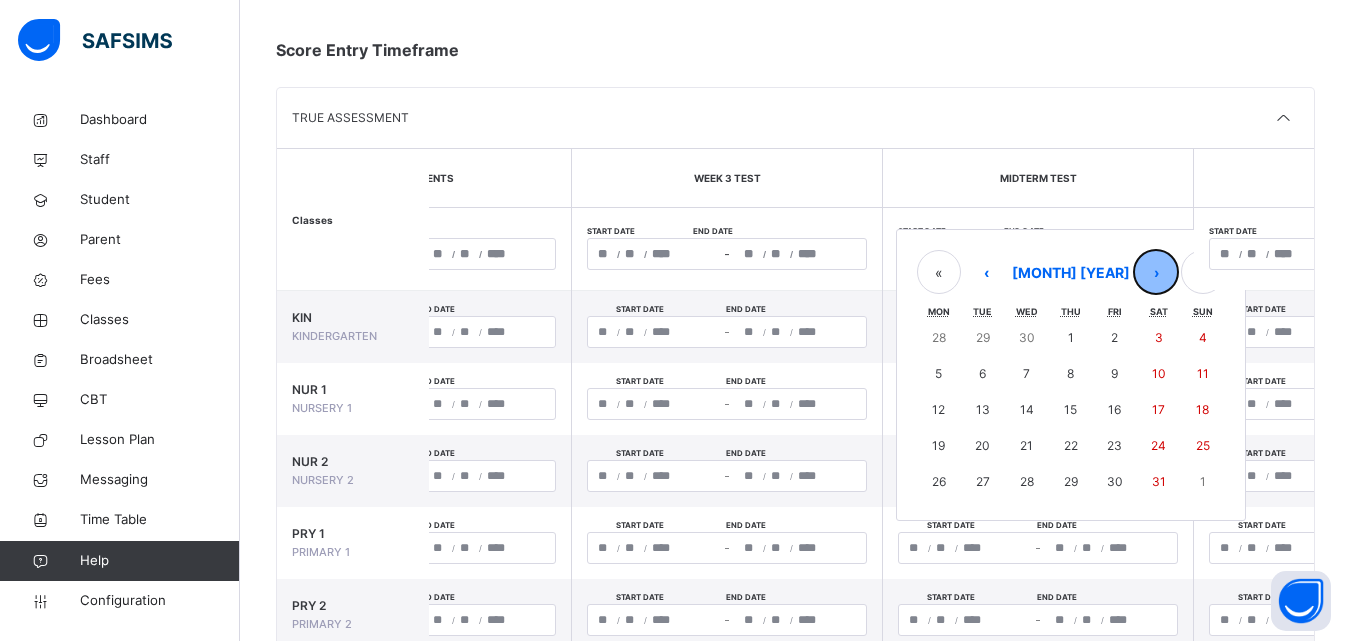 click on "›" at bounding box center [1156, 272] 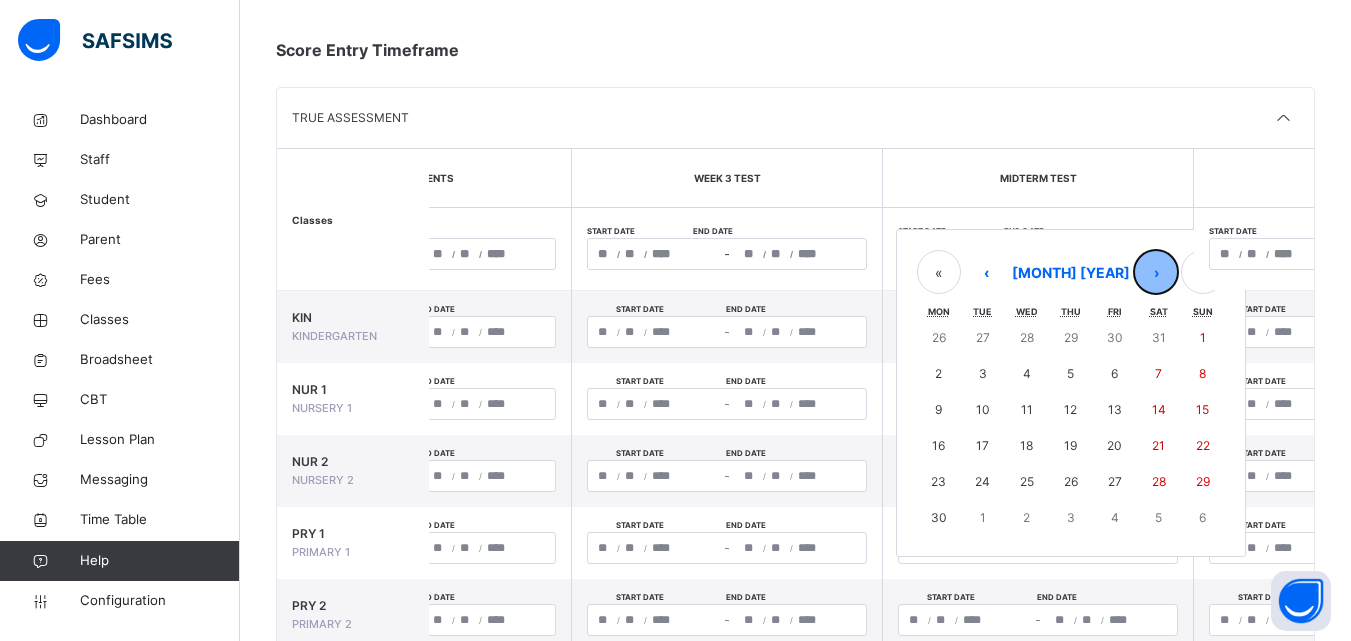 click on "›" at bounding box center (1156, 272) 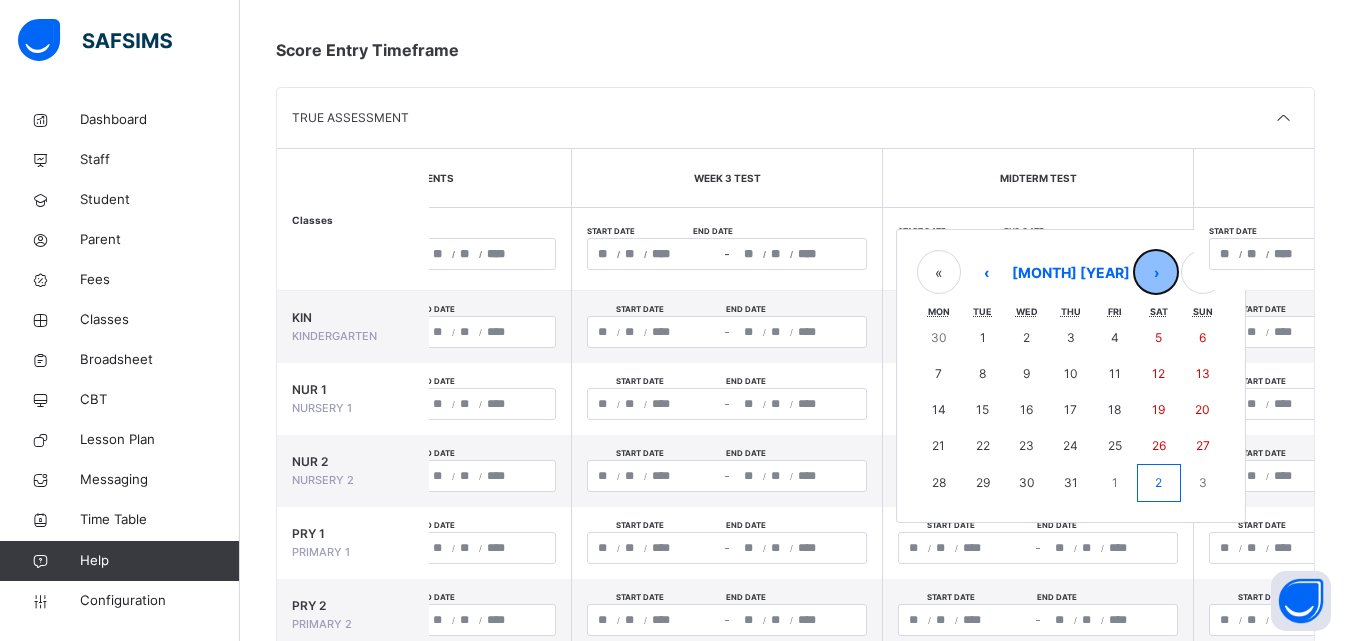 click on "›" at bounding box center [1156, 272] 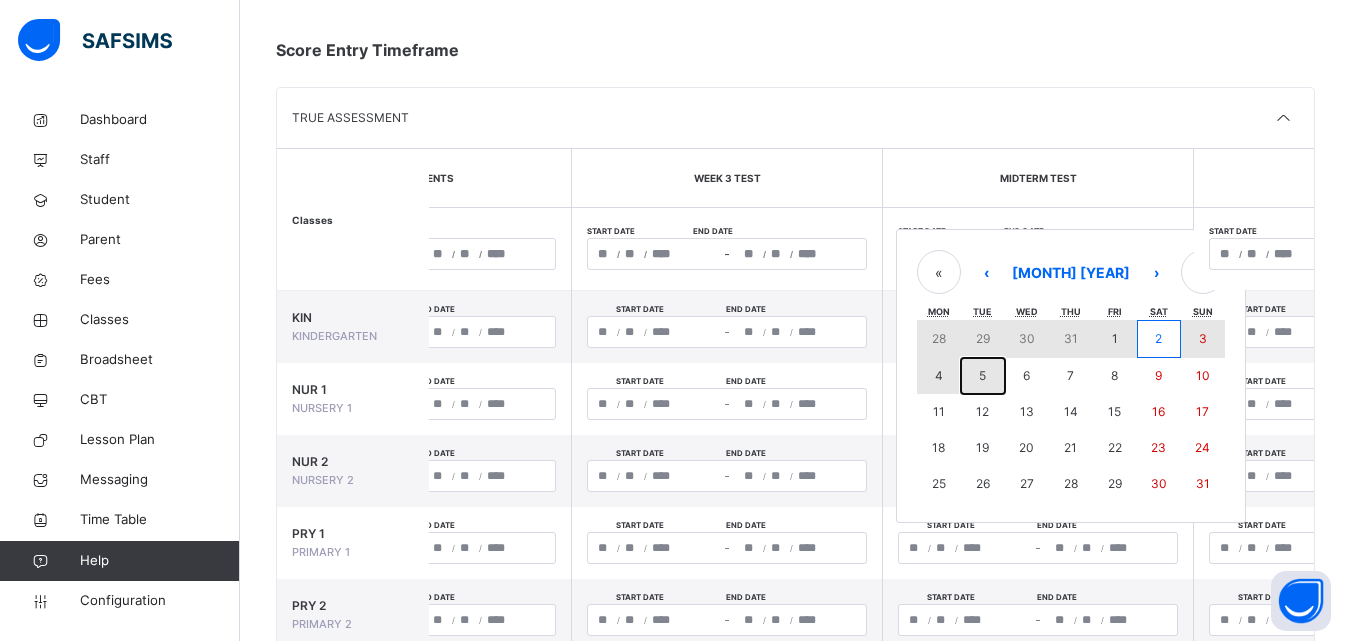 click on "5" at bounding box center (982, 375) 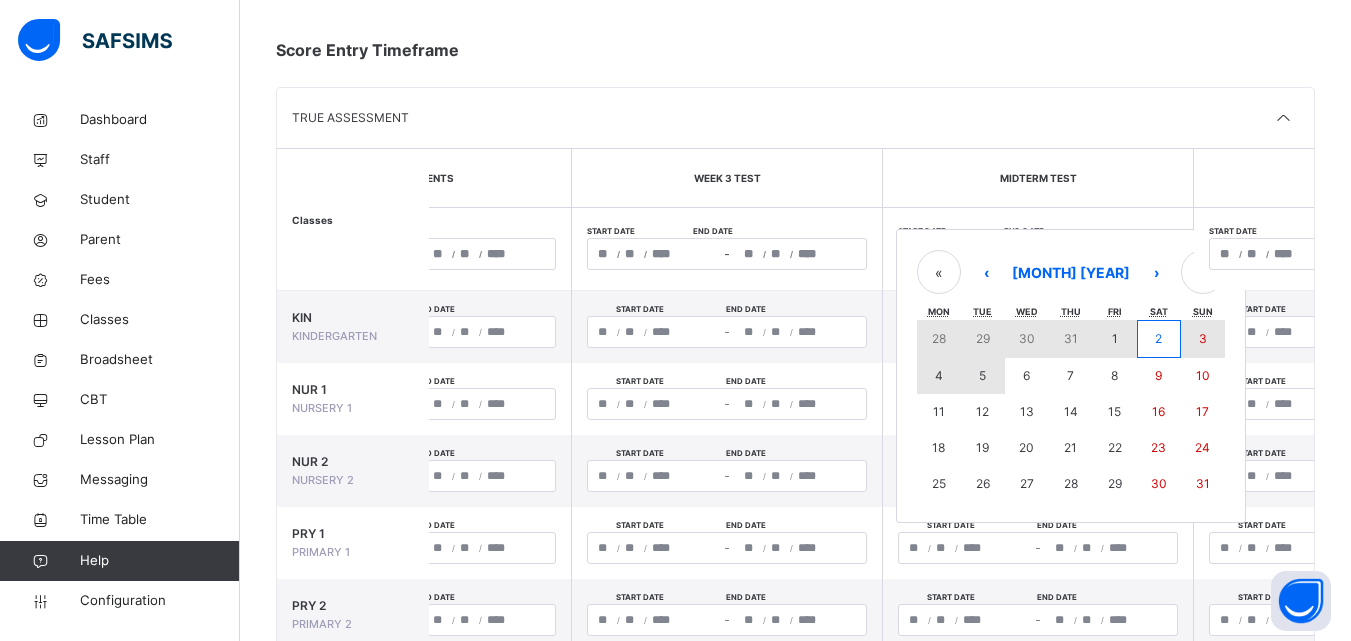 click on "**********" at bounding box center (1038, 399) 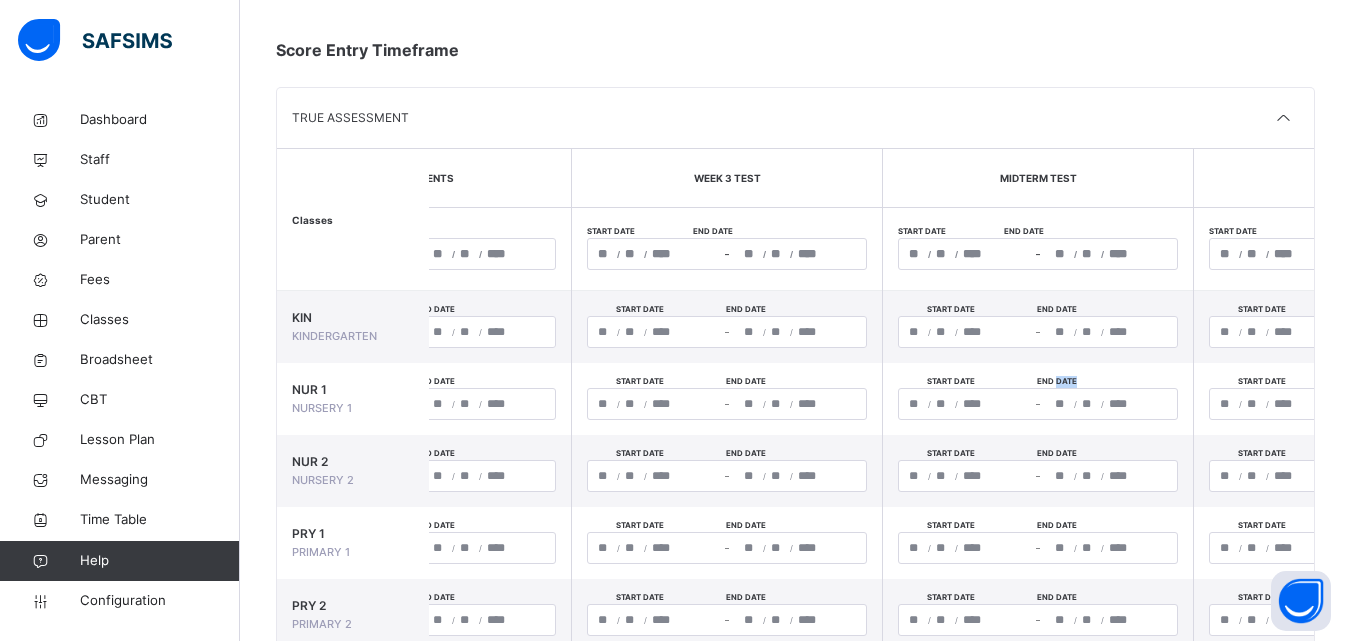 click on "**********" at bounding box center [1038, 249] 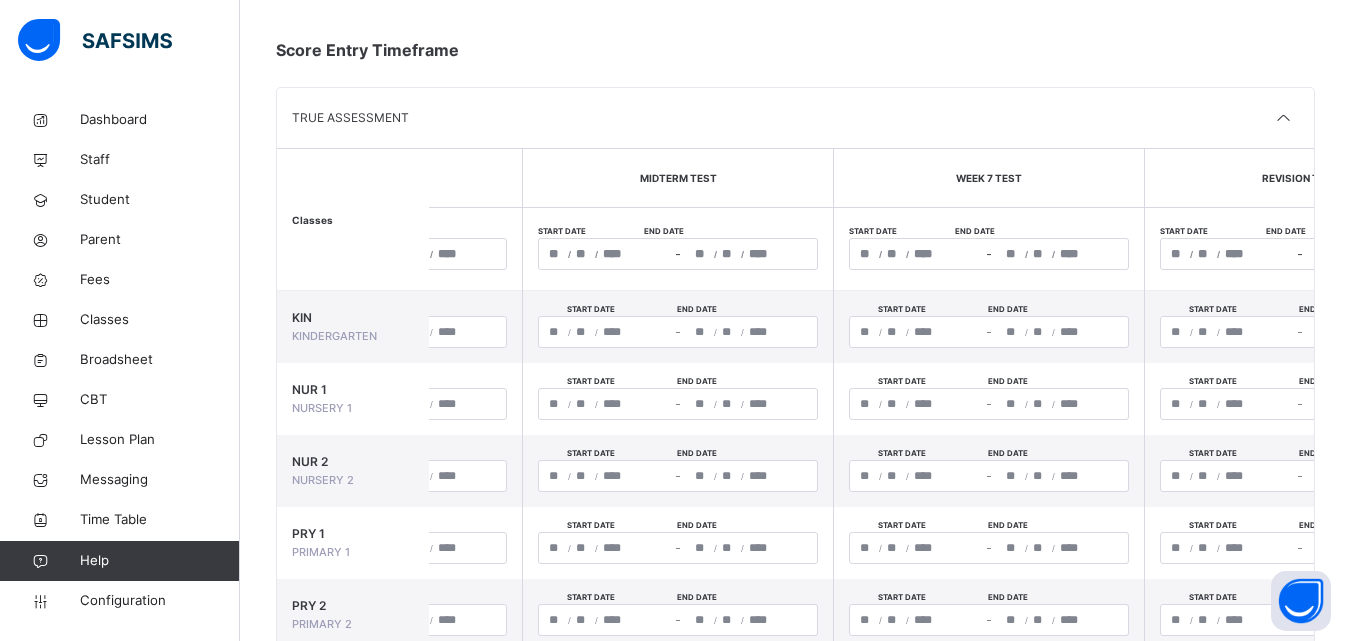scroll, scrollTop: 0, scrollLeft: 880, axis: horizontal 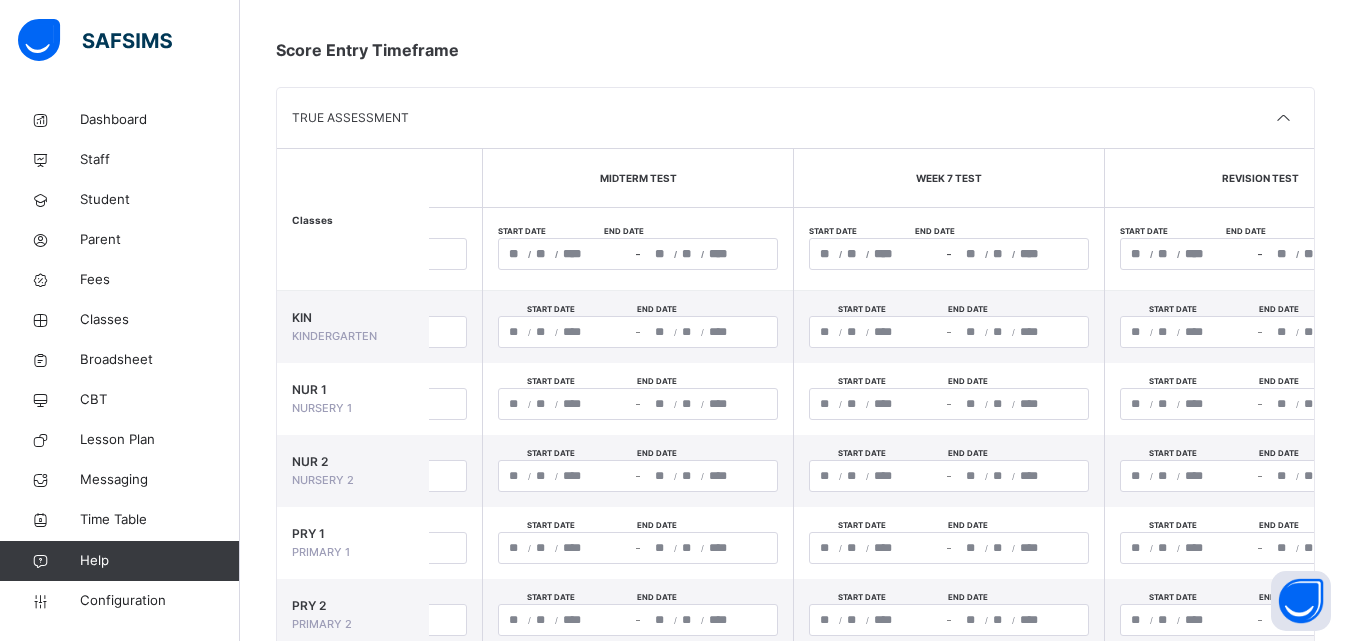 click on "/ /" at bounding box center (876, 254) 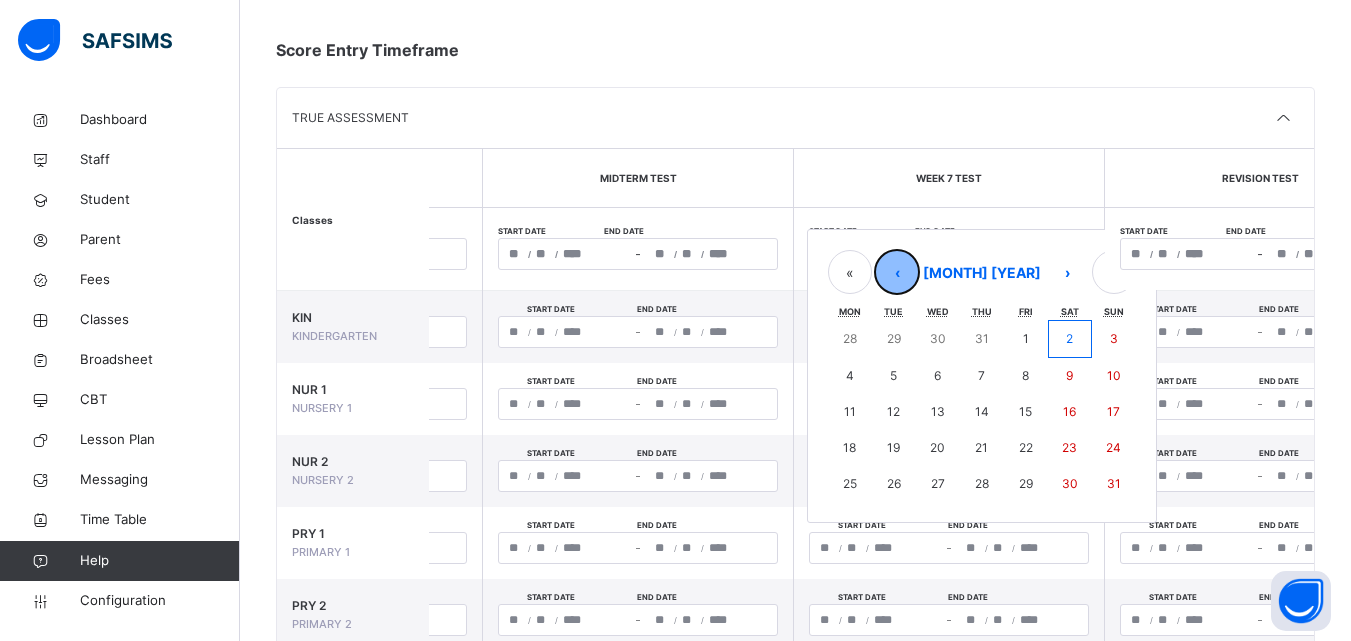 click on "‹" at bounding box center [897, 272] 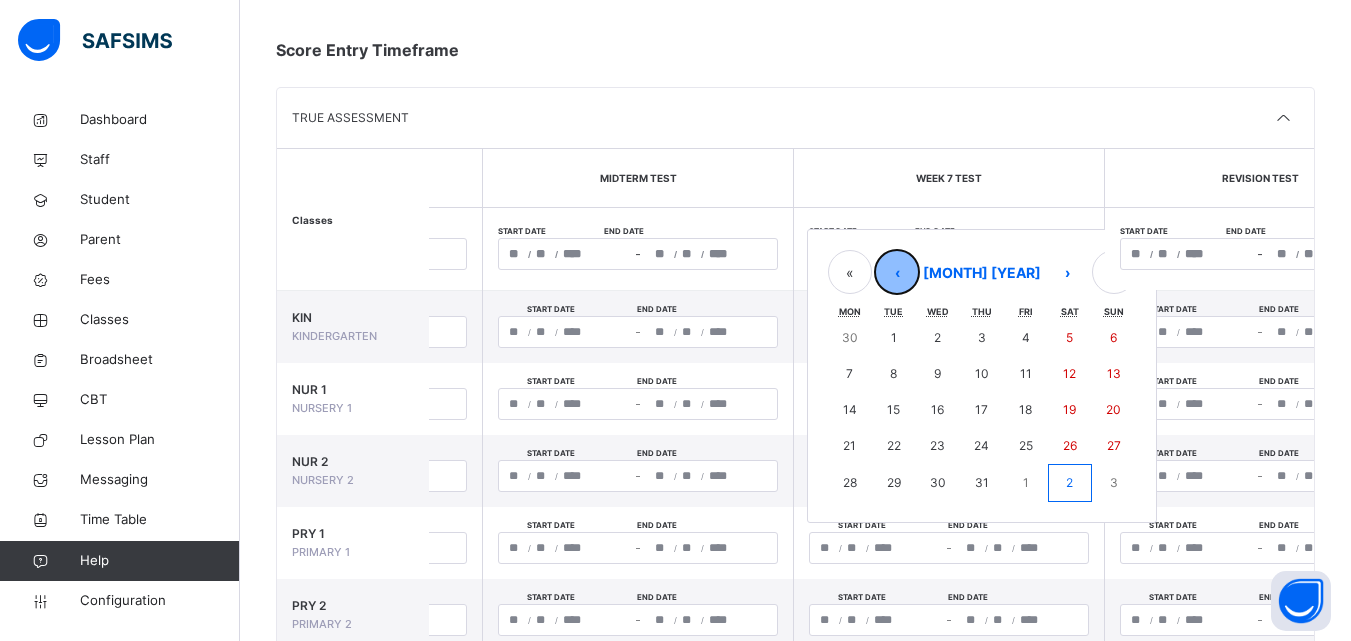click on "‹" at bounding box center [897, 272] 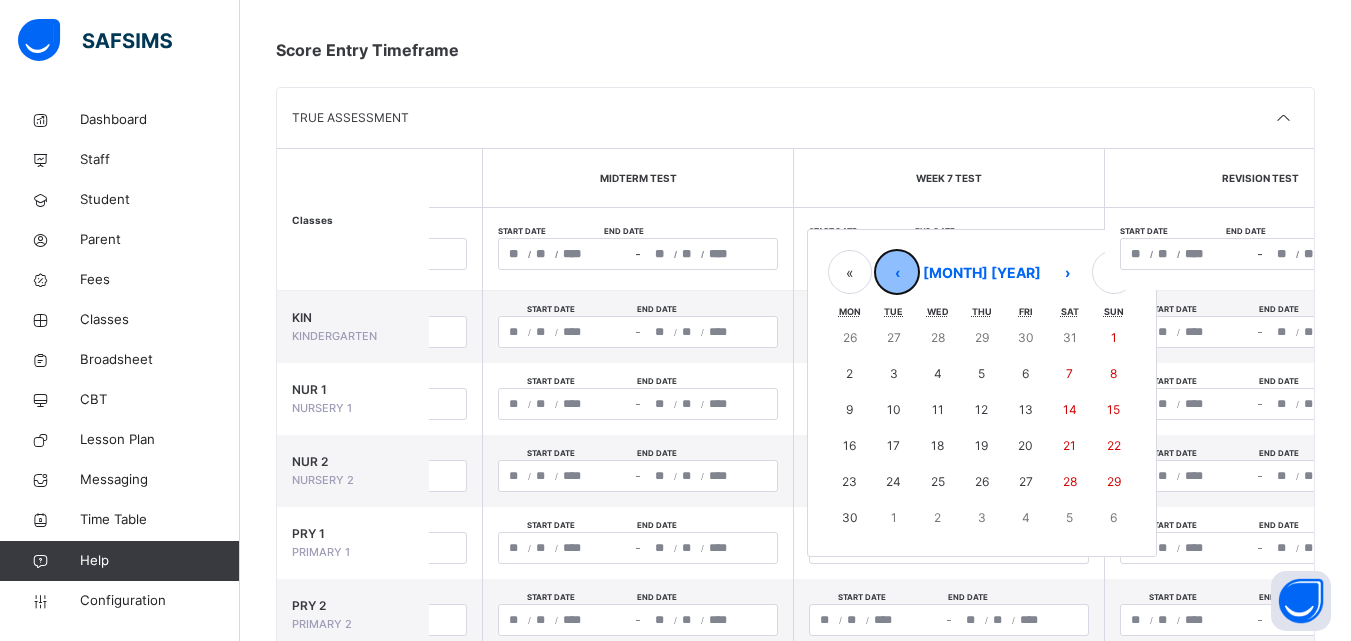 click on "‹" at bounding box center [897, 272] 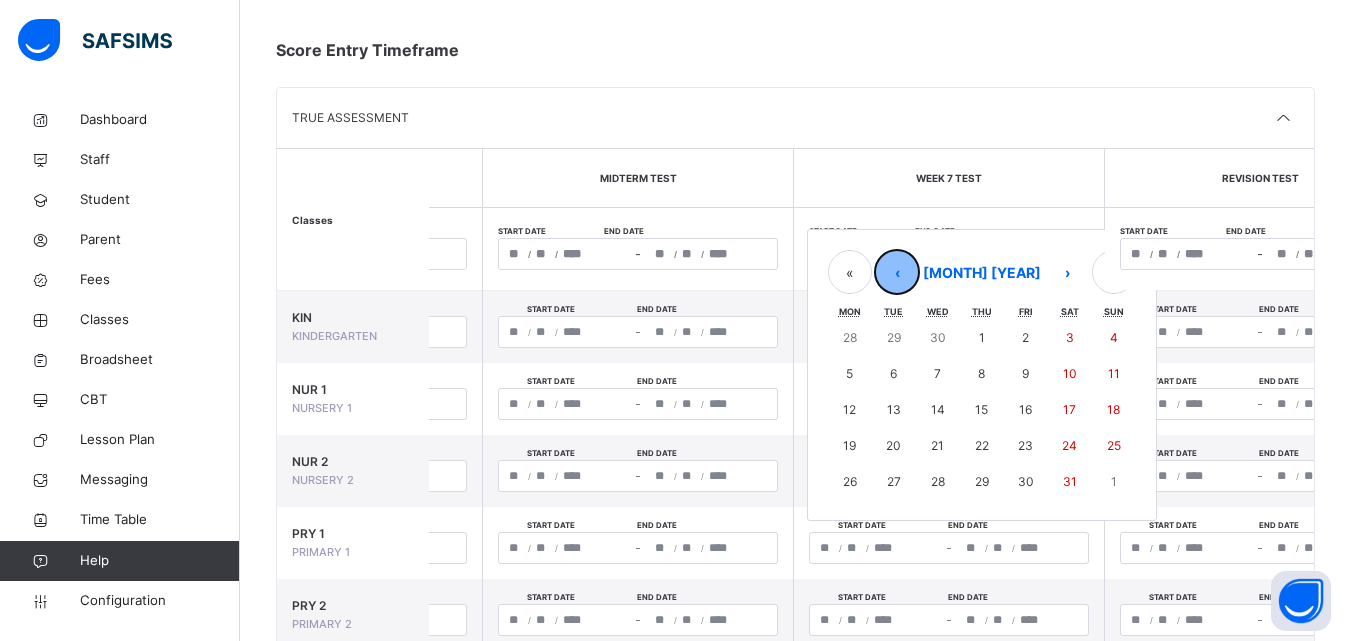click on "‹" at bounding box center (897, 272) 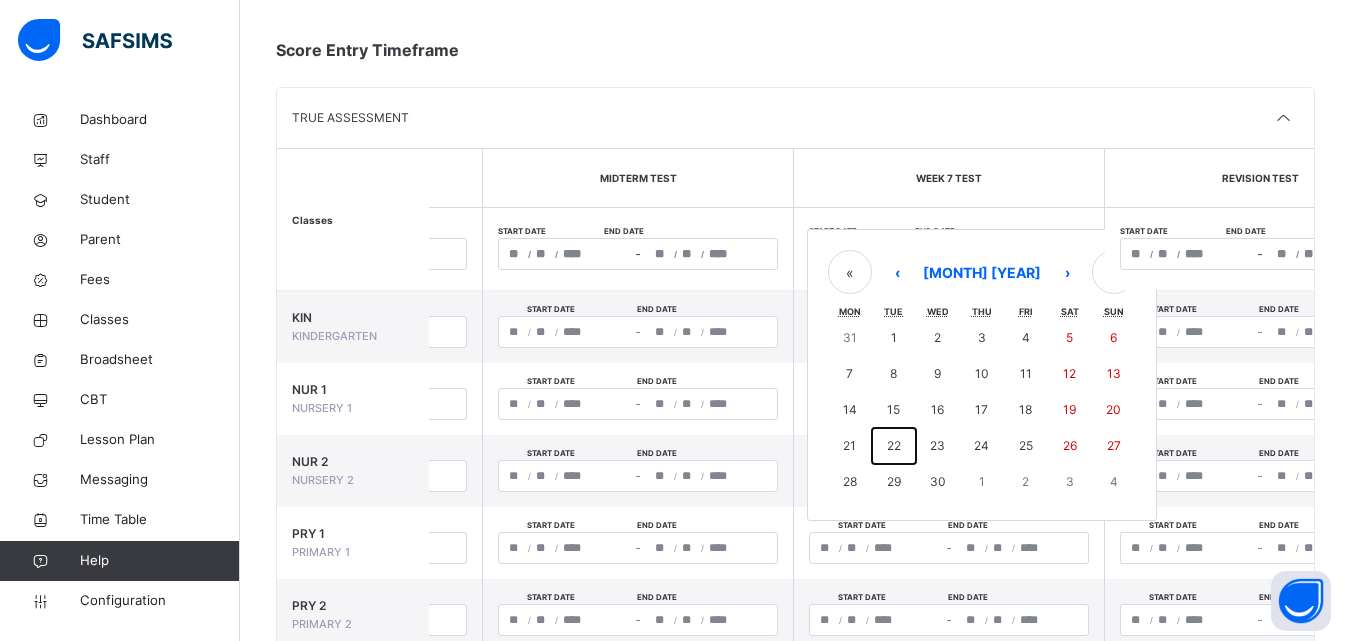 click on "22" at bounding box center [894, 446] 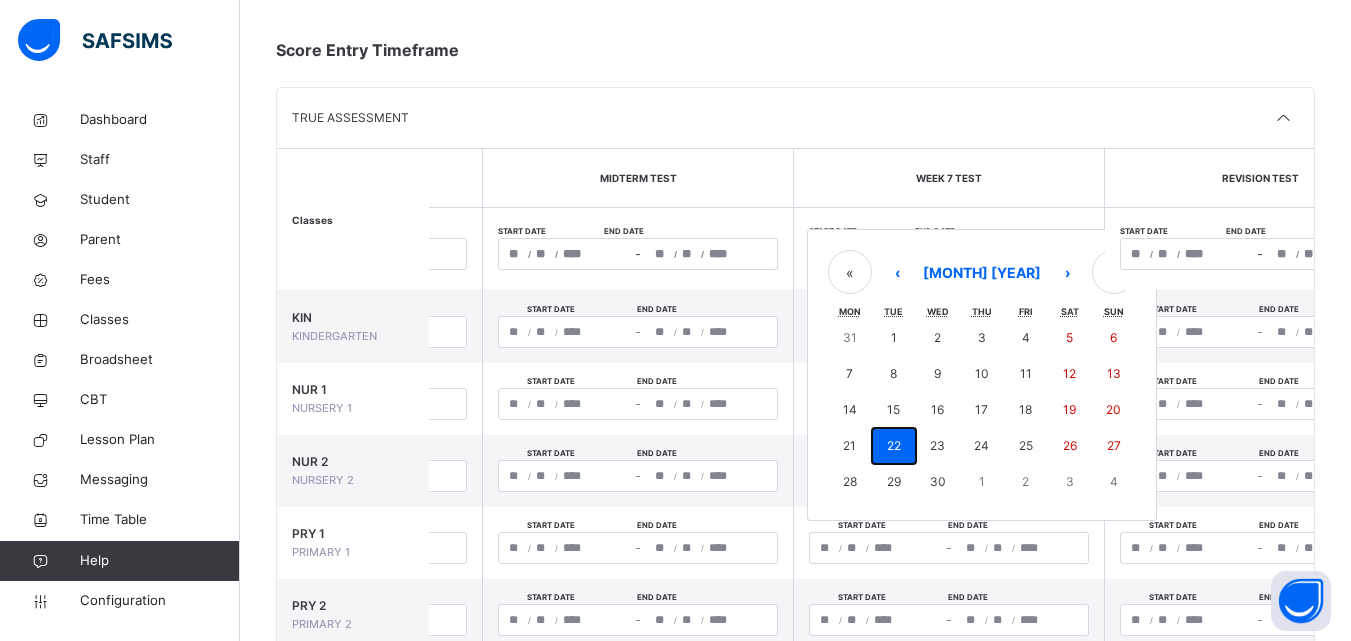 type 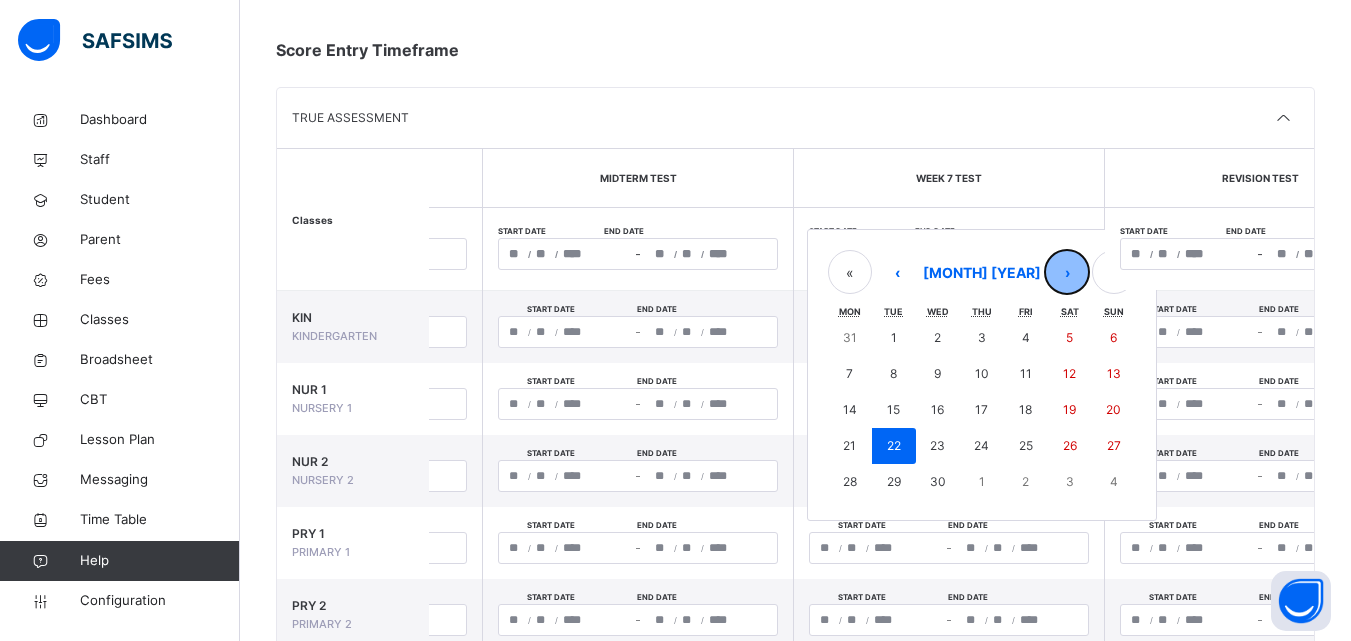click on "›" at bounding box center (1067, 272) 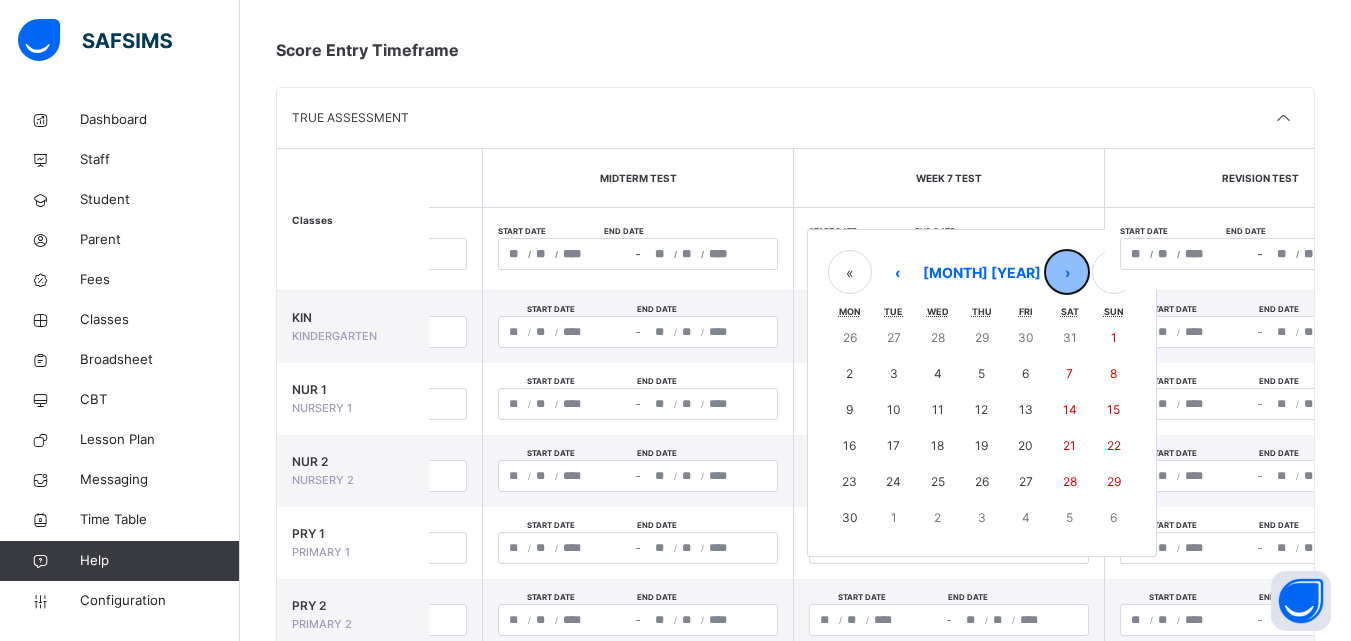 click on "›" at bounding box center (1067, 272) 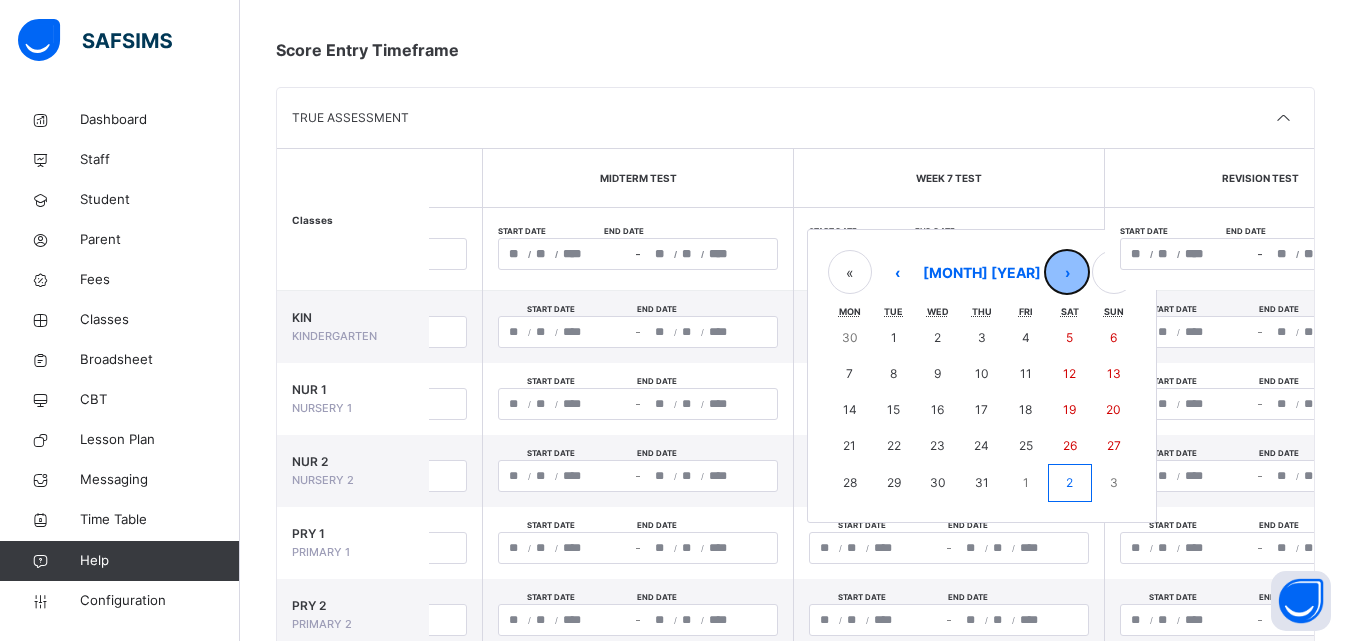 click on "›" at bounding box center [1067, 272] 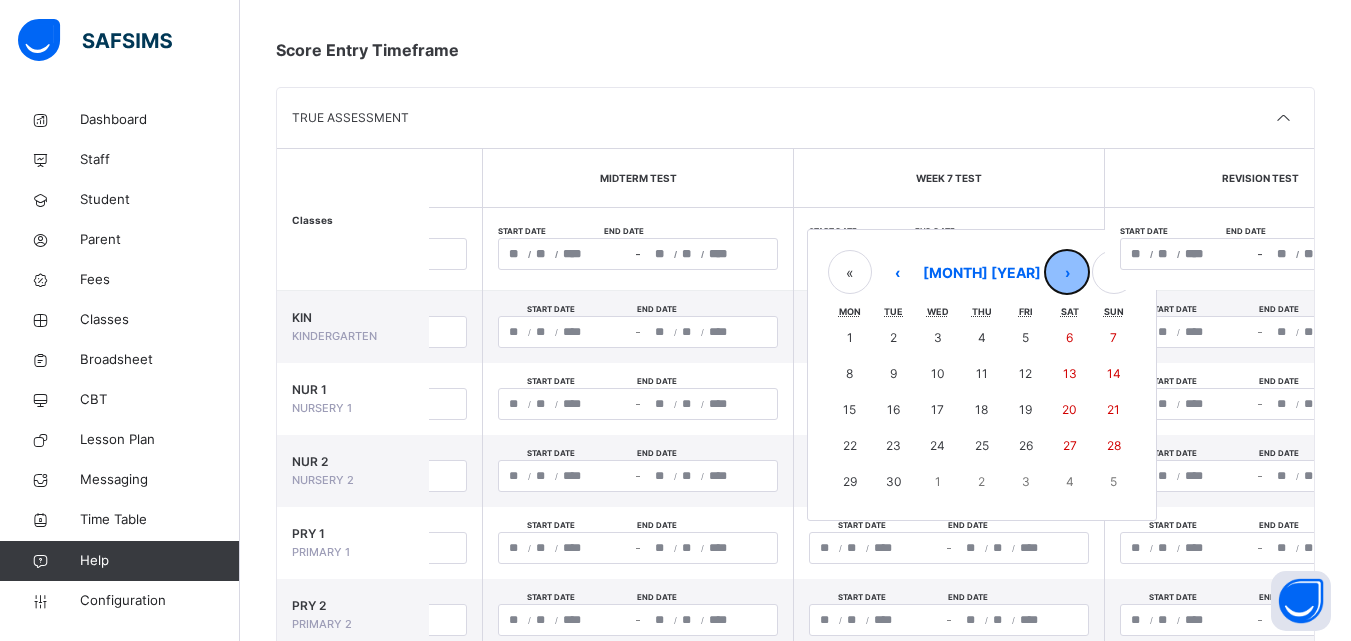 click on "›" at bounding box center (1067, 272) 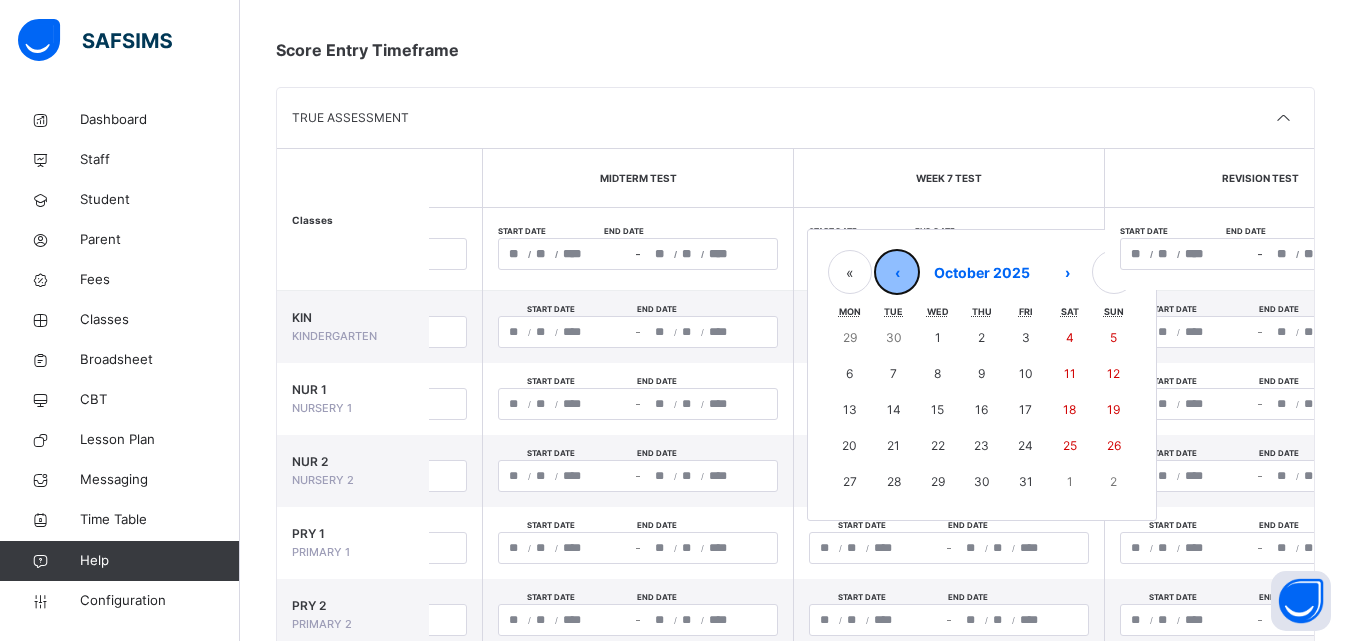 click on "‹" at bounding box center [897, 272] 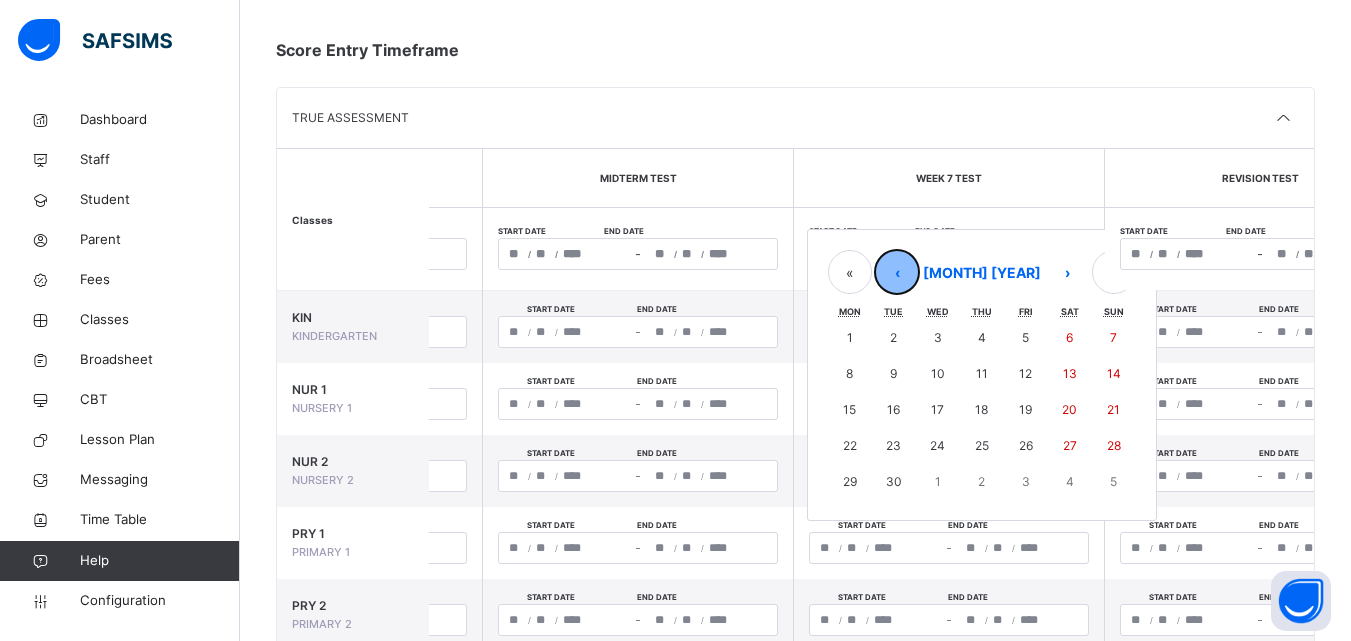 click on "‹" at bounding box center [897, 272] 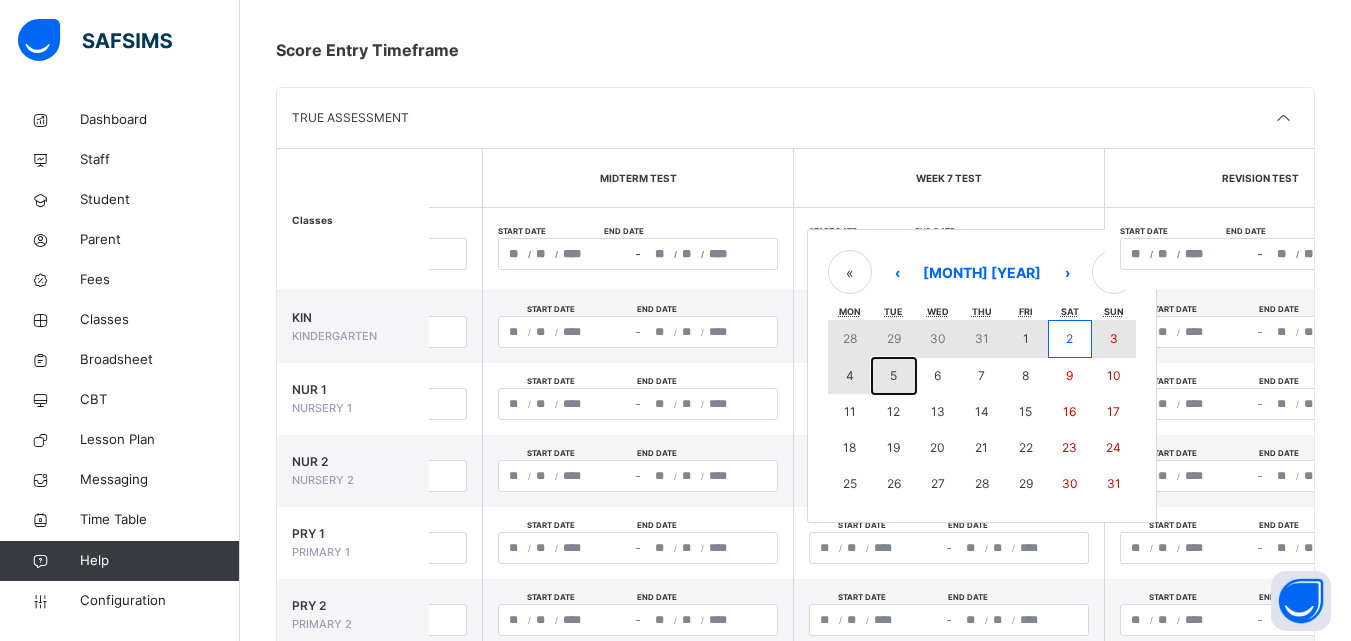 click on "5" at bounding box center [894, 376] 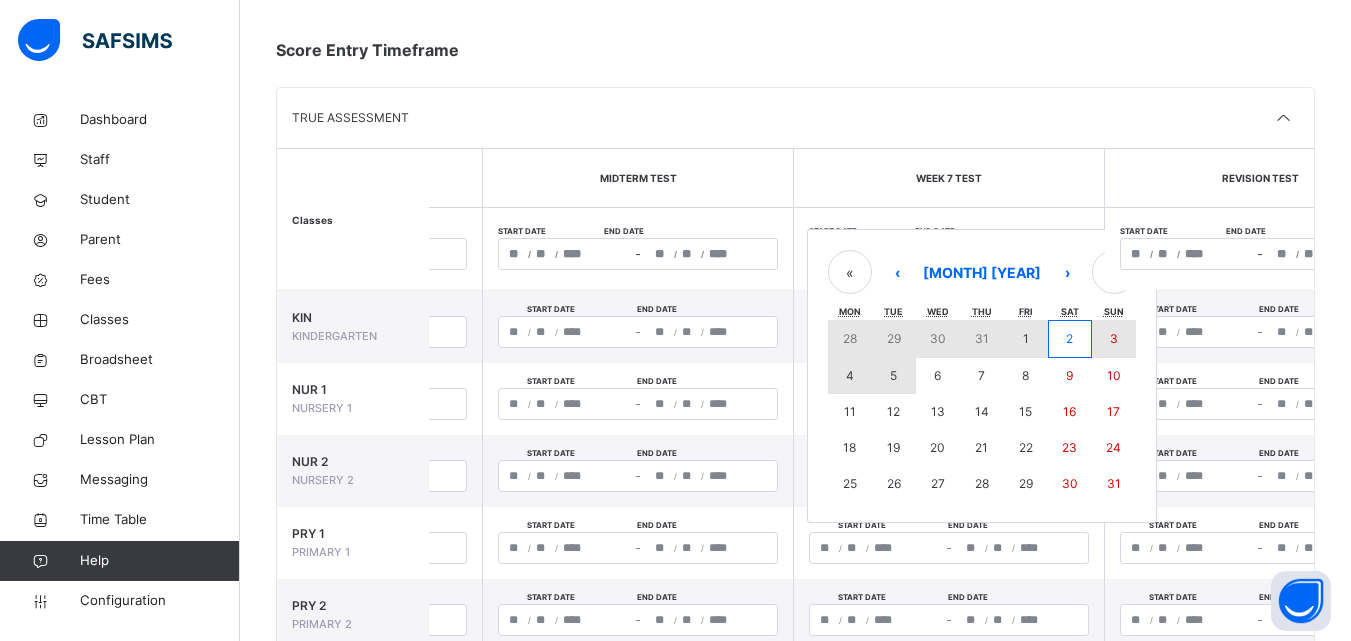 type on "**********" 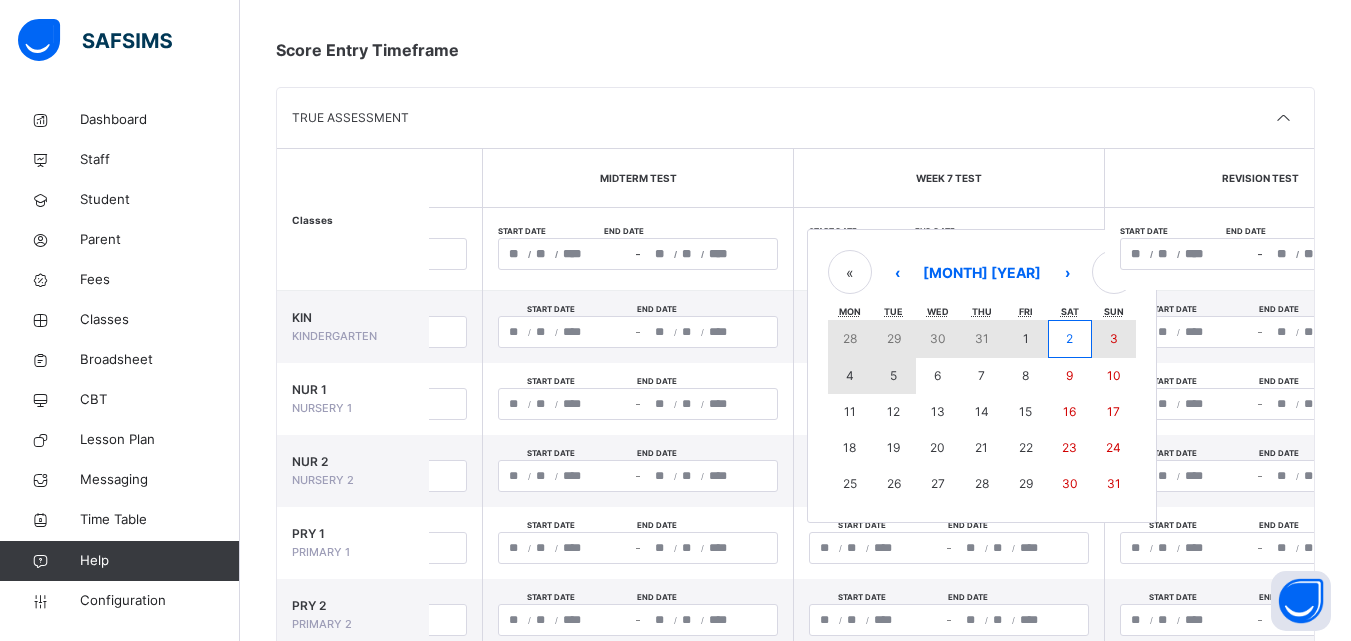 type on "**" 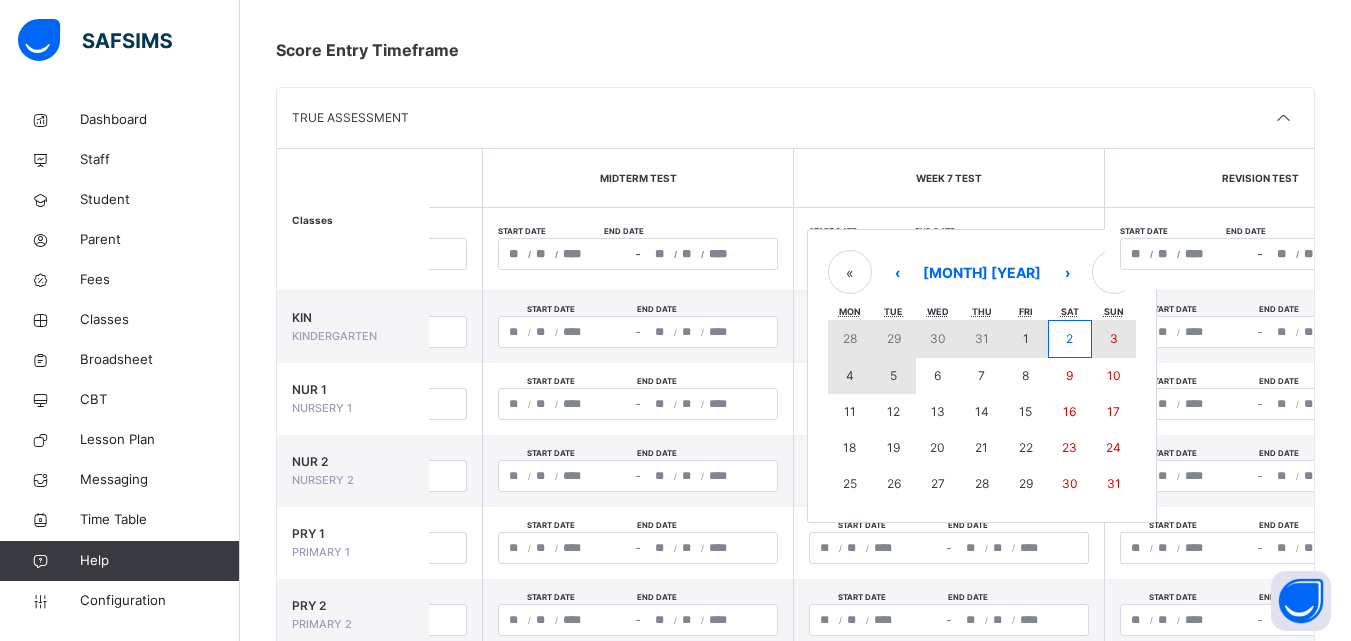 type on "****" 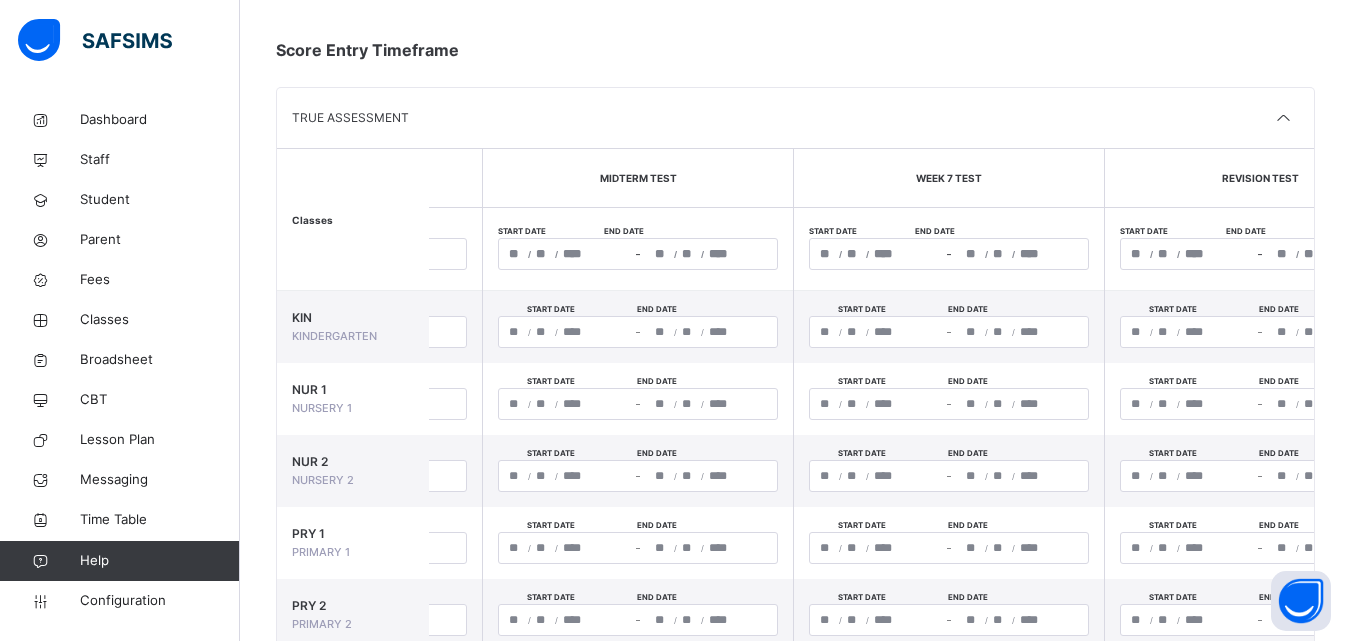 click on "/ / – / /" at bounding box center (1260, 254) 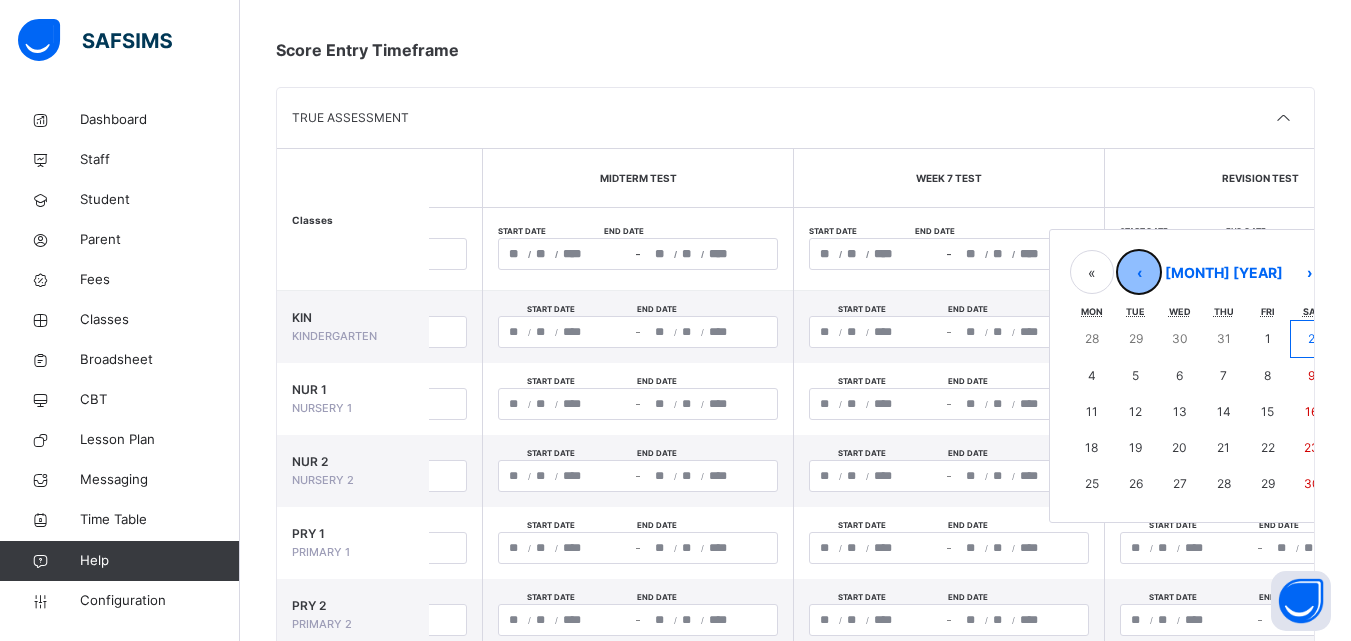 click on "‹" at bounding box center [1139, 272] 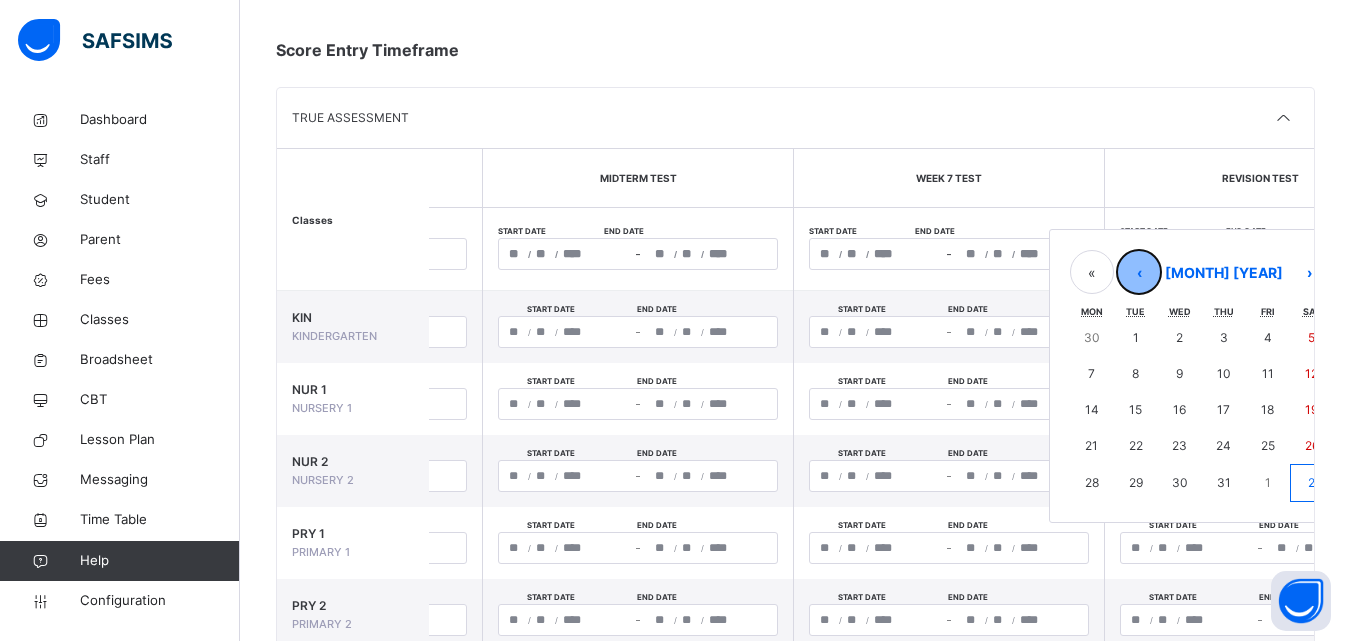 click on "‹" at bounding box center (1139, 272) 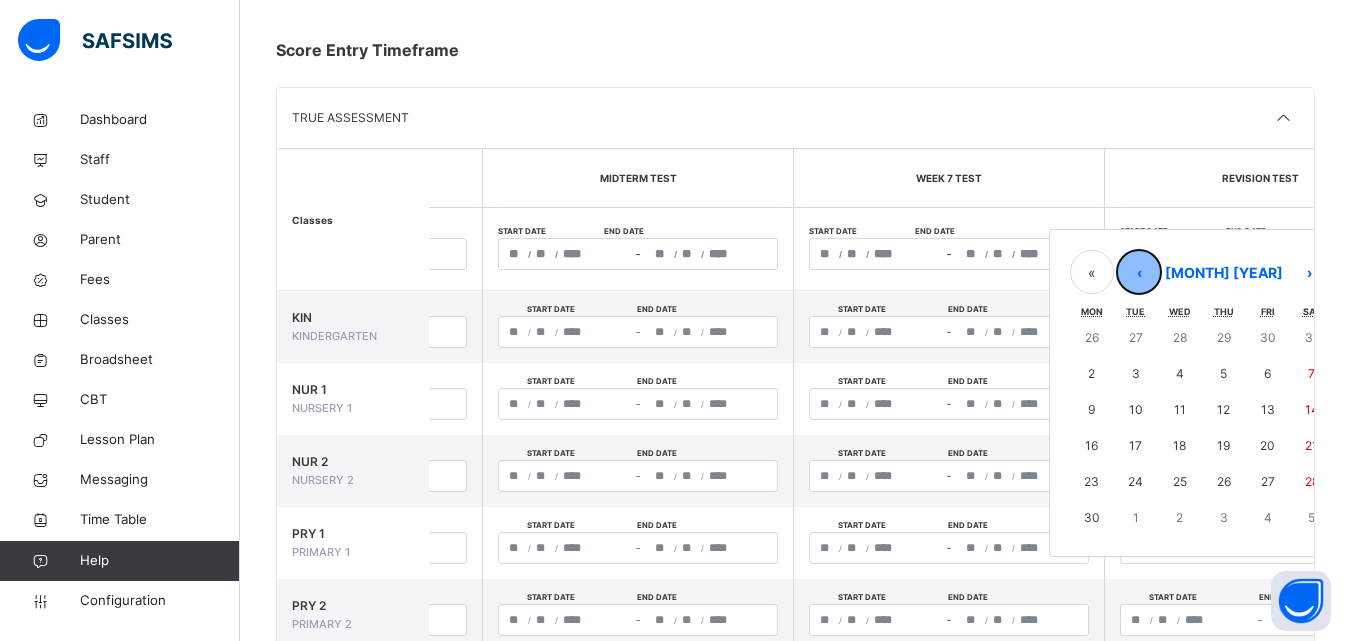 click on "‹" at bounding box center (1139, 272) 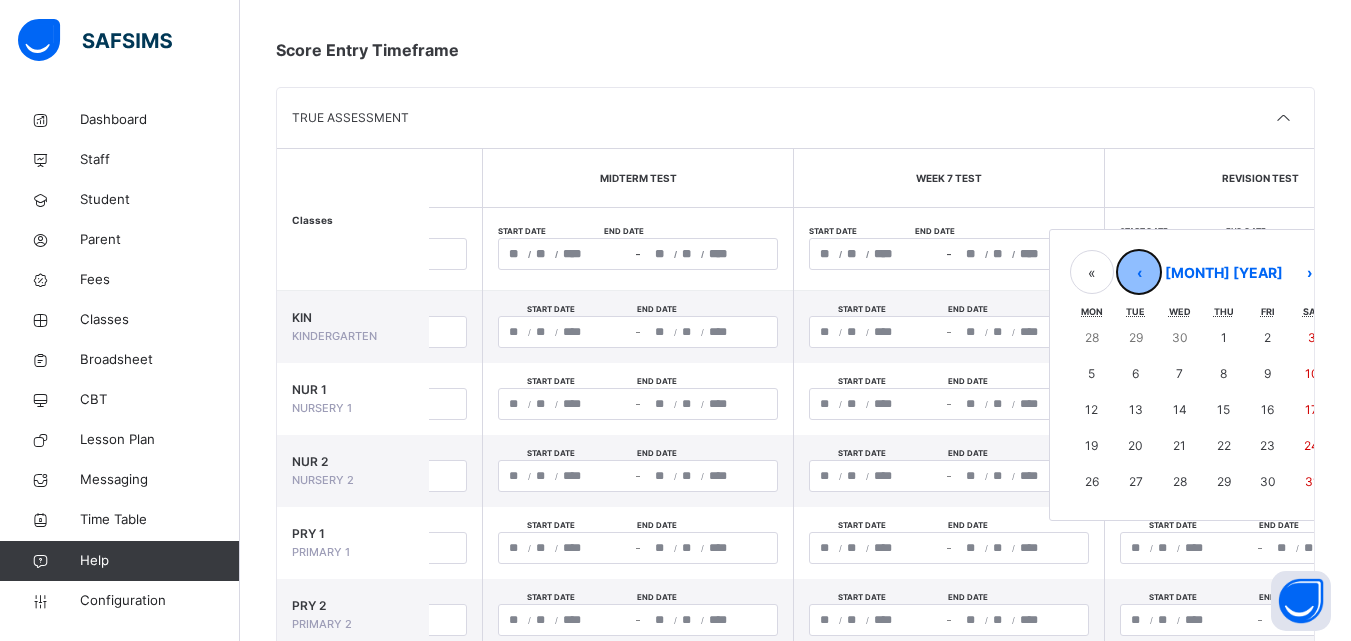 click on "‹" at bounding box center (1139, 272) 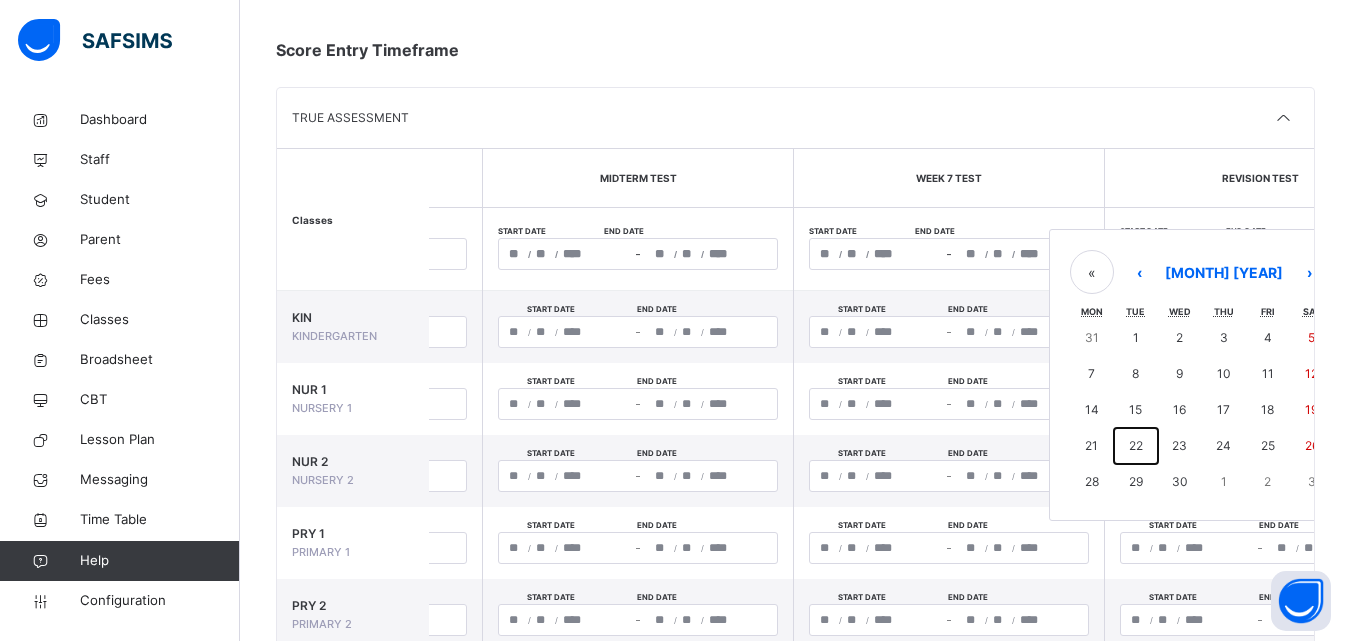 click on "22" at bounding box center [1136, 445] 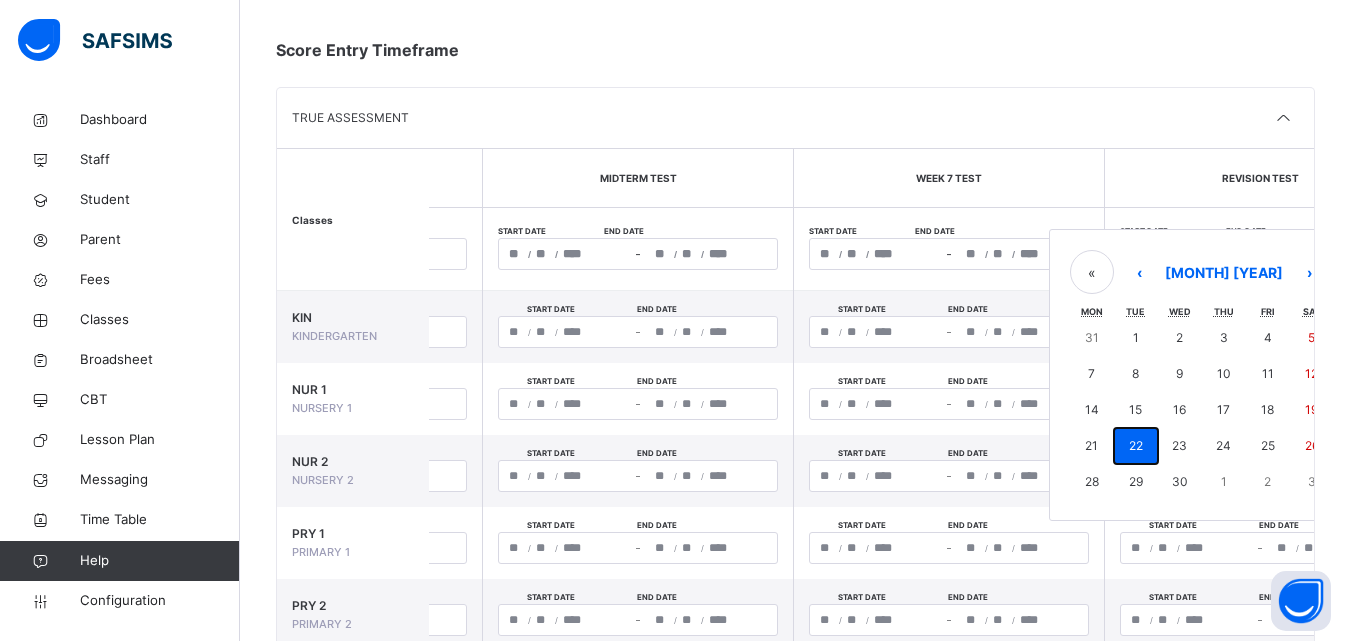 type 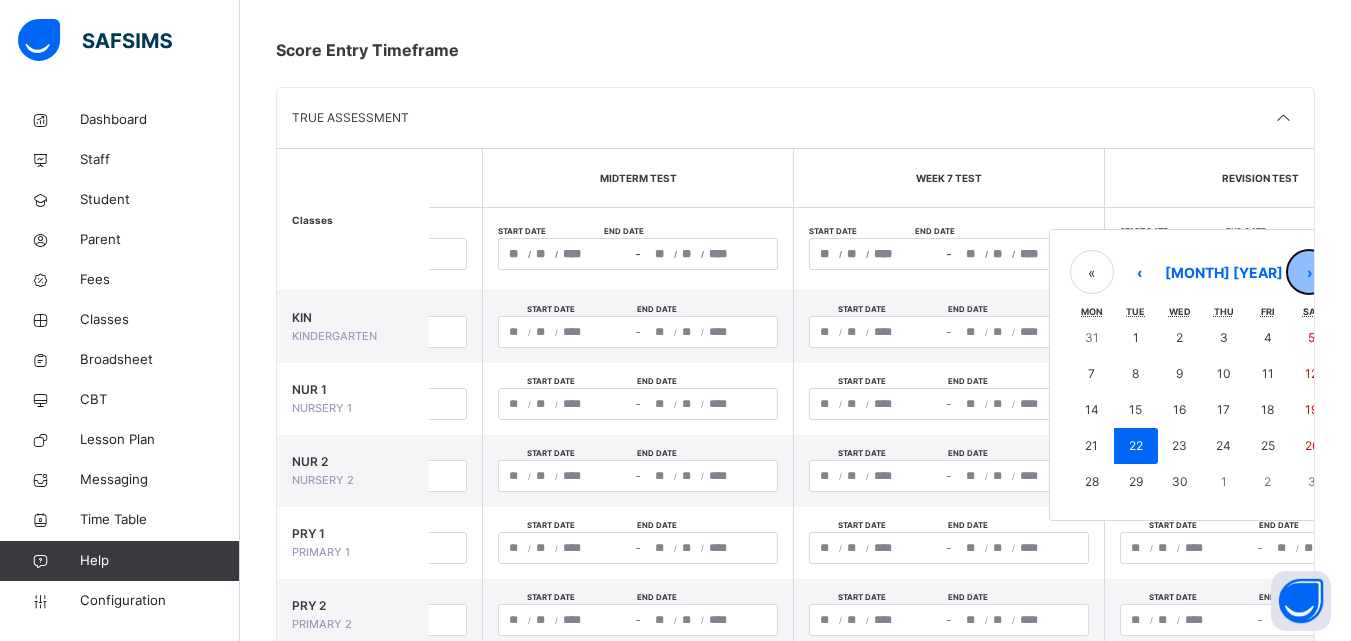 click on "›" at bounding box center (1309, 272) 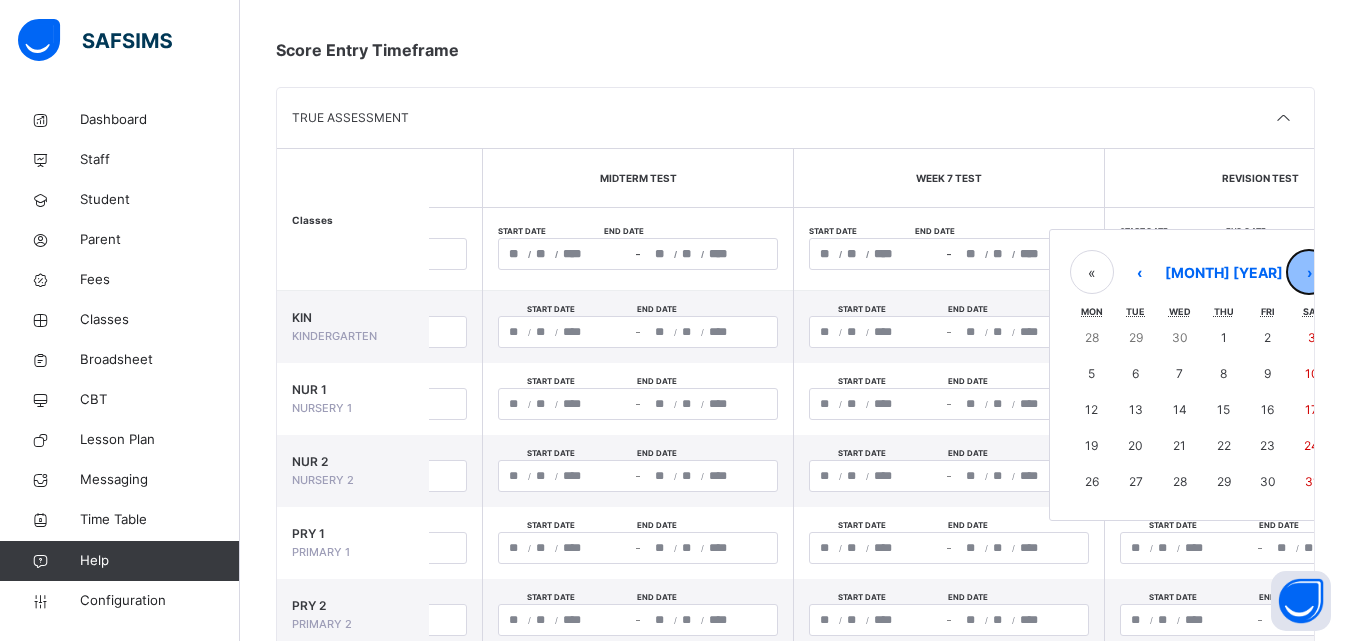 click on "›" at bounding box center (1309, 272) 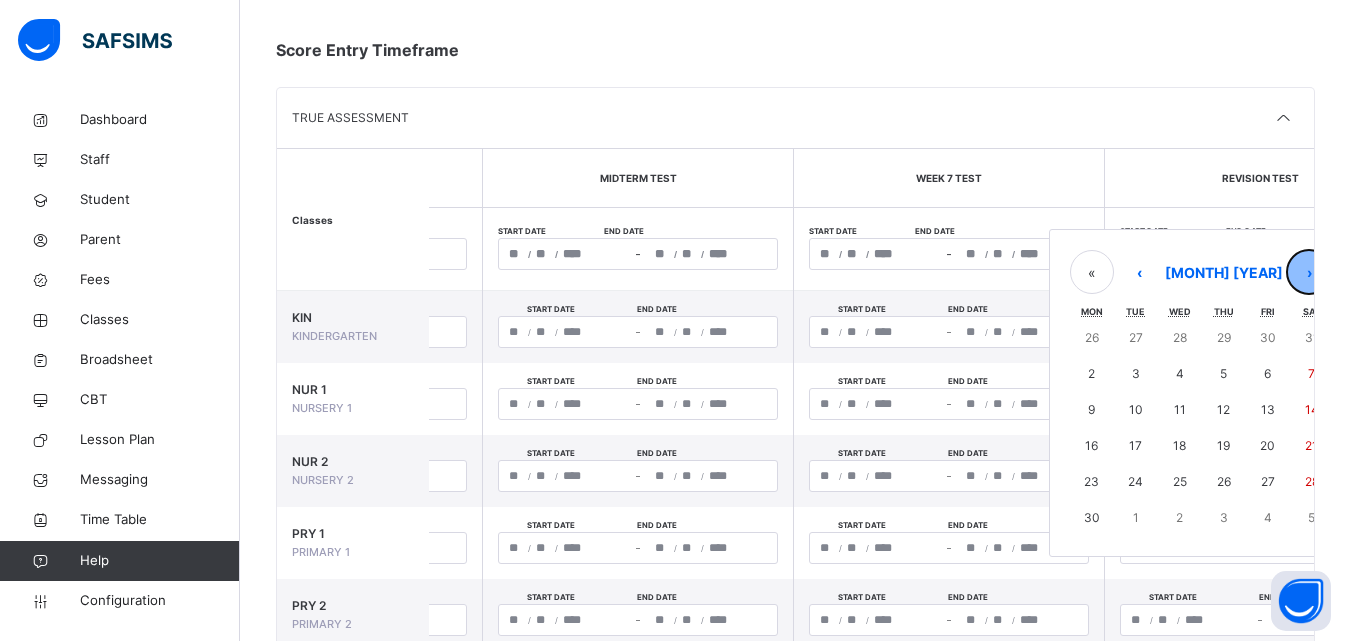 click on "›" at bounding box center (1309, 272) 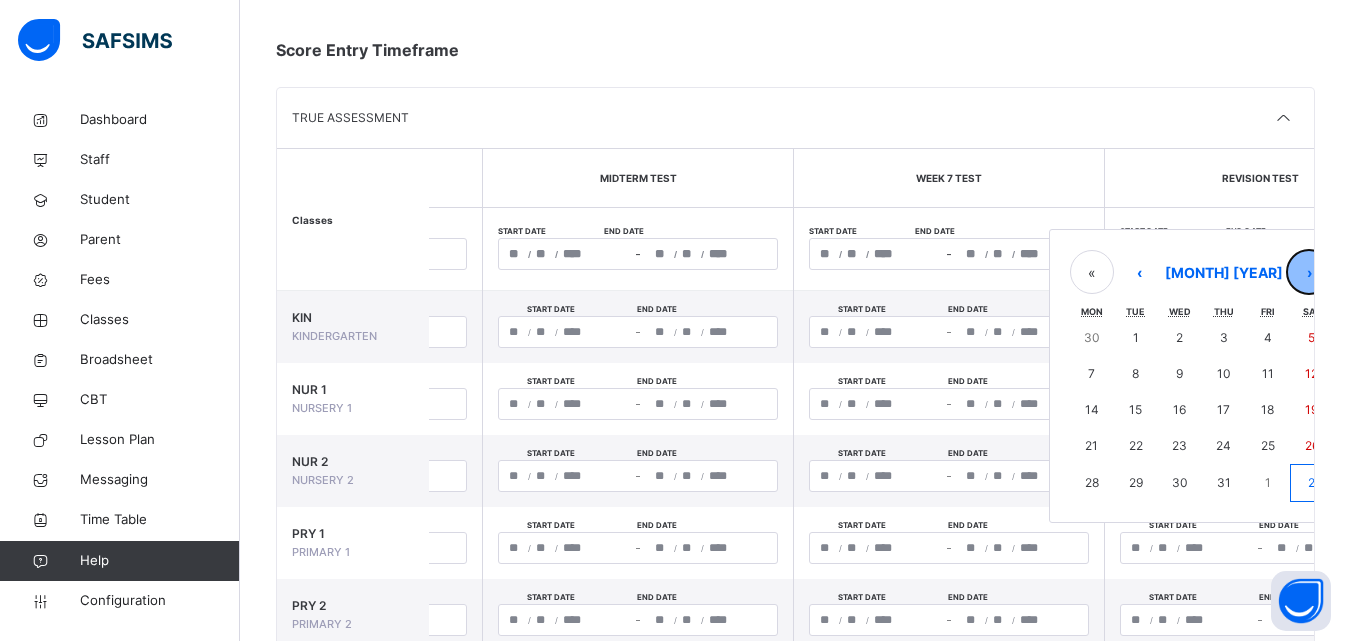 click on "›" at bounding box center [1309, 272] 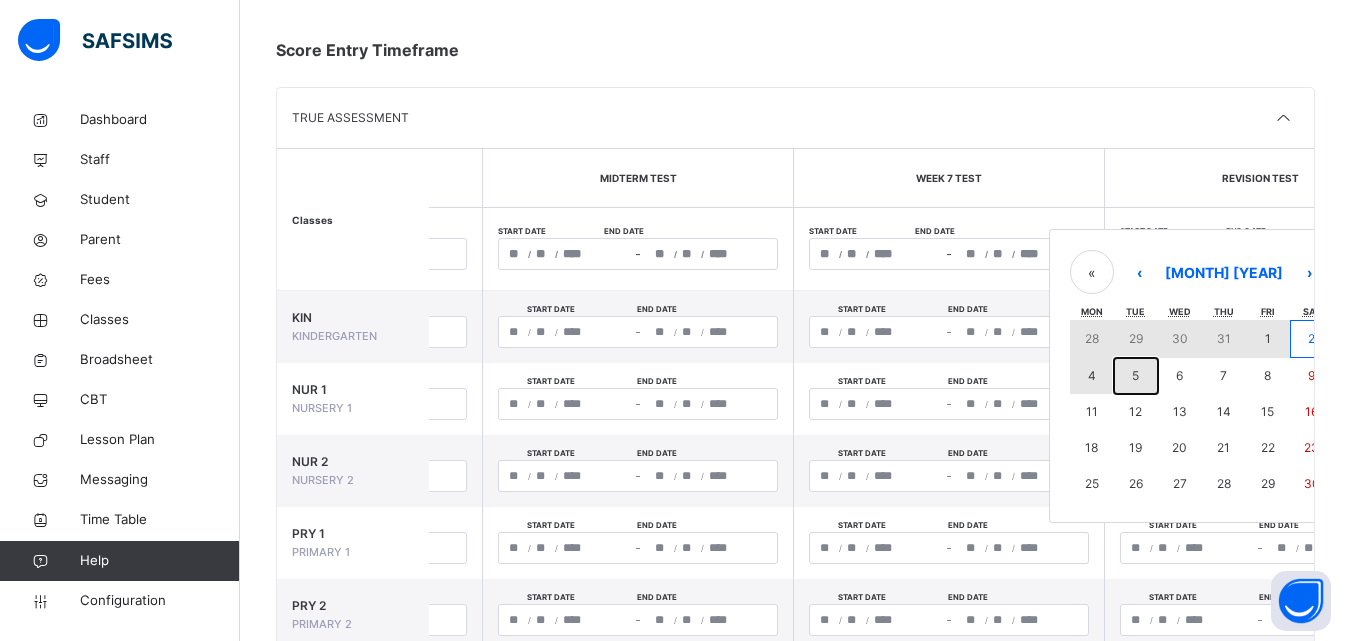 click on "5" at bounding box center (1135, 375) 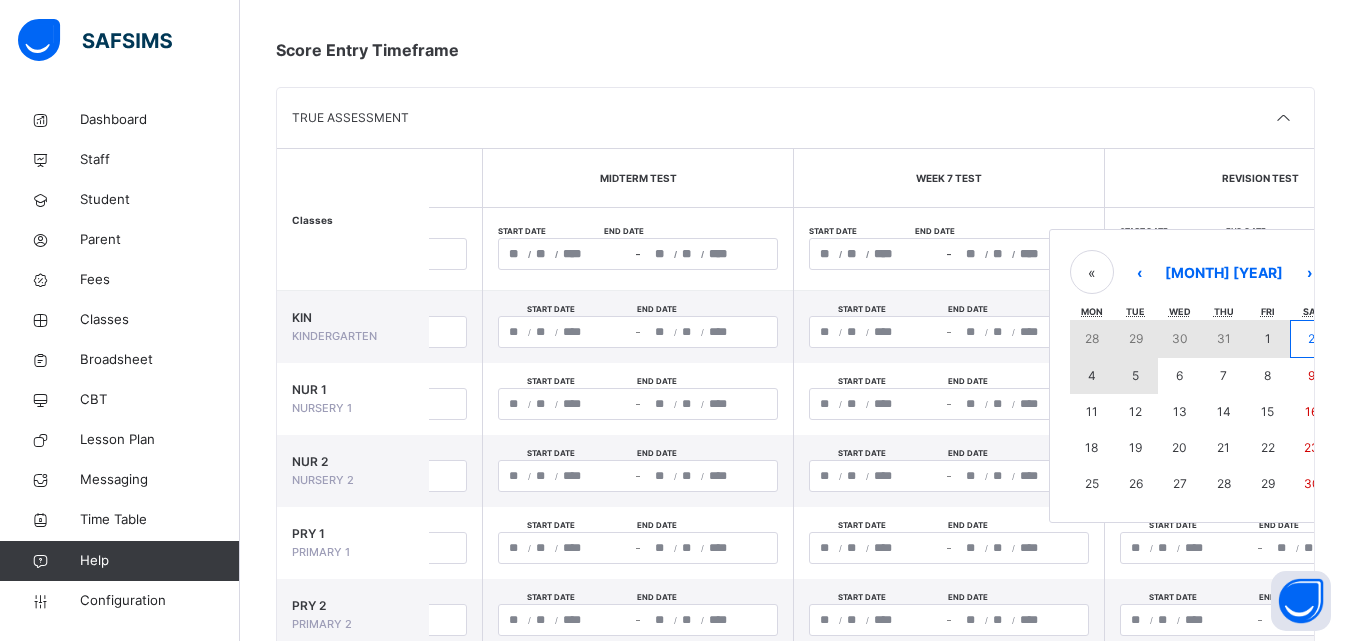 type on "**********" 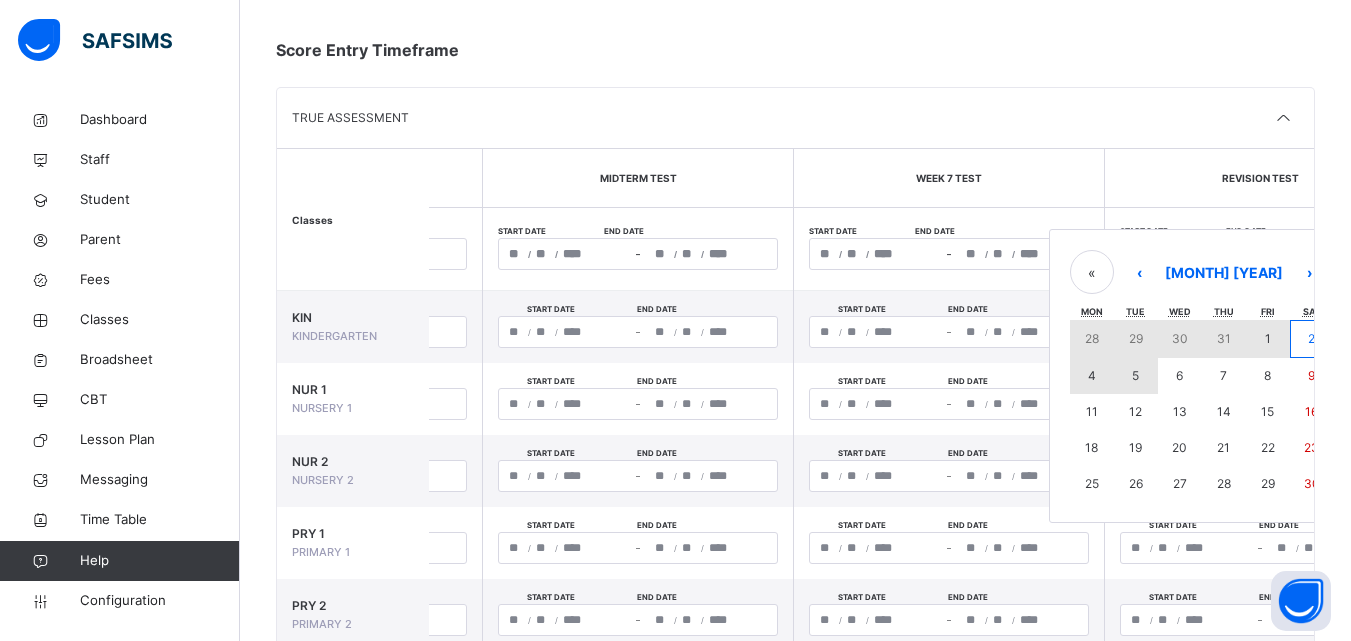 type on "*" 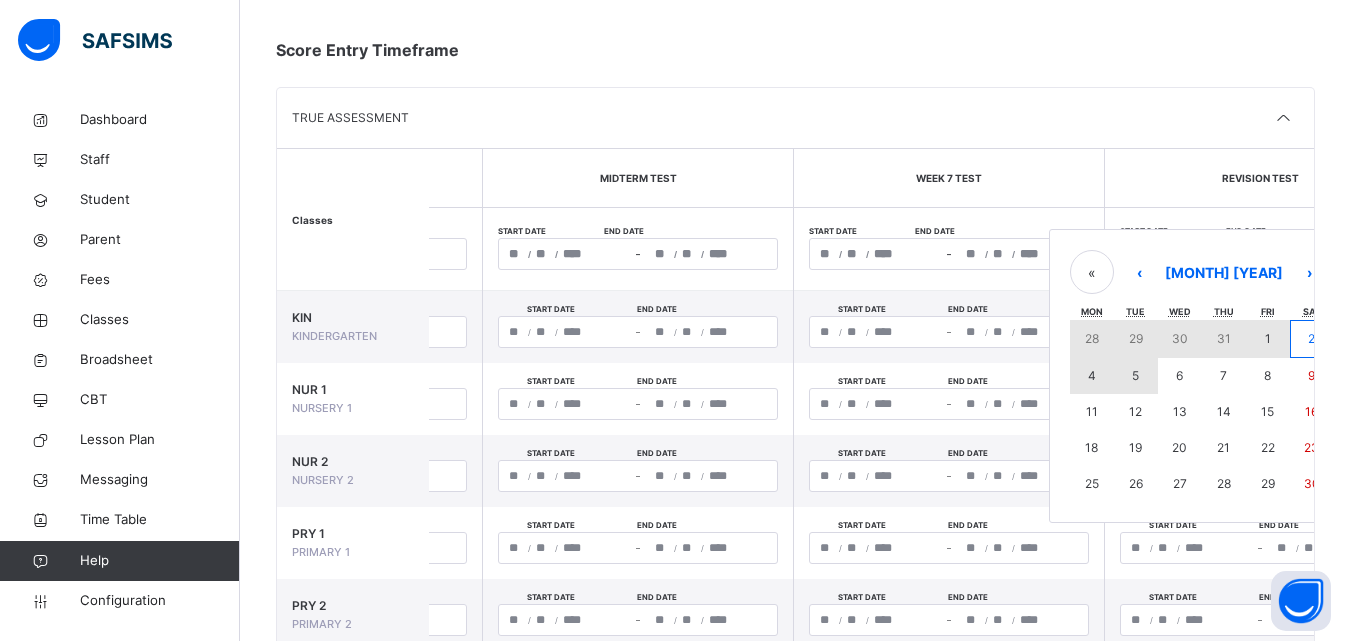 type on "****" 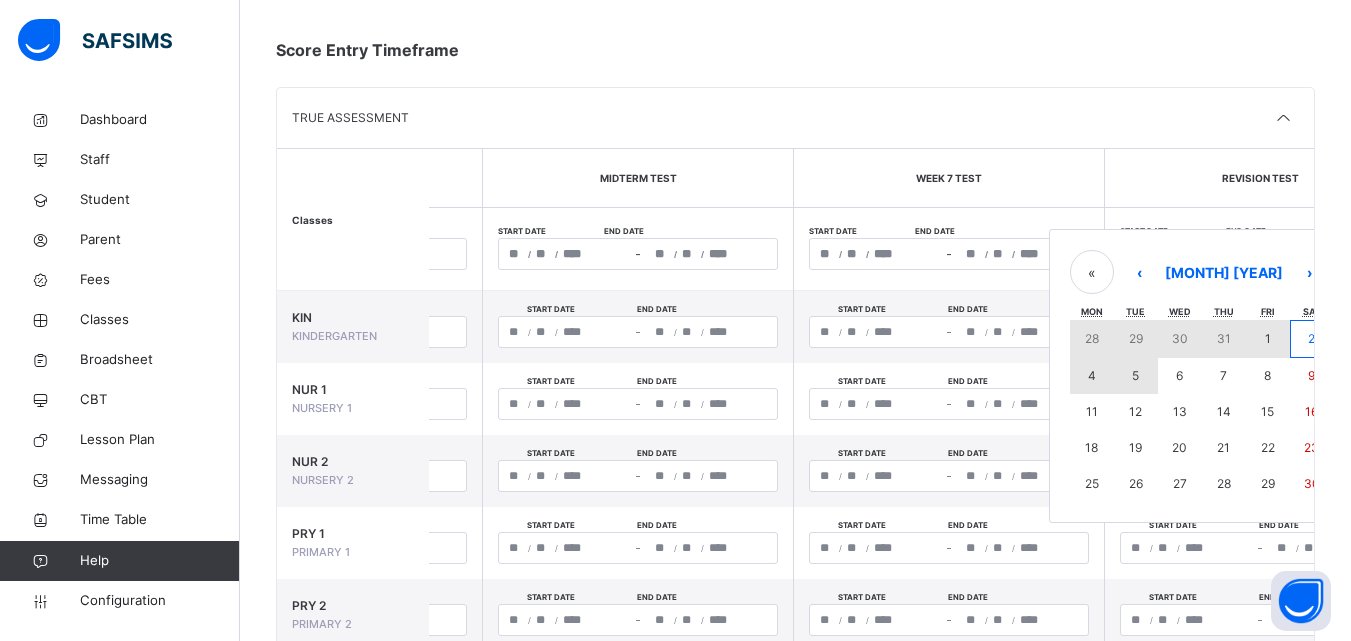 type on "*" 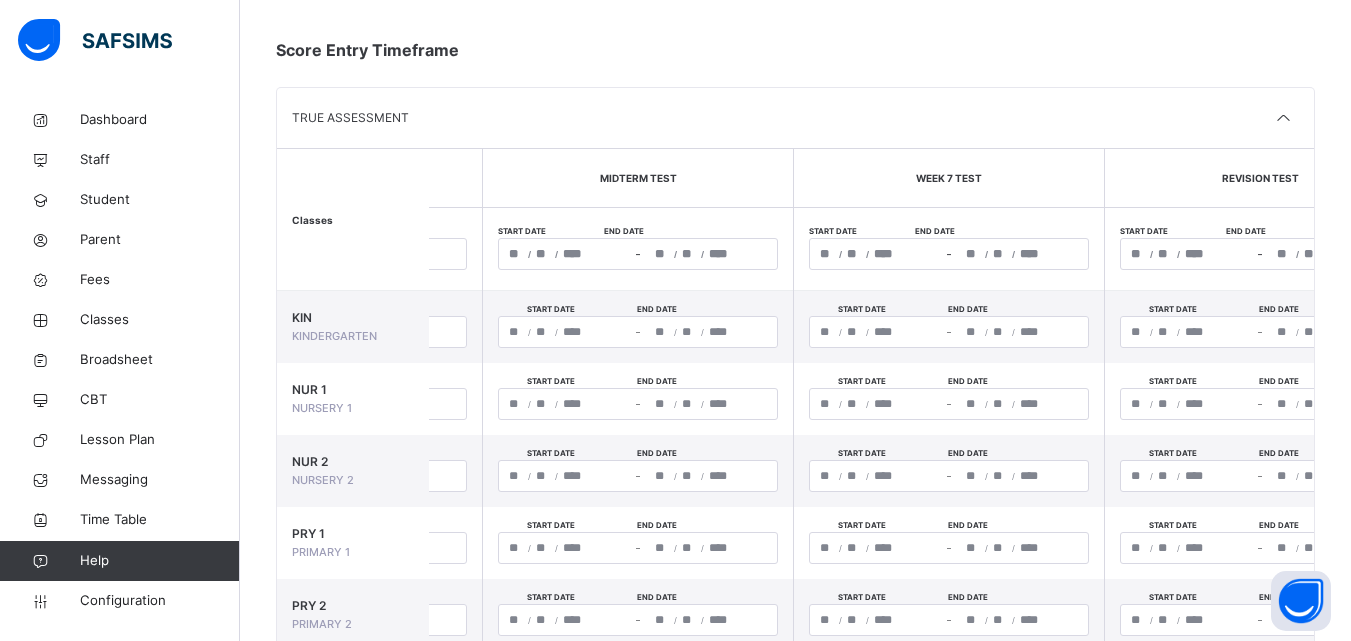 click on "**********" at bounding box center [949, 249] 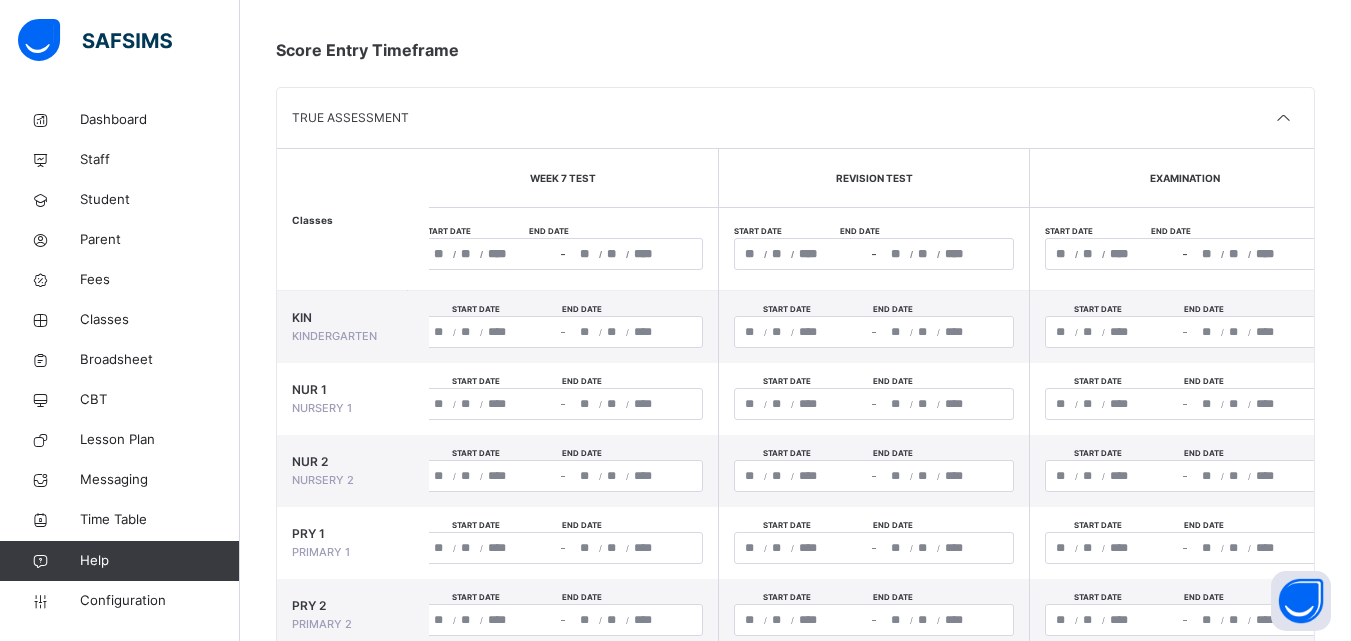 scroll, scrollTop: 0, scrollLeft: 1400, axis: horizontal 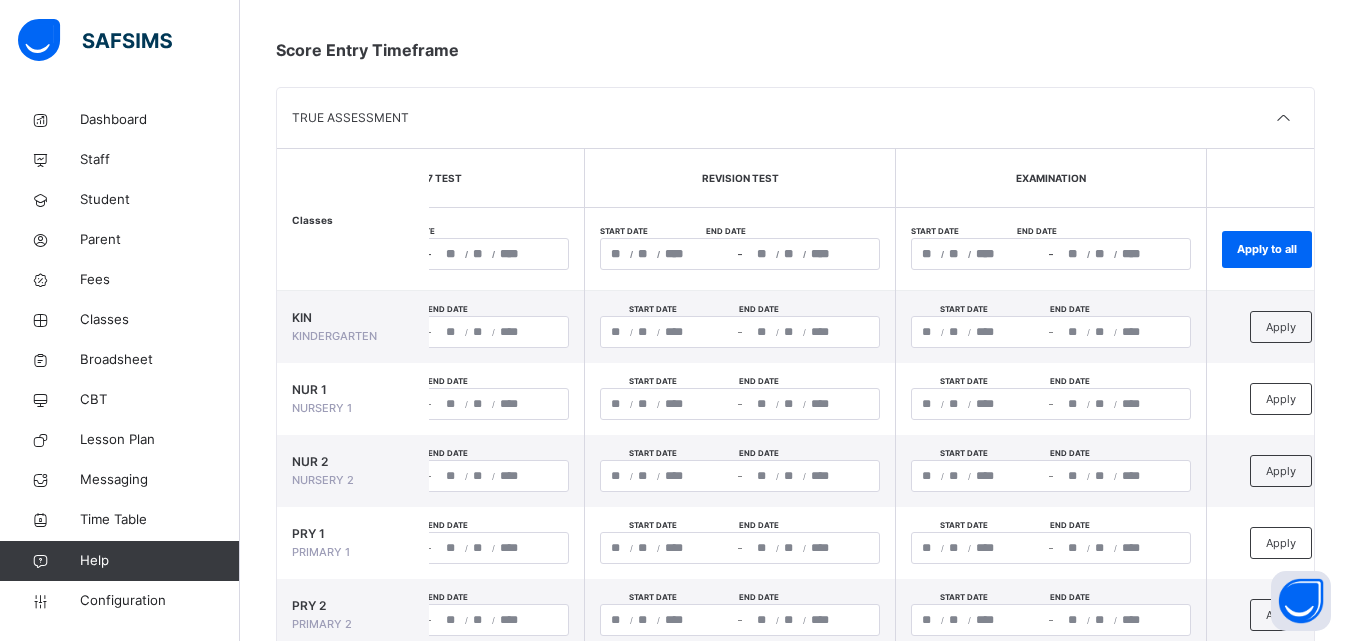 click on "/ / – / /" at bounding box center (1051, 254) 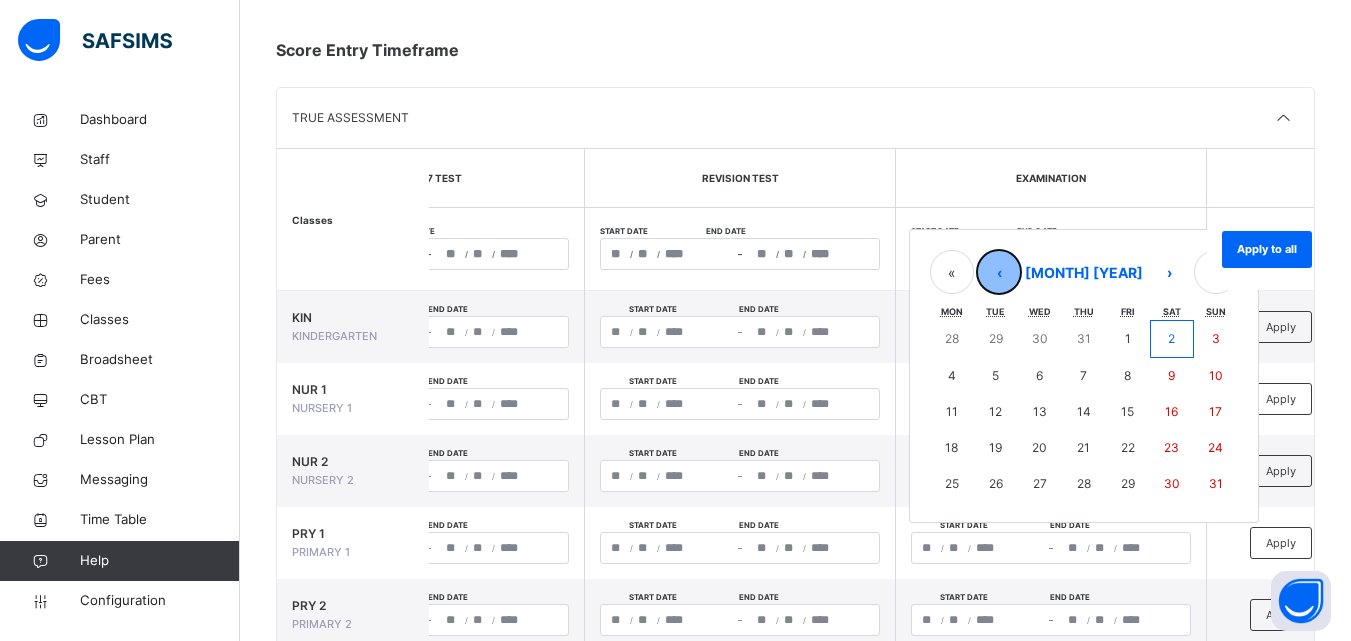 click on "‹" at bounding box center (999, 272) 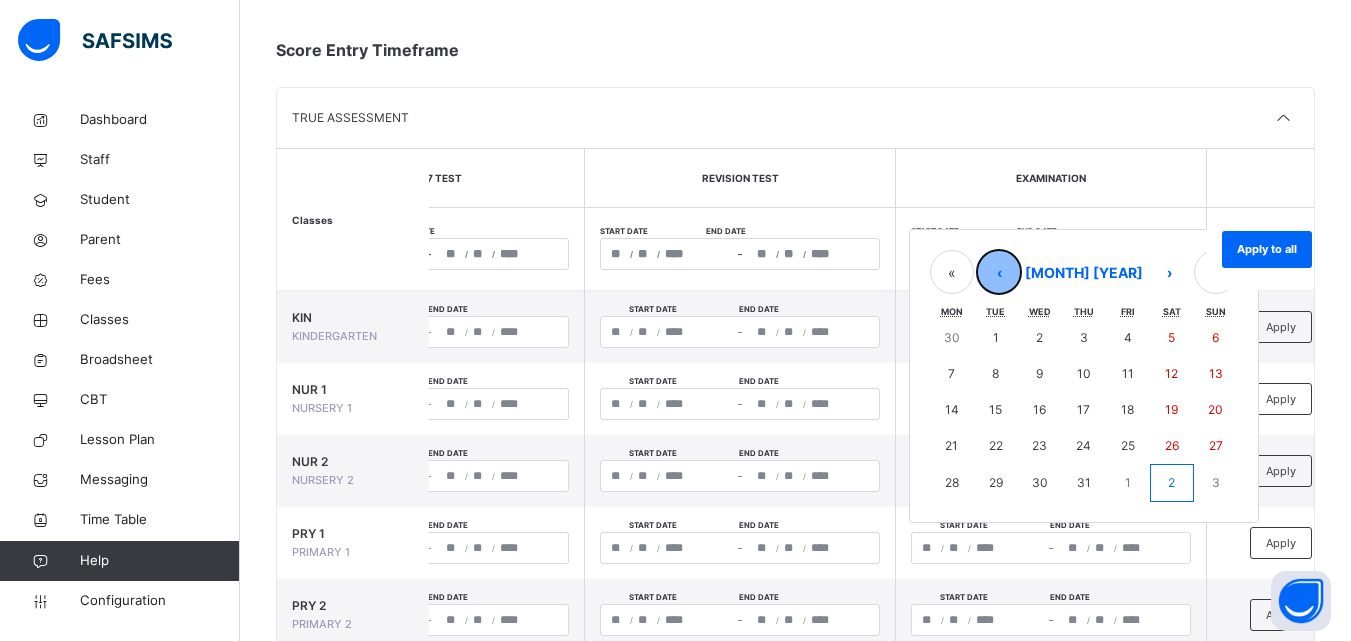 click on "‹" at bounding box center [999, 272] 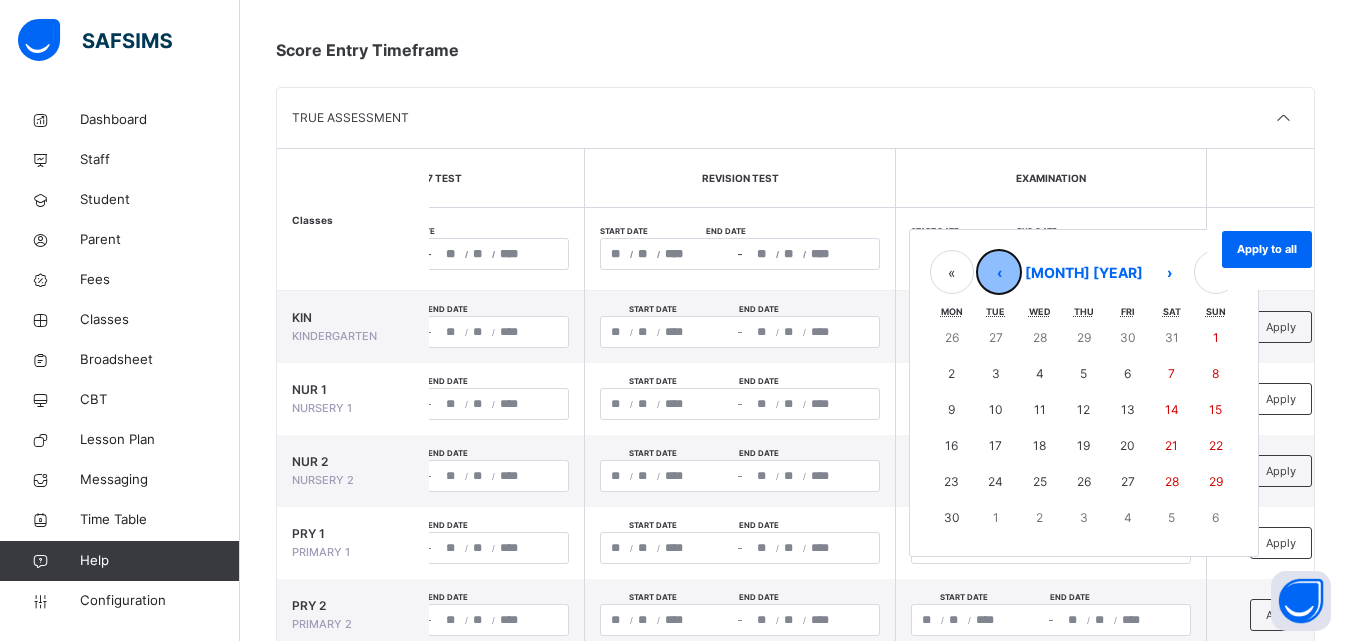 click on "‹" at bounding box center (999, 272) 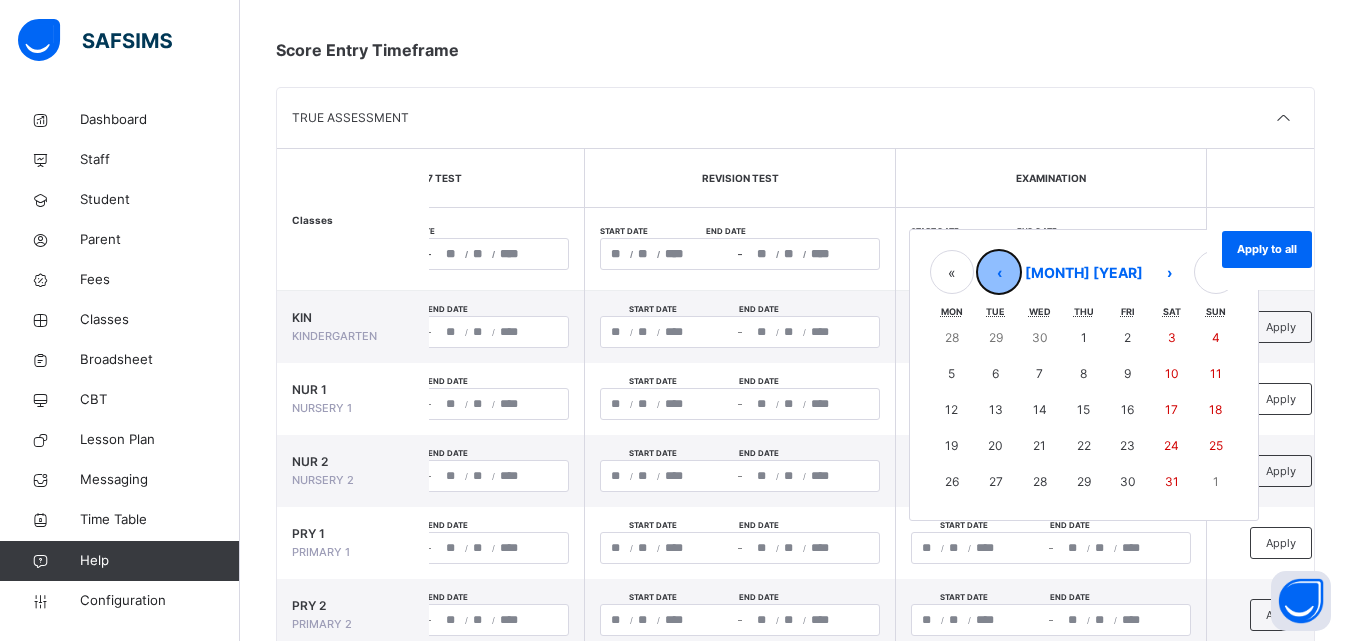 click on "‹" at bounding box center [999, 272] 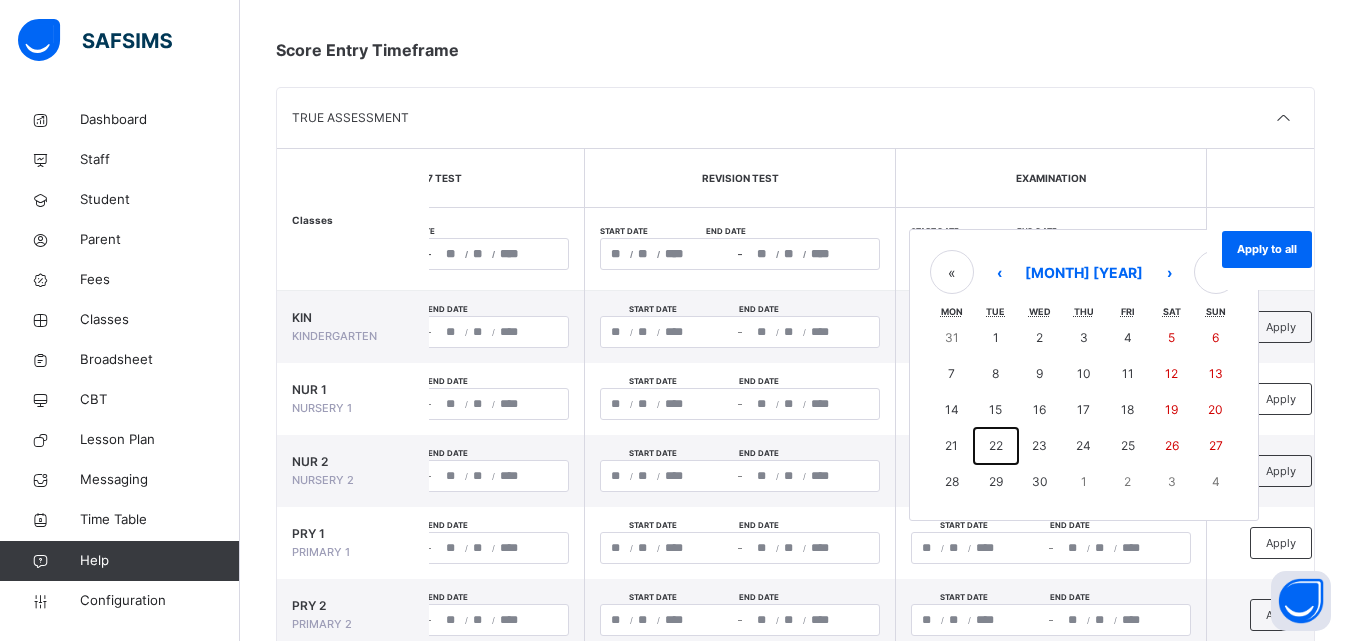 click on "22" at bounding box center (996, 445) 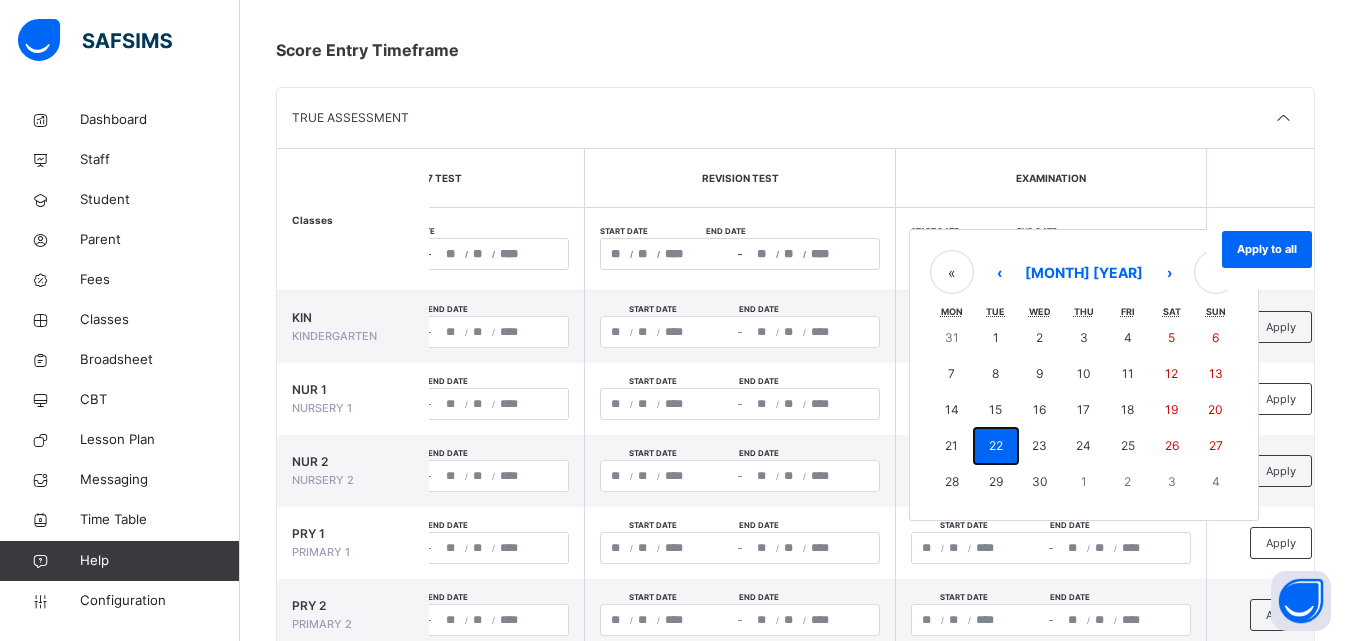 type 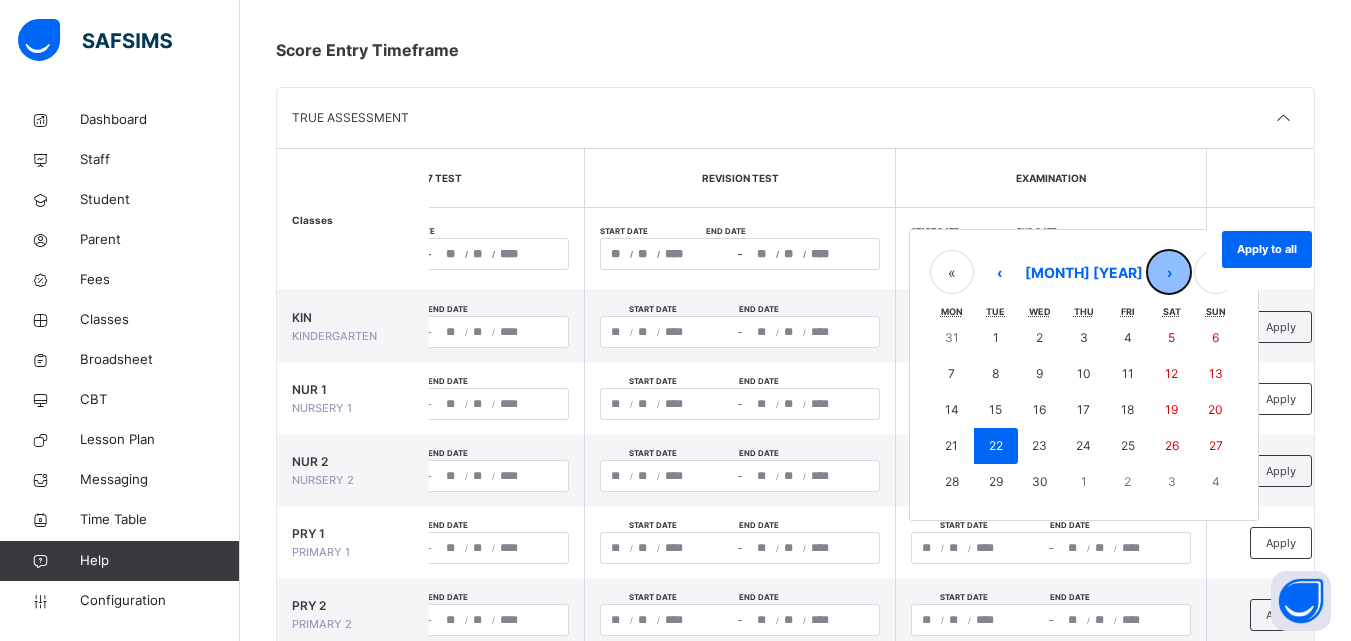 click on "›" at bounding box center [1169, 272] 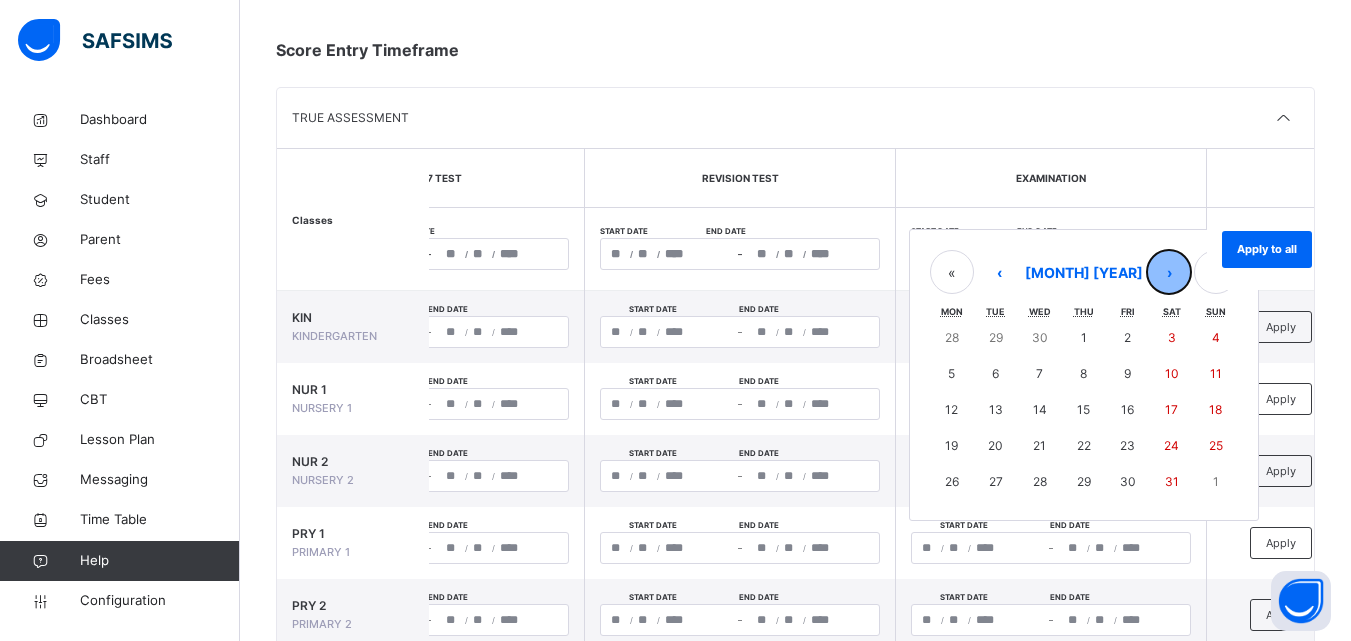click on "›" at bounding box center [1169, 272] 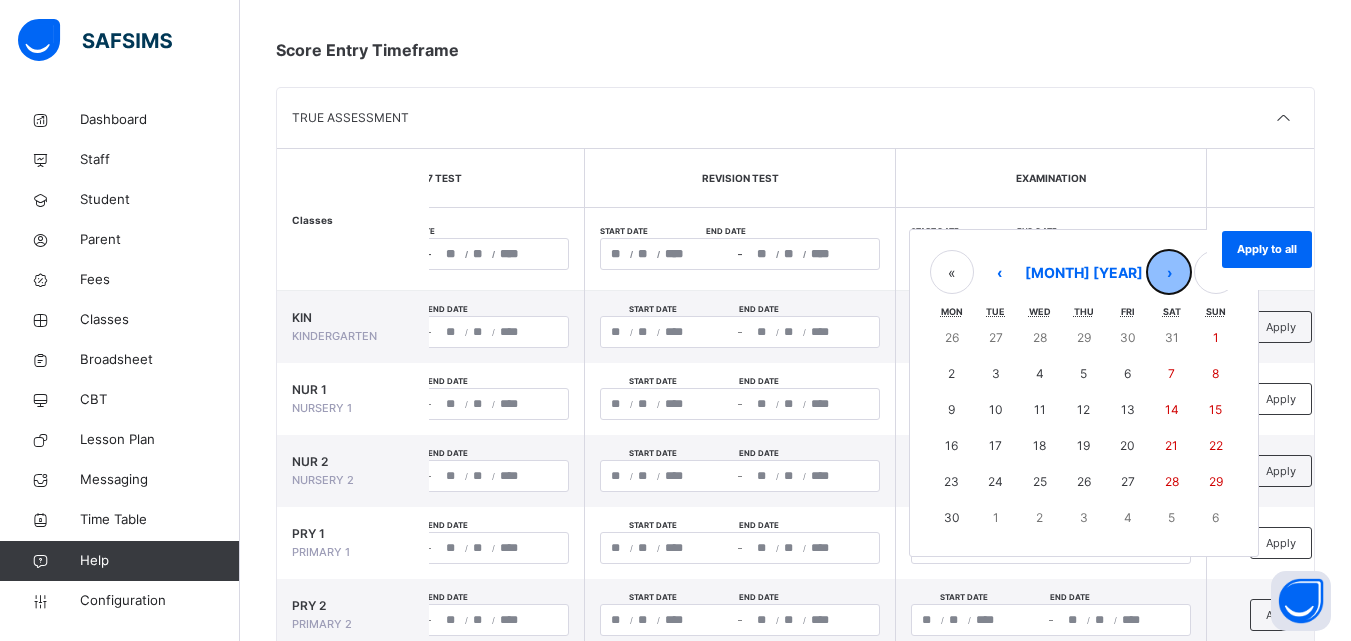 click on "›" at bounding box center (1169, 272) 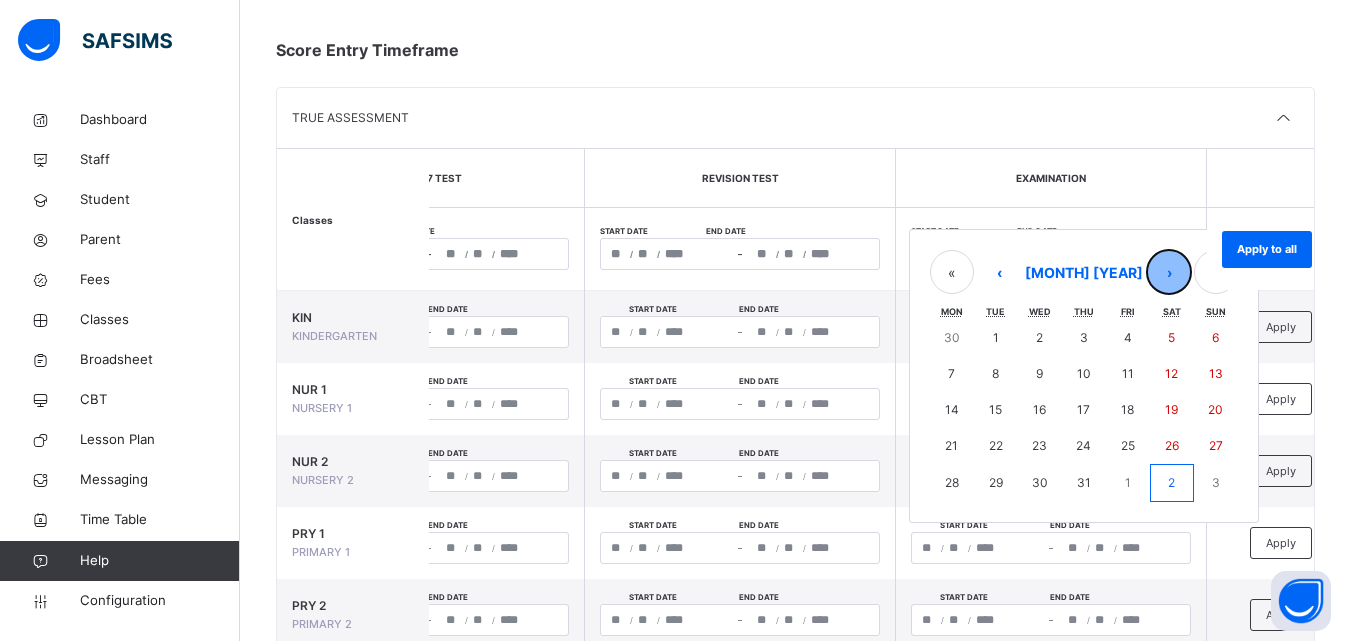click on "›" at bounding box center (1169, 272) 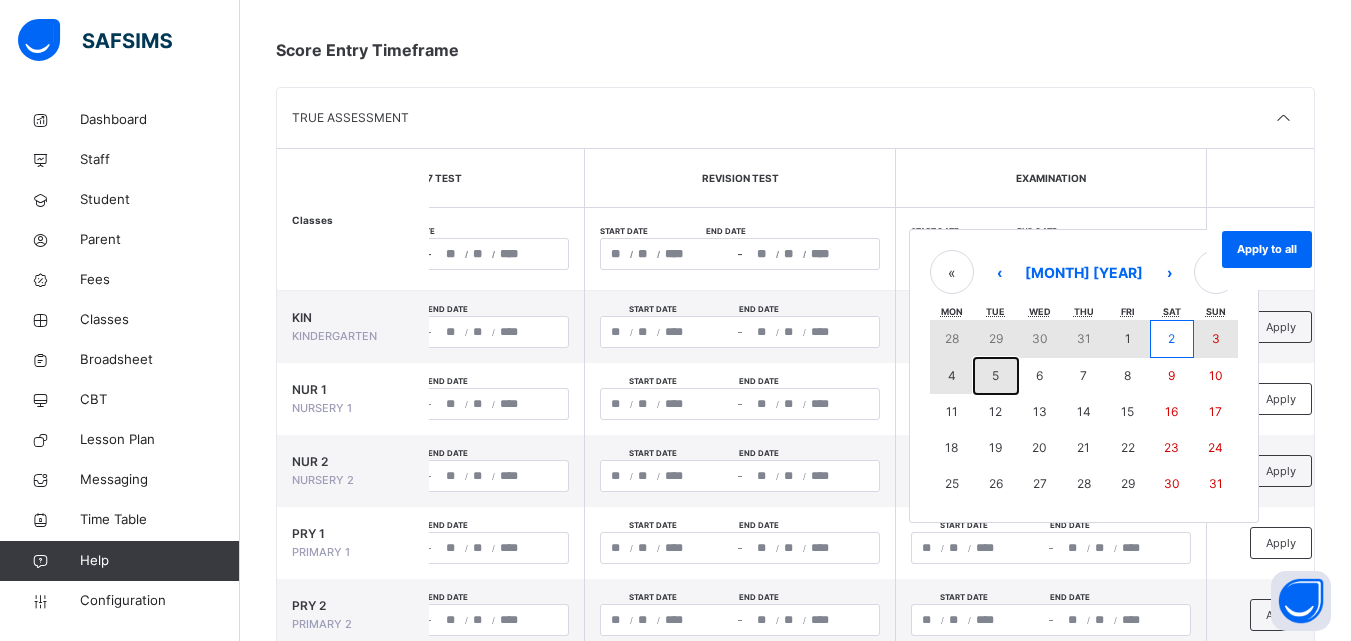 click on "5" at bounding box center [995, 375] 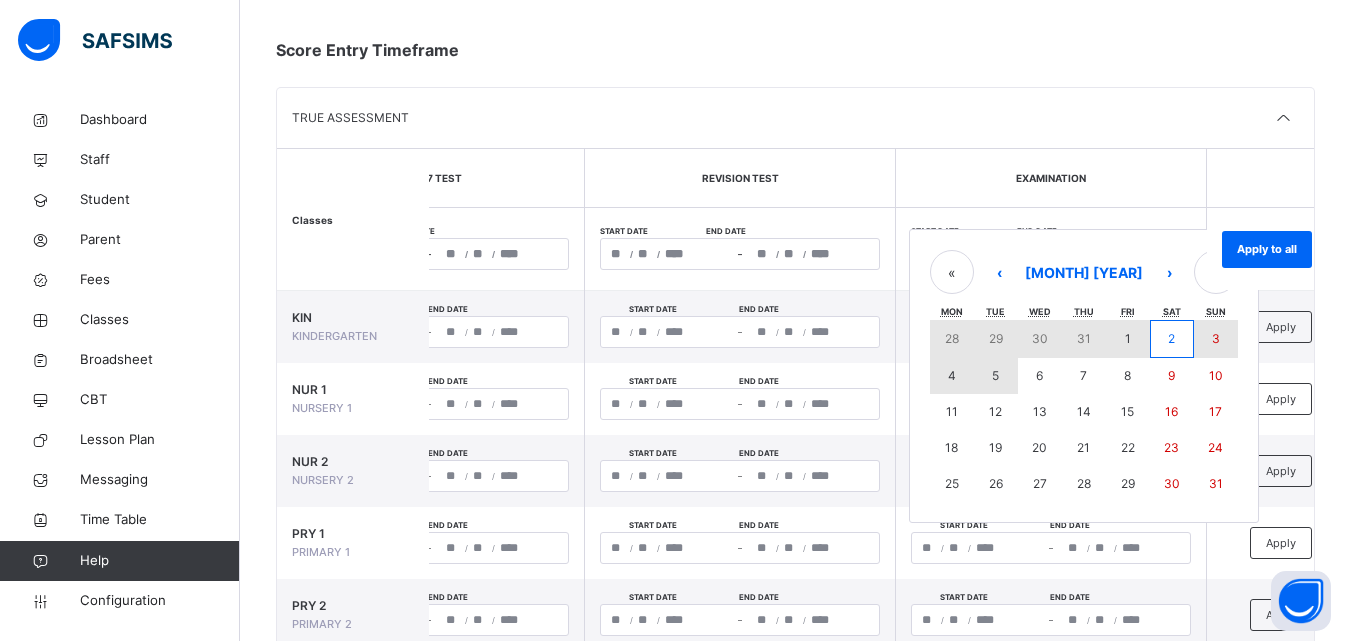 type on "**********" 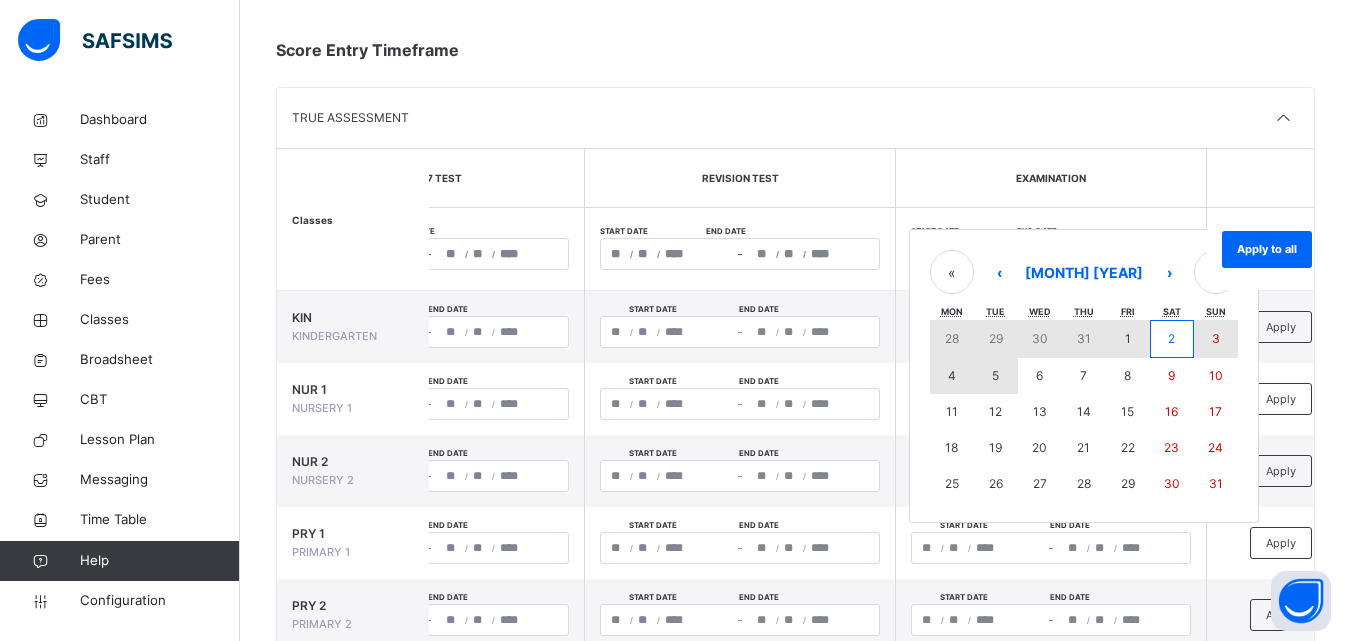 type on "**" 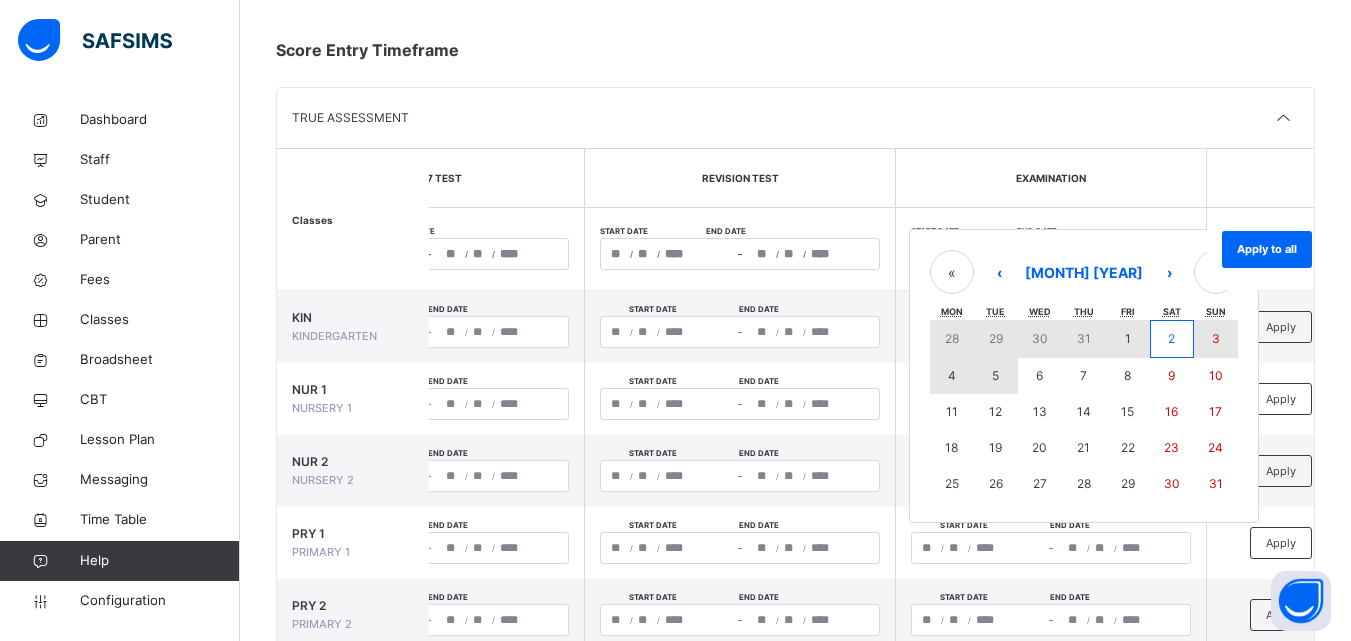type on "****" 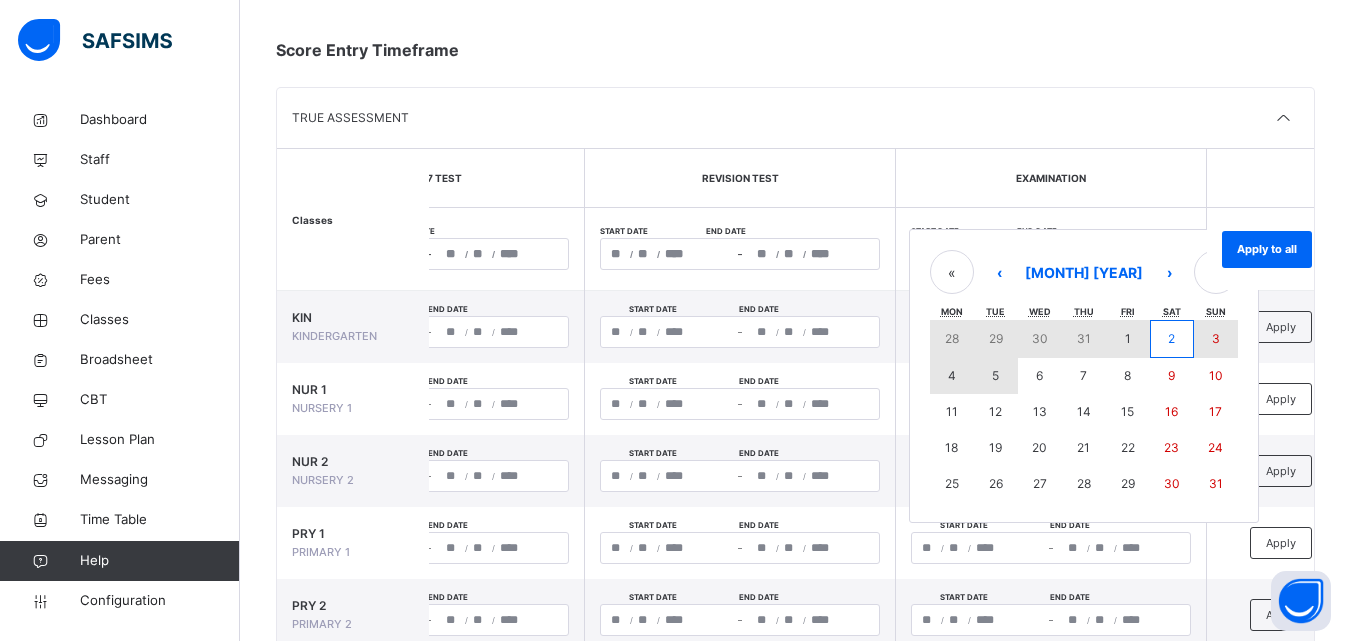type on "*" 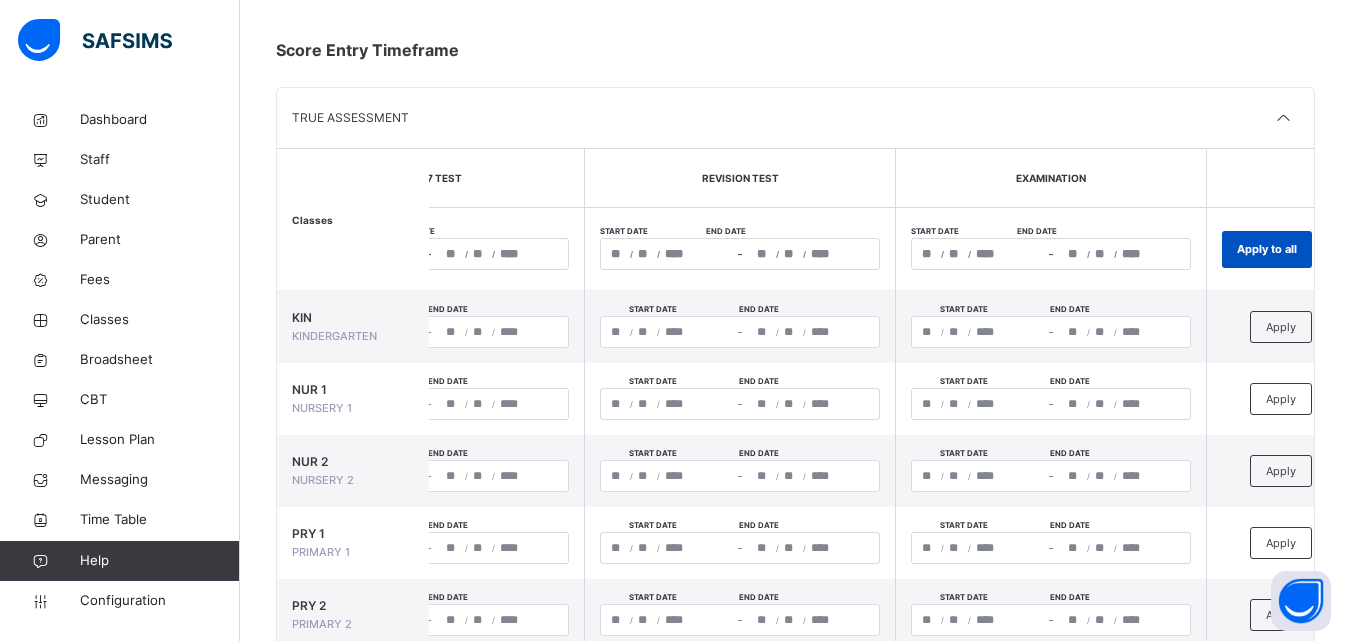 click on "Apply to all" at bounding box center (1267, 249) 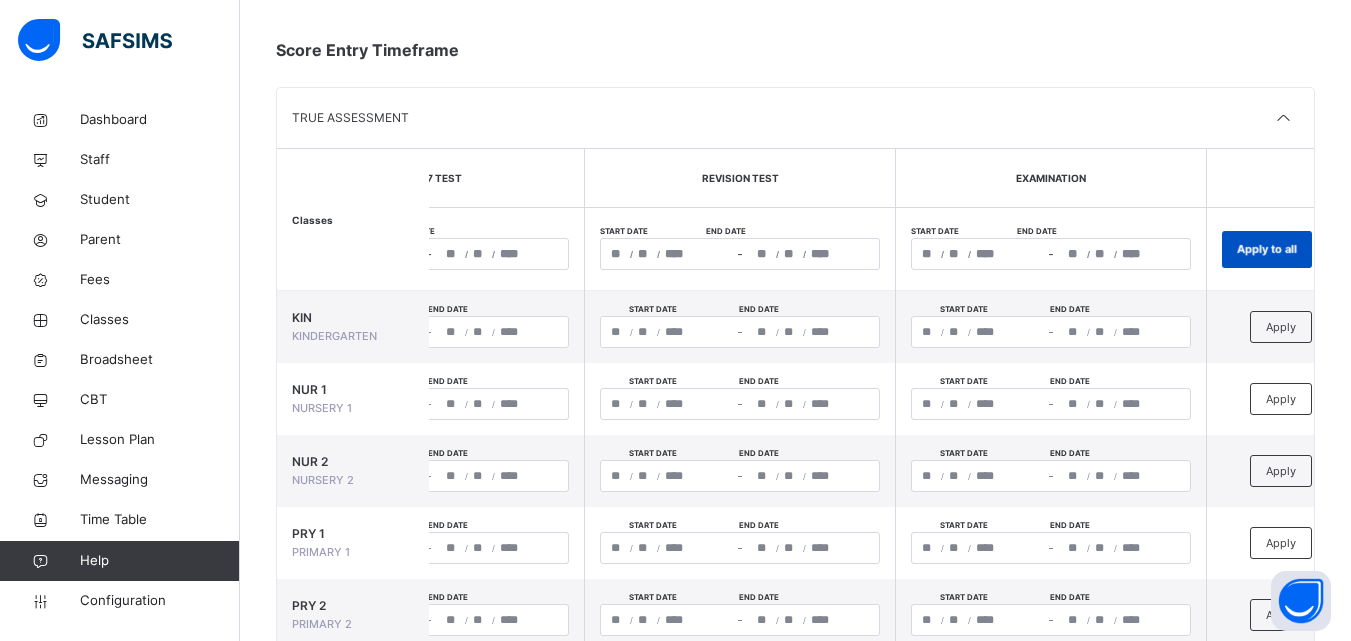 click on "Apply to all" at bounding box center (1267, 249) 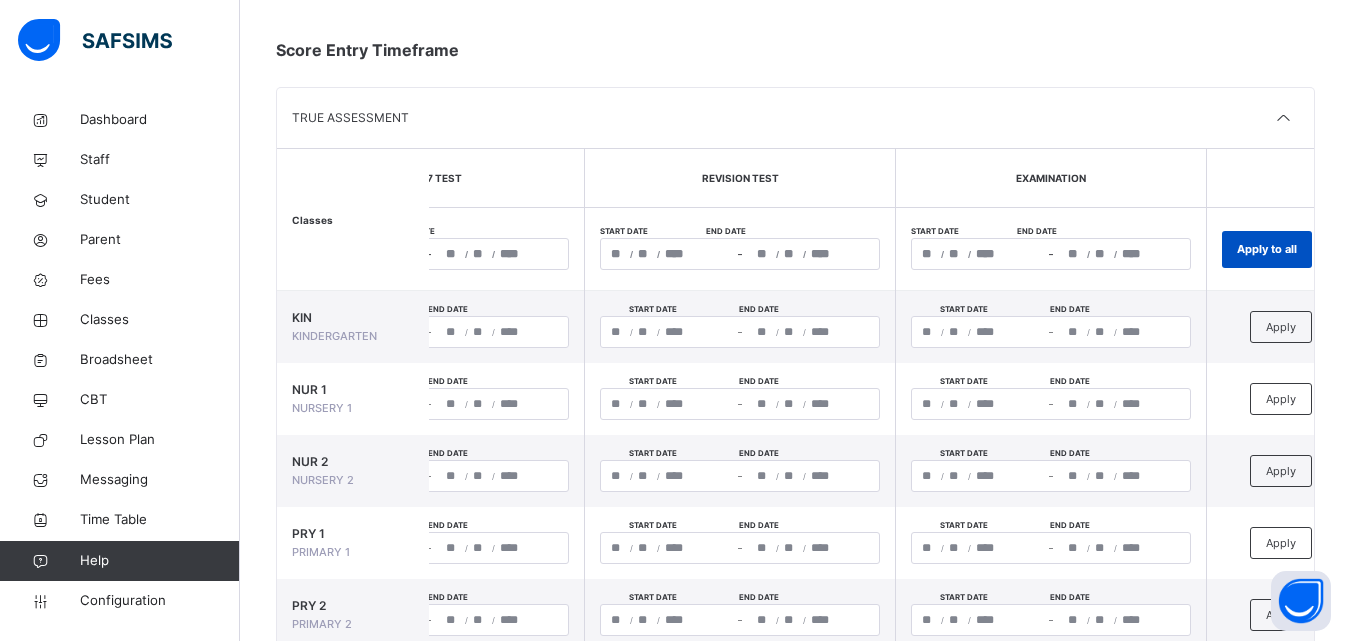 click on "Apply to all" at bounding box center (1267, 249) 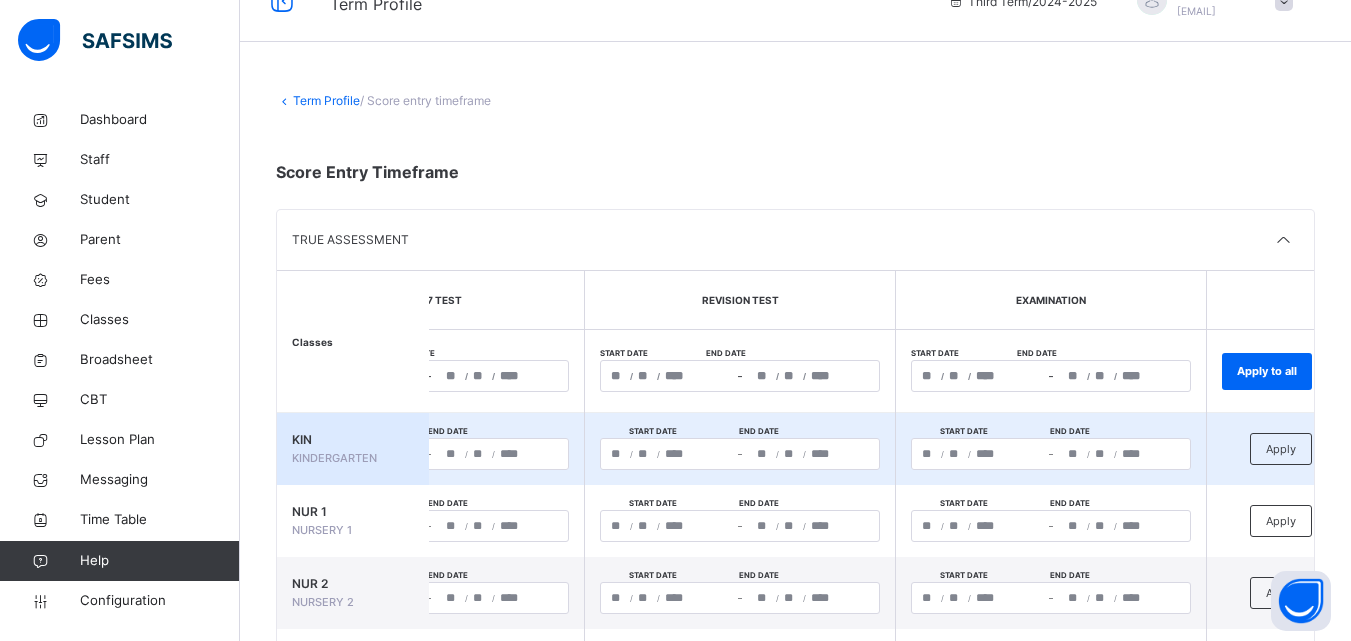 scroll, scrollTop: 0, scrollLeft: 0, axis: both 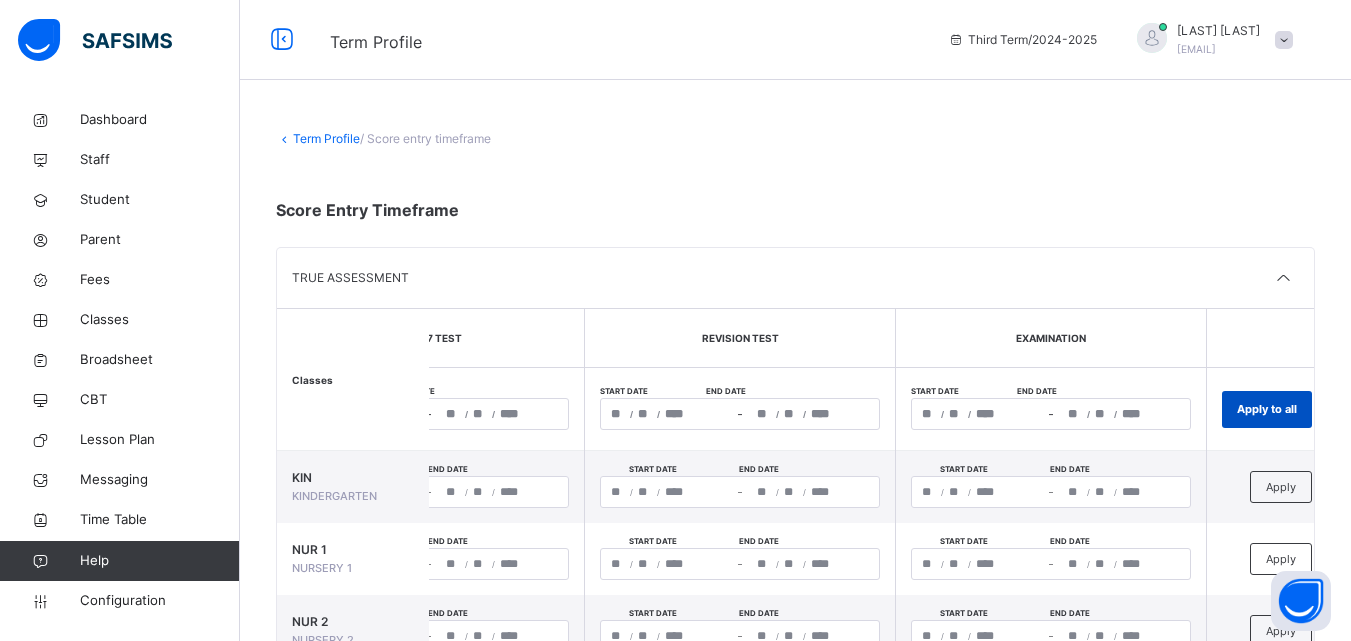 click on "Apply to all" at bounding box center (1267, 409) 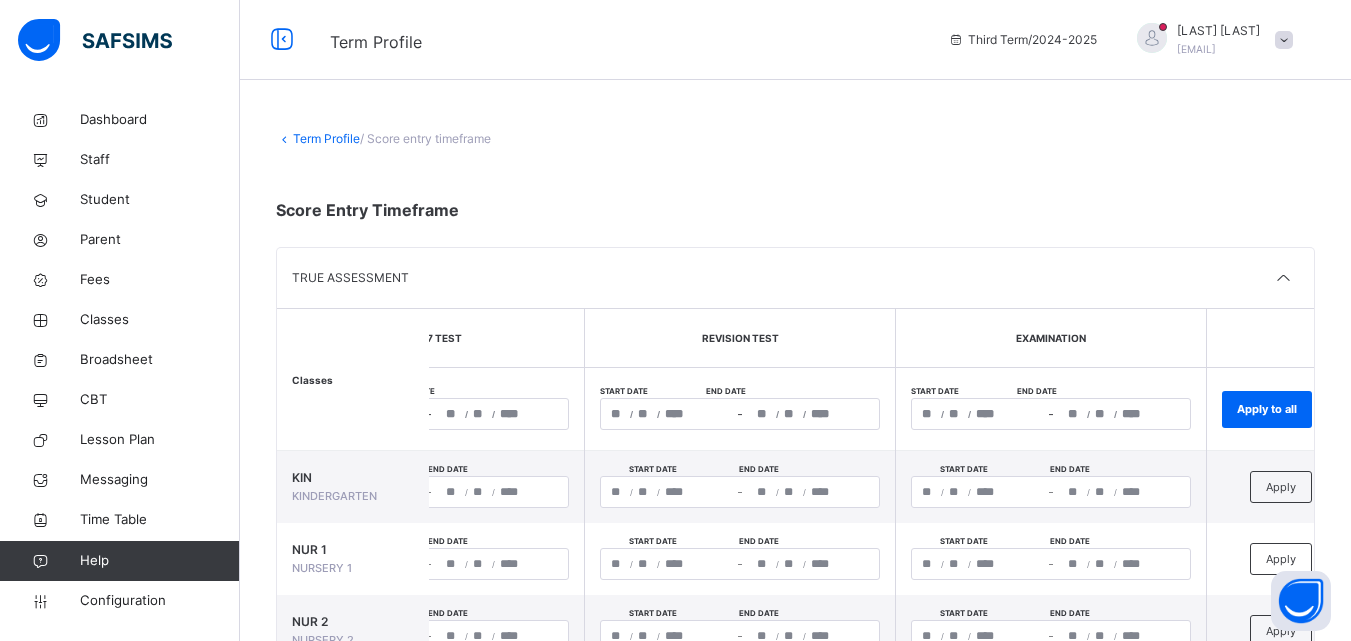 click at bounding box center [795, 183] 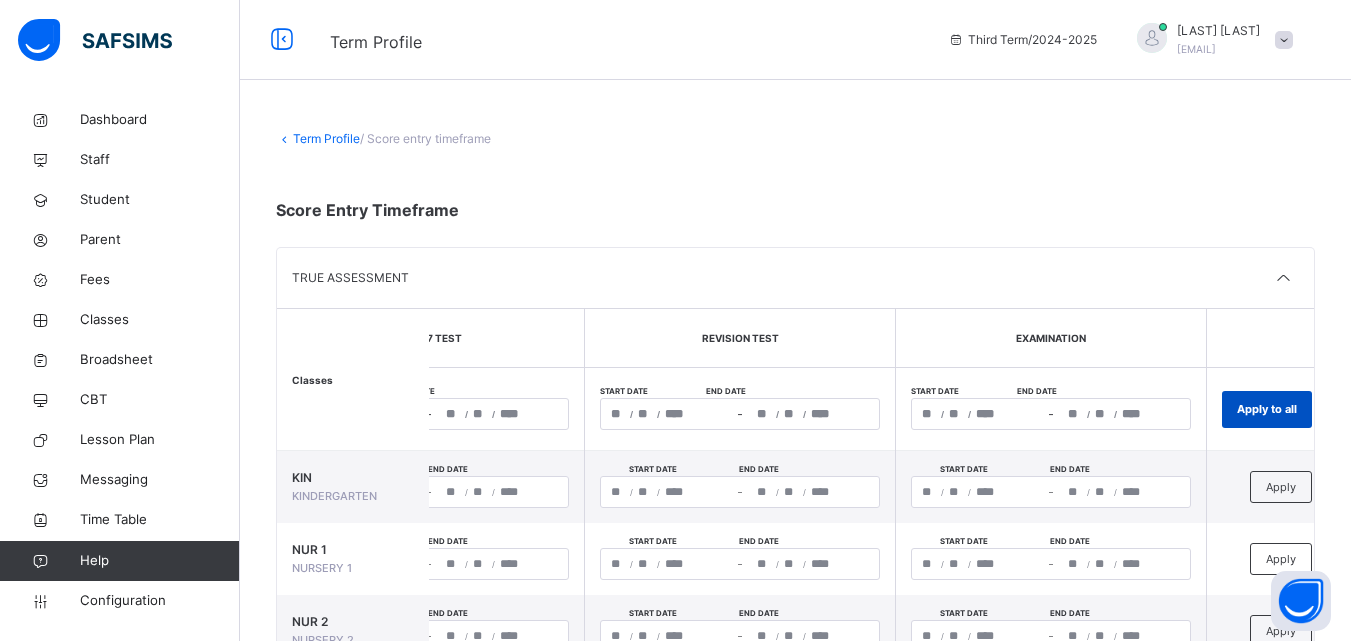 click on "Apply to all" at bounding box center [1267, 409] 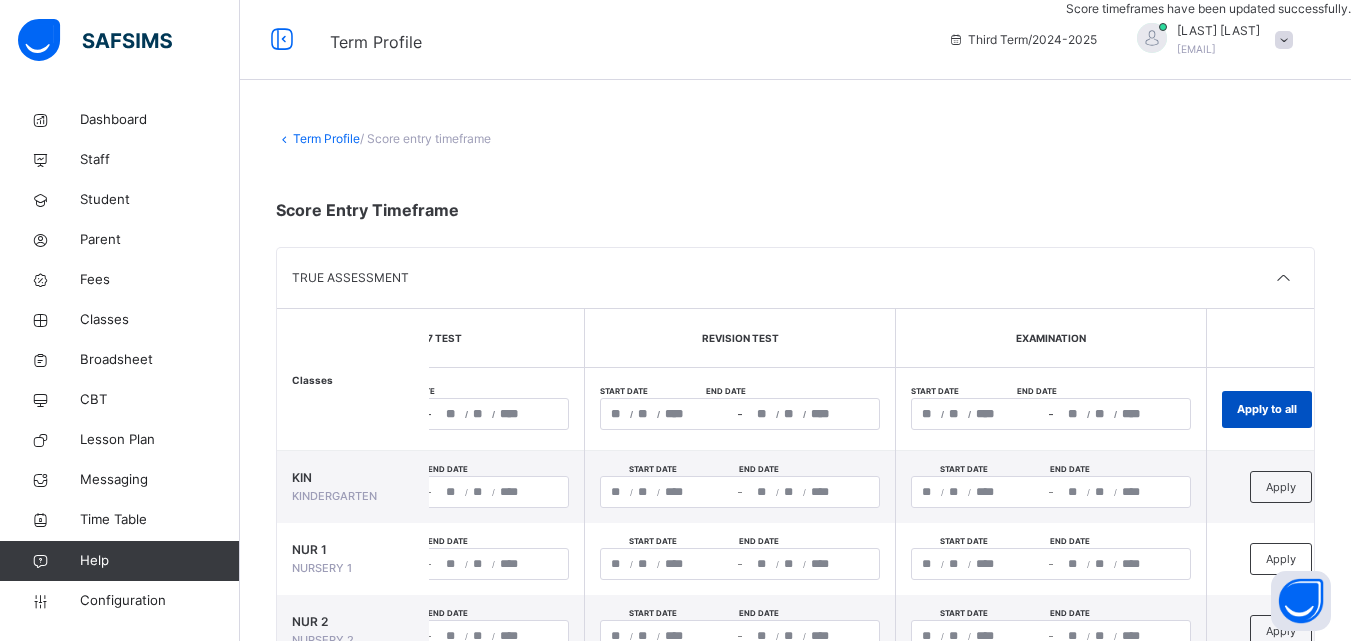 type on "**********" 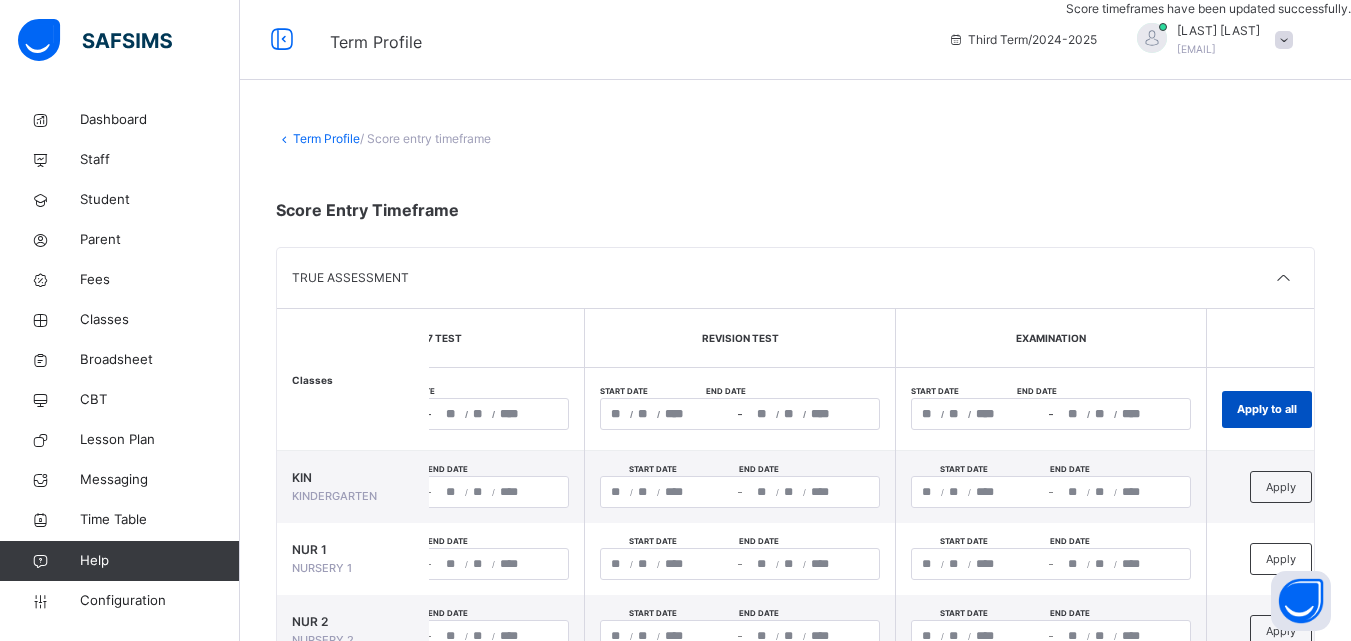 type on "****" 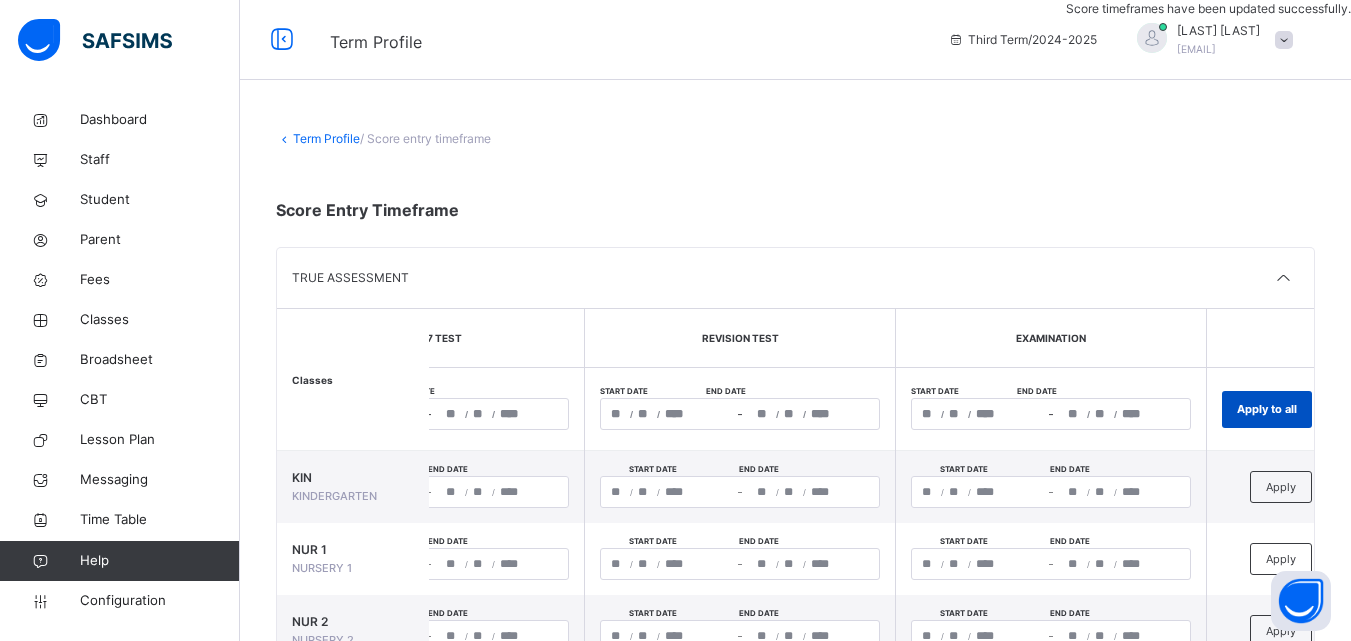 type on "*" 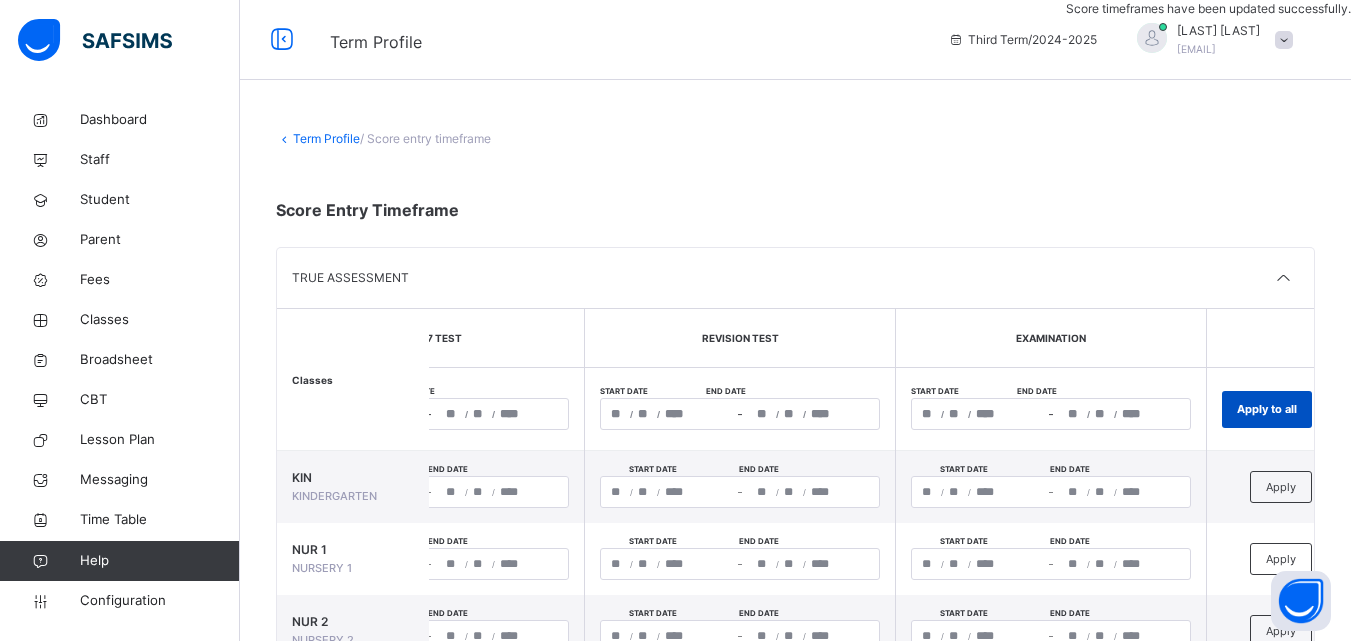 type on "**********" 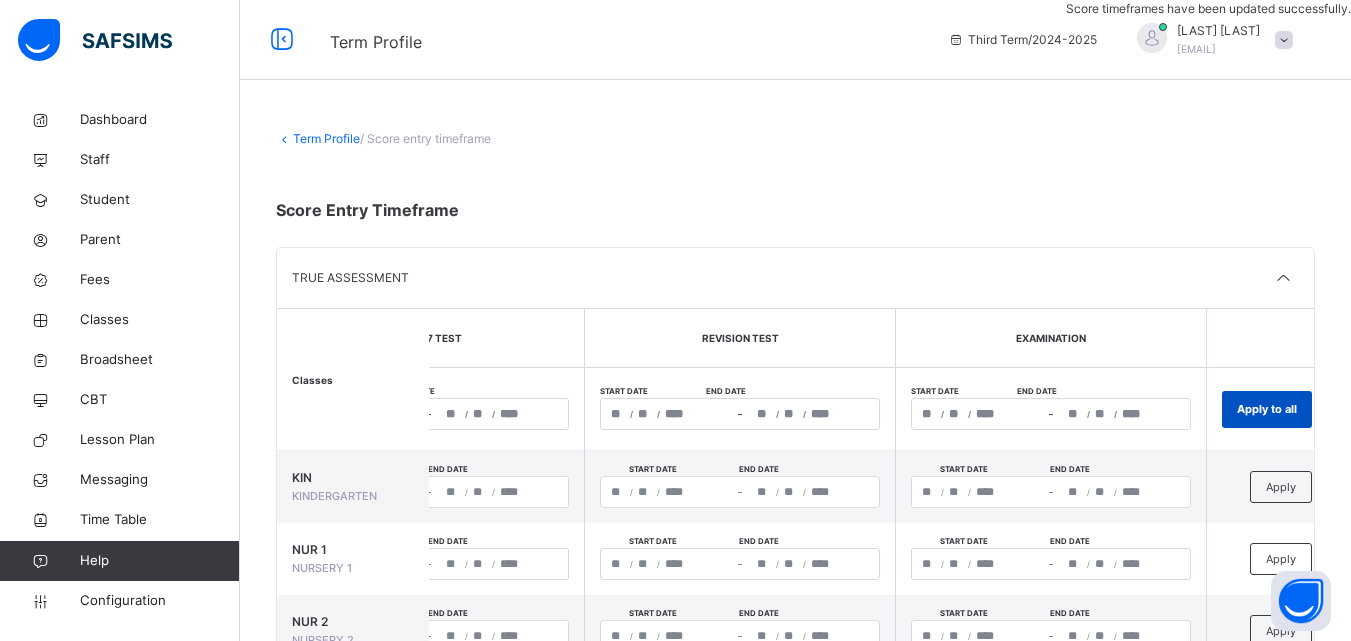 type on "*" 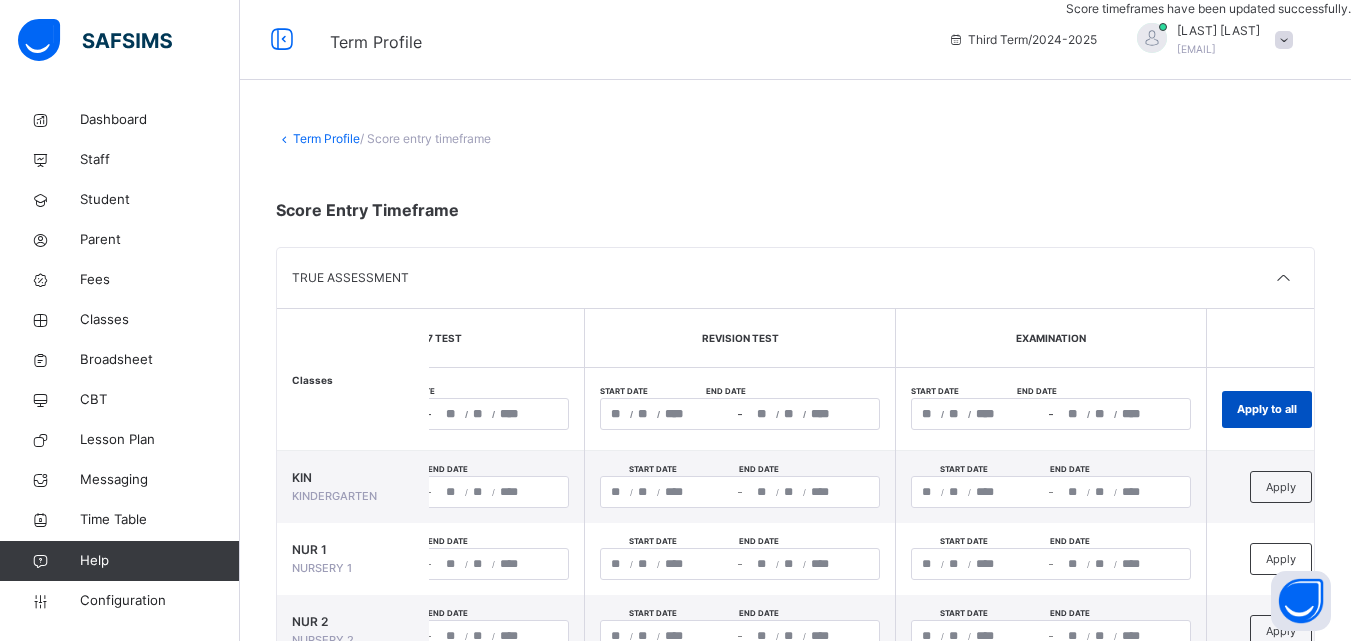 type on "****" 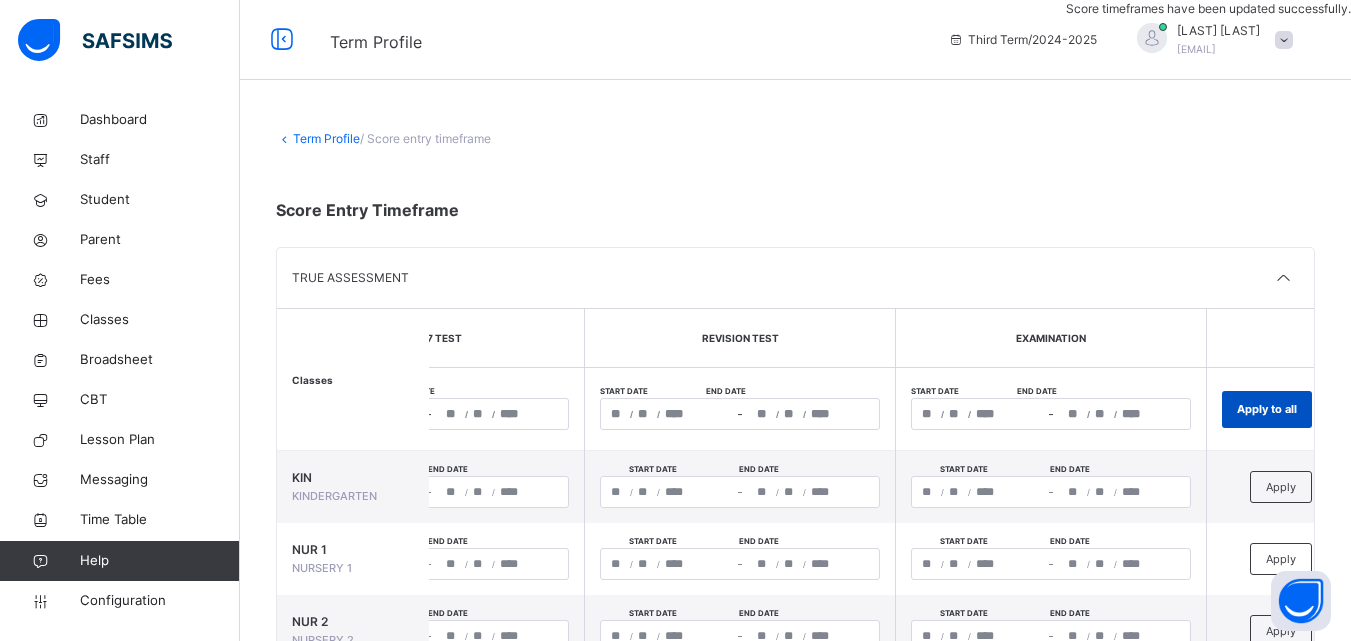 type on "*" 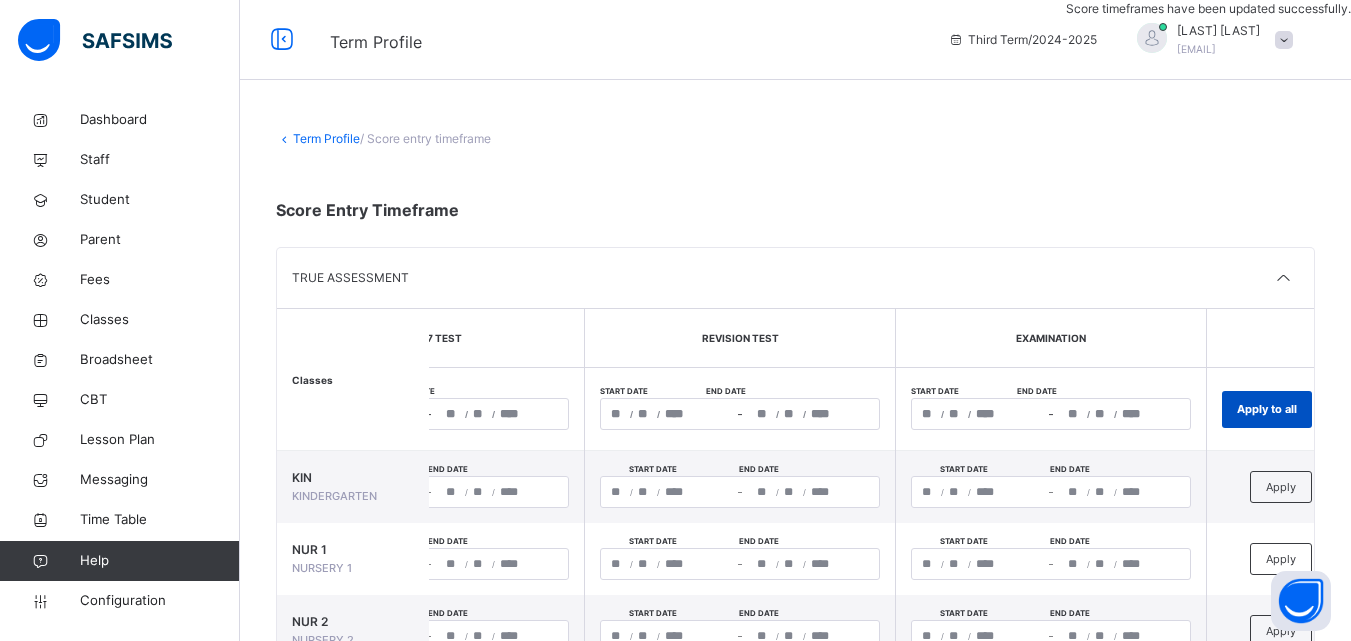 type on "**********" 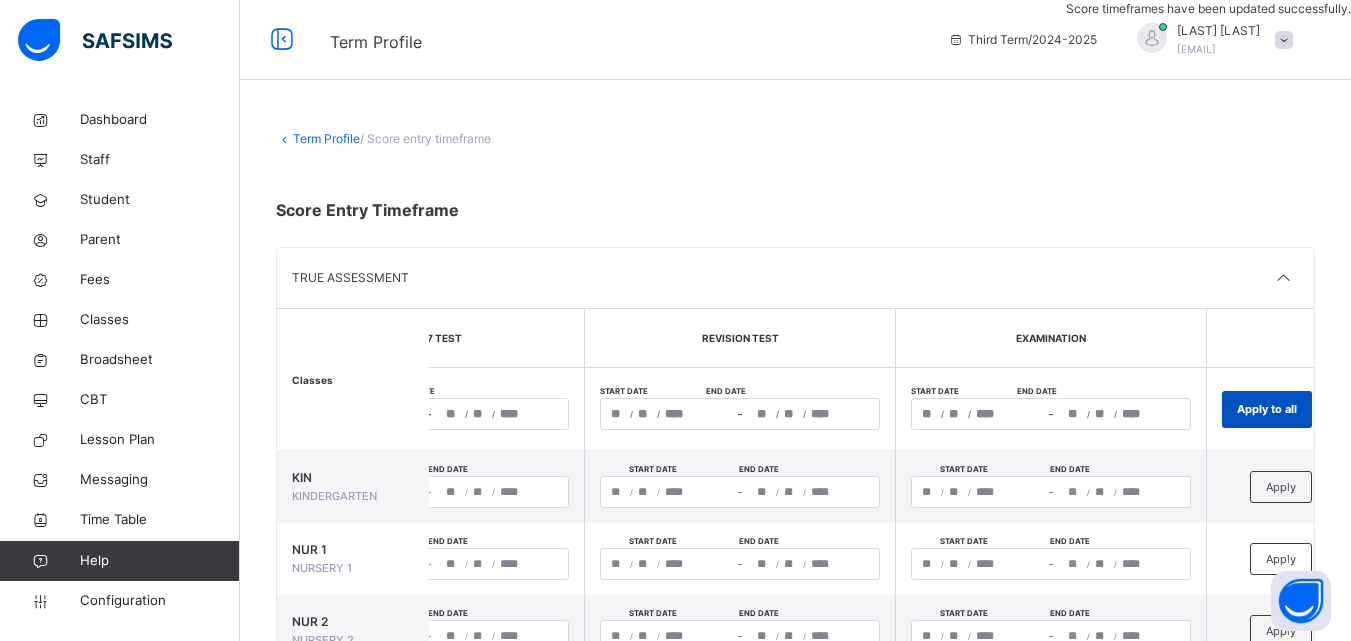 type on "*" 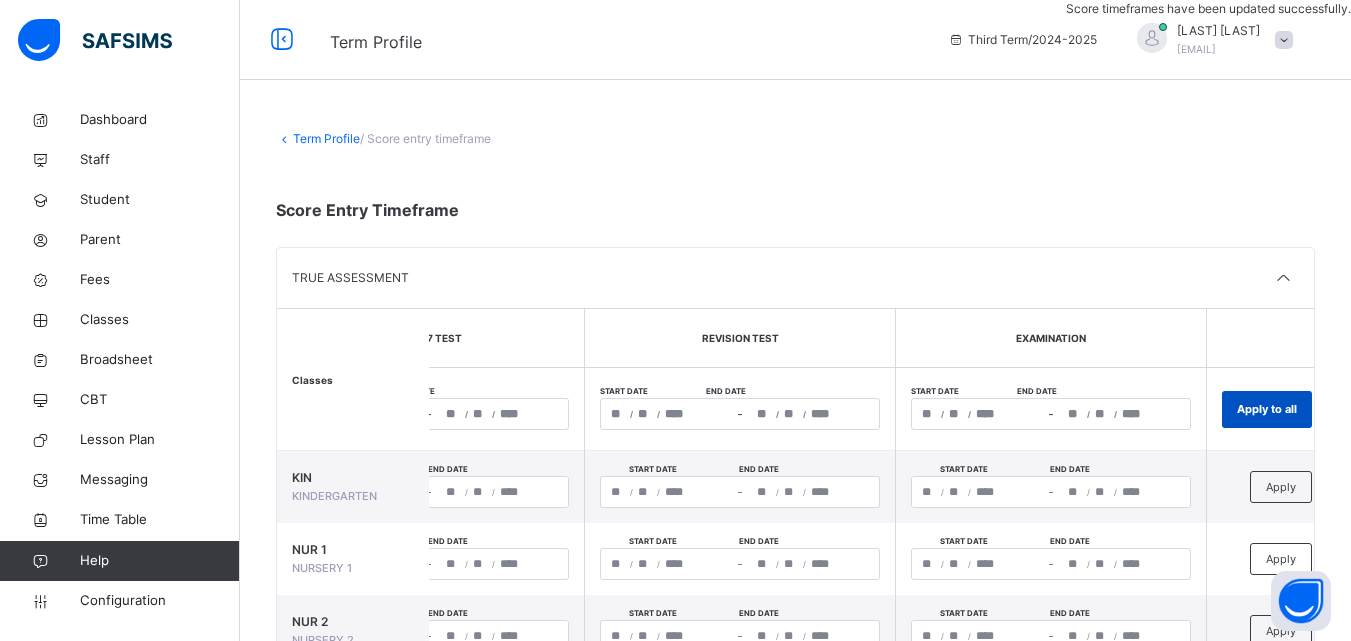 type on "*" 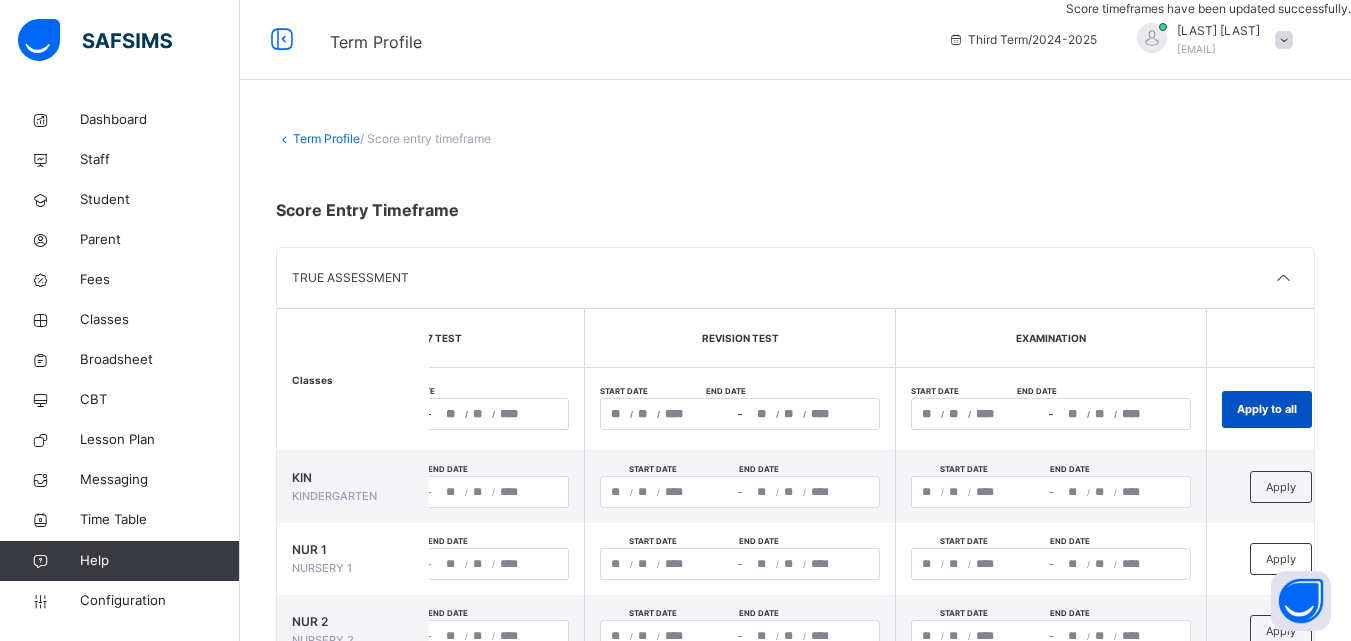 type 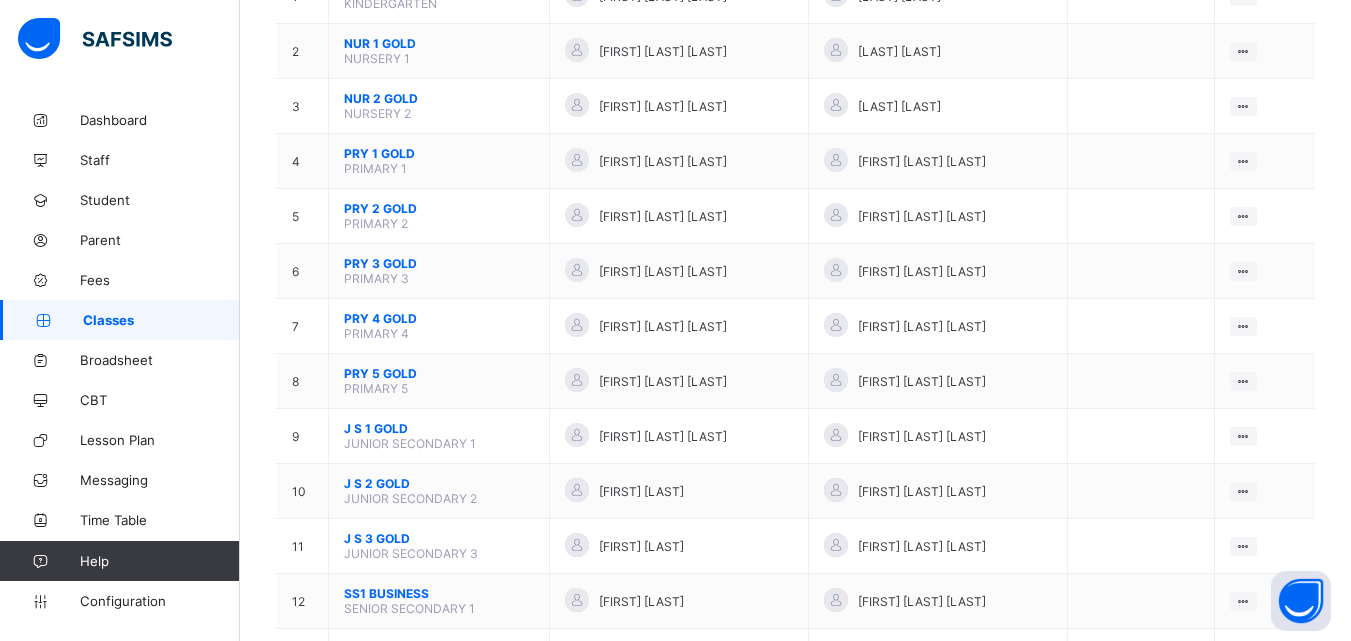 scroll, scrollTop: 280, scrollLeft: 0, axis: vertical 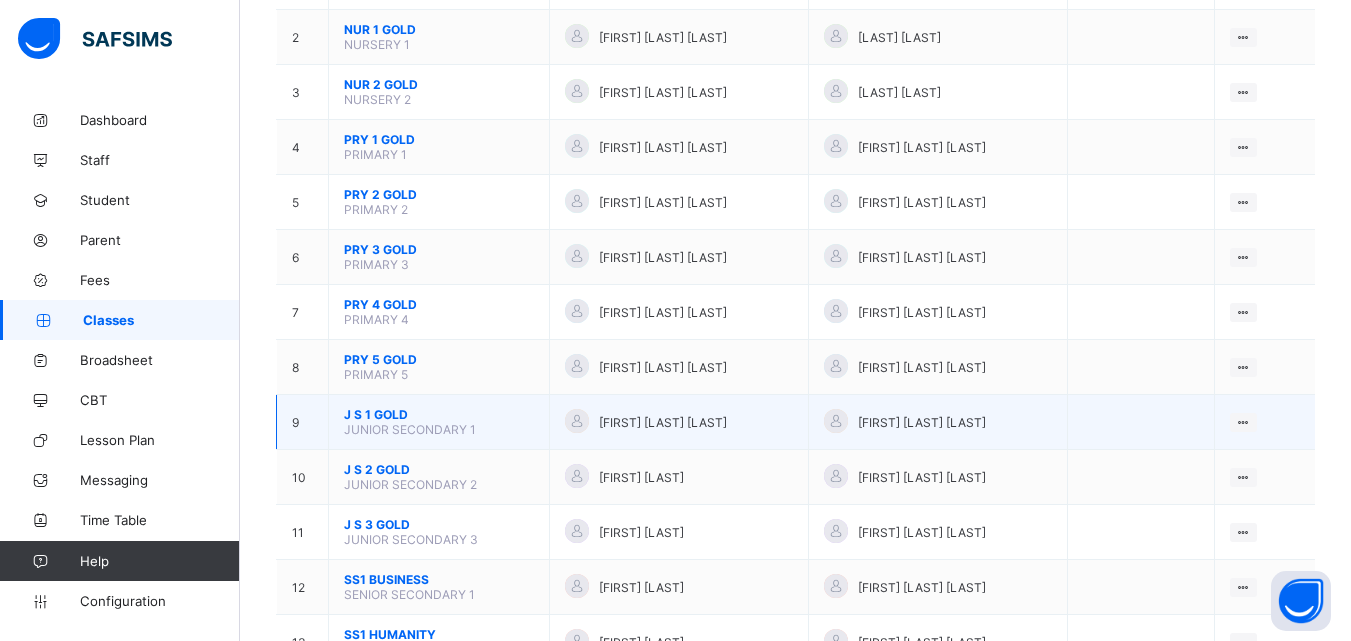 click on "J S 1   GOLD" at bounding box center (439, 414) 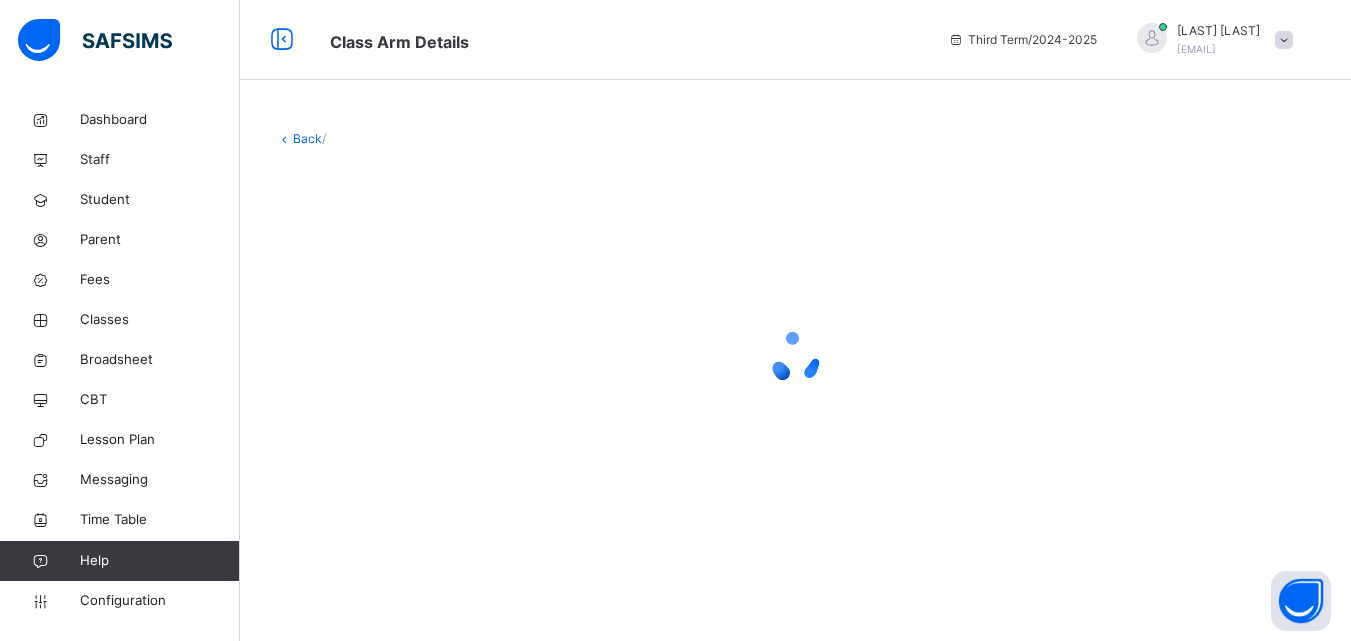 scroll, scrollTop: 0, scrollLeft: 0, axis: both 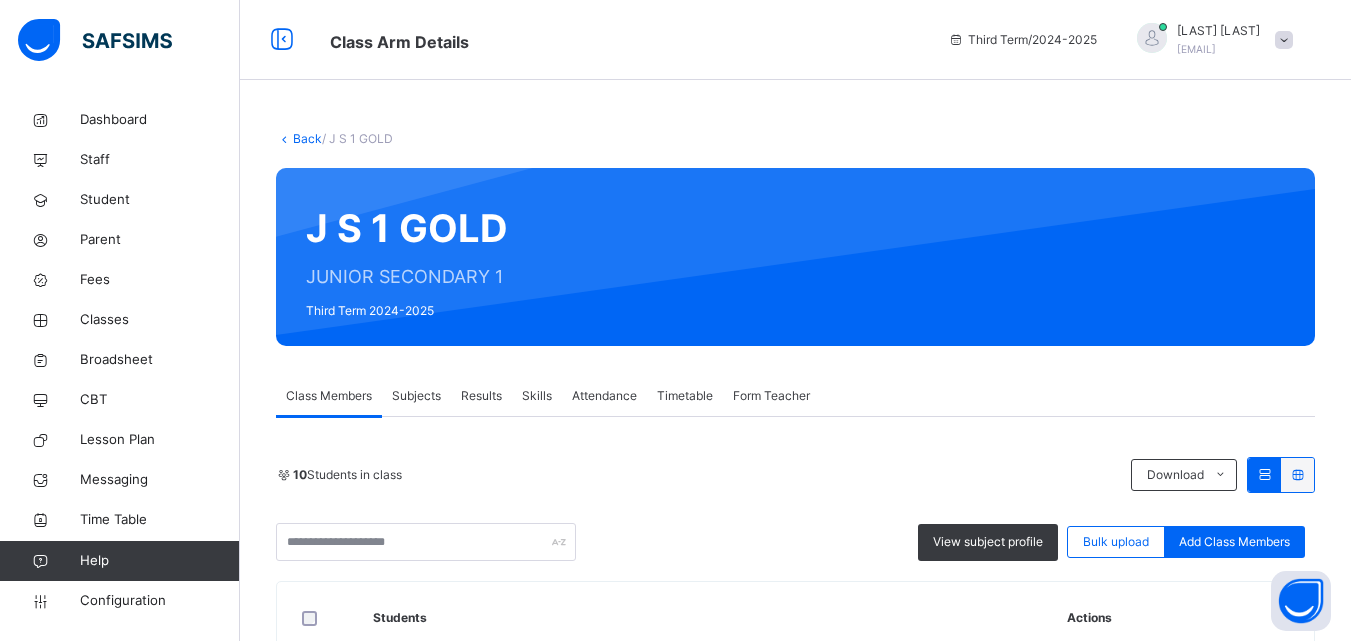 click on "Subjects" at bounding box center (416, 396) 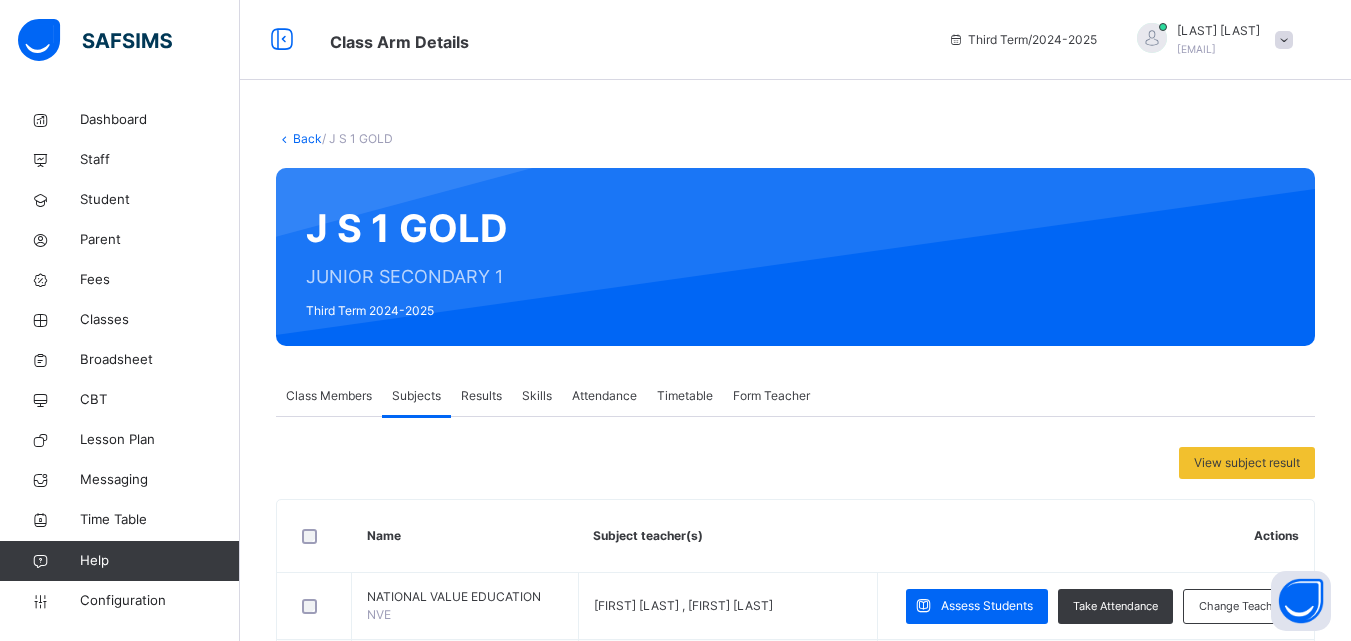 click on "View subject result Name Subject teacher(s) Actions NATIONAL VALUE EDUCATION   NVE   Tosin Otubamowo , OLAJIDE OLUSEGUN  Assess Students Take Attendance Change Teacher BASIC SCIENCE & TECHNOLOGY   B/SCI T   JENNIFER DURU , OLAJIDE OLUSEGUN  Assess Students Take Attendance Change Teacher BASIC SCIENCE   BSC   Bukola Popoola Aminat Change Teacher Entrance Examination   E/Exam   --/-- Assign Teacher BASIC SCIENCE AND TECH   BT   OLAMIDE ESAN Opeyemi Change Teacher BUSINESS STUDIES   BUS/STD   Tosin Otubamowo , OLAJIDE OLUSEGUN  Assess Students Take Attendance Change Teacher CHRISTIAN RELIGIOUS STUDIES   CRK   kehinde akinribide ifedayo, Monica Osuoha Adanwna Change Teacher CULTURAL & CREATIVE ART   C/CR/ART   Oluwakemi Akinmolu , OLAJIDE OLUSEGUN  Assess Students Take Attendance Change Teacher ENGLISH STUDIES   E/STUD   kehinde akinribide ifedayo, OLAJIDE OLUSEGUN  Assess Students Take Attendance Change Teacher FRENCH   FRENCH   OLANIYAN AJOKE MULIKAT, OLAJIDE OLUSEGUN  Assess Students Take Attendance HISTORY" at bounding box center (795, 964) 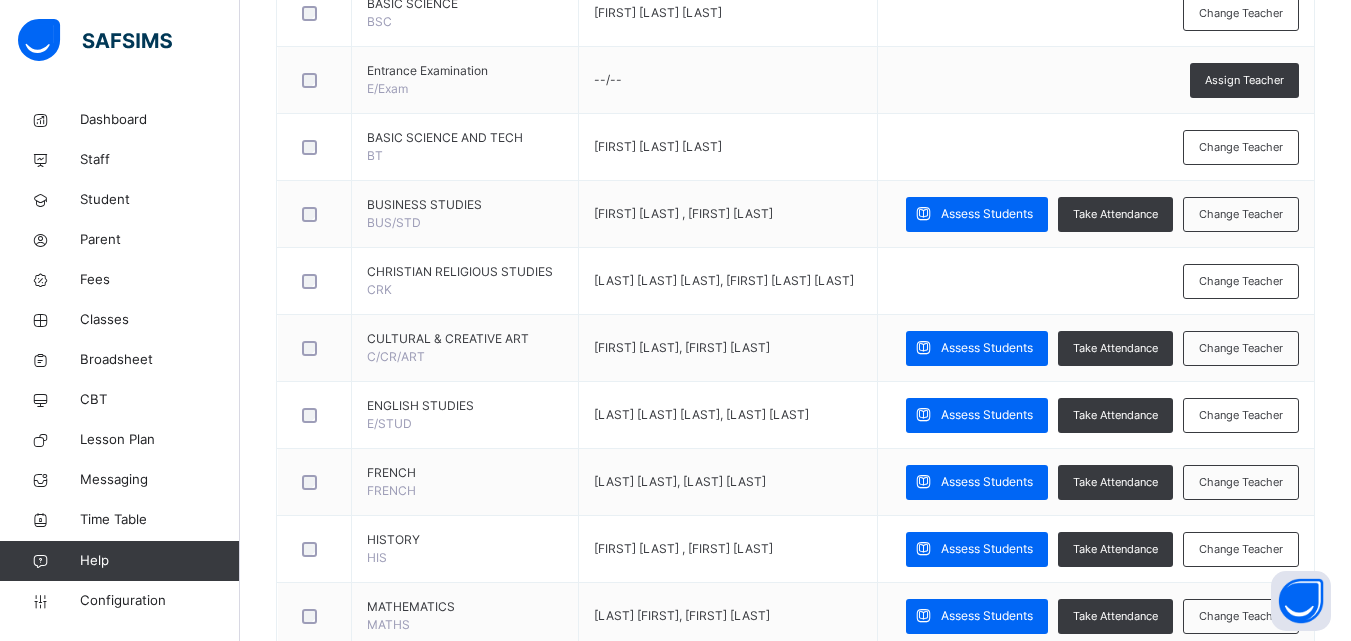 scroll, scrollTop: 760, scrollLeft: 0, axis: vertical 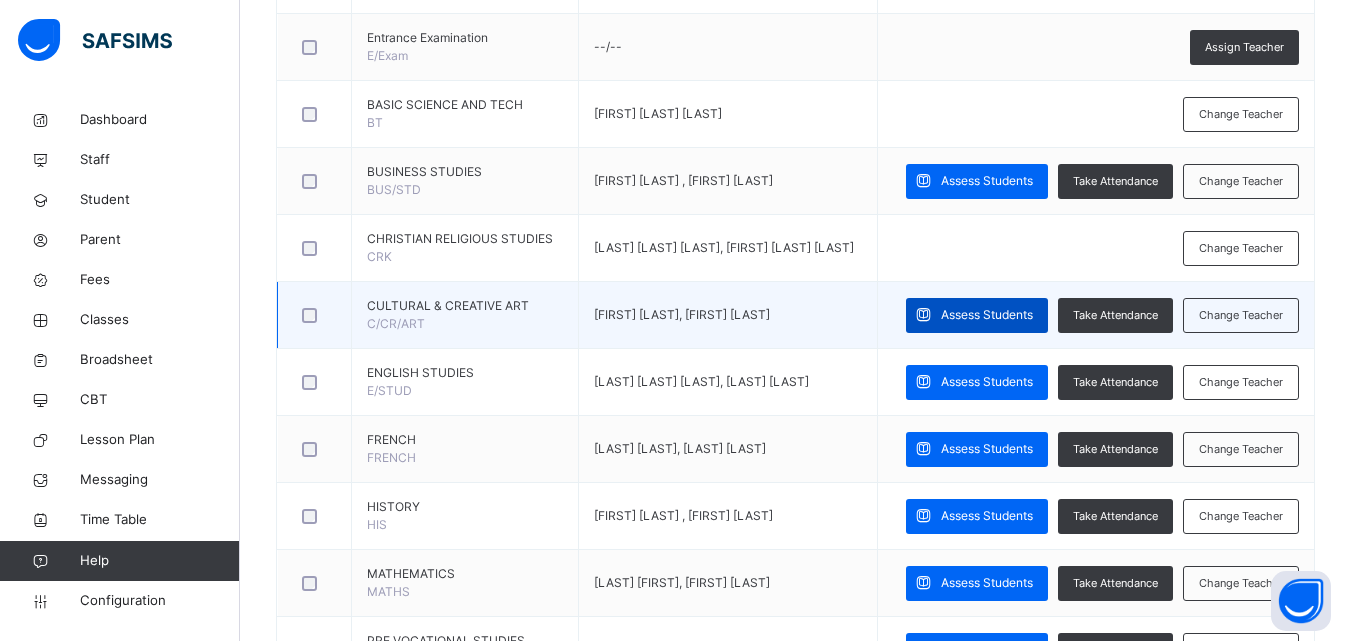 click on "Assess Students" at bounding box center (987, 315) 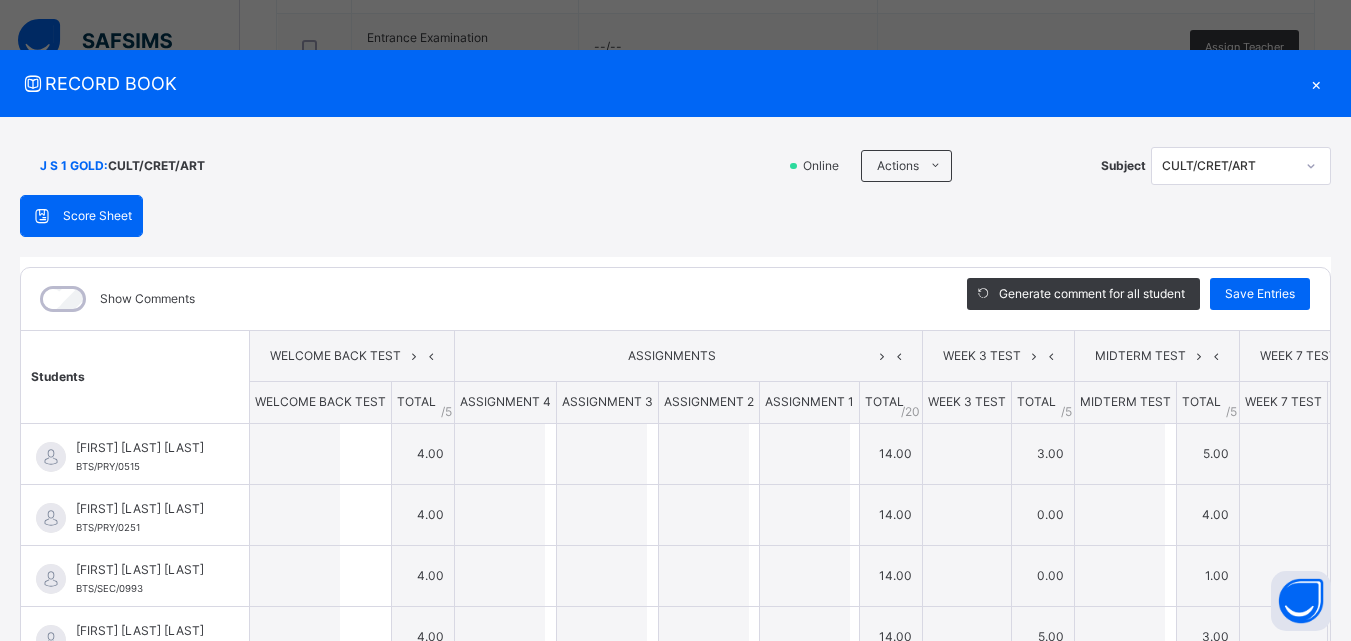 type on "*" 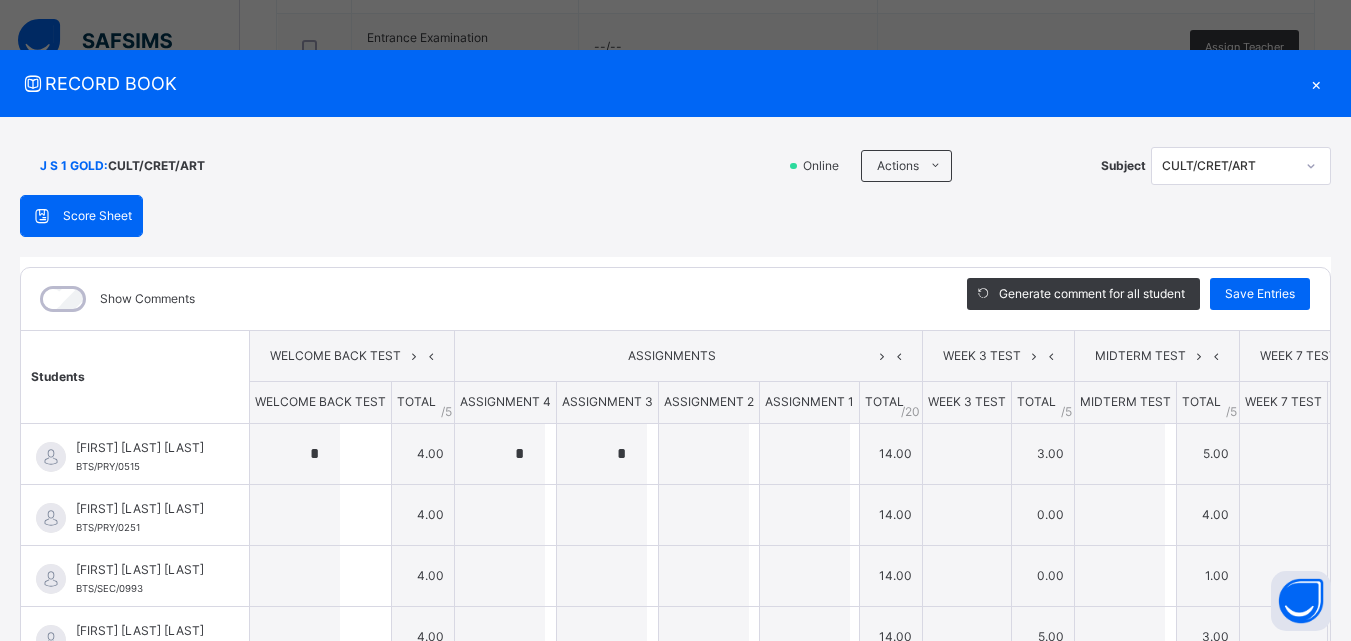 type on "*" 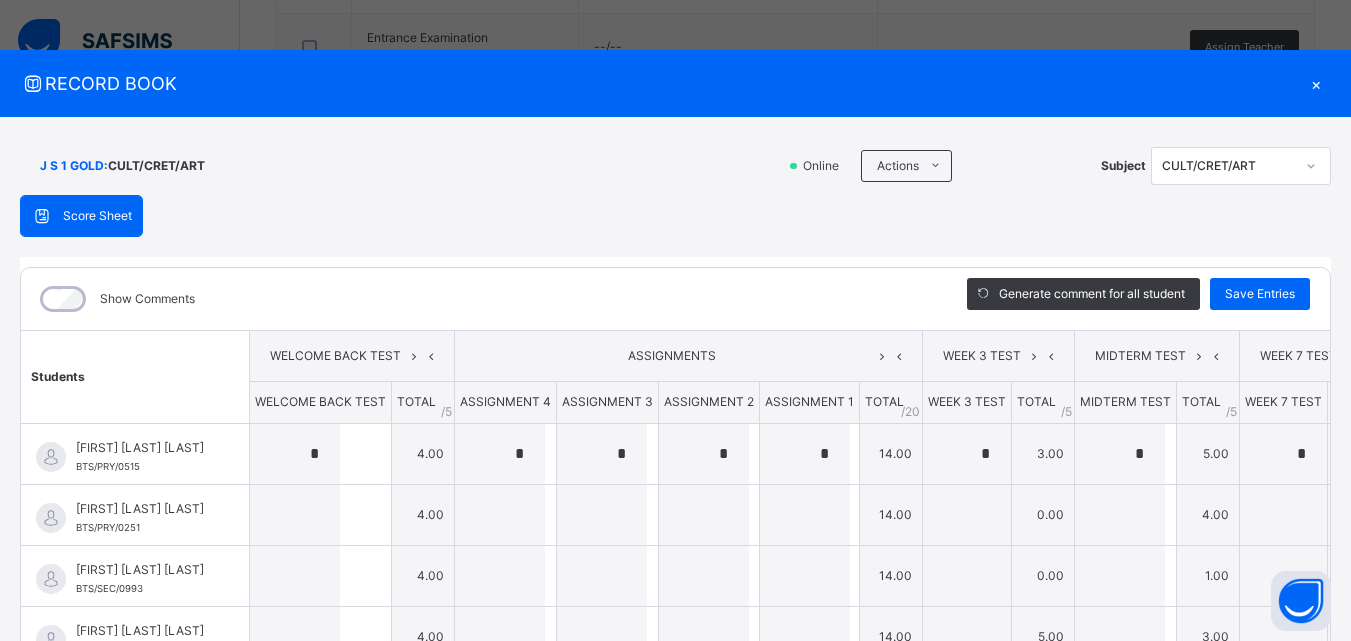 type on "*" 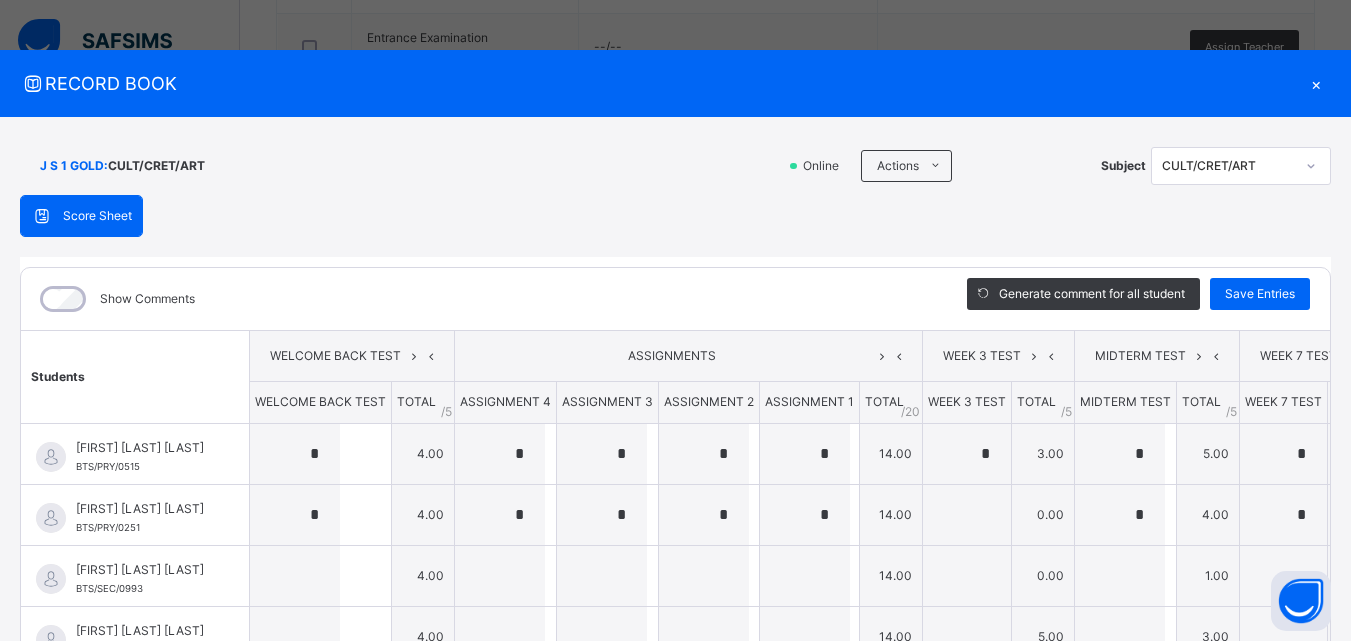 type on "*" 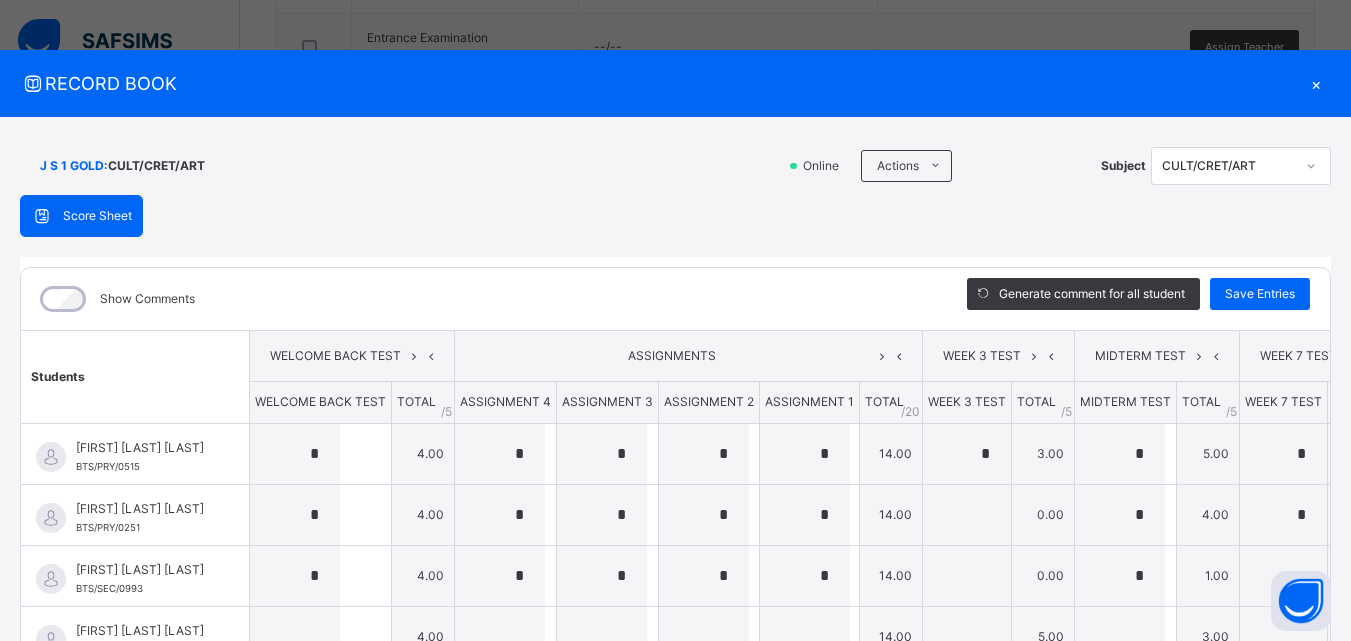 type on "*" 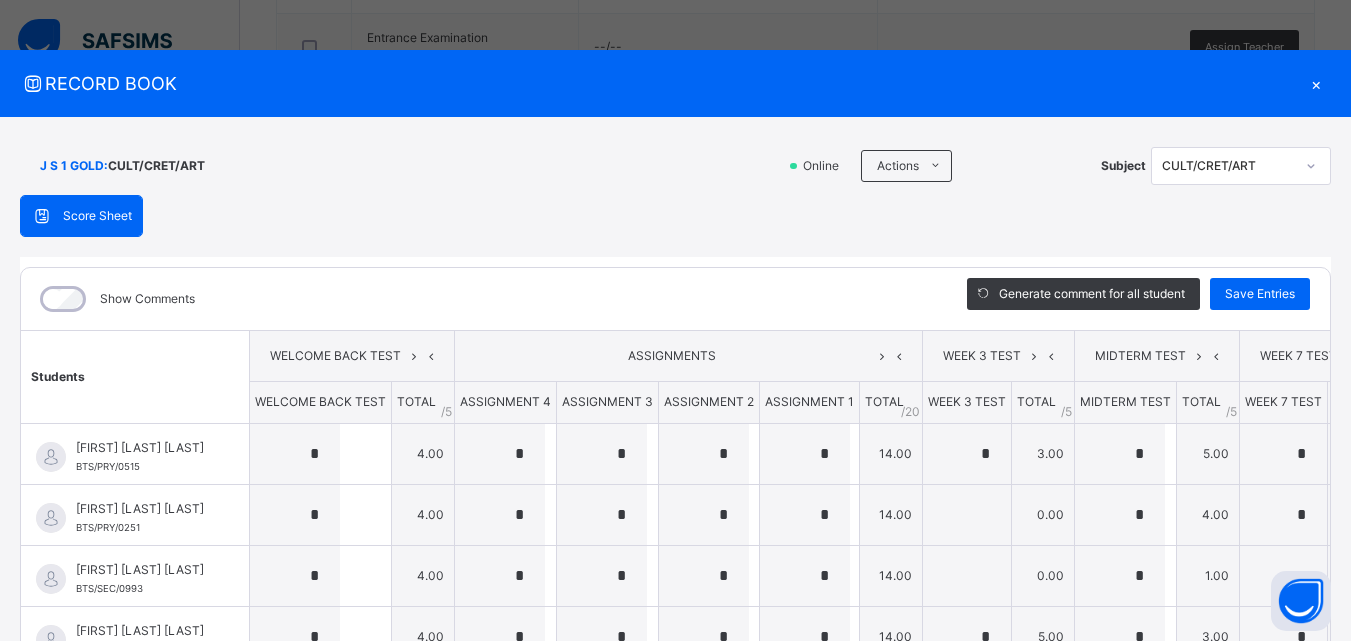 type on "*" 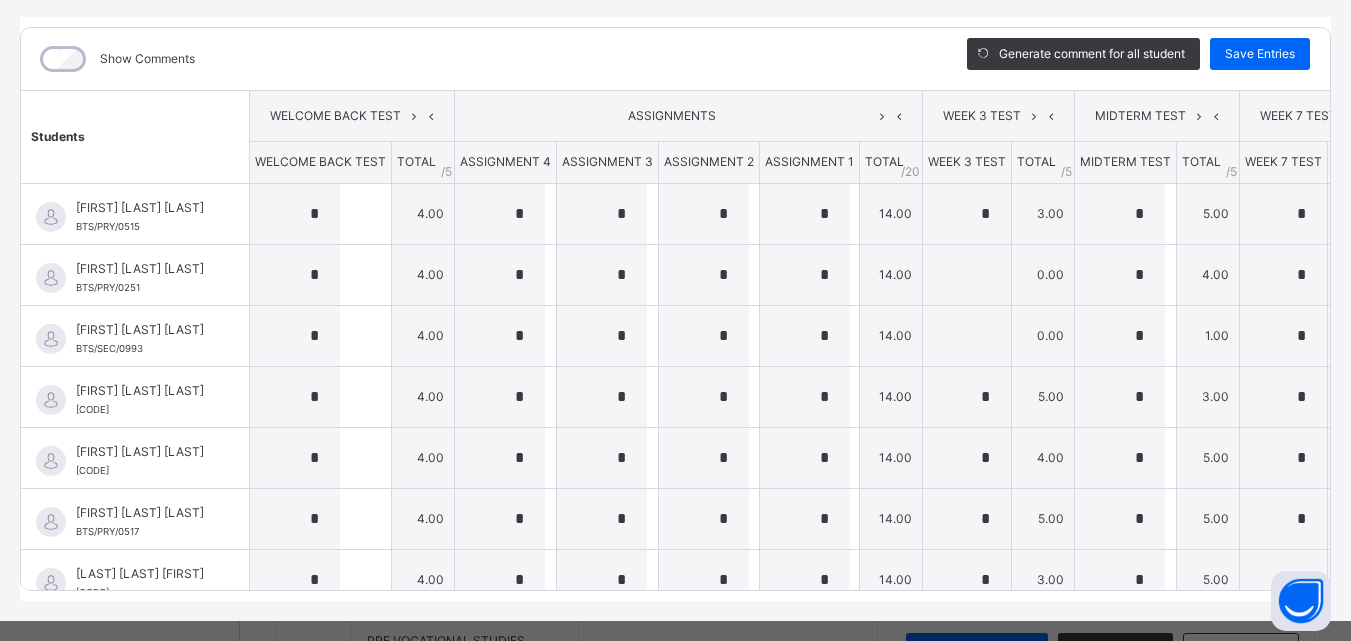 scroll, scrollTop: 285, scrollLeft: 0, axis: vertical 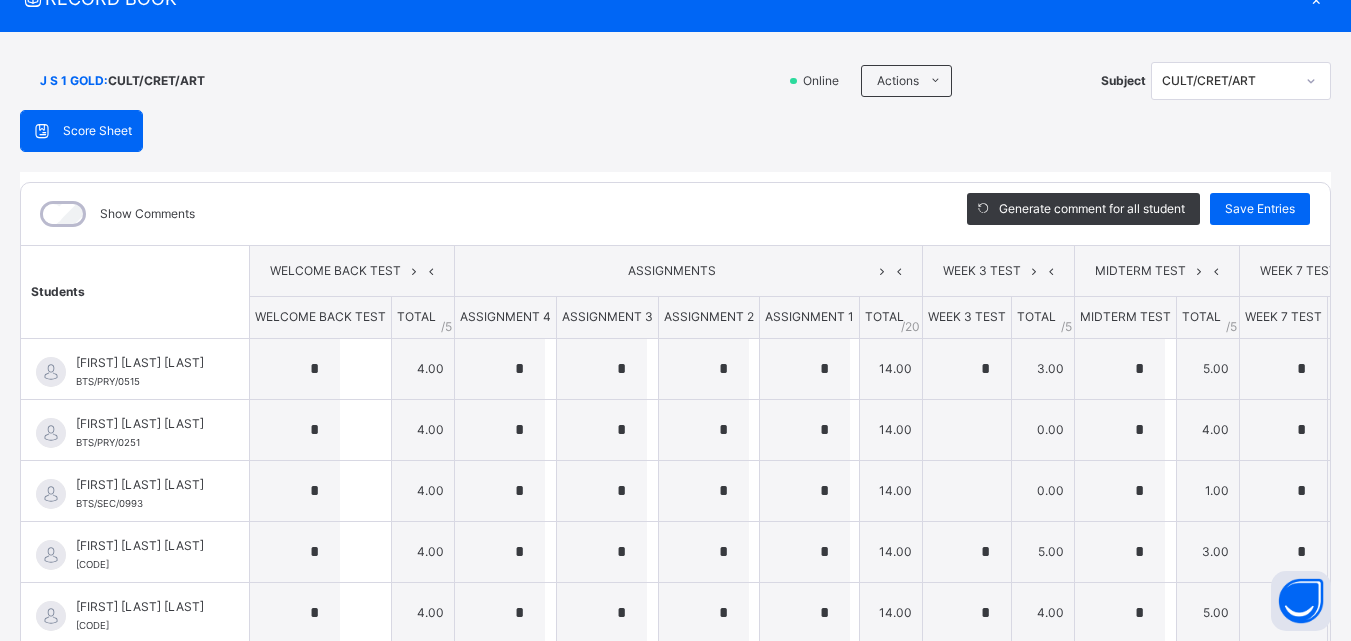 click on "J S 1   GOLD :   CULT/CRET/ART Online Actions  Download Empty Score Sheet  Upload/map score sheet Subject  CULT/CRET/ART" at bounding box center [675, 81] 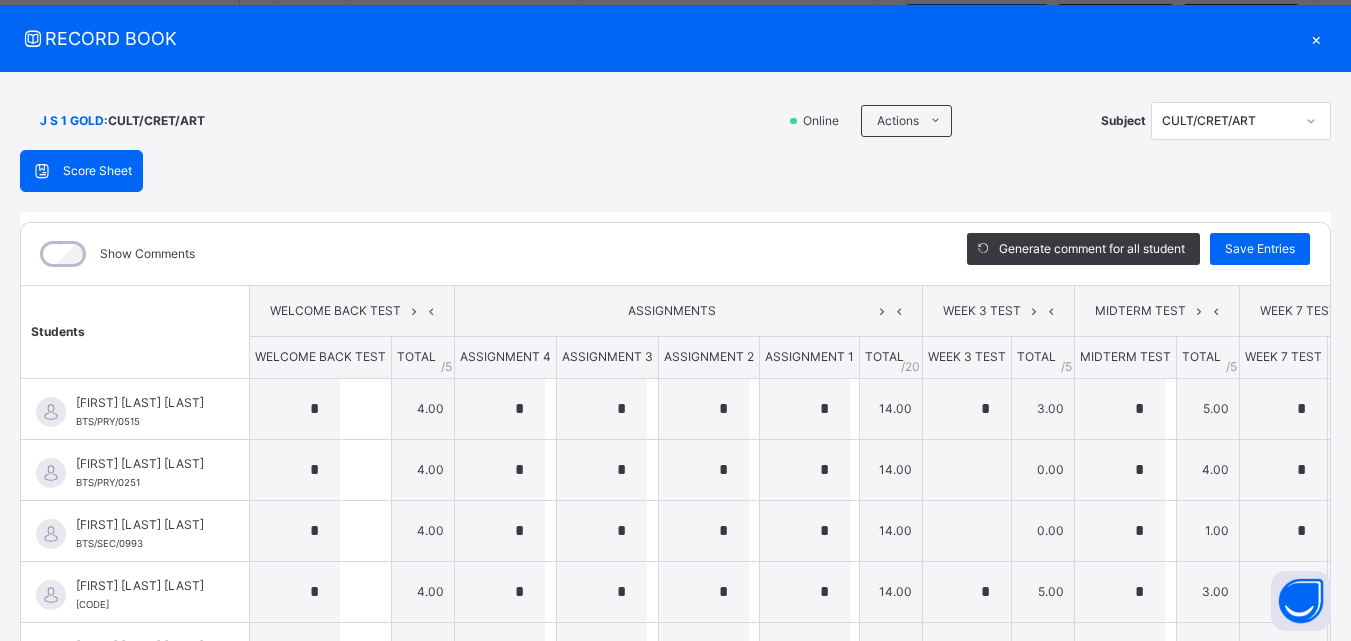 scroll, scrollTop: 0, scrollLeft: 0, axis: both 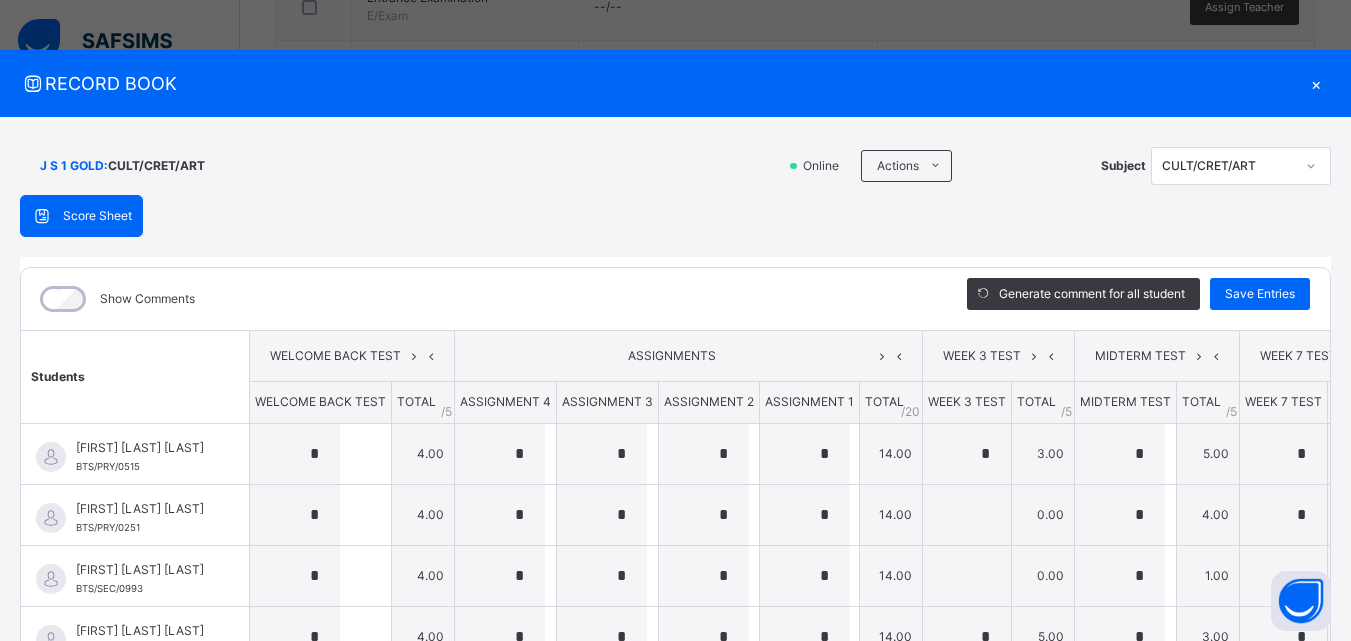 click on "×" at bounding box center (1316, 83) 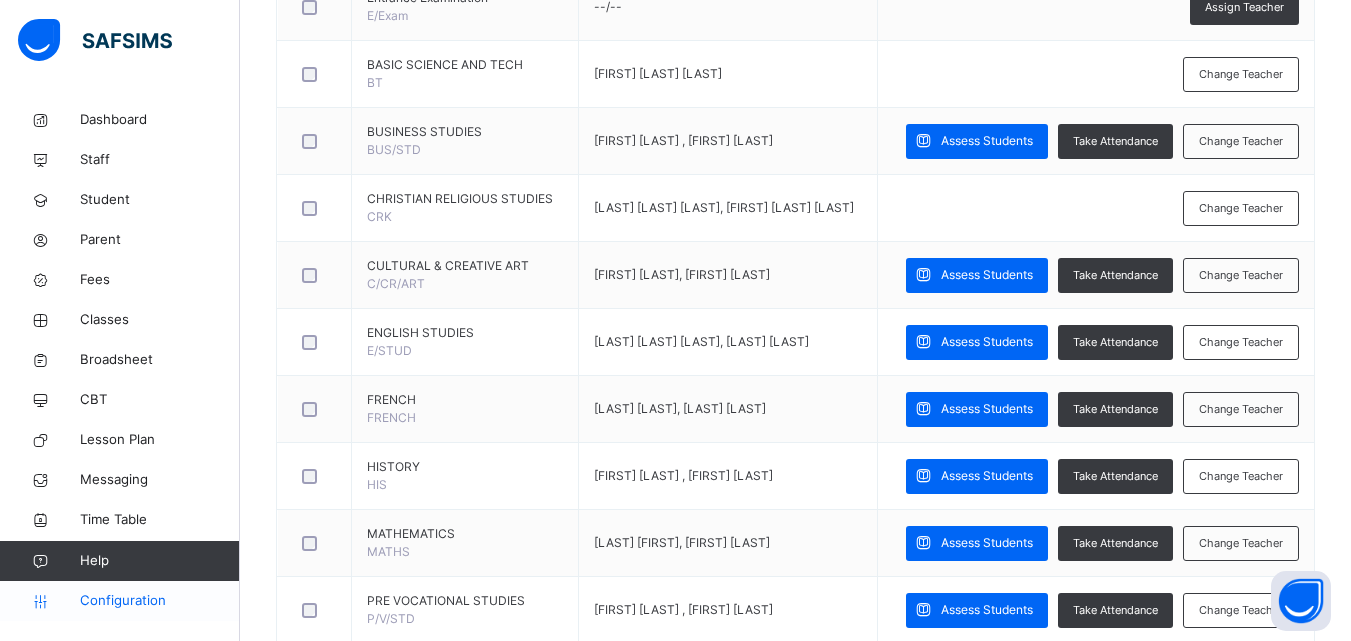 click on "Configuration" at bounding box center [159, 601] 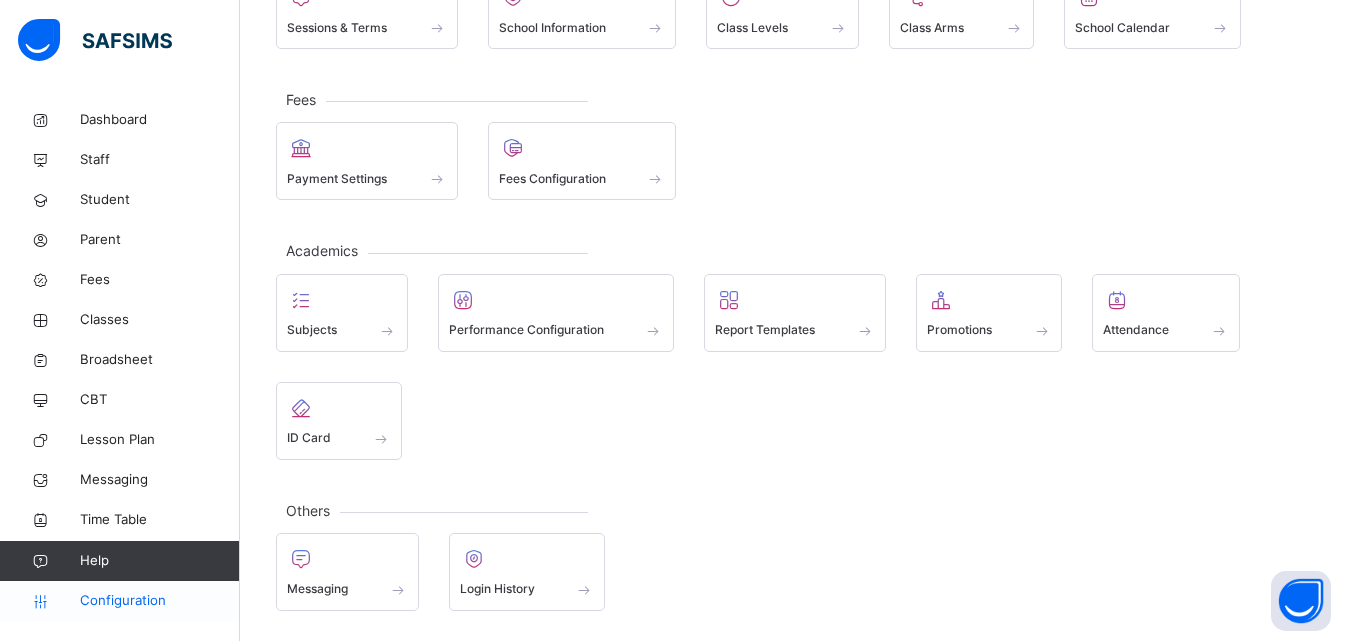 scroll, scrollTop: 192, scrollLeft: 0, axis: vertical 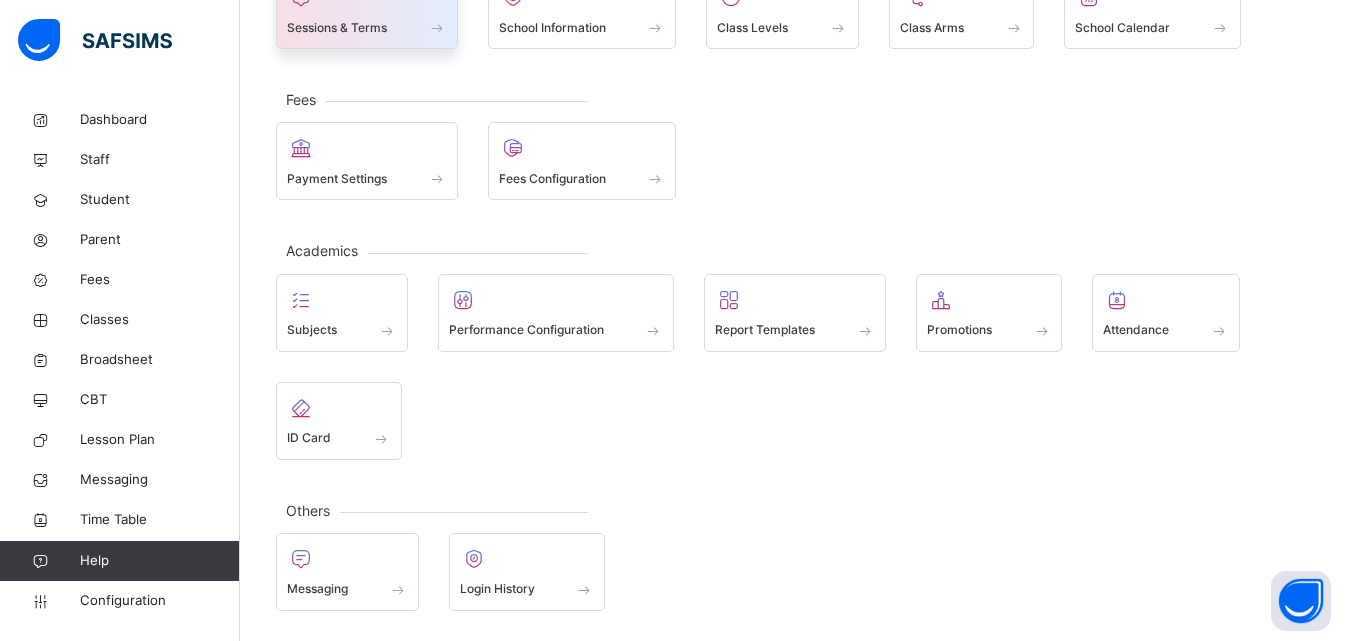 click on "Sessions & Terms" at bounding box center (367, 10) 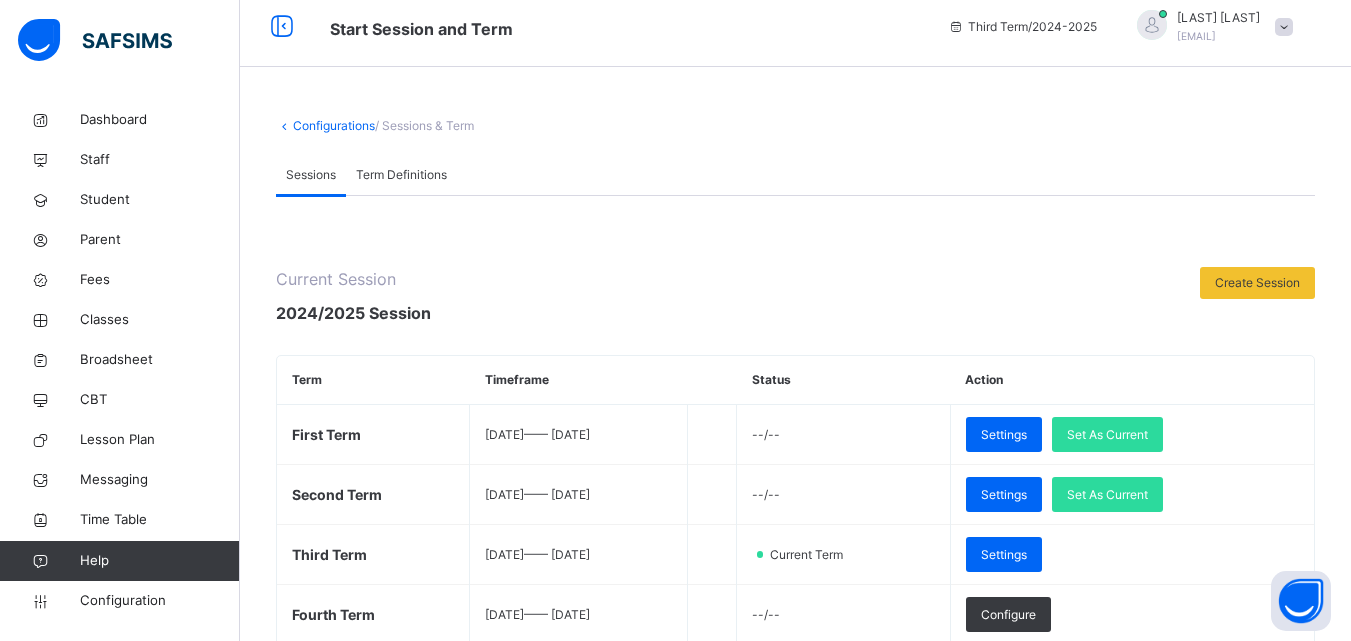 scroll, scrollTop: 800, scrollLeft: 0, axis: vertical 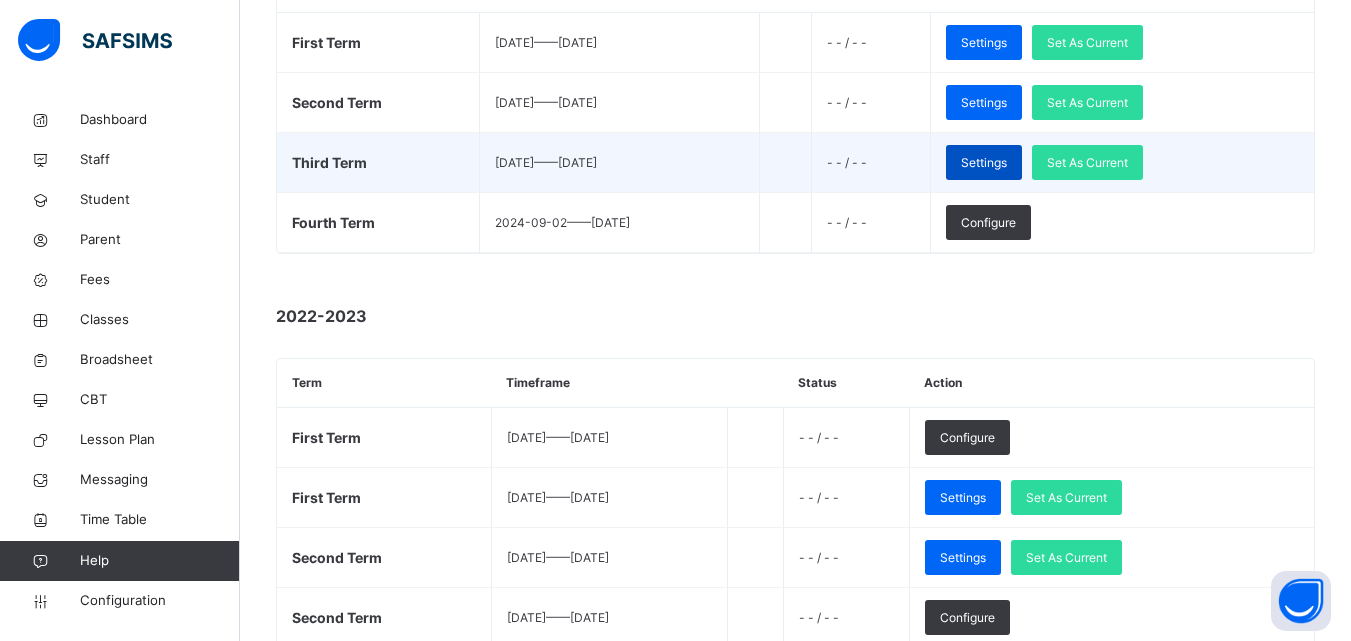click on "Settings" at bounding box center (984, 163) 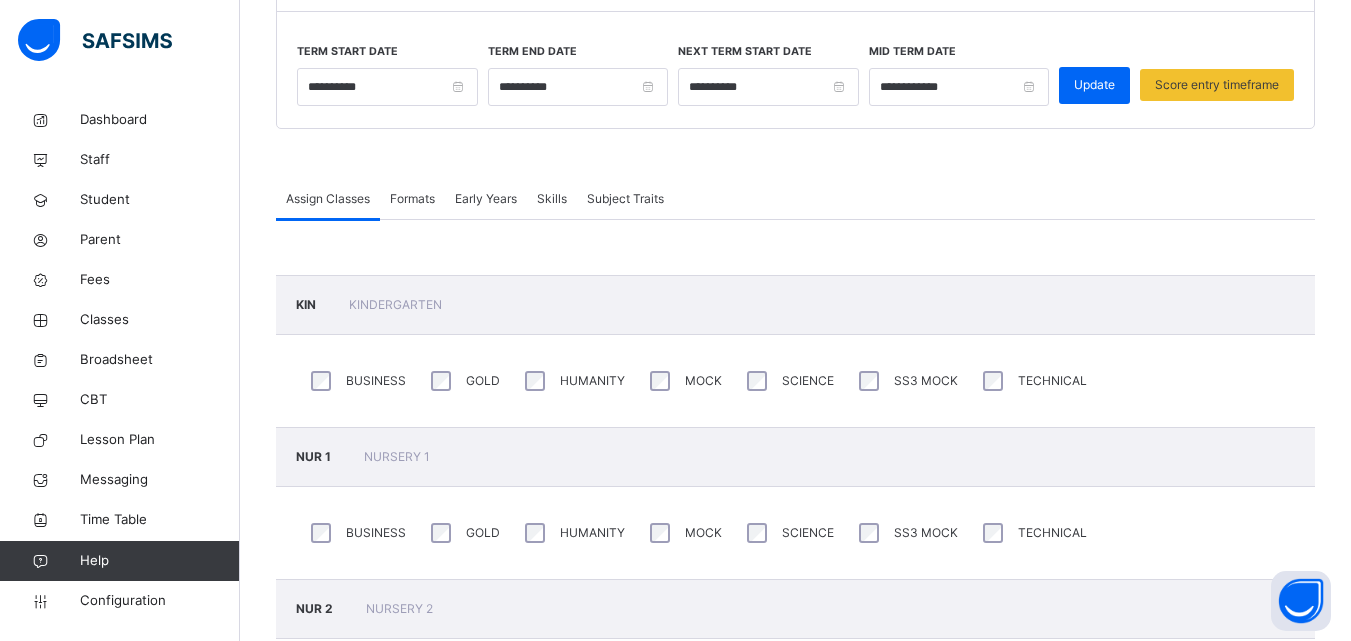 scroll, scrollTop: 240, scrollLeft: 0, axis: vertical 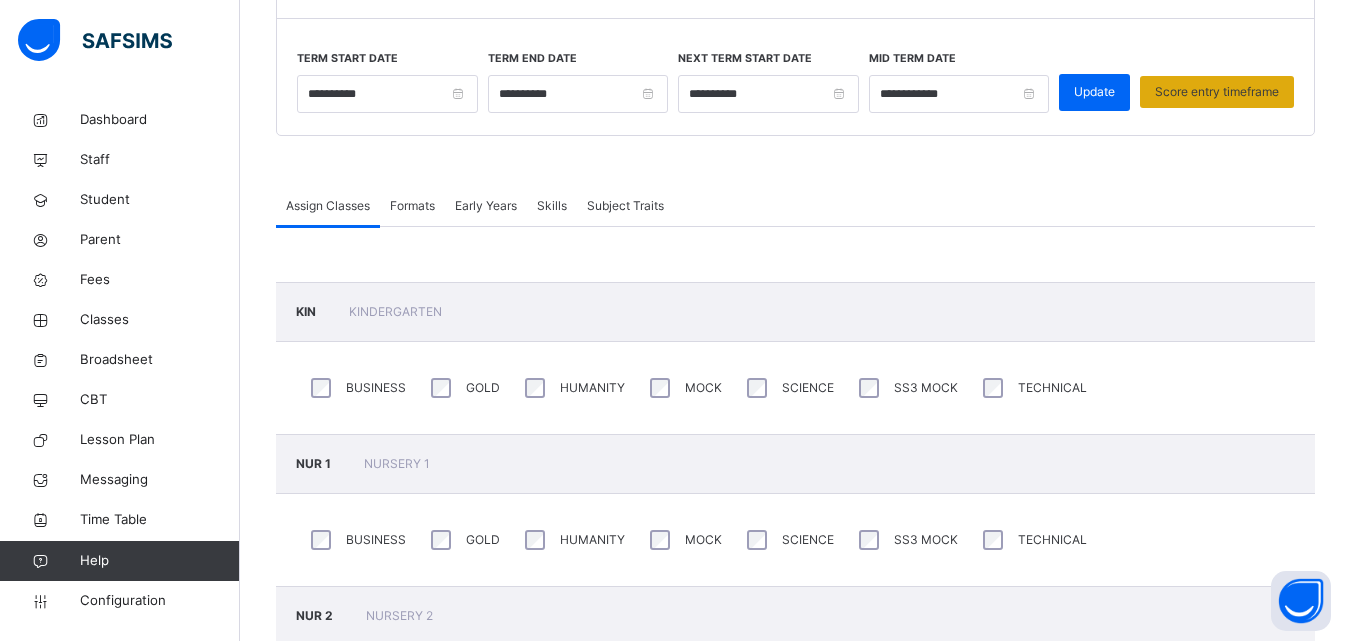 click on "Score entry timeframe" at bounding box center [1217, 92] 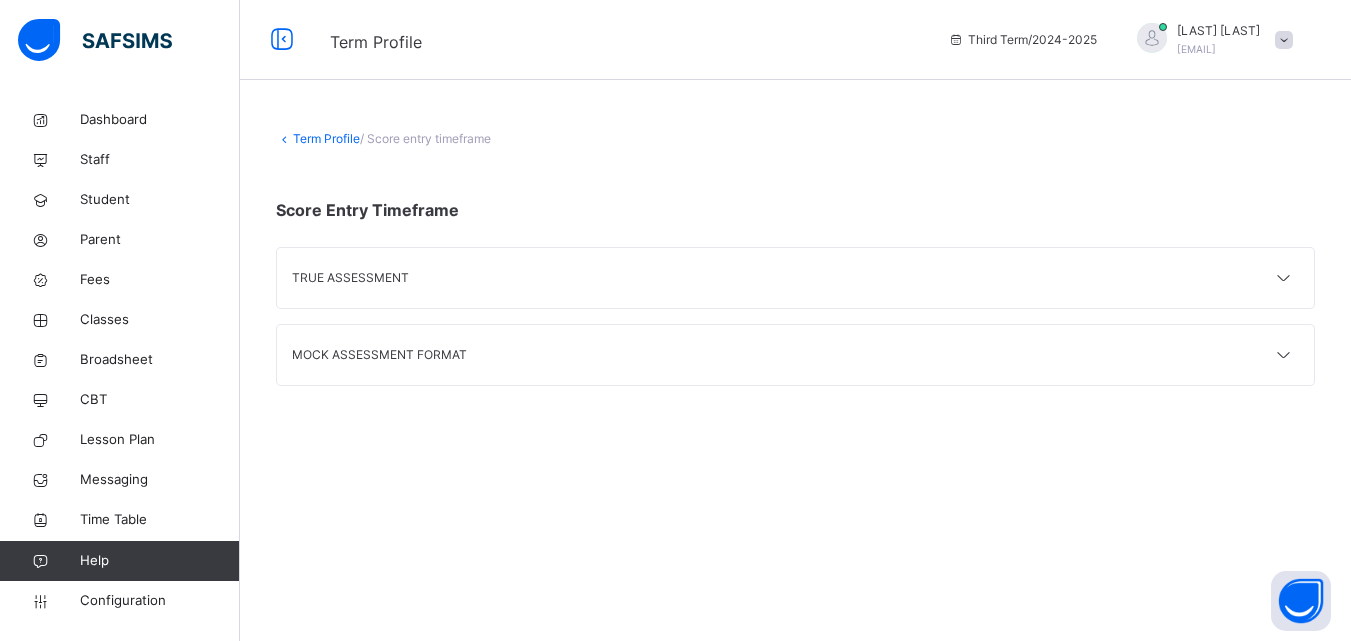 scroll, scrollTop: 0, scrollLeft: 0, axis: both 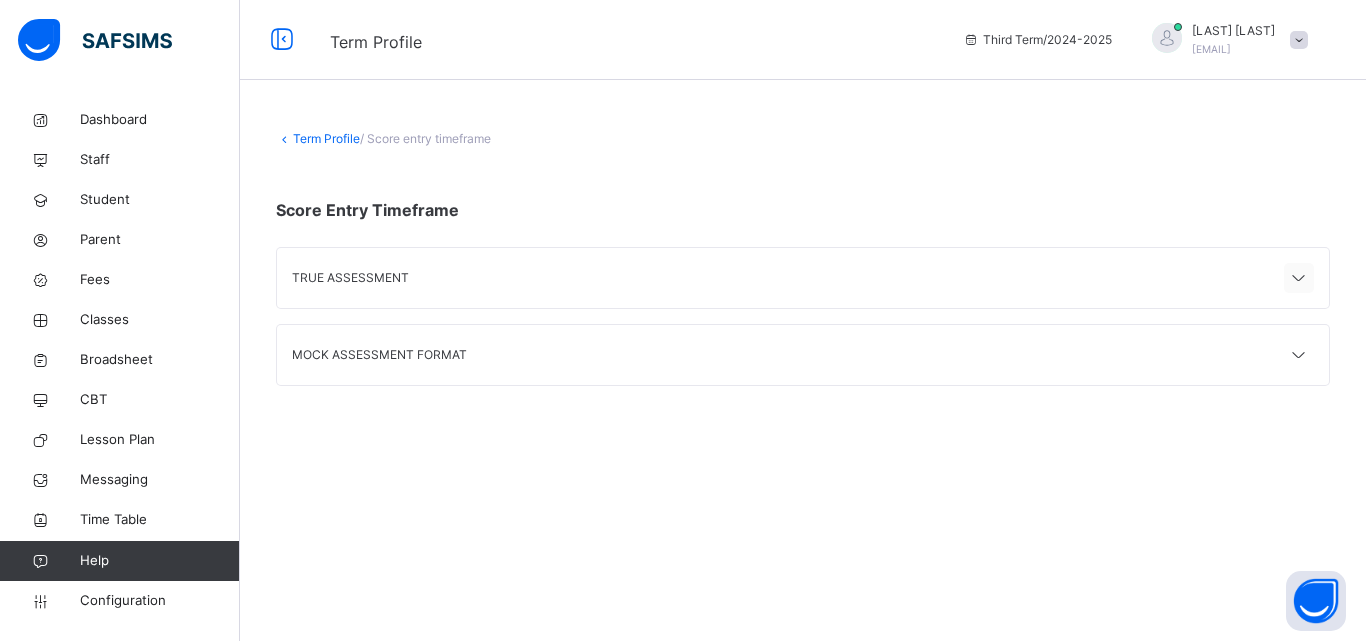 click at bounding box center [1299, 279] 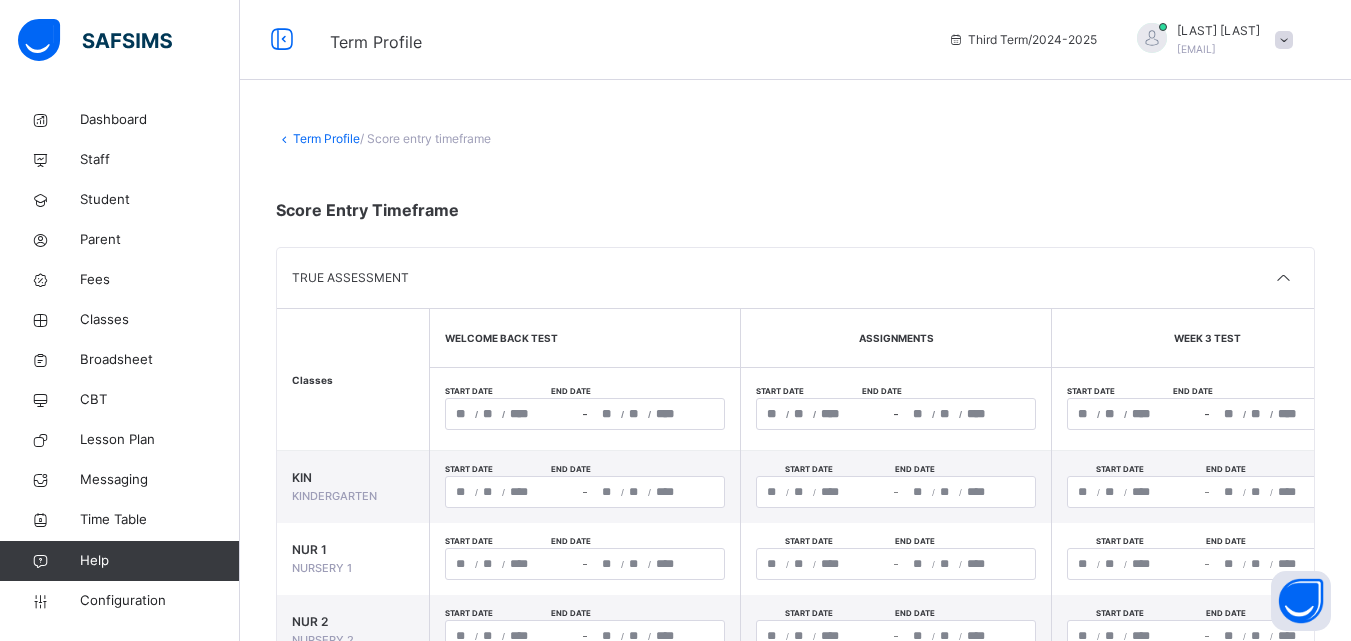 click on "TRUE ASSESSMENT" at bounding box center [795, 278] 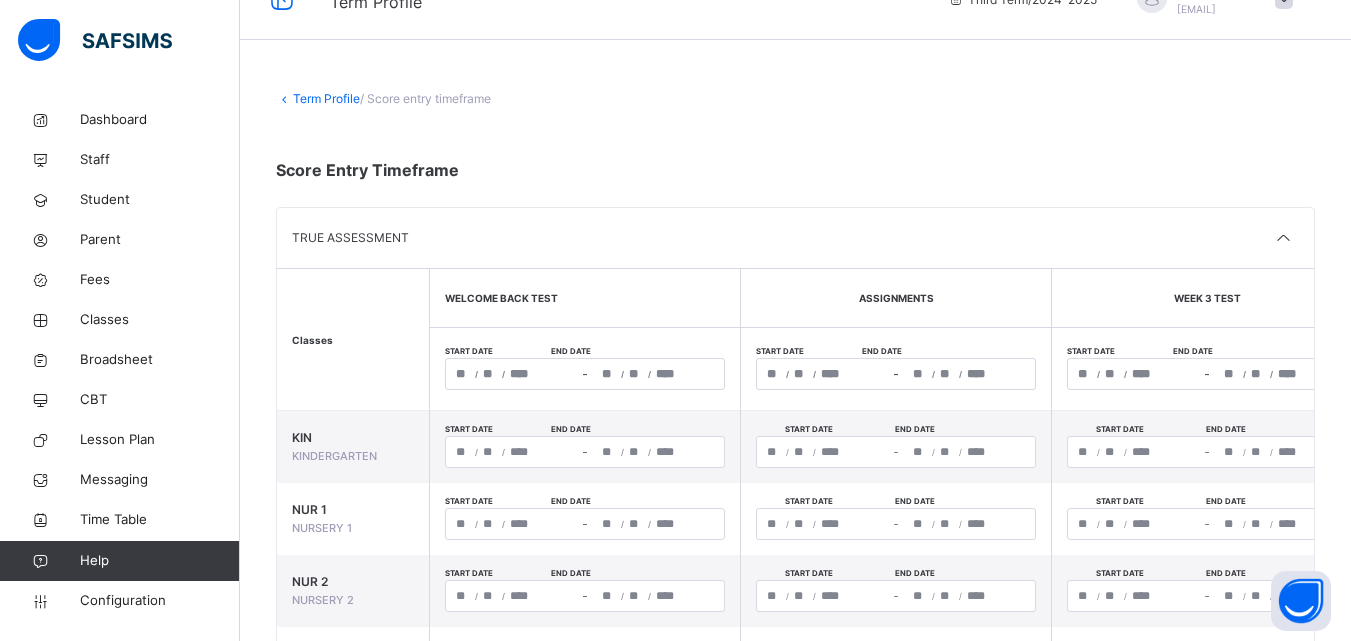 scroll, scrollTop: 290, scrollLeft: 0, axis: vertical 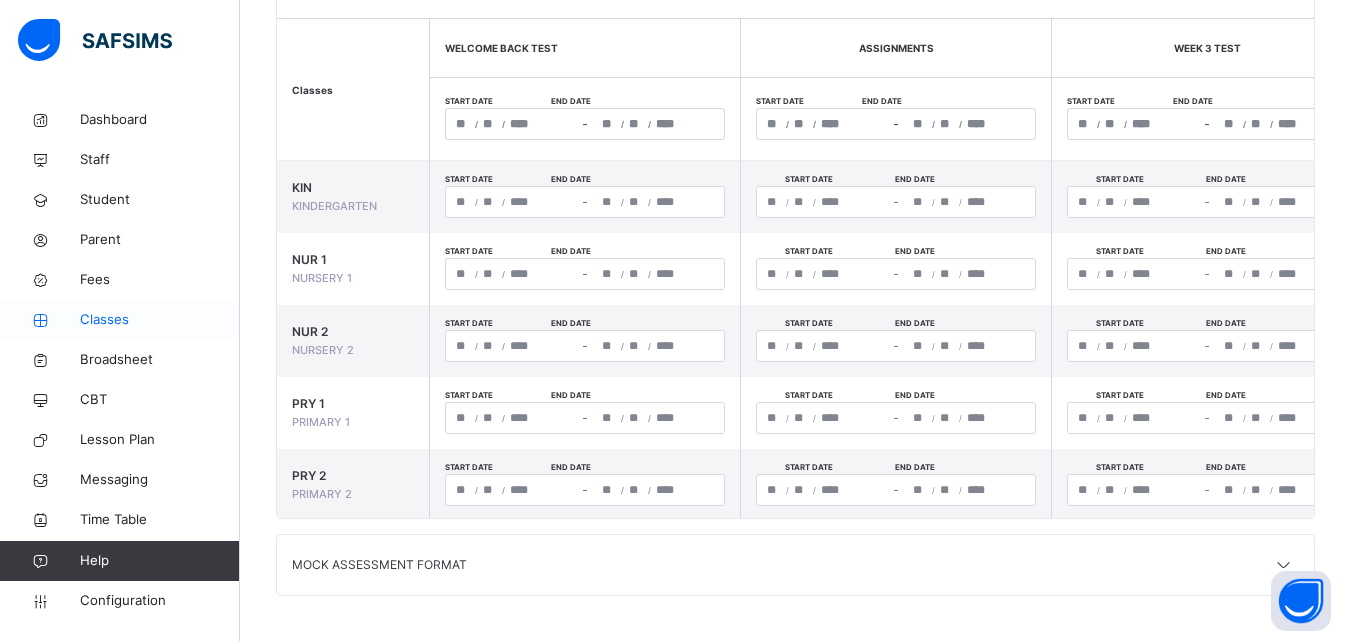 click on "Classes" at bounding box center [160, 320] 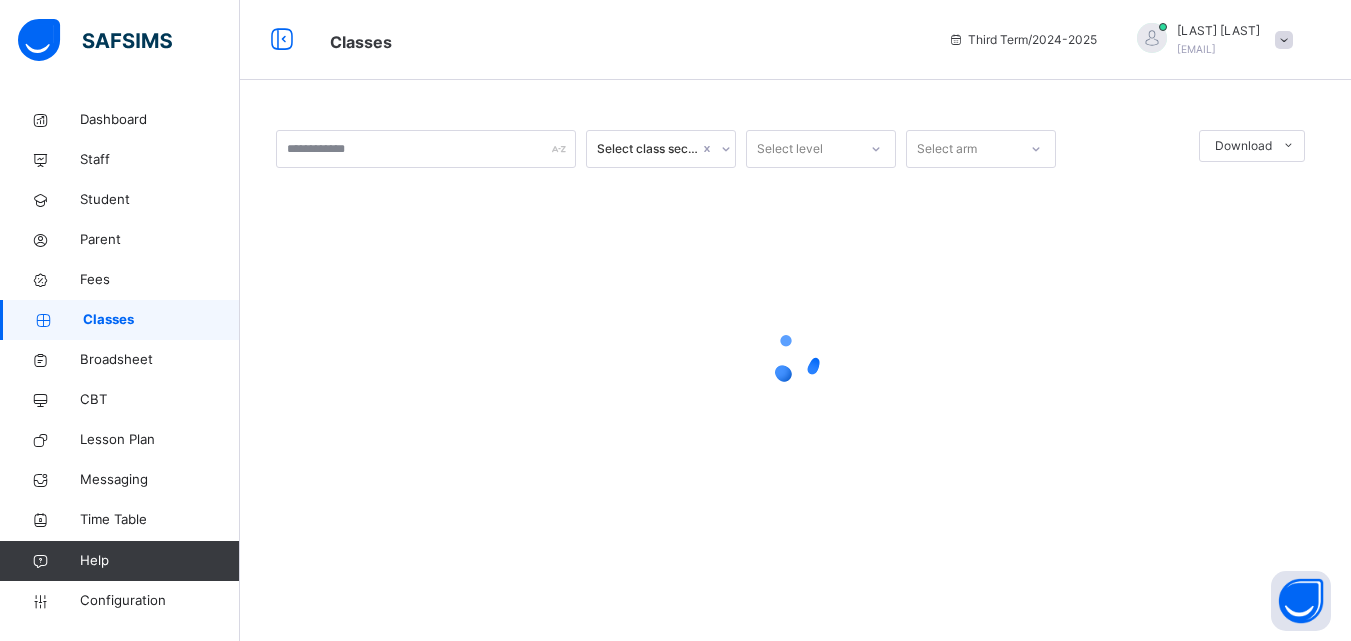 scroll, scrollTop: 0, scrollLeft: 0, axis: both 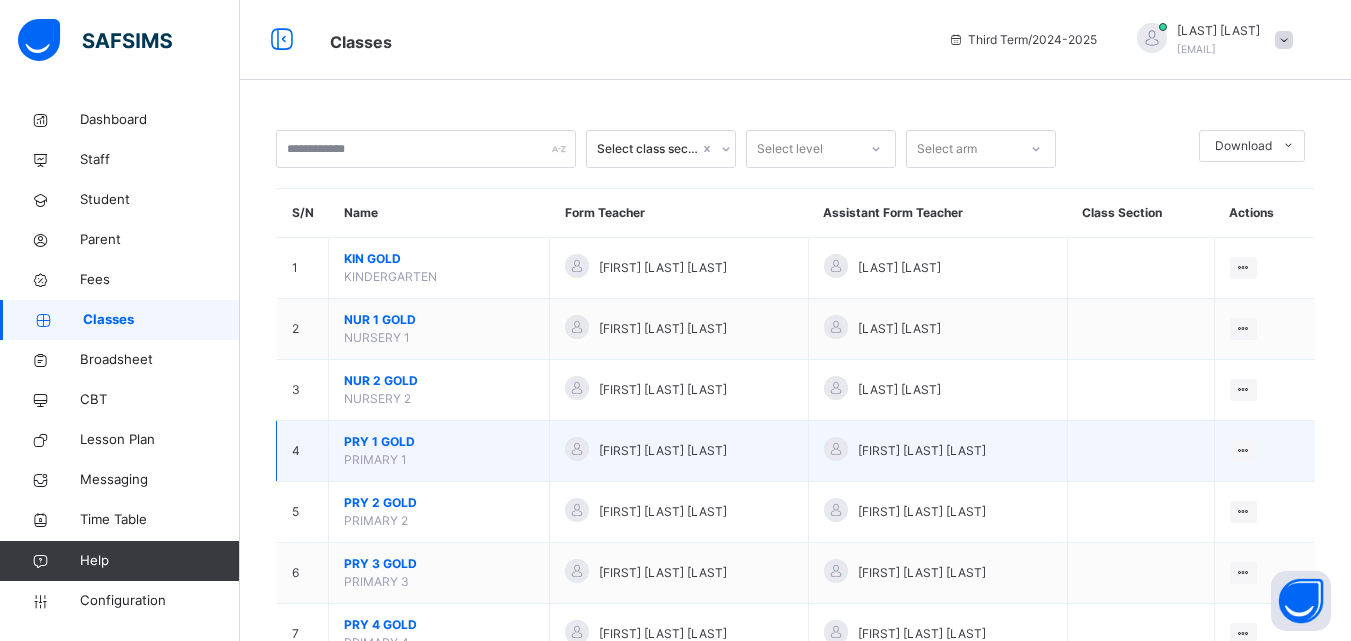 click on "PRY 1   GOLD" at bounding box center (439, 442) 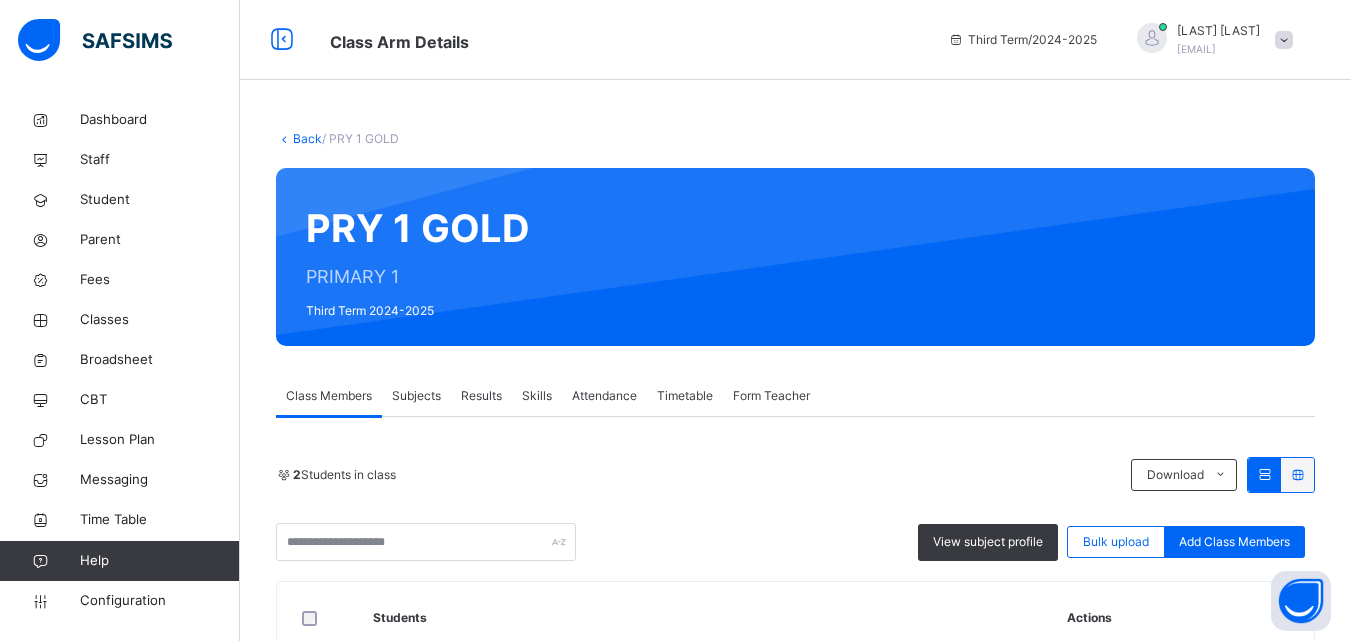 click on "Subjects" at bounding box center (416, 396) 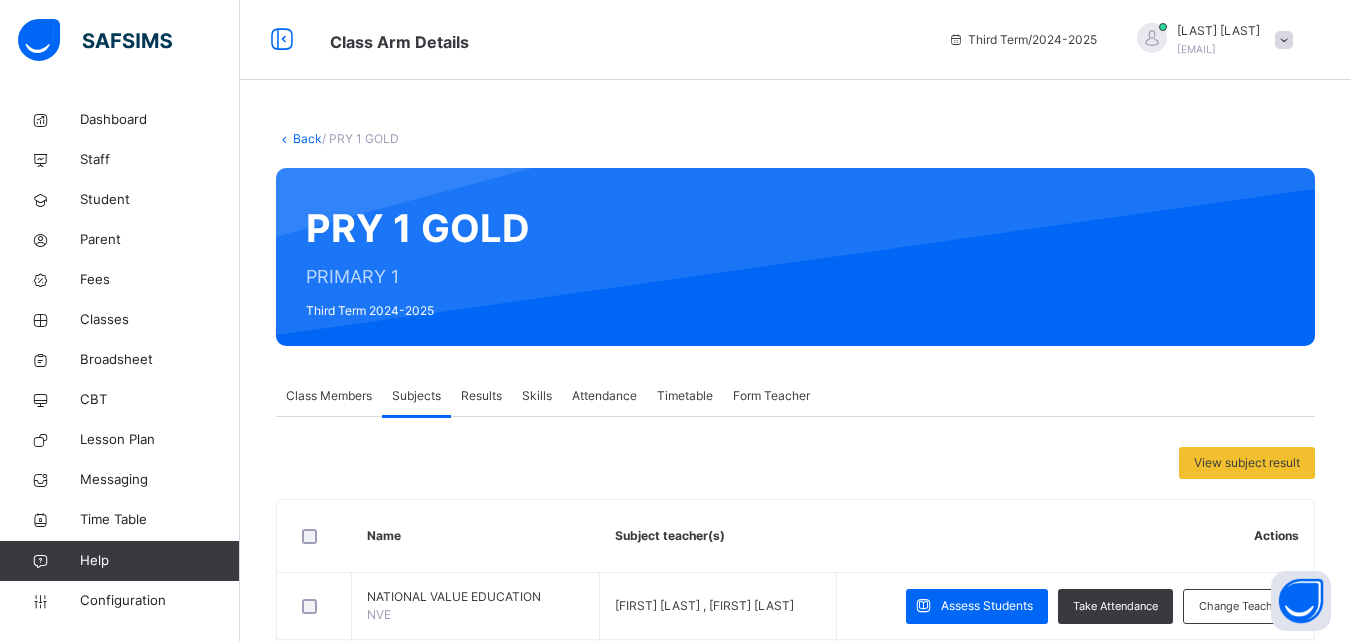 click on "View subject result Name Subject teacher(s) Actions NATIONAL VALUE EDUCATION   NVE   Adebowale Akinleye Christiana, OLAJIDE OLUSEGUN  Assess Students Take Attendance Change Teacher PREVOCATIONAL  STUDIES   NVE   Adebowale Akinleye Christiana, OLAJIDE OLUSEGUN  Assess Students Take Attendance Change Teacher BASIC SCIENCE & TECHNOLOGY   B/SCI T   Adebowale Akinleye Christiana, OLAJIDE OLUSEGUN  Assess Students Take Attendance Change Teacher CHRISTIAN RELIGIOUS STUDIES   CRK   Adebowale Akinleye Christiana, OLAJIDE OLUSEGUN  Assess Students Take Attendance Change Teacher CULTURAL & CREATIVE ART   C/CR/ART   Adebowale Akinleye Christiana, OLAJIDE OLUSEGUN  Assess Students Take Attendance Change Teacher ENGLISH STUDIES   E/STUD   Adebowale Akinleye Christiana, OLAJIDE OLUSEGUN  Assess Students Take Attendance Change Teacher HISTORY   HIS   Adebowale Akinleye Christiana, OLAJIDE OLUSEGUN  Assess Students Take Attendance Change Teacher MATHEMATICS   MATHS   Adebowale Akinleye Christiana, OLAJIDE OLUSEGUN    P/V/STD" at bounding box center (795, 830) 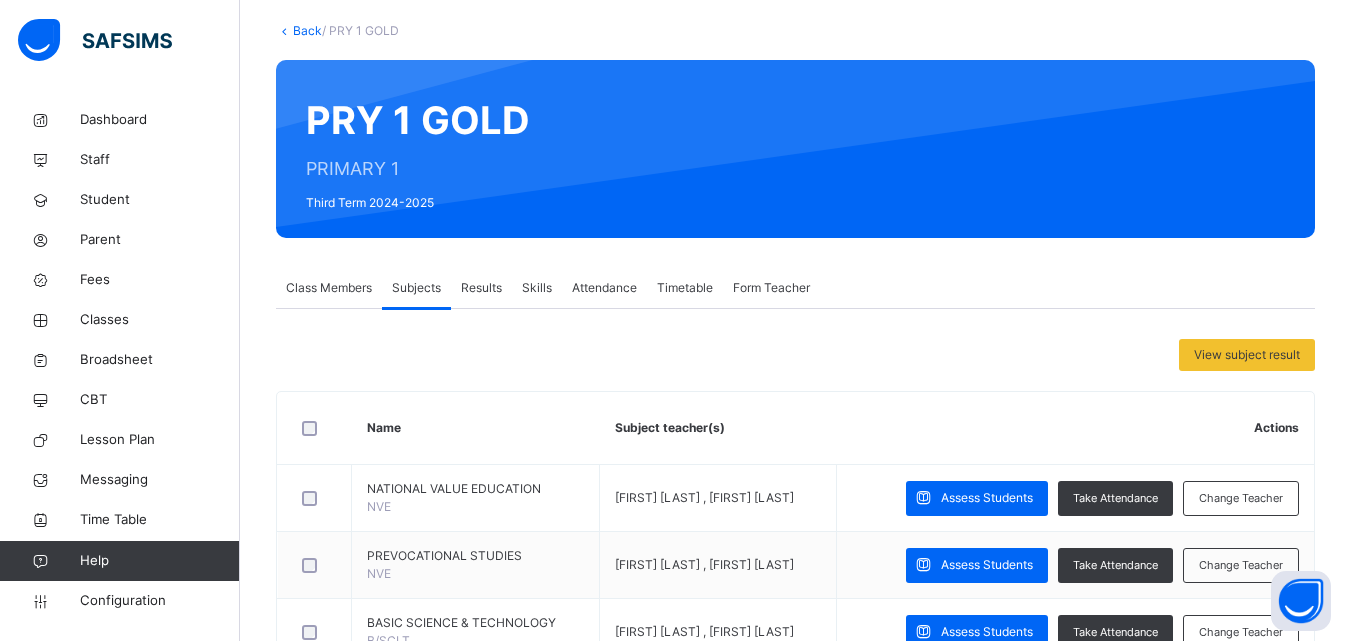 scroll, scrollTop: 160, scrollLeft: 0, axis: vertical 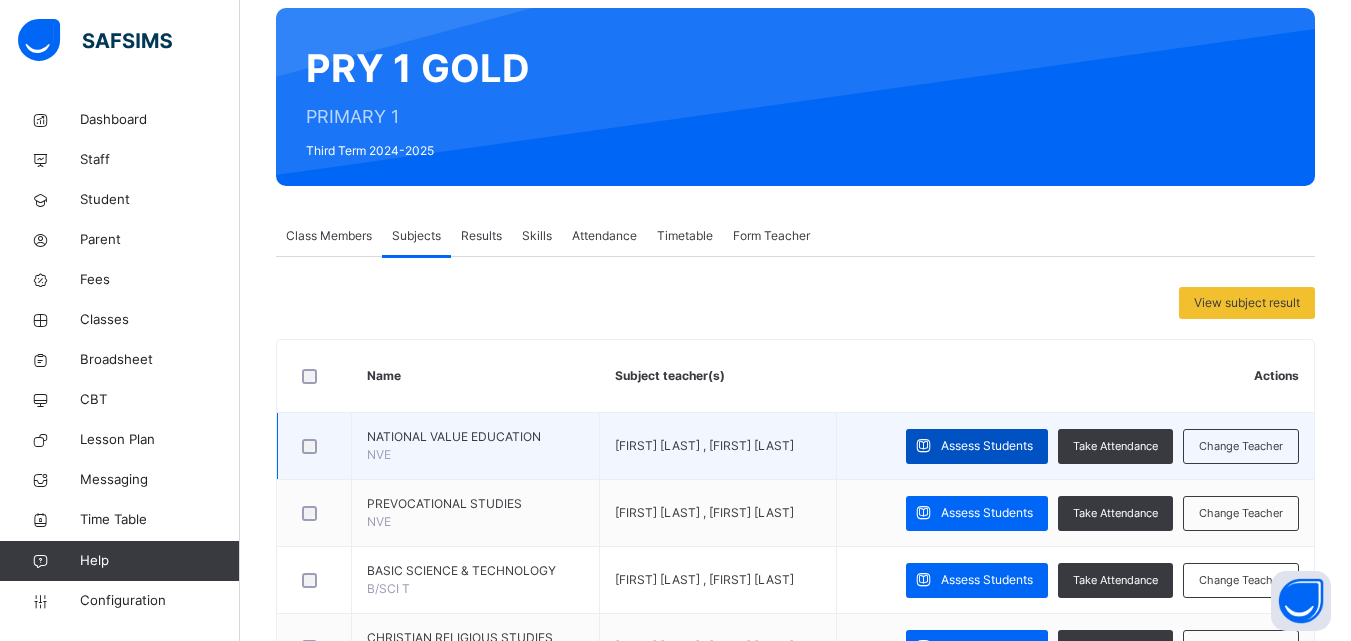 click on "Assess Students" at bounding box center (987, 446) 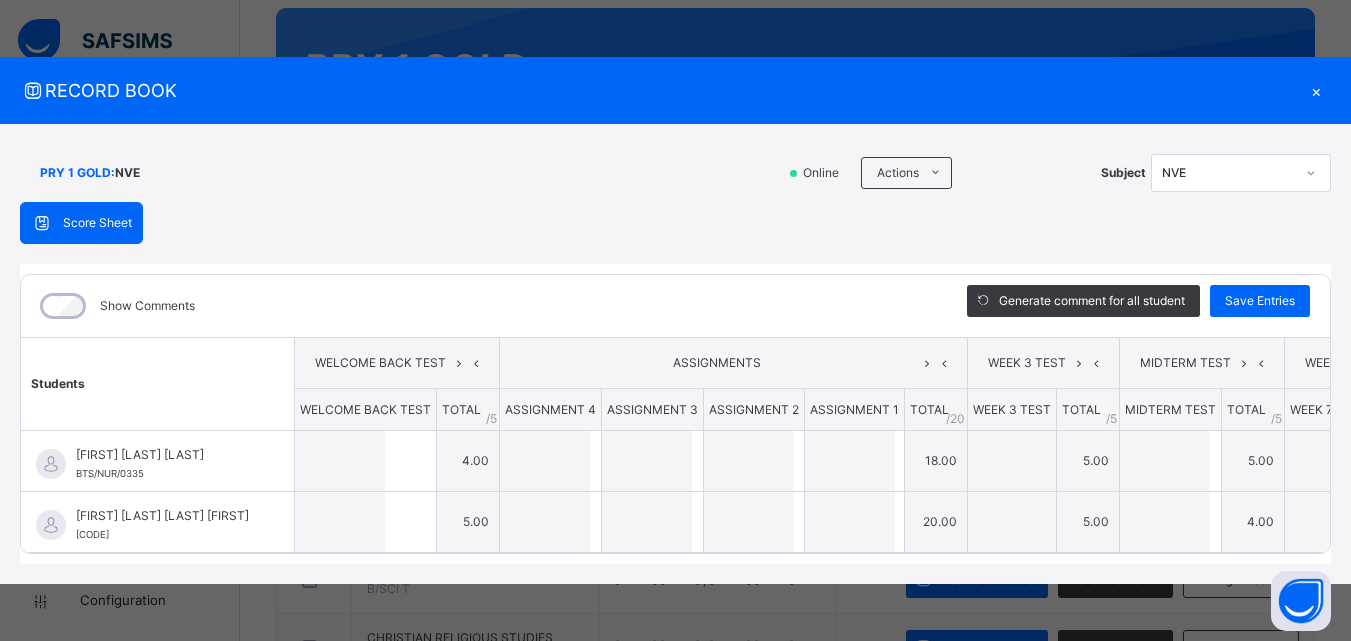type on "*" 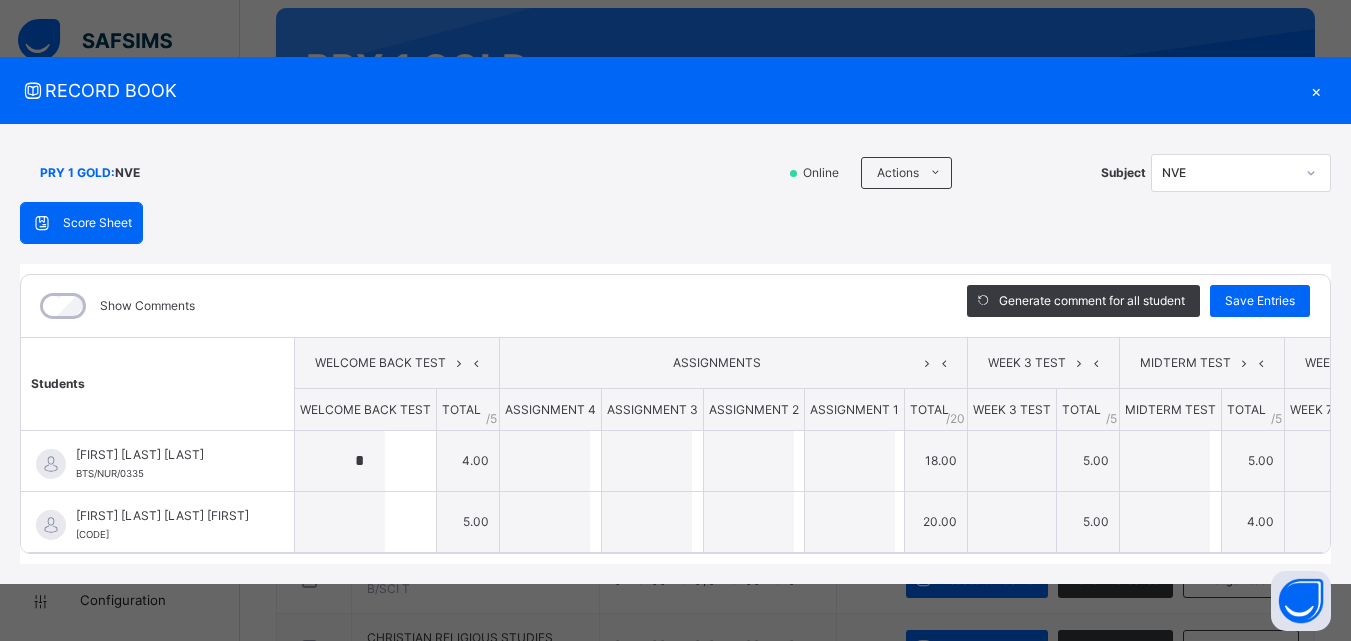 type on "*" 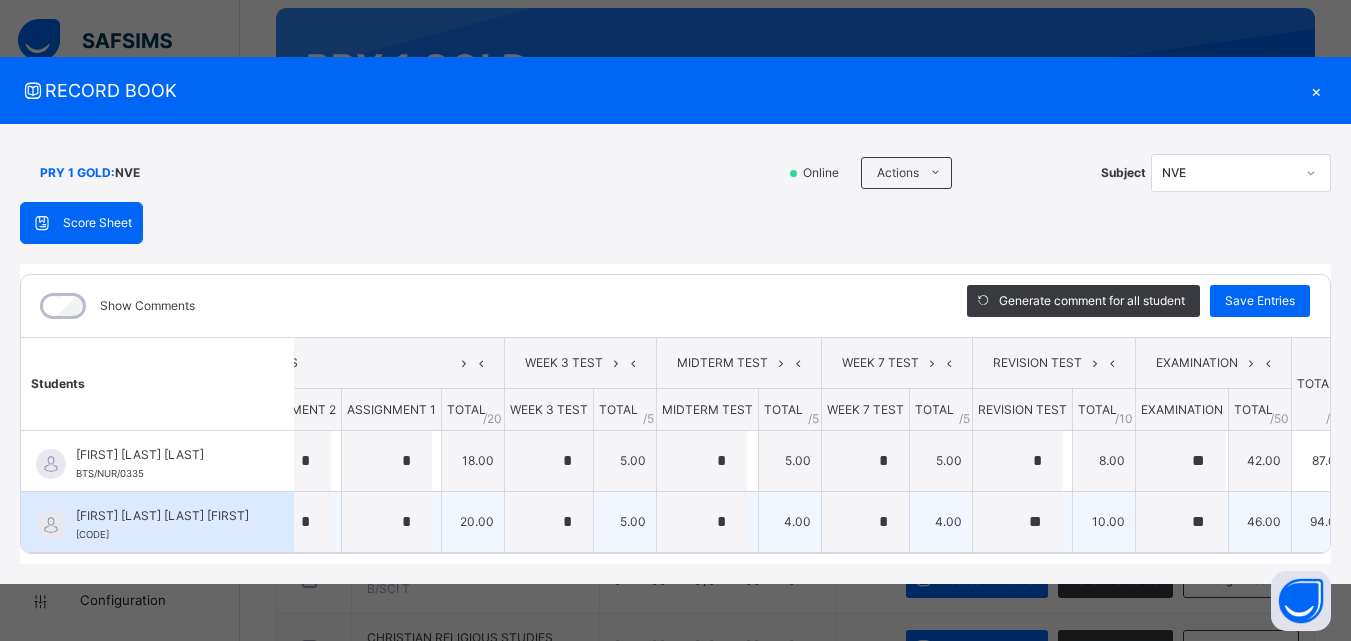 scroll, scrollTop: 0, scrollLeft: 547, axis: horizontal 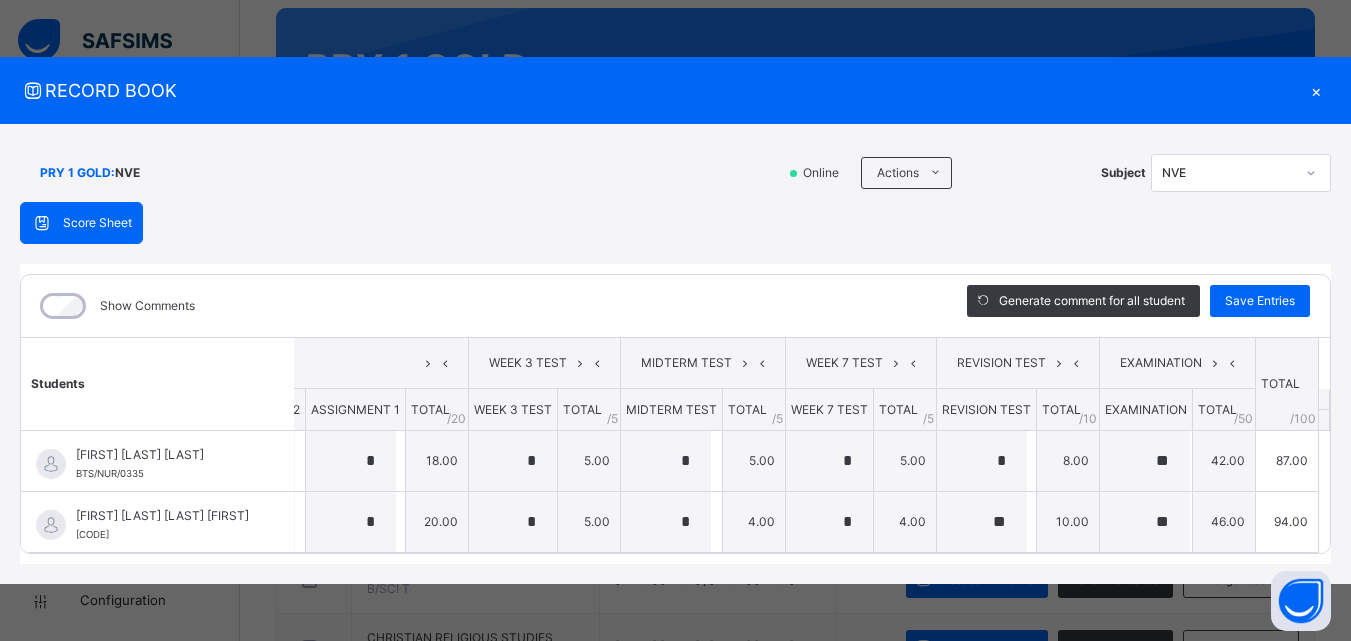 click on "×" at bounding box center (1316, 90) 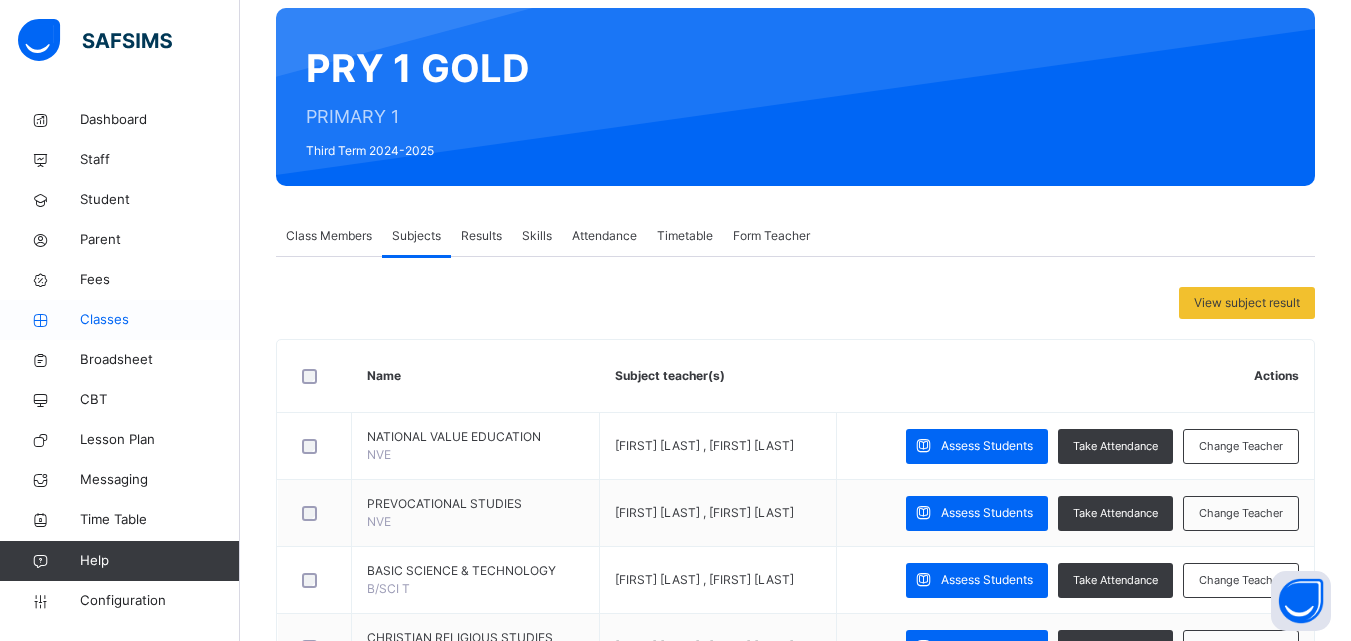 click on "Classes" at bounding box center (160, 320) 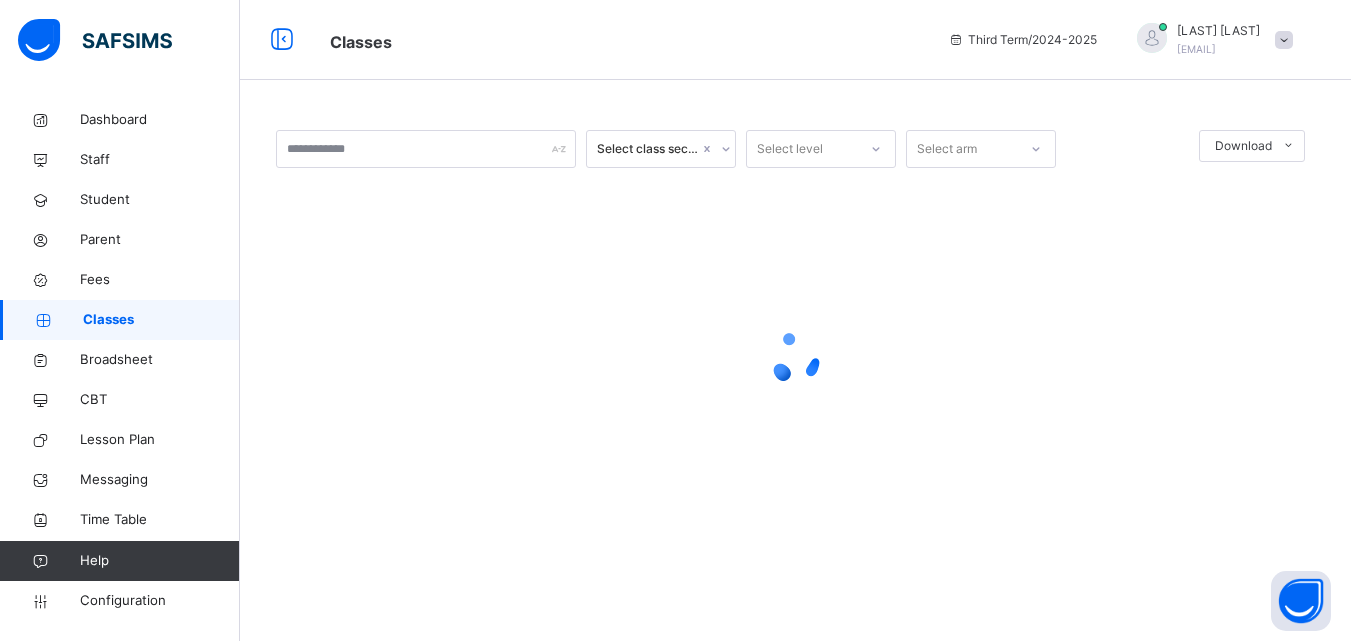 scroll, scrollTop: 0, scrollLeft: 0, axis: both 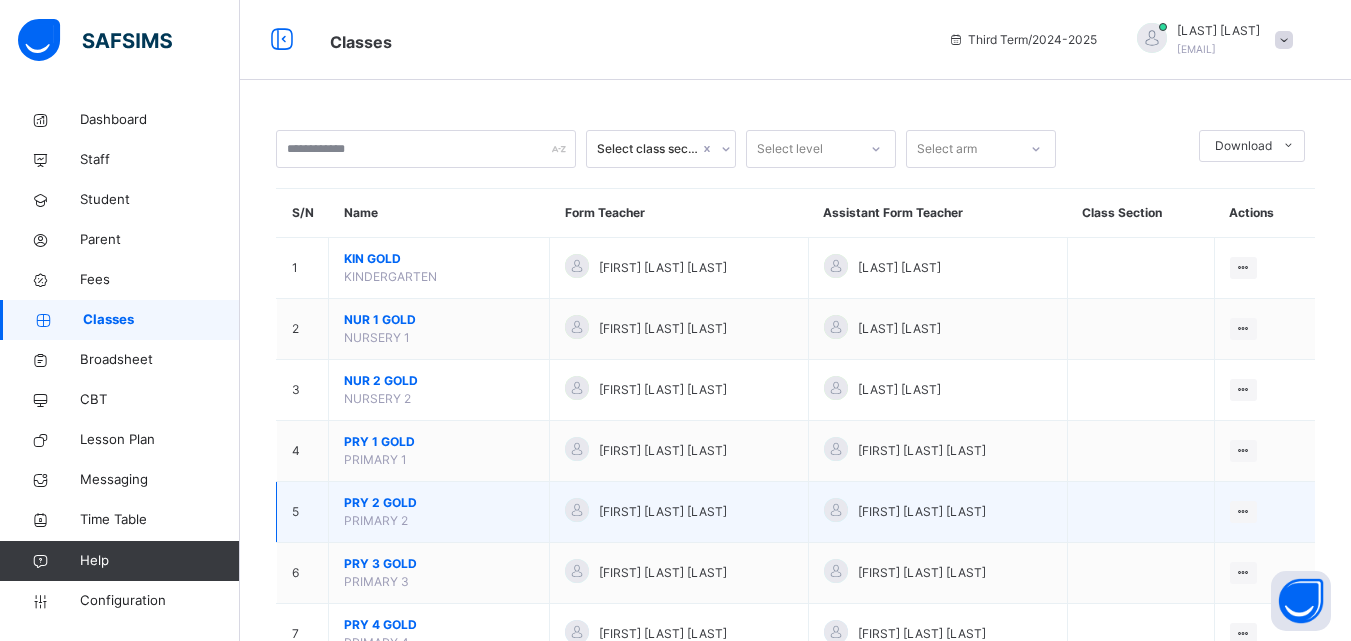 click on "PRY 2   GOLD" at bounding box center [439, 503] 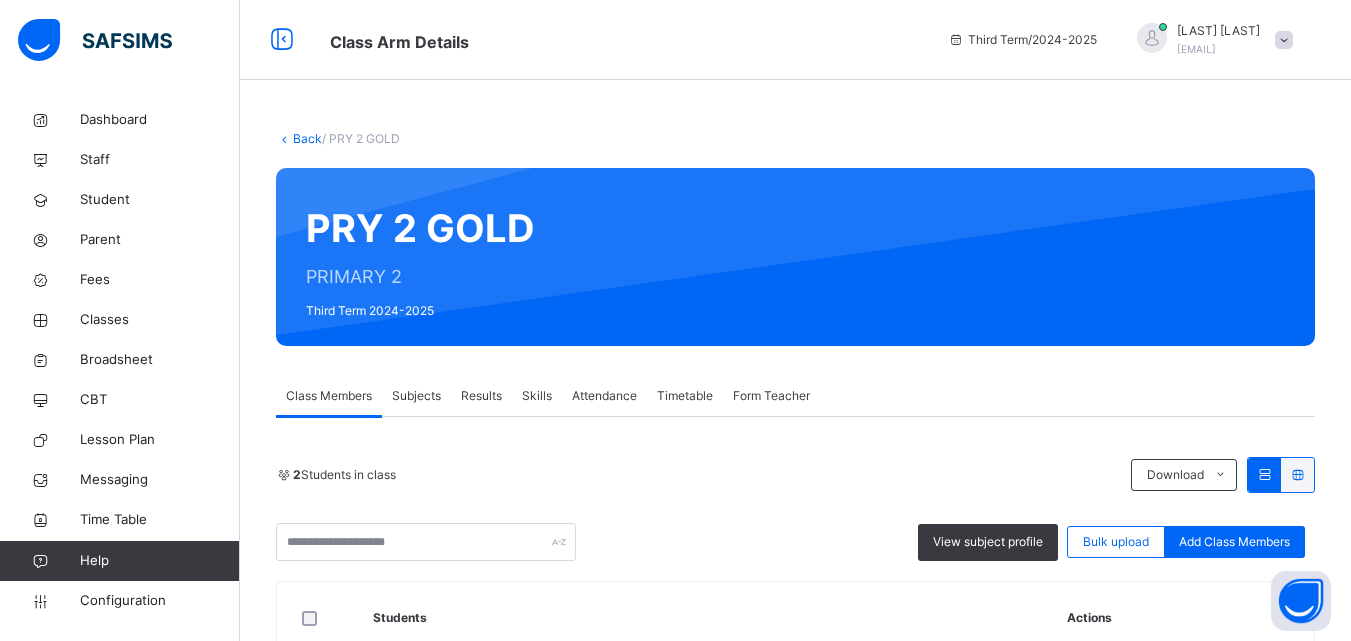 click on "Subjects" at bounding box center [416, 396] 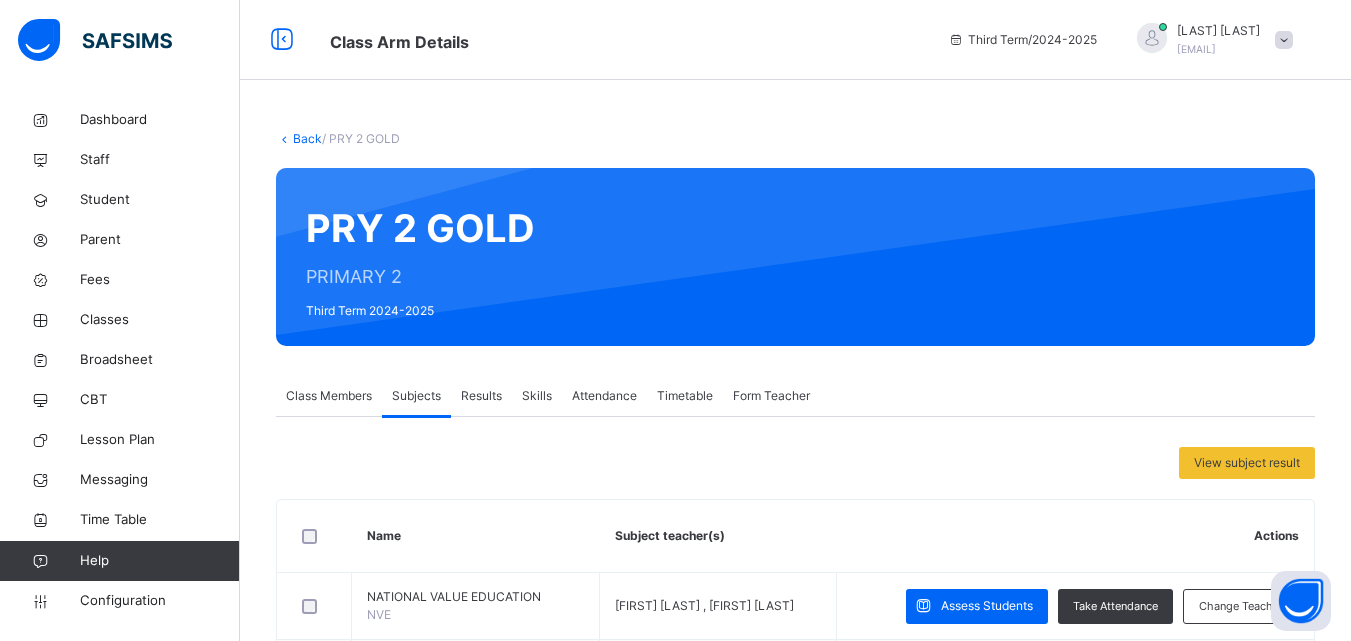 click on "Subject teacher(s)" at bounding box center (718, 536) 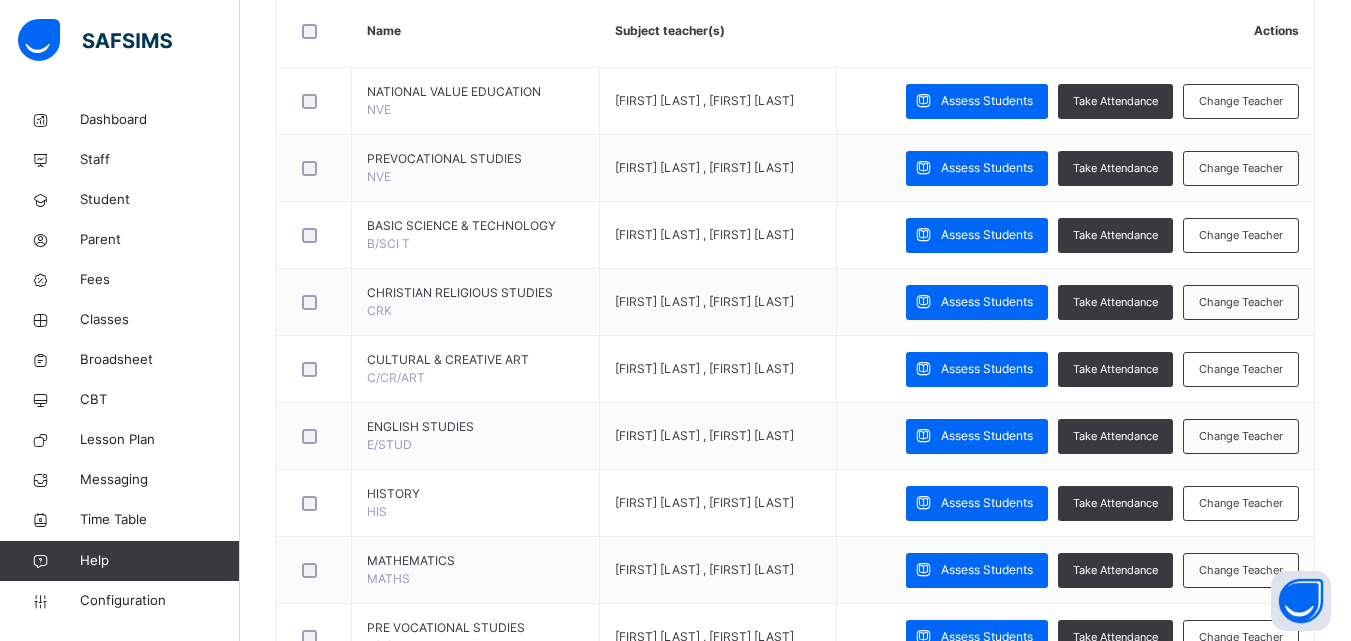 scroll, scrollTop: 600, scrollLeft: 0, axis: vertical 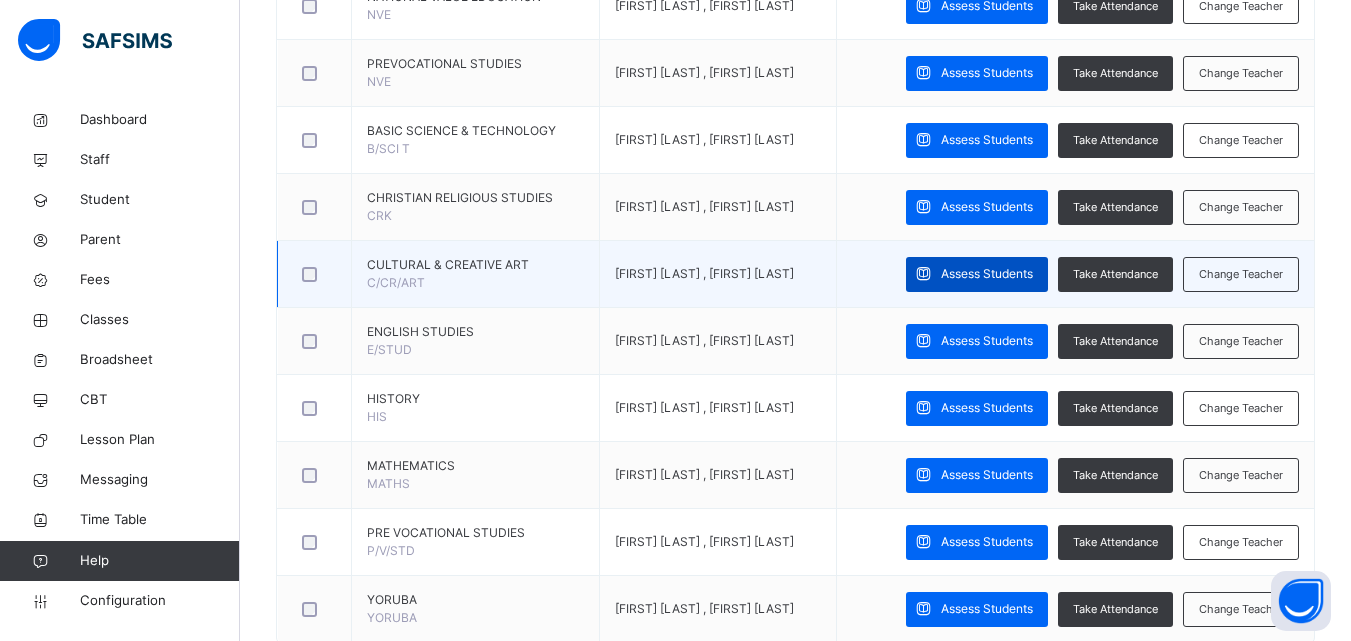click on "Assess Students" at bounding box center [987, 274] 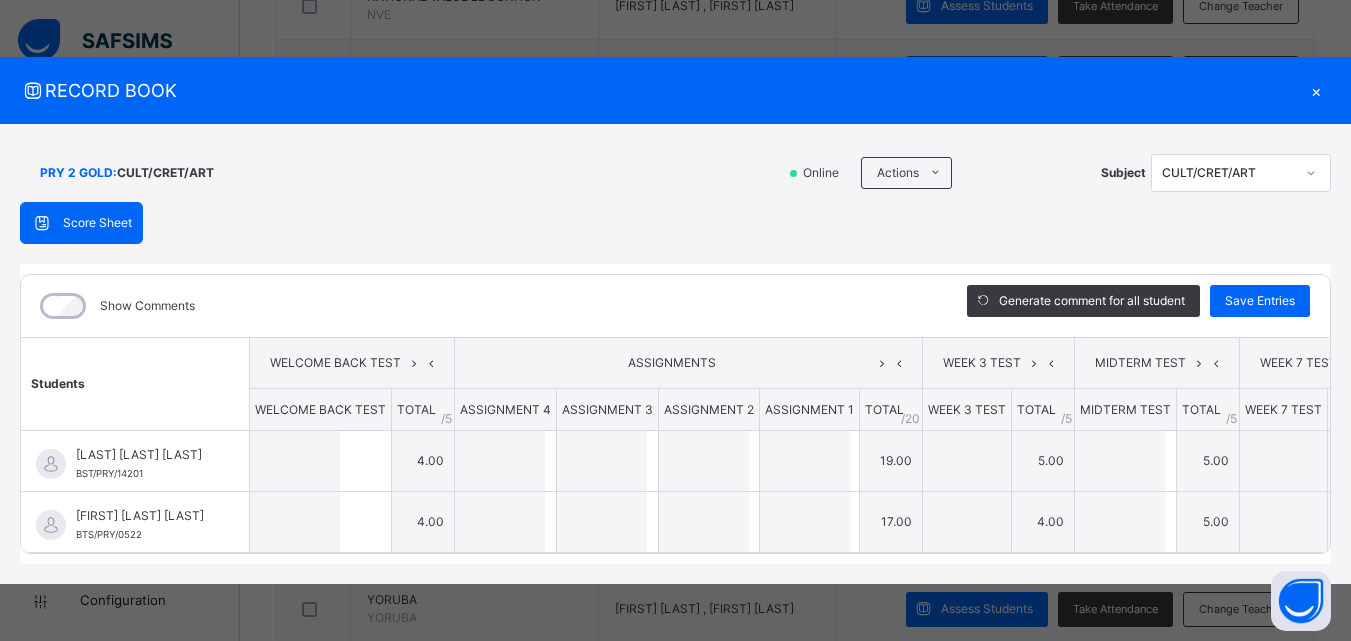 type on "*" 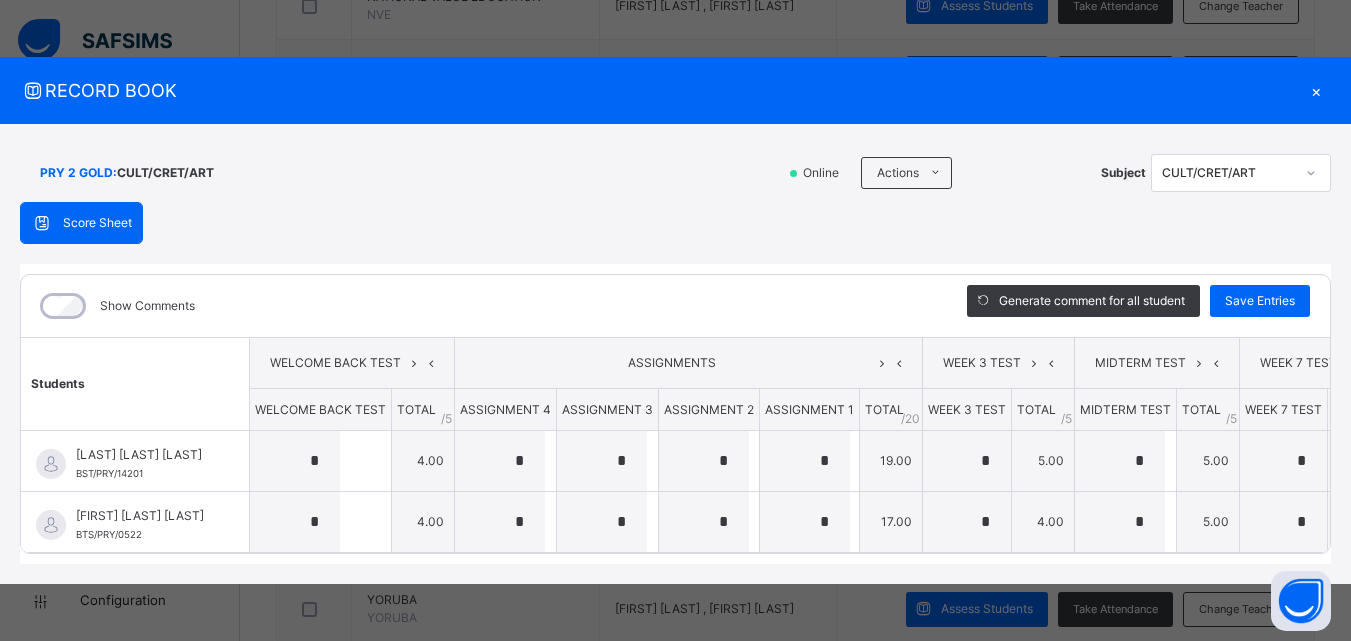 type on "*" 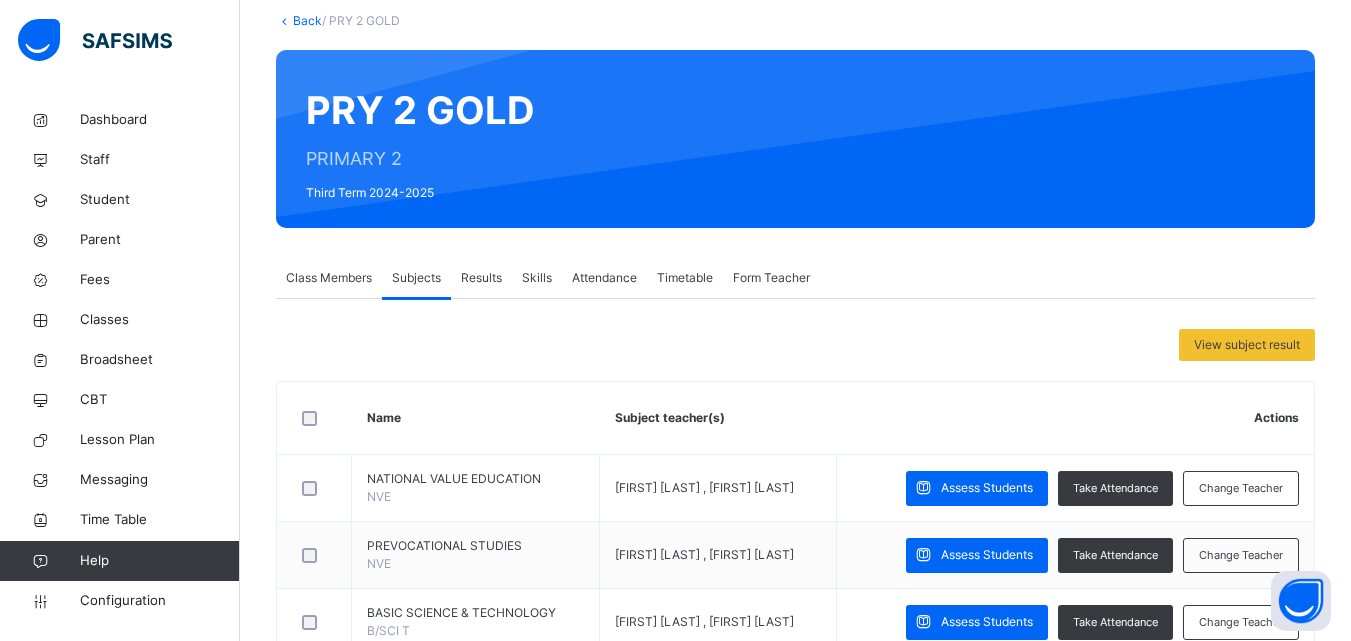 scroll, scrollTop: 0, scrollLeft: 0, axis: both 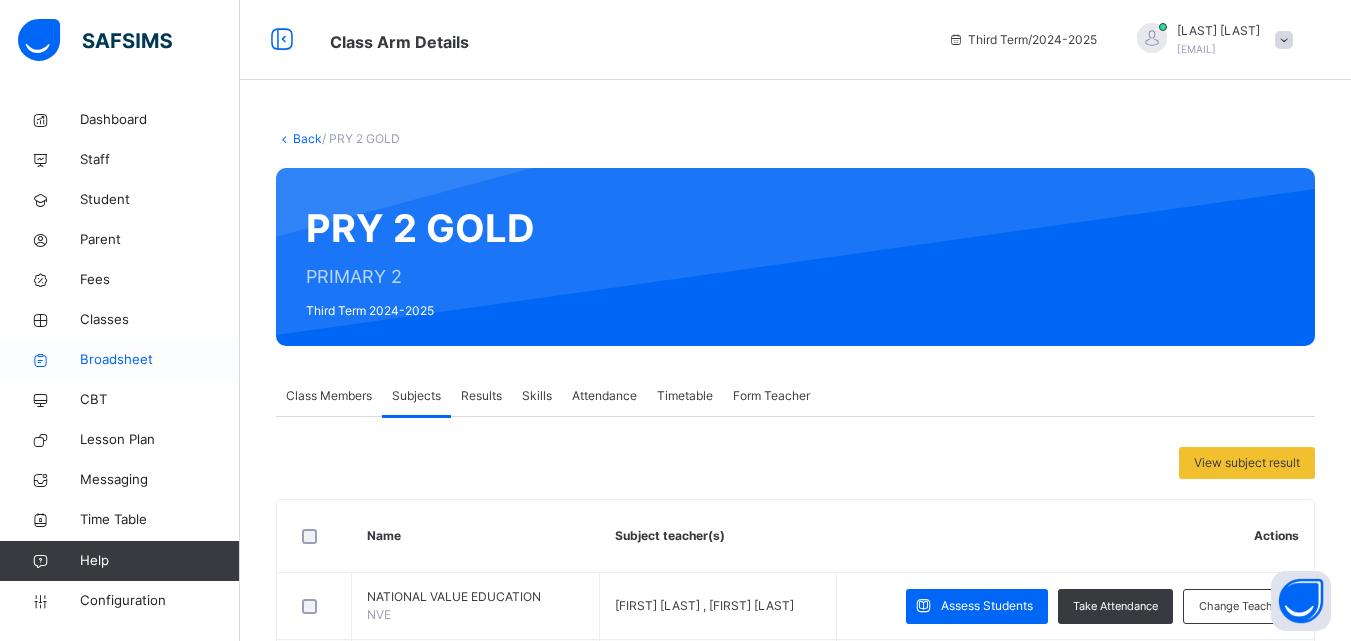 click on "Broadsheet" at bounding box center (160, 360) 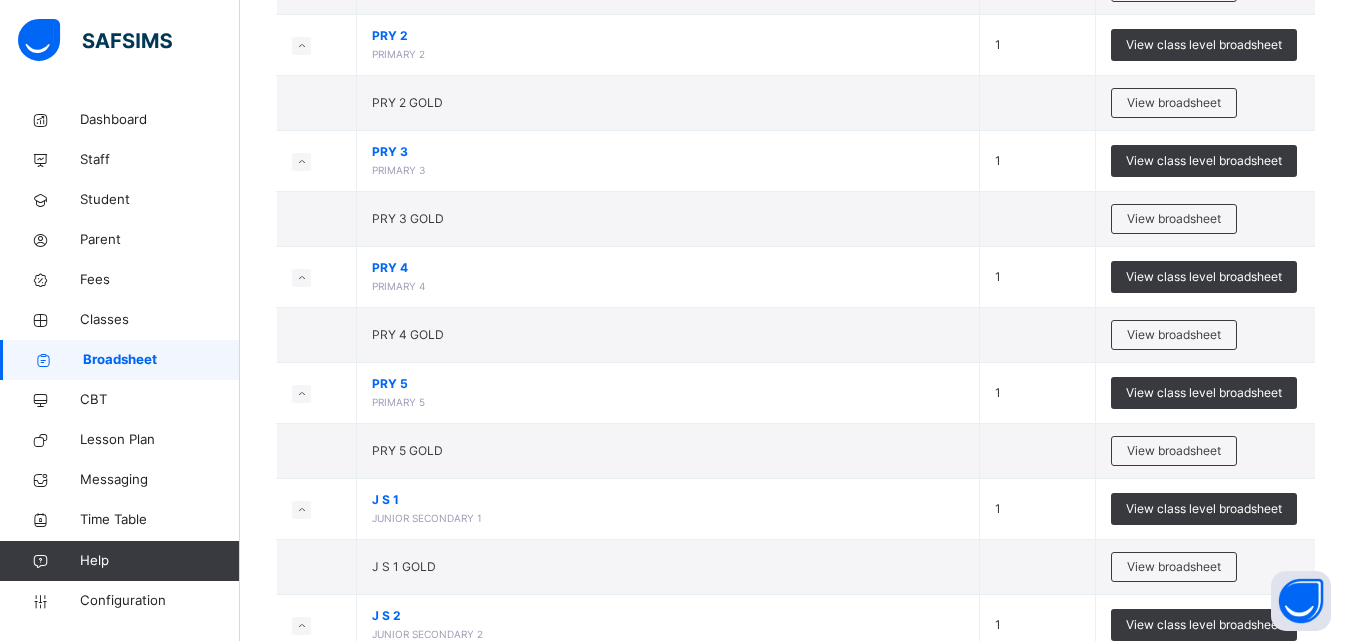 scroll, scrollTop: 760, scrollLeft: 0, axis: vertical 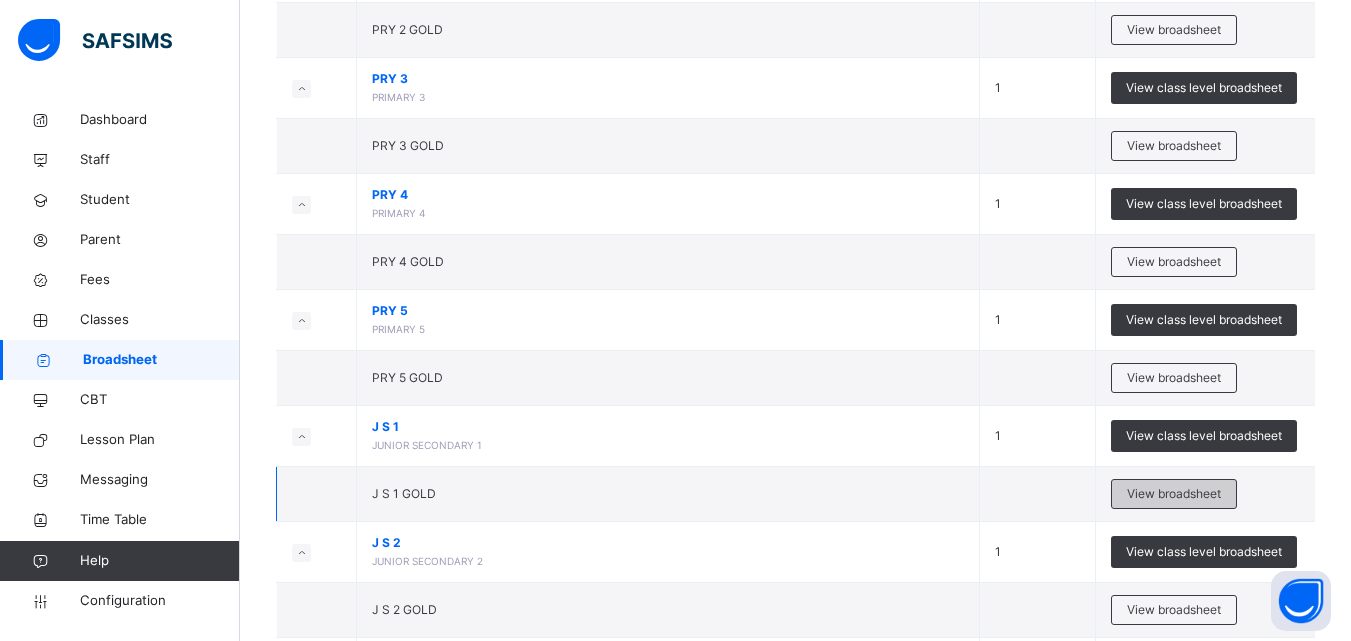 click on "View broadsheet" at bounding box center [1174, 494] 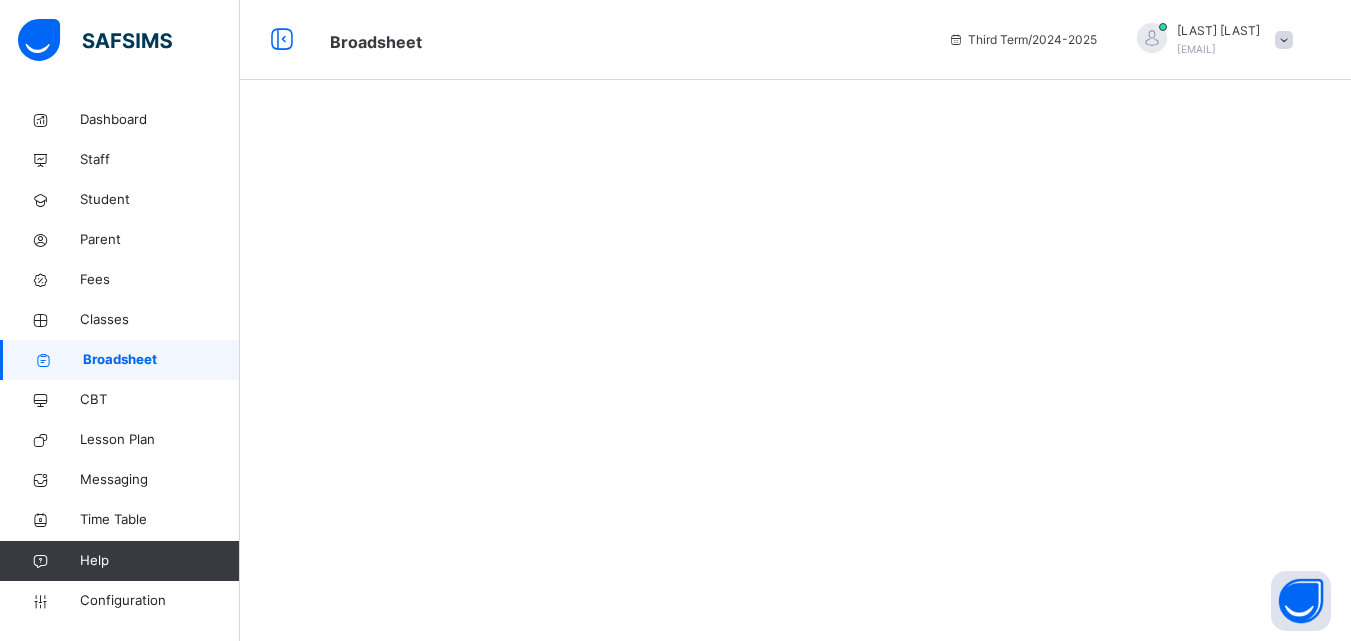 scroll, scrollTop: 0, scrollLeft: 0, axis: both 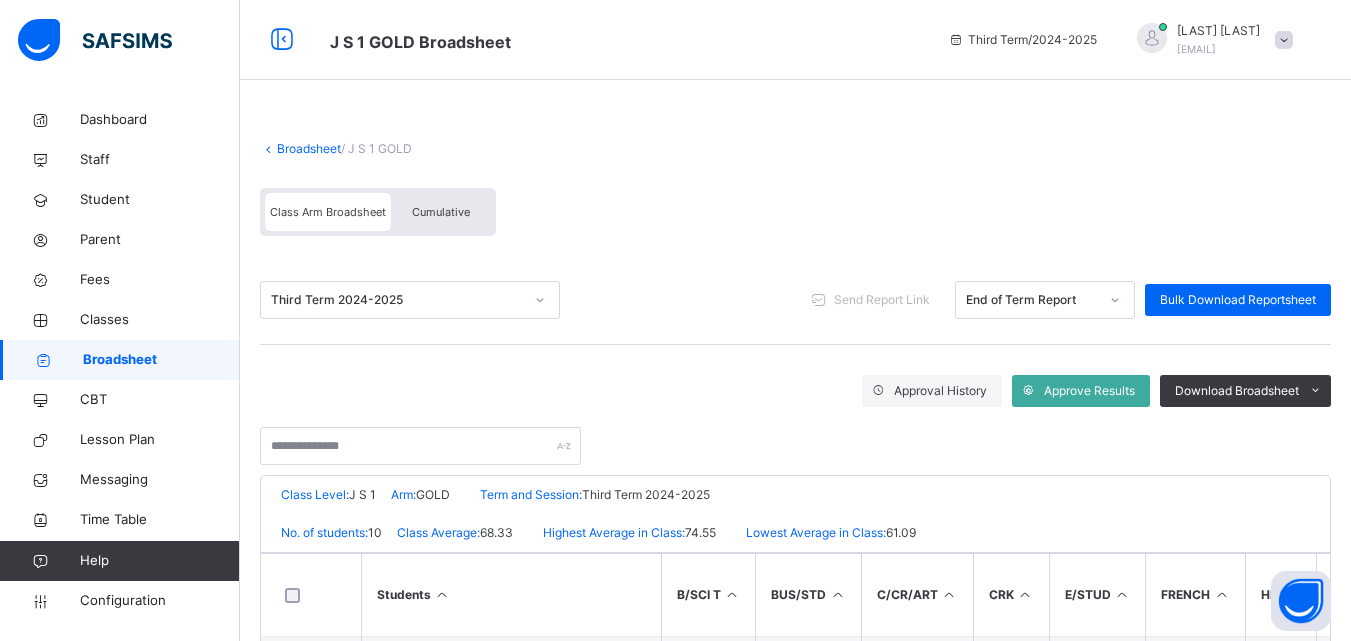 click on "Broadsheet  / J S 1 GOLD Class Arm Broadsheet Cumulative" at bounding box center (795, 188) 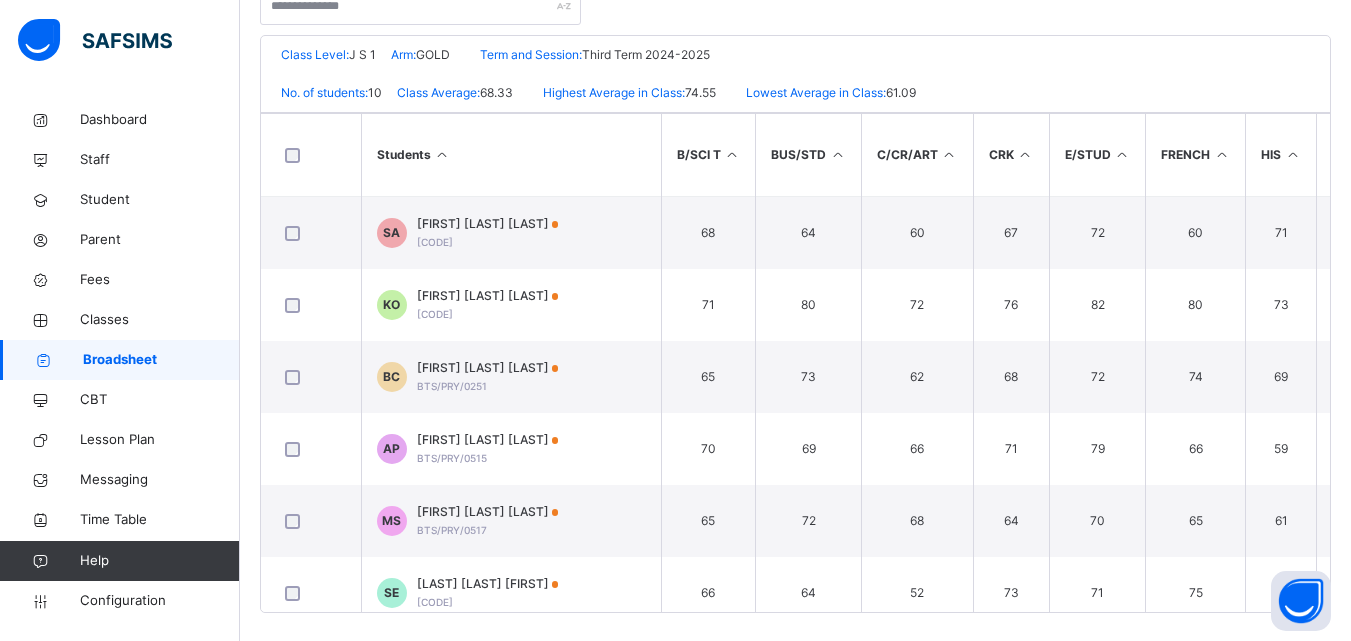 scroll, scrollTop: 452, scrollLeft: 0, axis: vertical 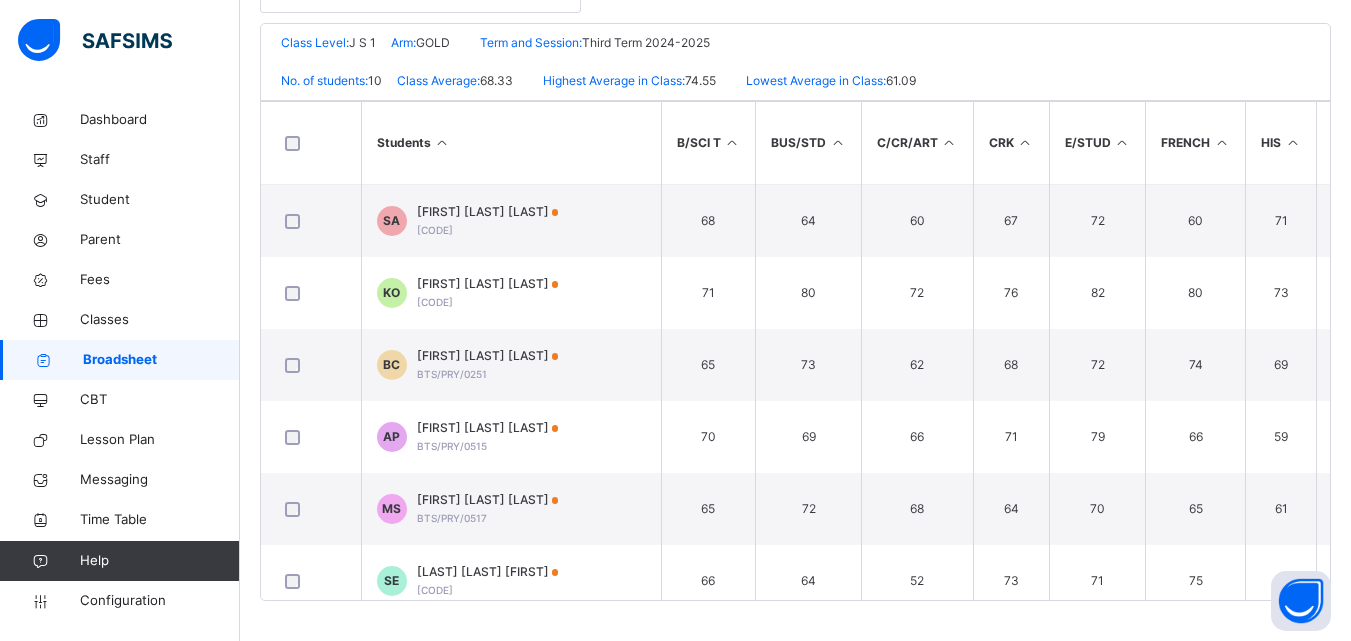 click at bounding box center (442, 142) 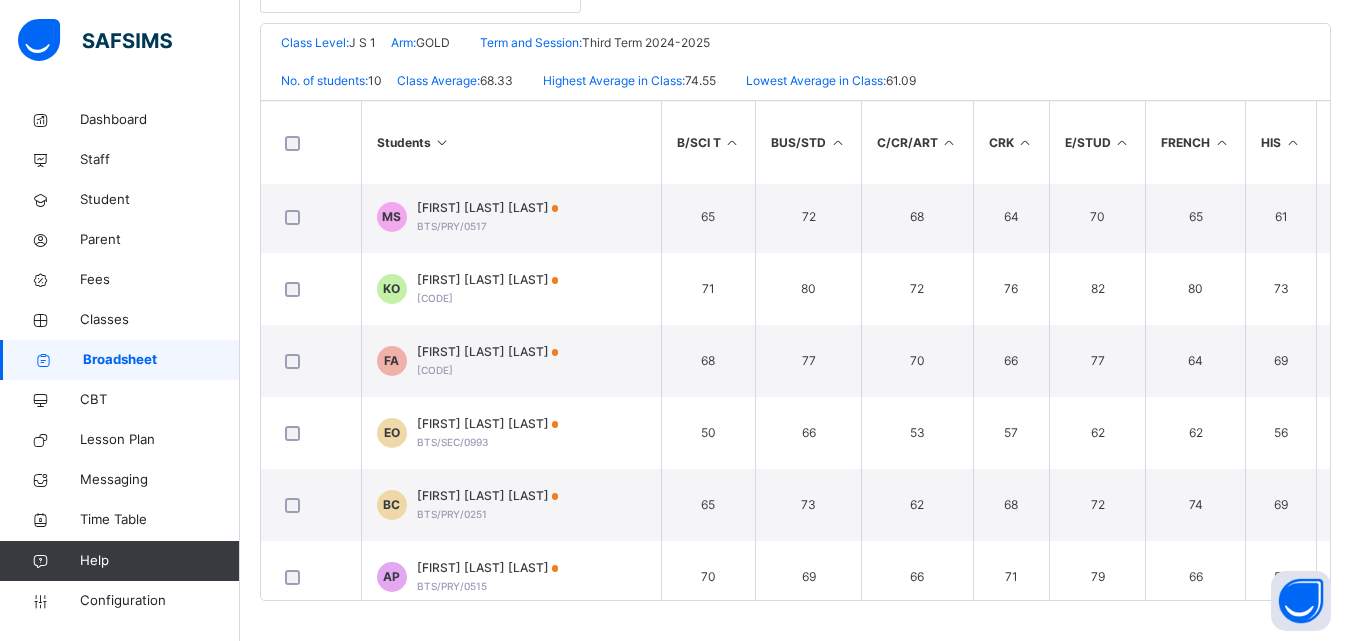 scroll, scrollTop: 313, scrollLeft: 0, axis: vertical 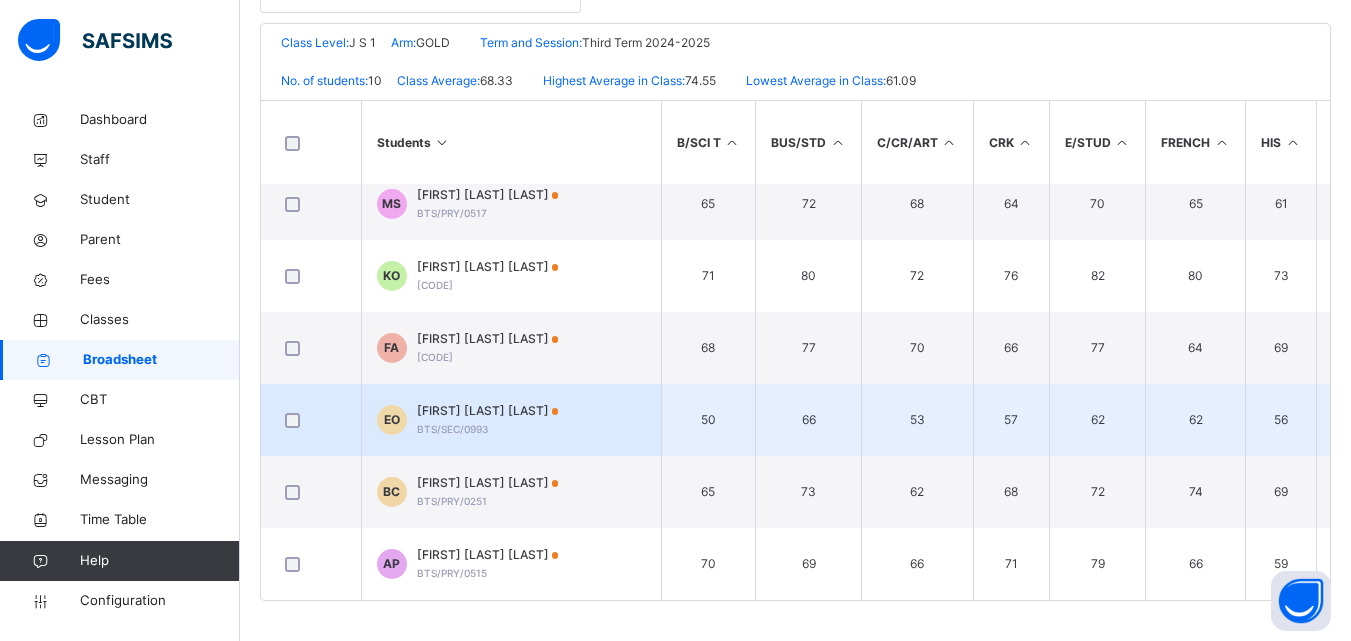 click on "[FIRST] [LAST] [LAST]" at bounding box center [488, 411] 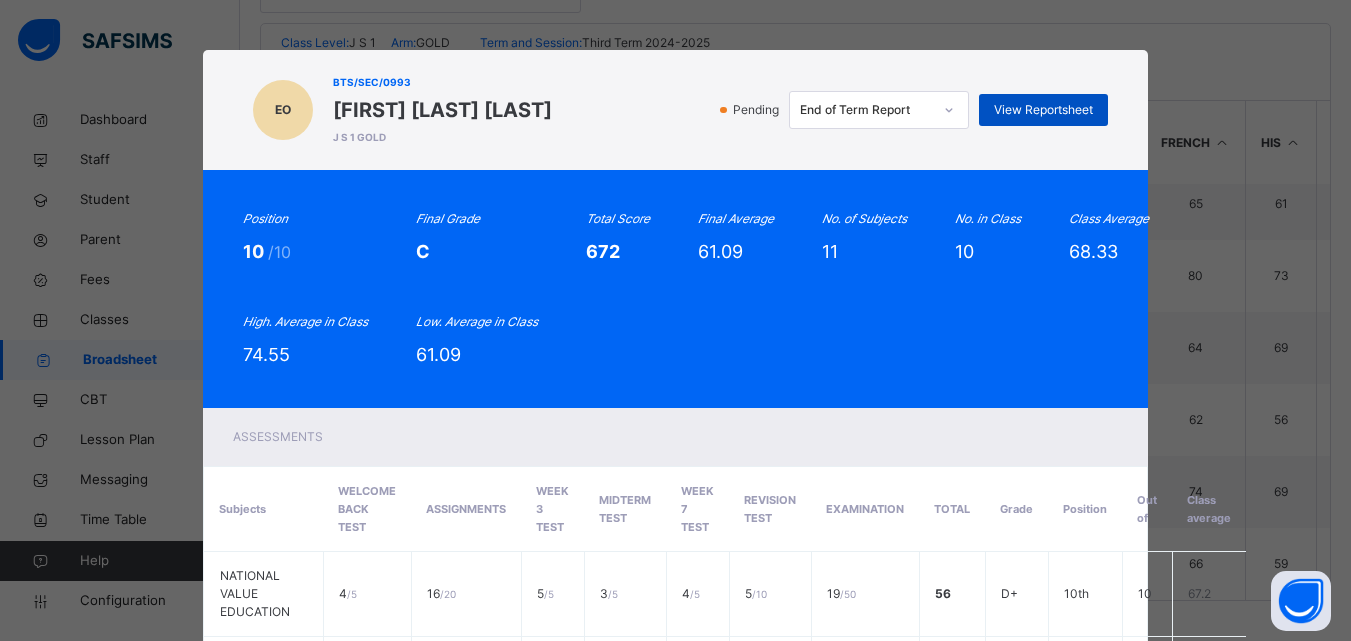 click on "View Reportsheet" at bounding box center (1043, 110) 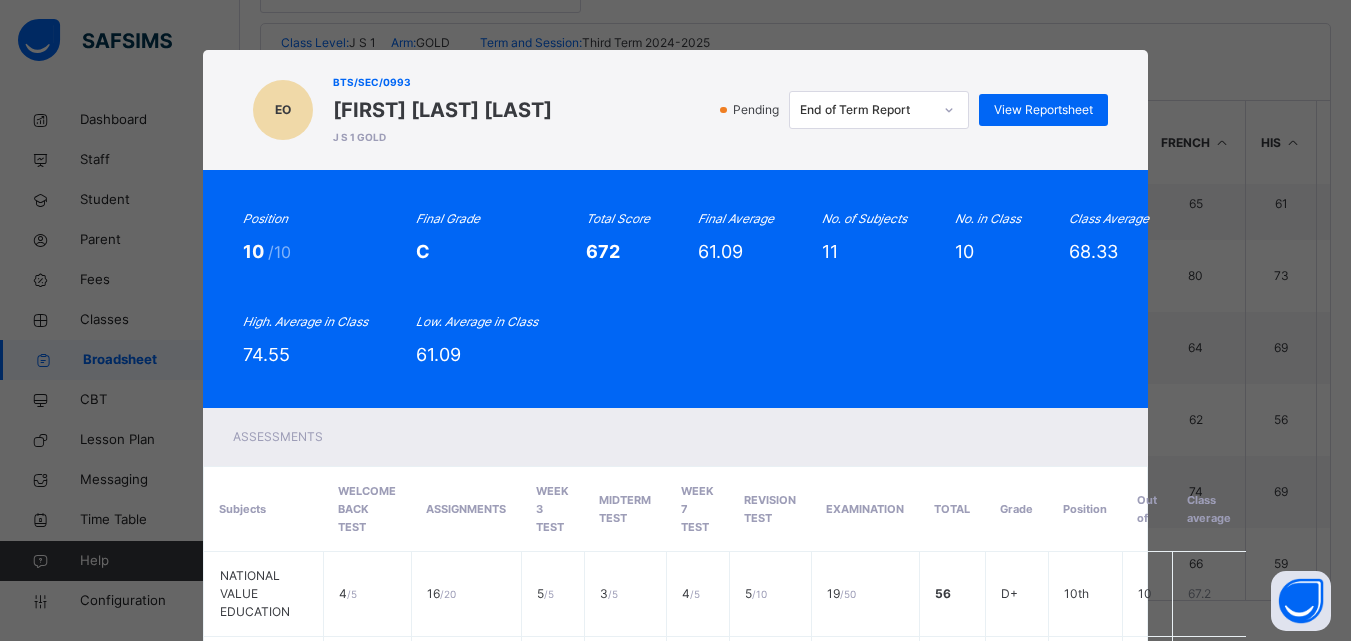 click on "BTS/SEC/0993" at bounding box center [442, 82] 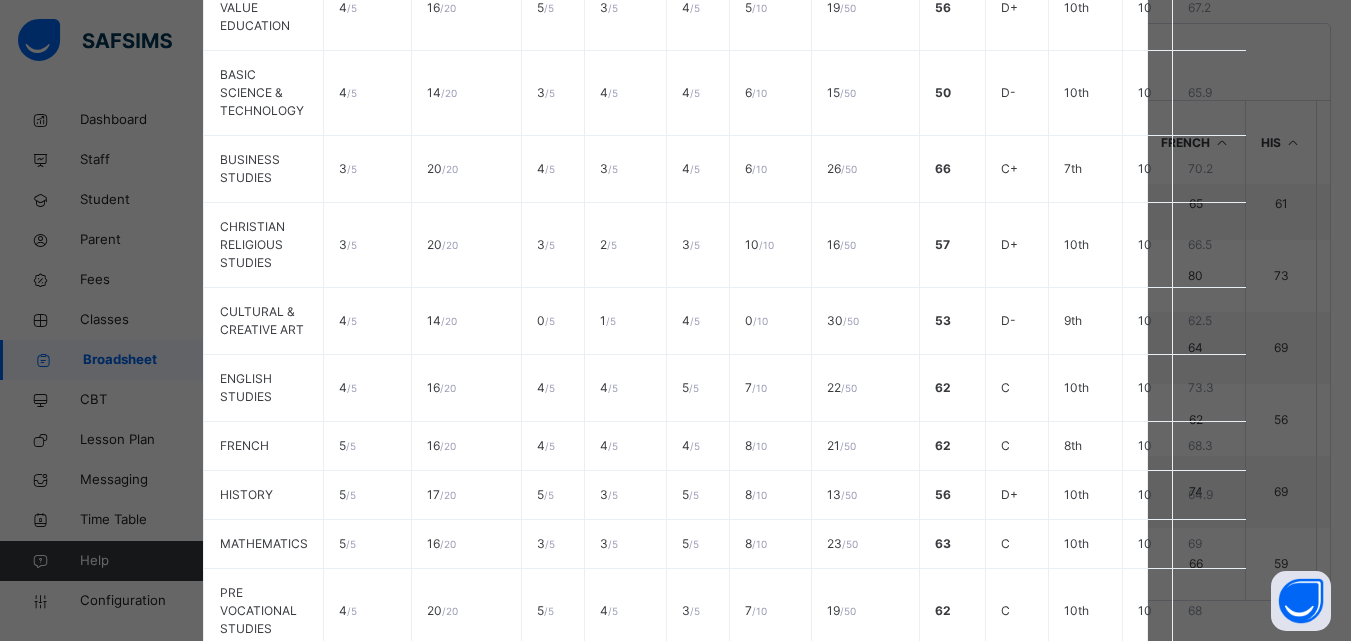 scroll, scrollTop: 865, scrollLeft: 0, axis: vertical 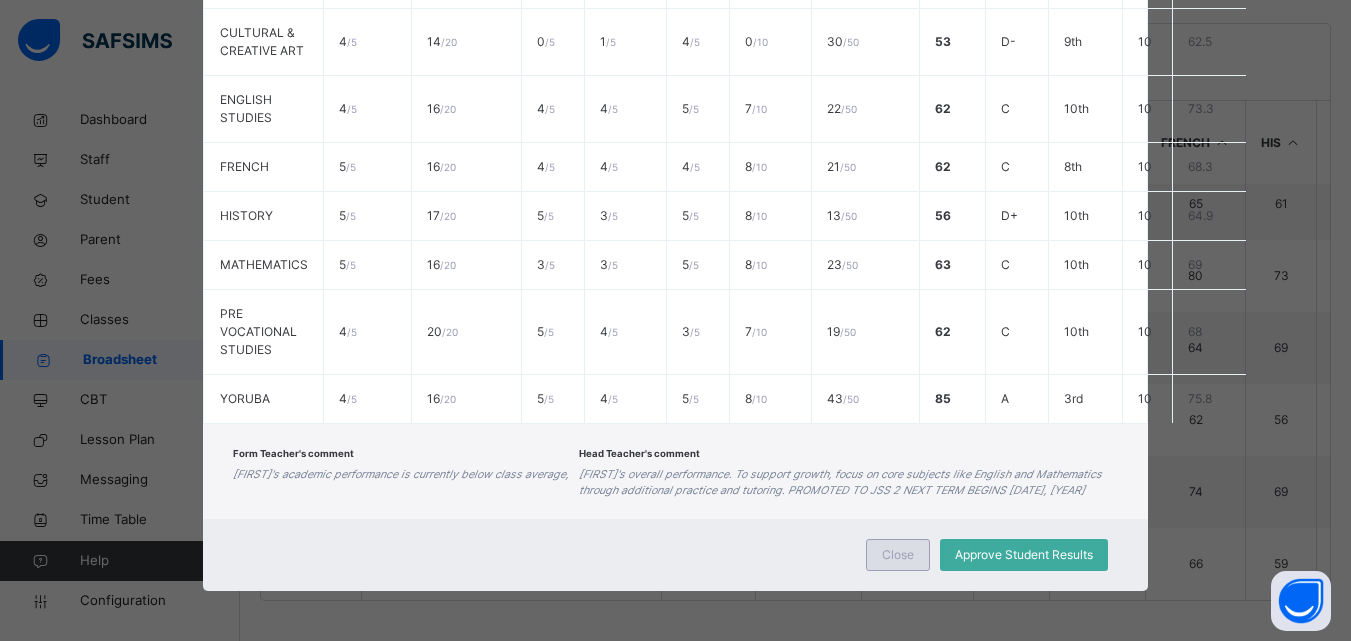 click on "Close" at bounding box center [898, 555] 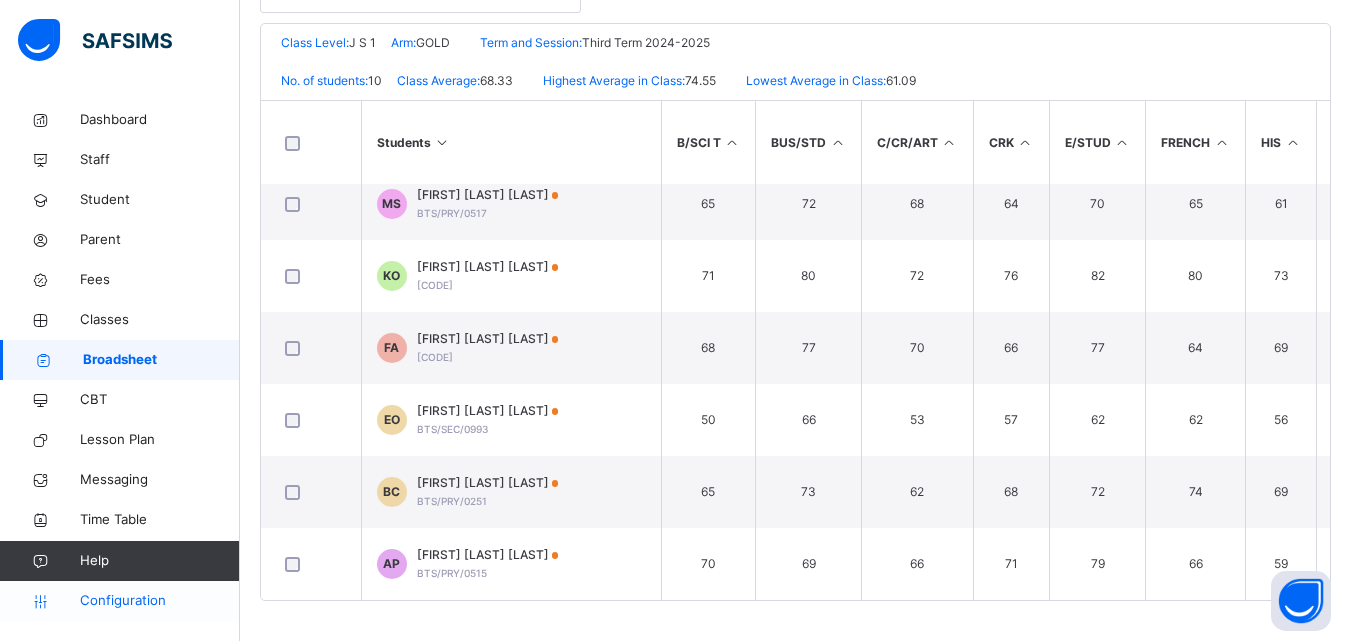 click on "Configuration" at bounding box center [159, 601] 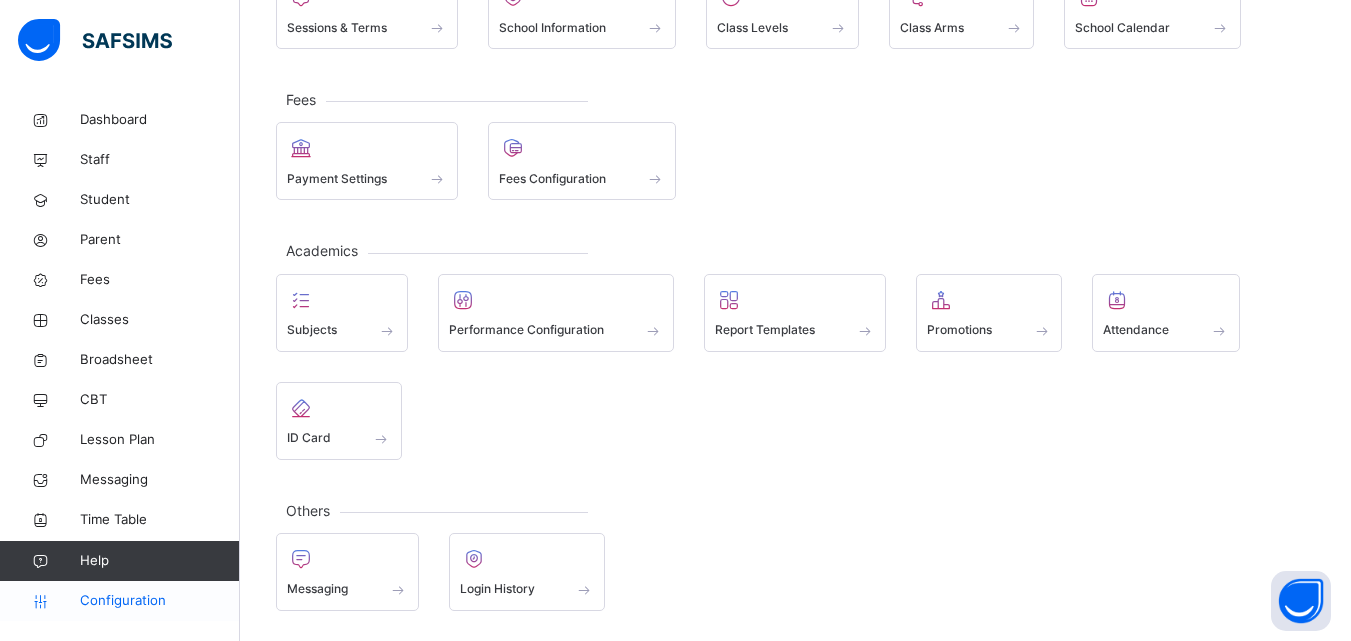 scroll, scrollTop: 192, scrollLeft: 0, axis: vertical 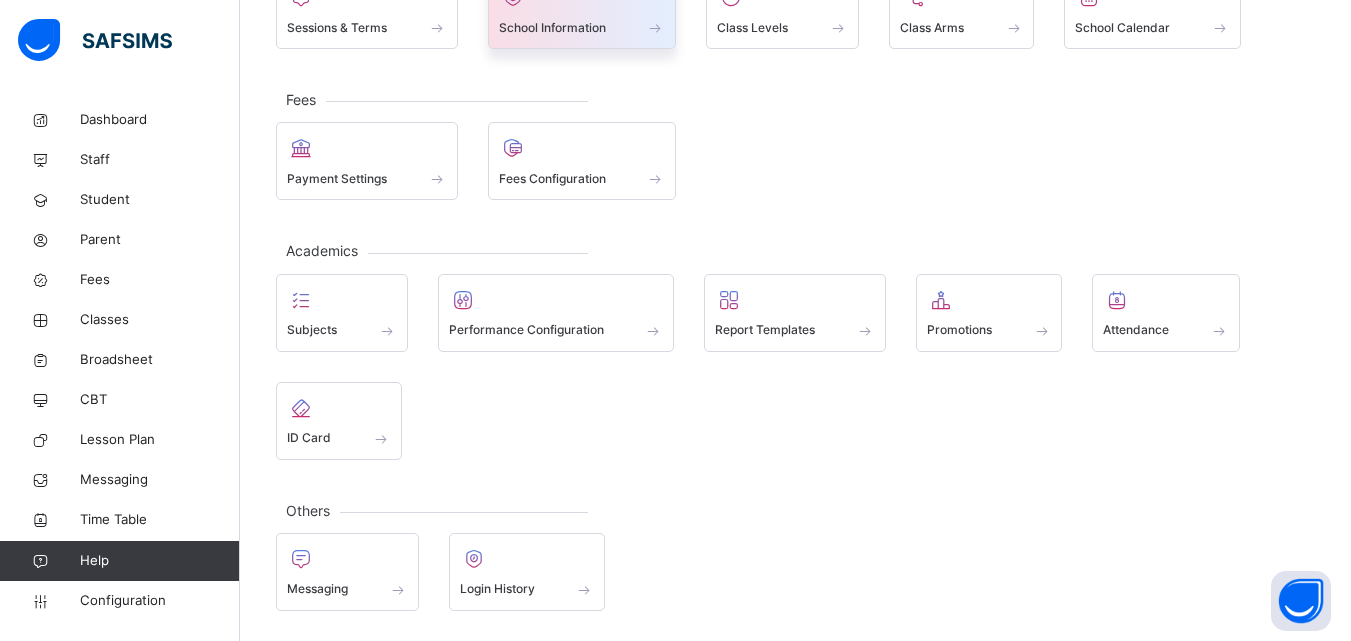 click on "School Information" at bounding box center (552, 28) 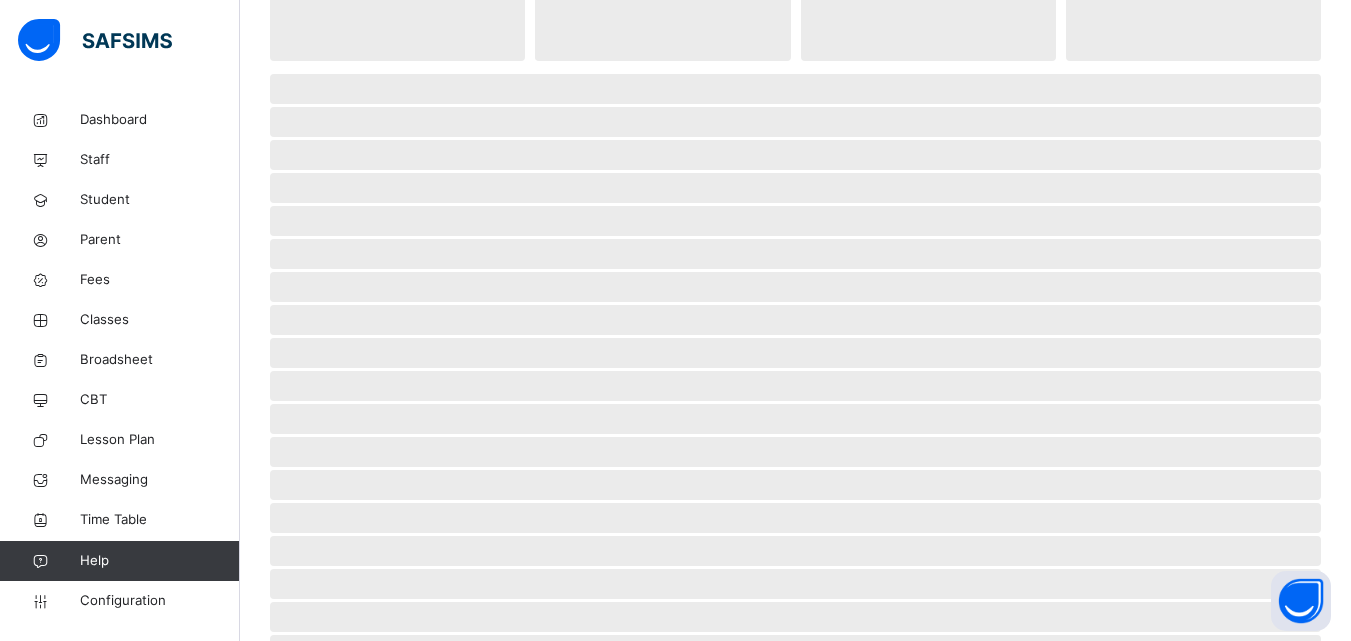 scroll, scrollTop: 452, scrollLeft: 0, axis: vertical 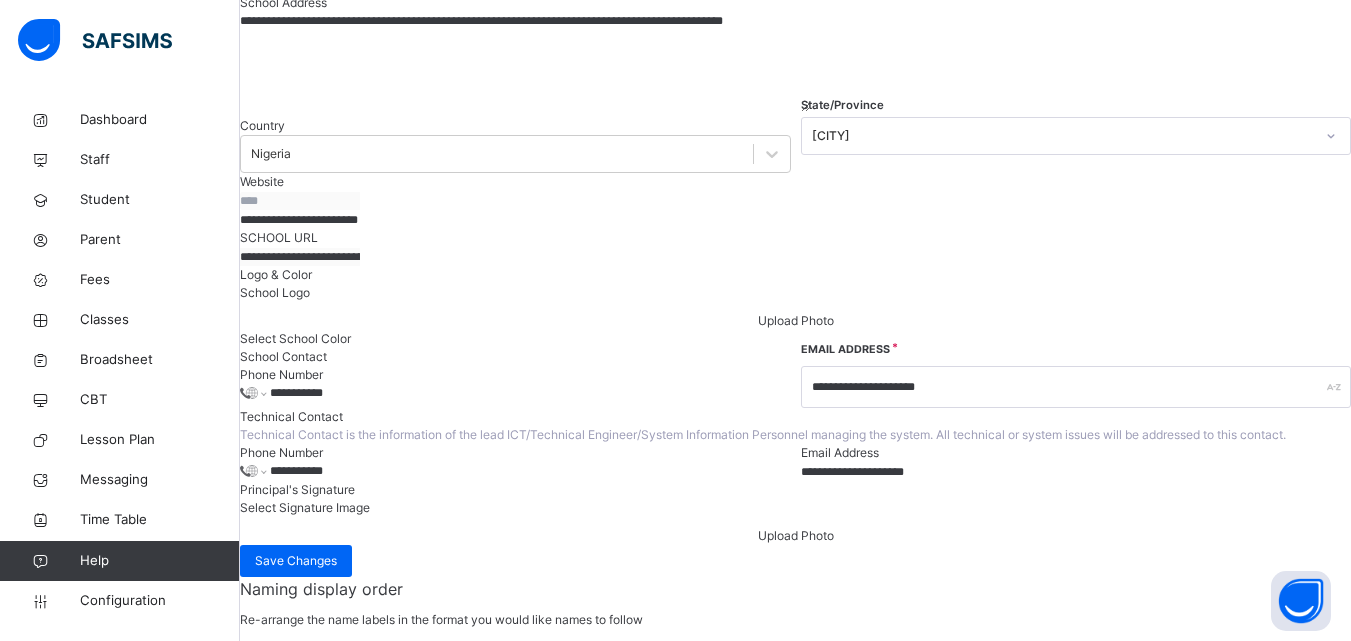 click on "**********" at bounding box center (300, -15) 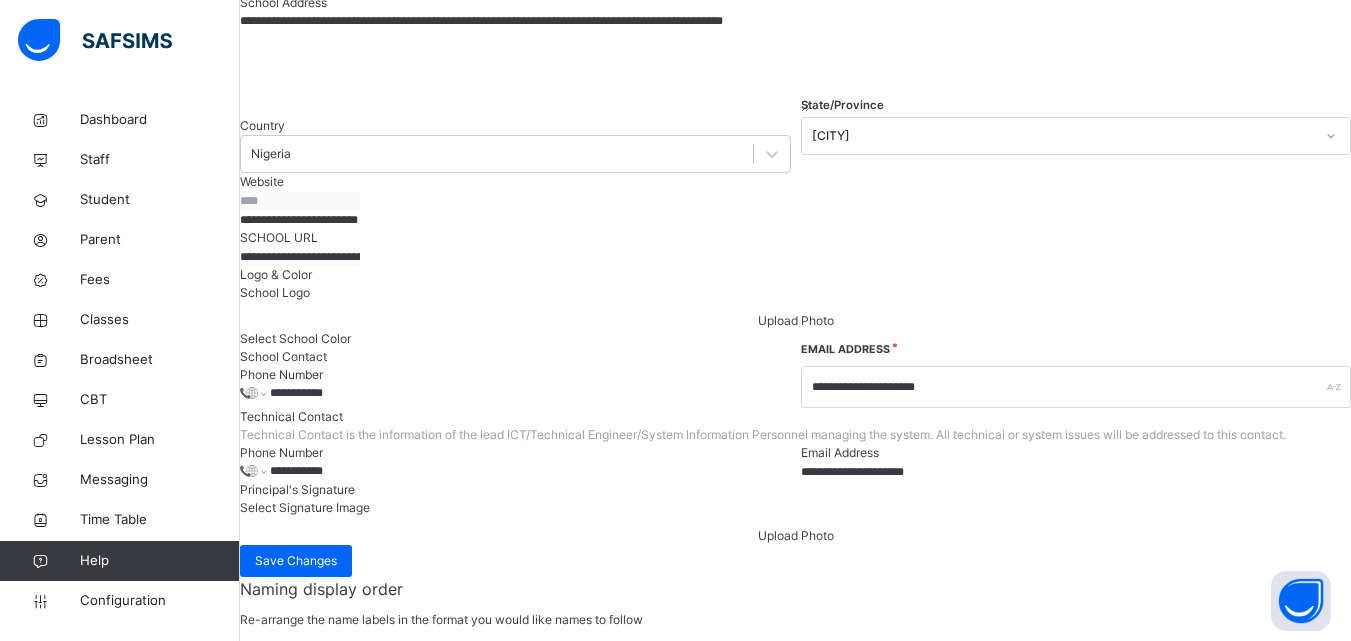 type on "*" 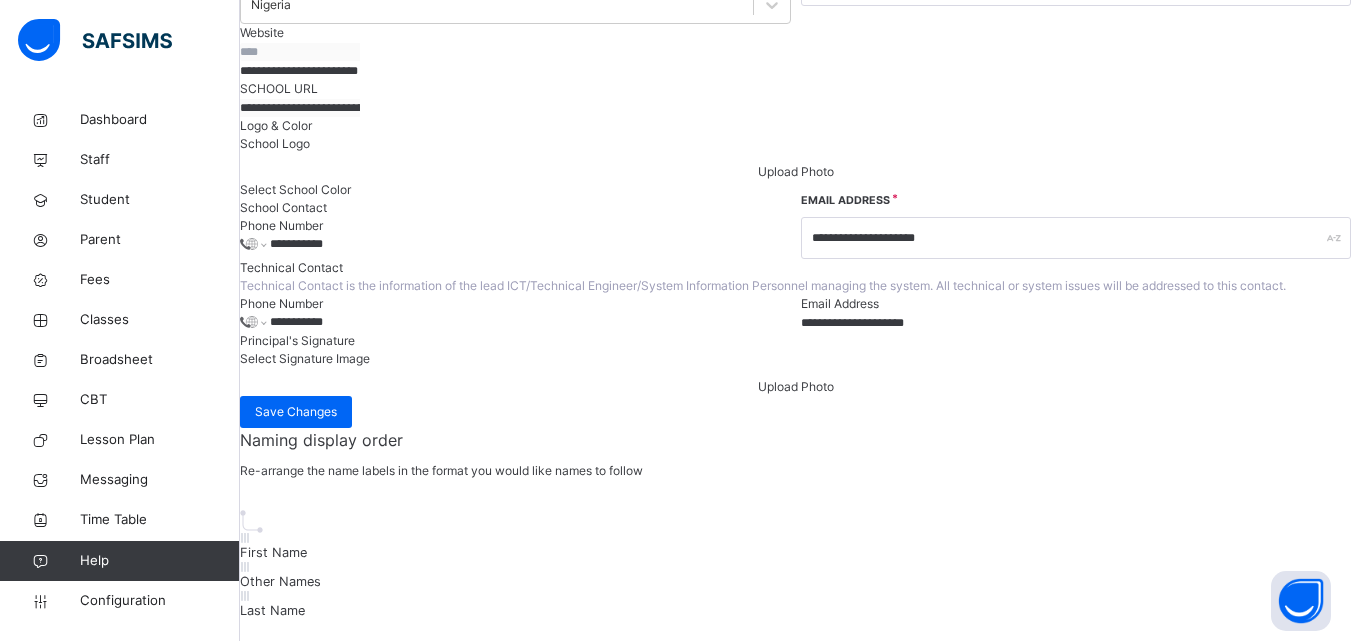 scroll, scrollTop: 1978, scrollLeft: 0, axis: vertical 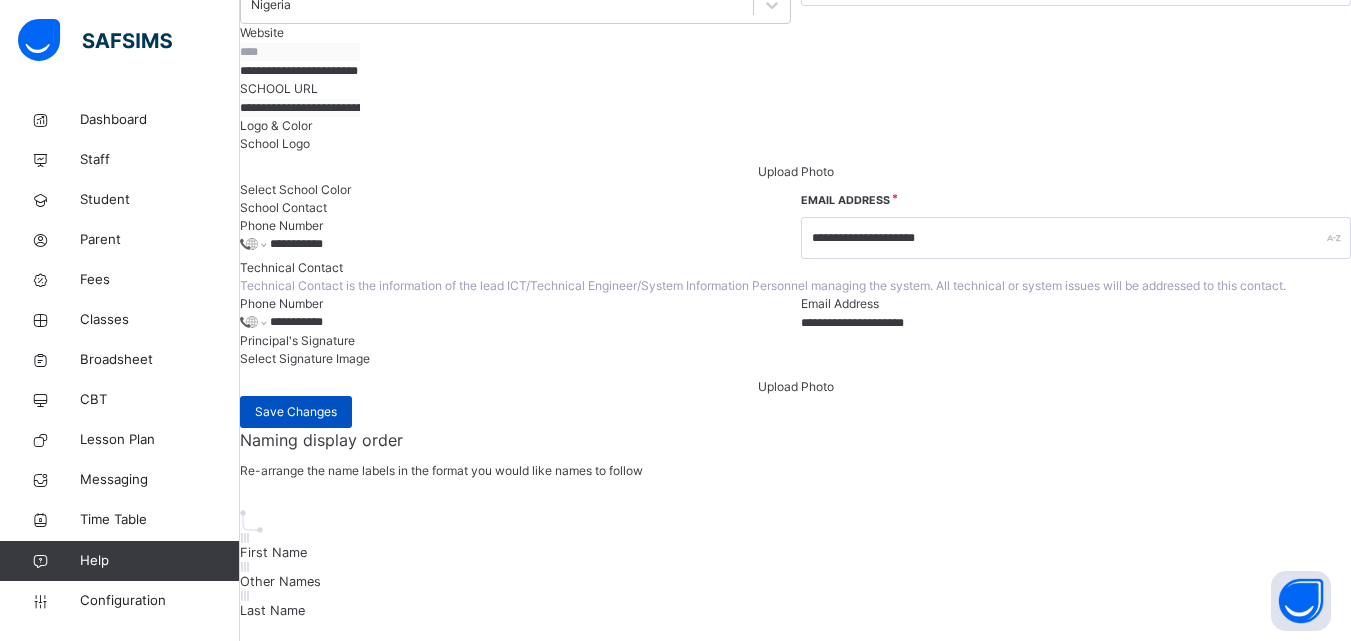click on "Save Changes" at bounding box center (296, 412) 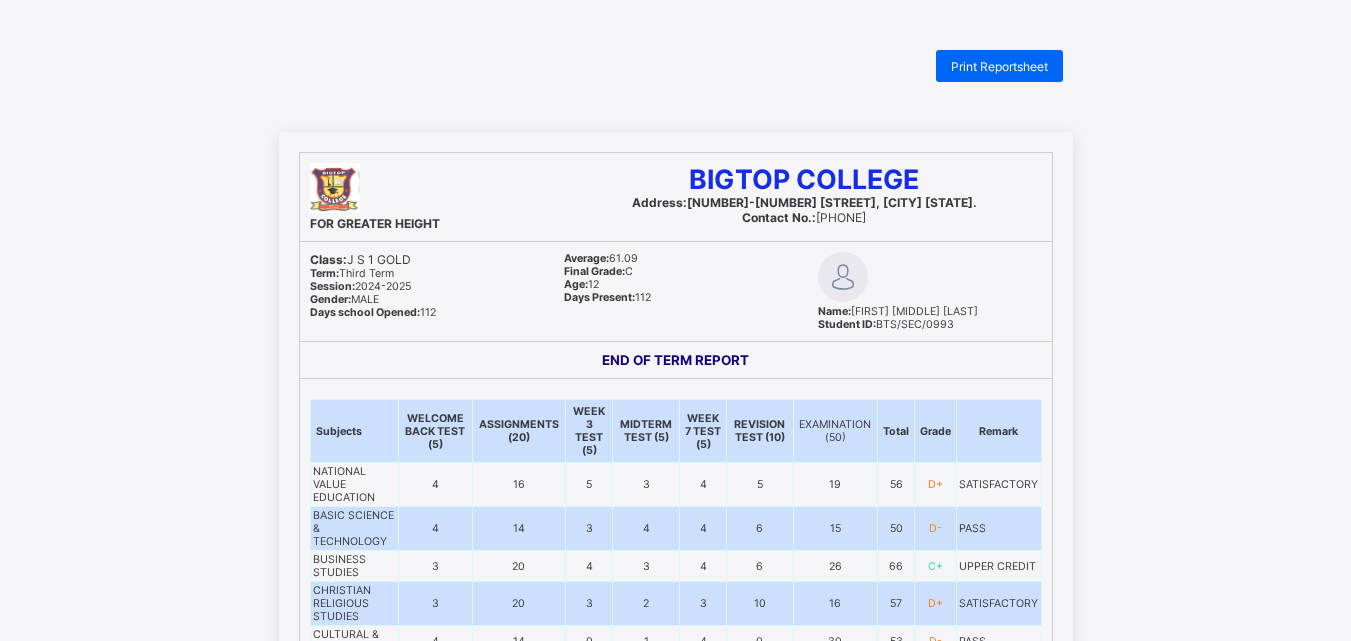 scroll, scrollTop: 0, scrollLeft: 0, axis: both 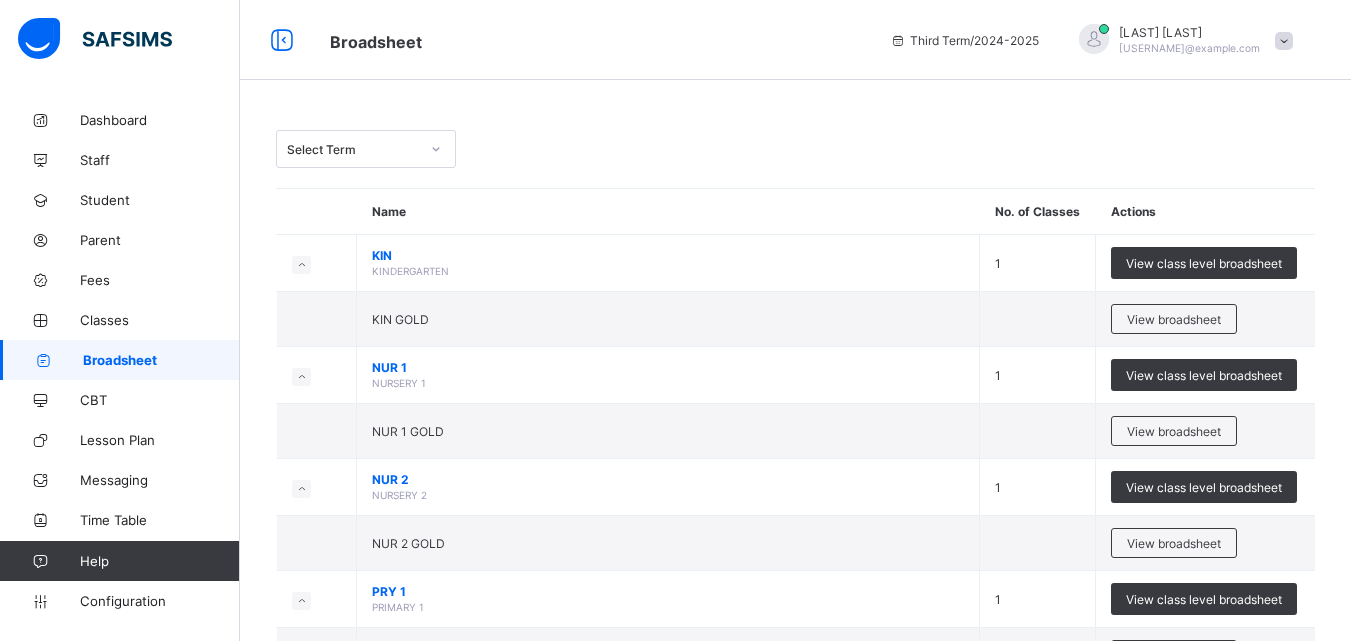 click on "Select Term" at bounding box center (795, 149) 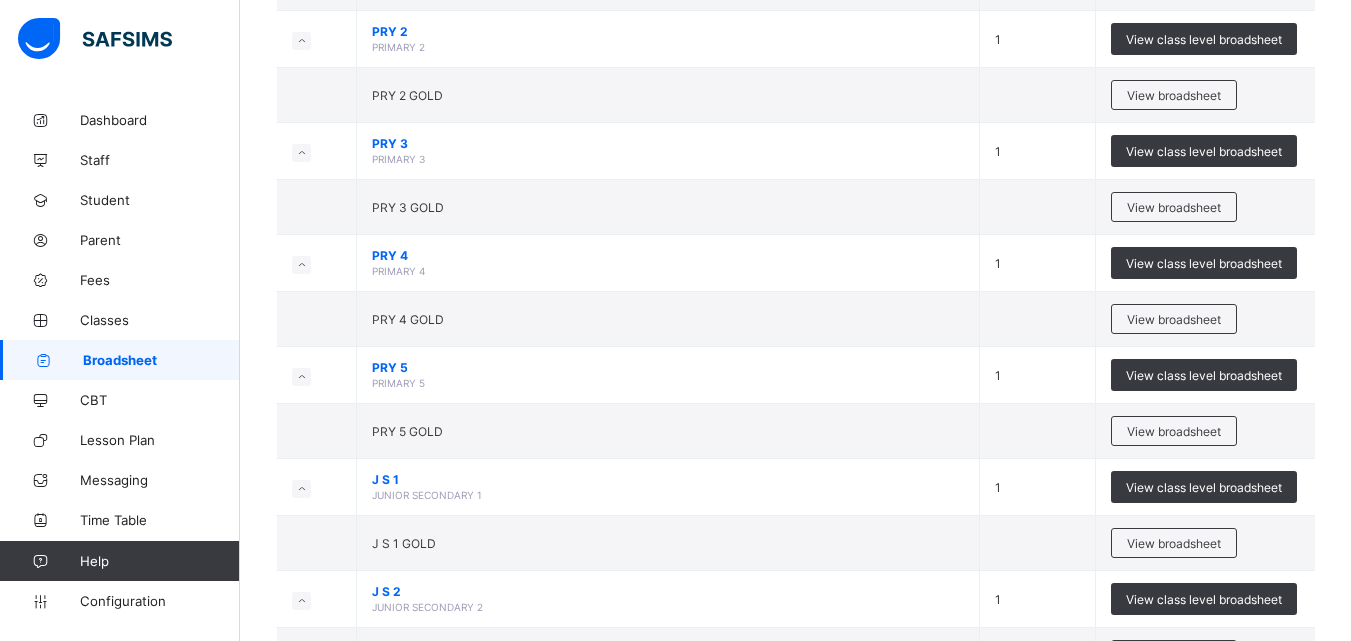 scroll, scrollTop: 960, scrollLeft: 0, axis: vertical 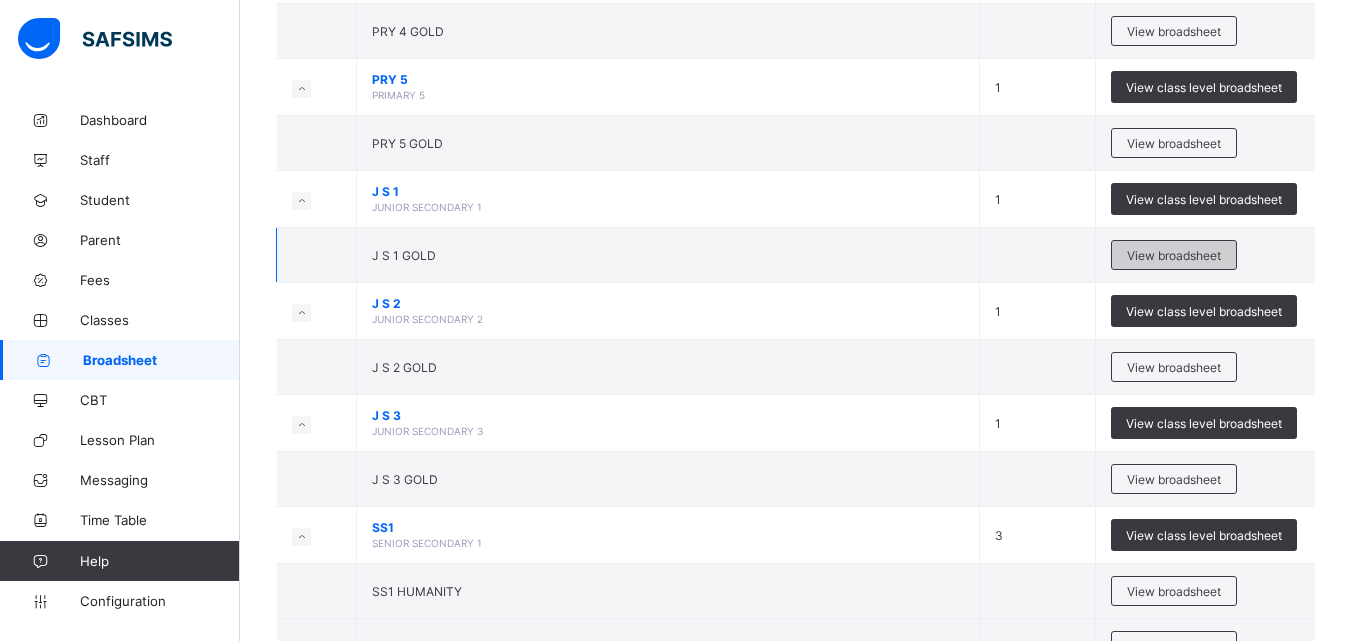 click on "View broadsheet" at bounding box center [1174, 255] 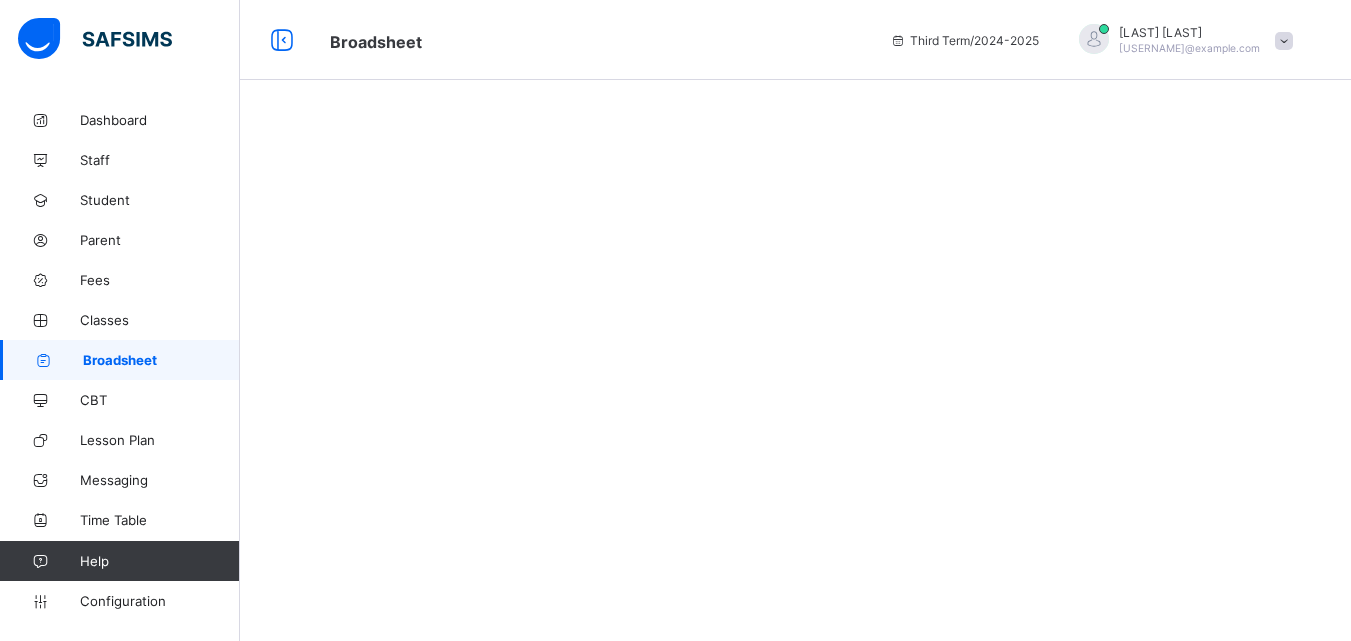 scroll, scrollTop: 0, scrollLeft: 0, axis: both 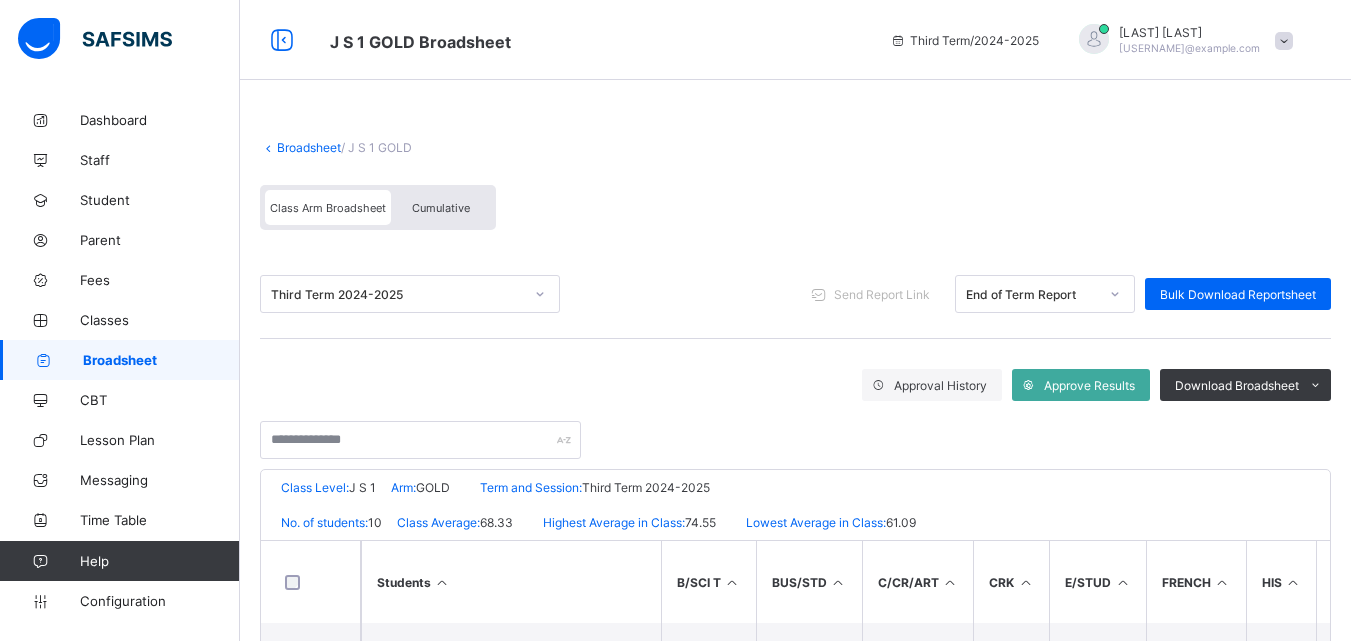 click on "Third Term 2024-2025 Send Report Link End of Term Report Bulk Download Reportsheet" at bounding box center (795, 294) 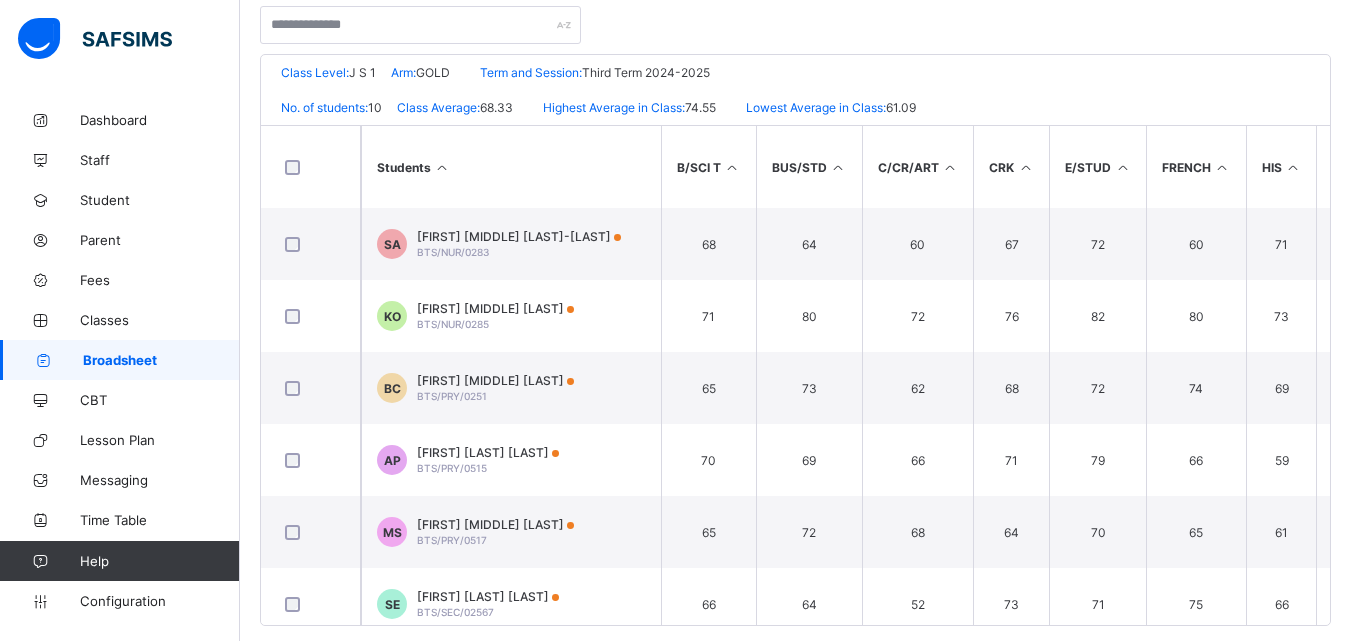 scroll, scrollTop: 440, scrollLeft: 0, axis: vertical 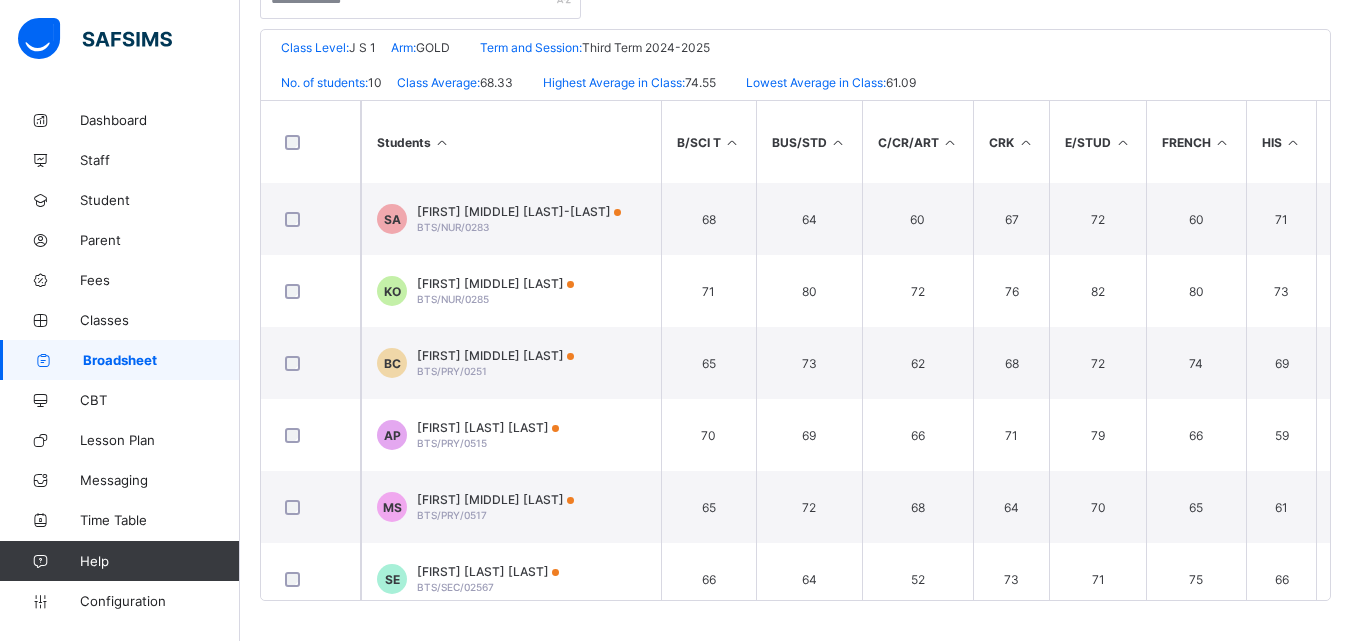 click on "Students" at bounding box center [511, 142] 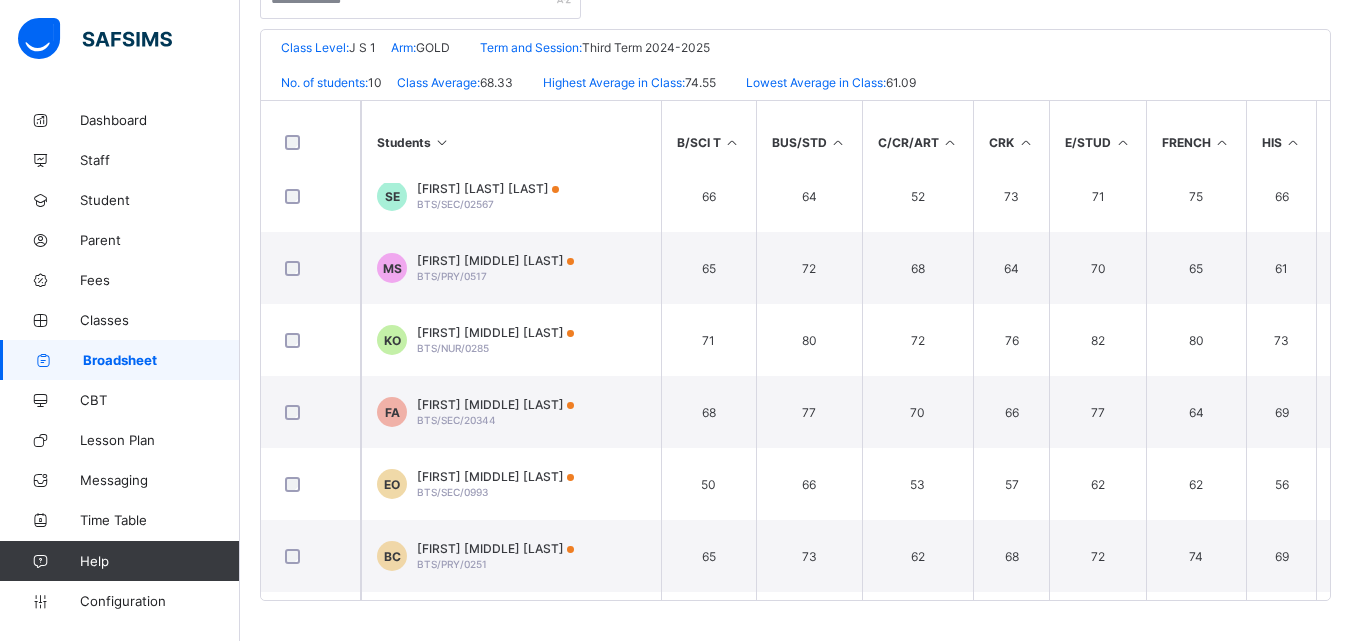scroll, scrollTop: 240, scrollLeft: 0, axis: vertical 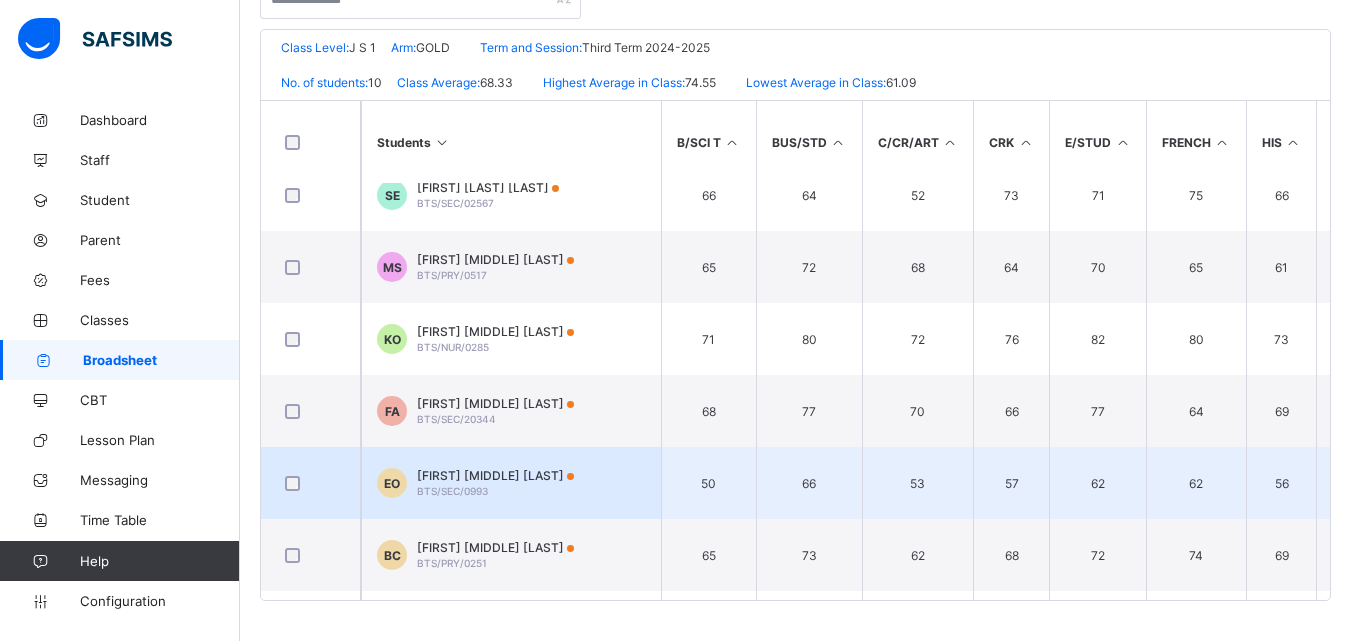 click on "EO ENOCH OLUWAJARE OLADELE   BTS/SEC/0993" at bounding box center (511, 483) 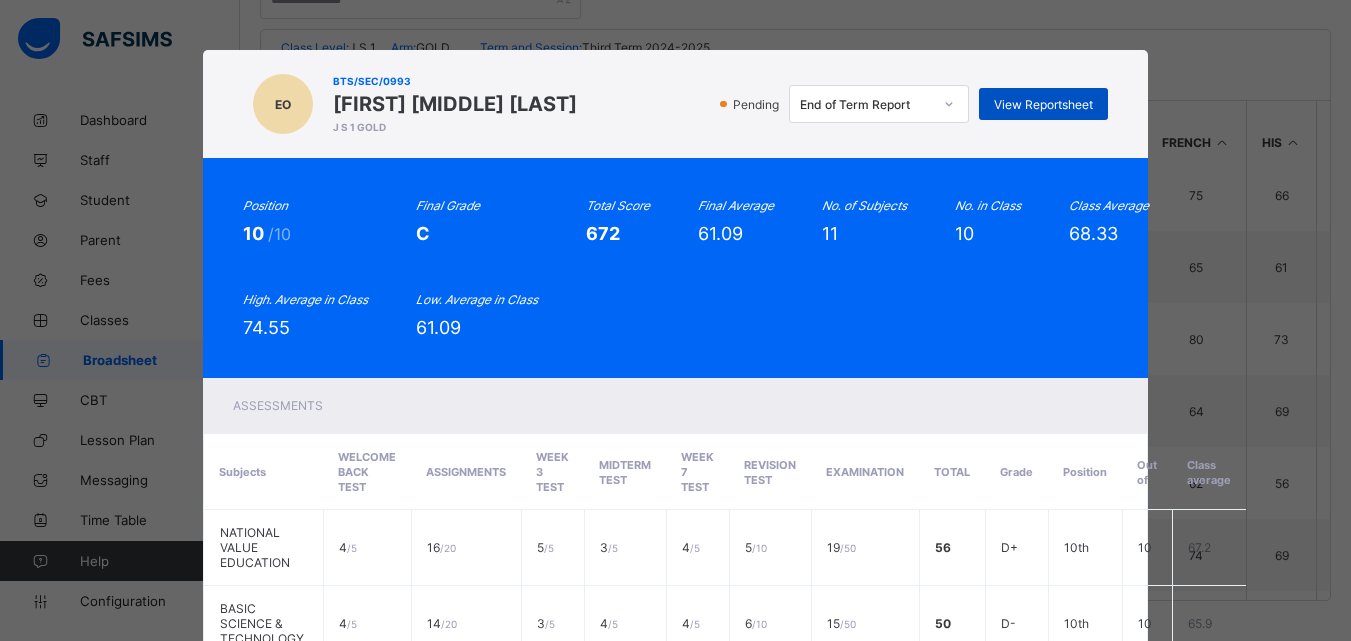 click on "View Reportsheet" at bounding box center (1043, 104) 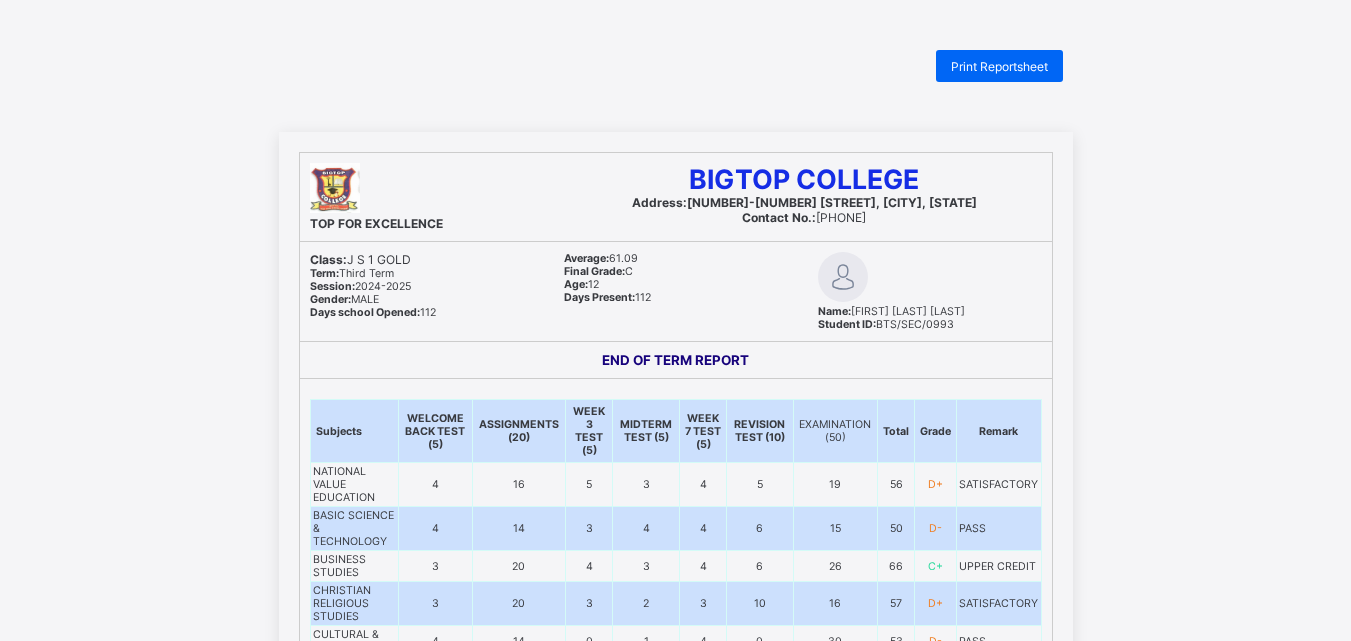 scroll, scrollTop: 0, scrollLeft: 0, axis: both 